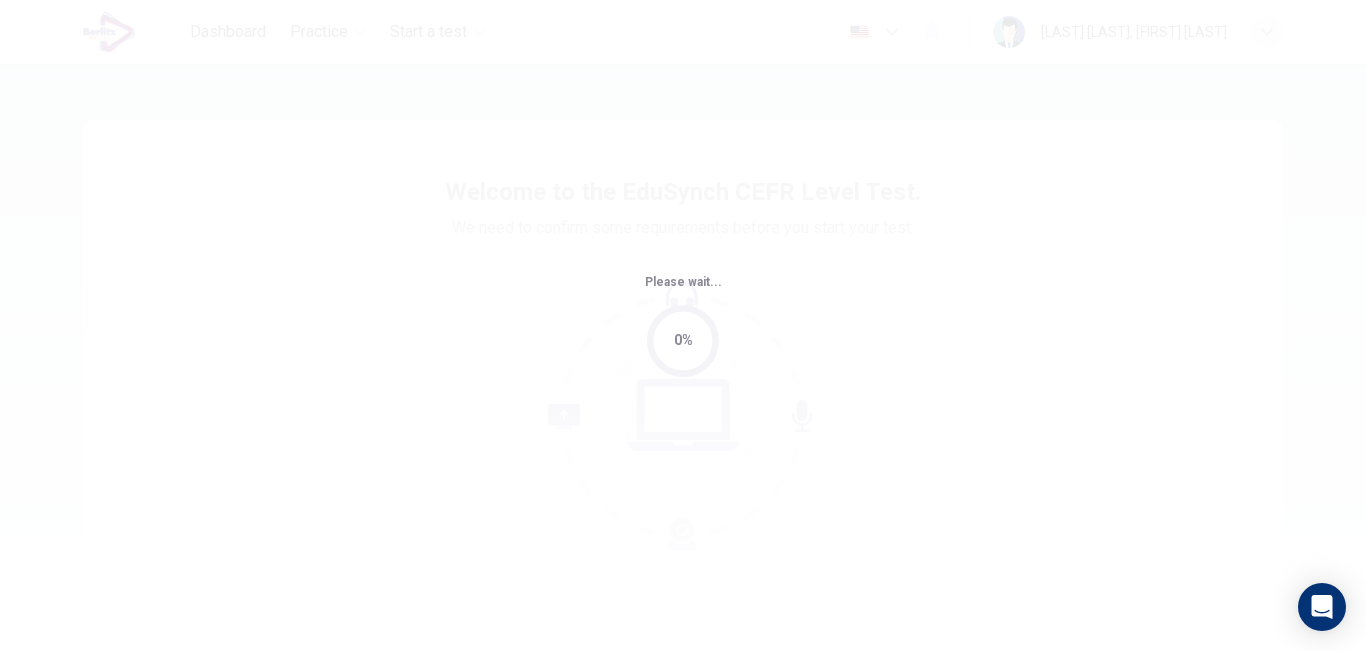 scroll, scrollTop: 0, scrollLeft: 0, axis: both 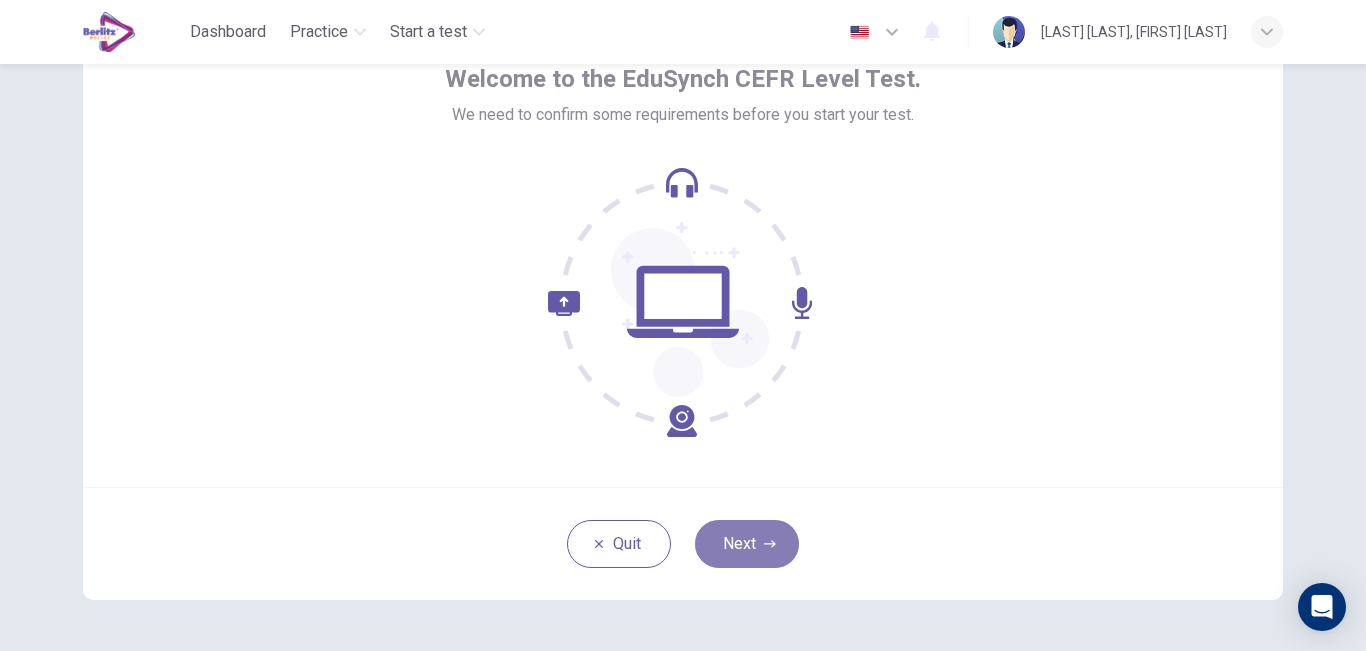 click on "Next" at bounding box center [747, 544] 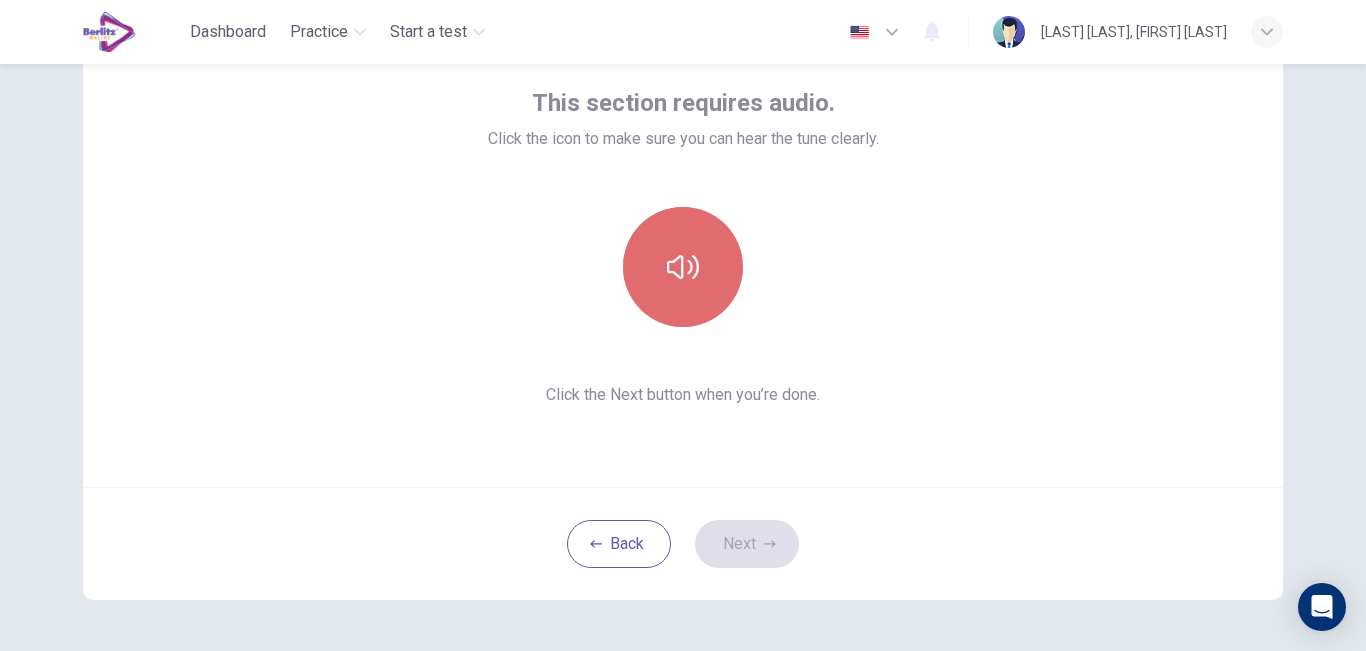 click at bounding box center [683, 267] 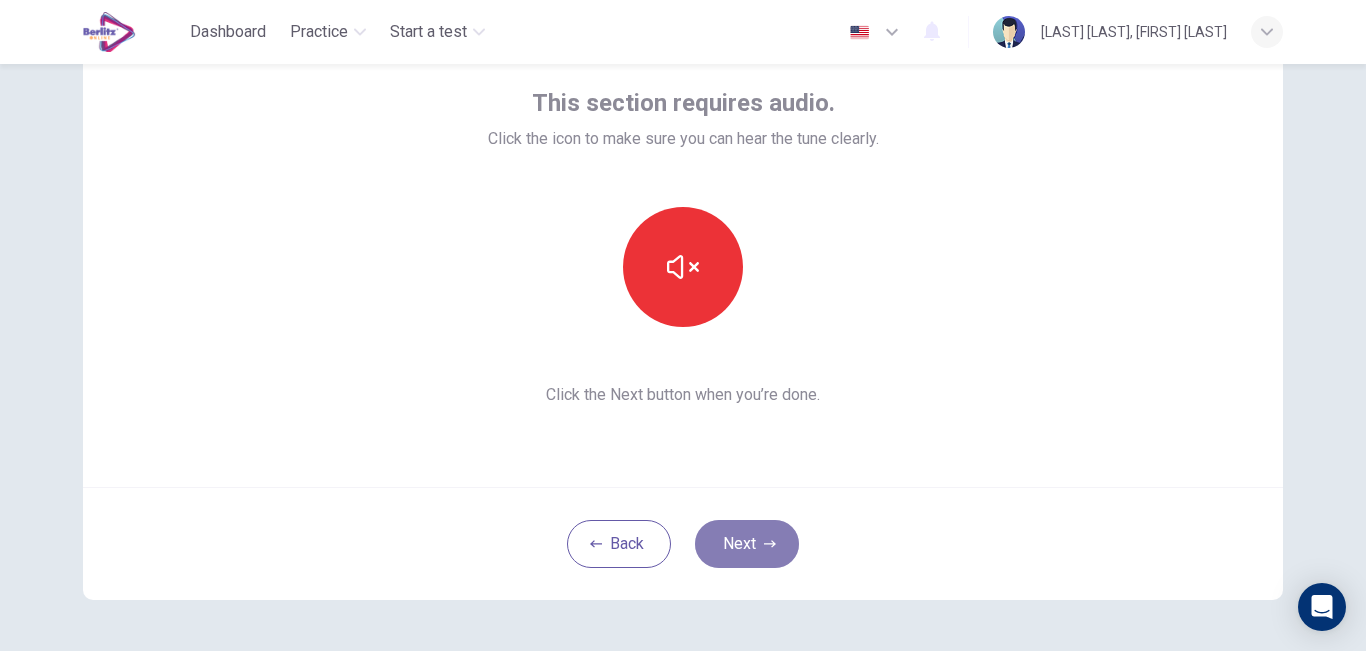 click on "Next" at bounding box center [747, 544] 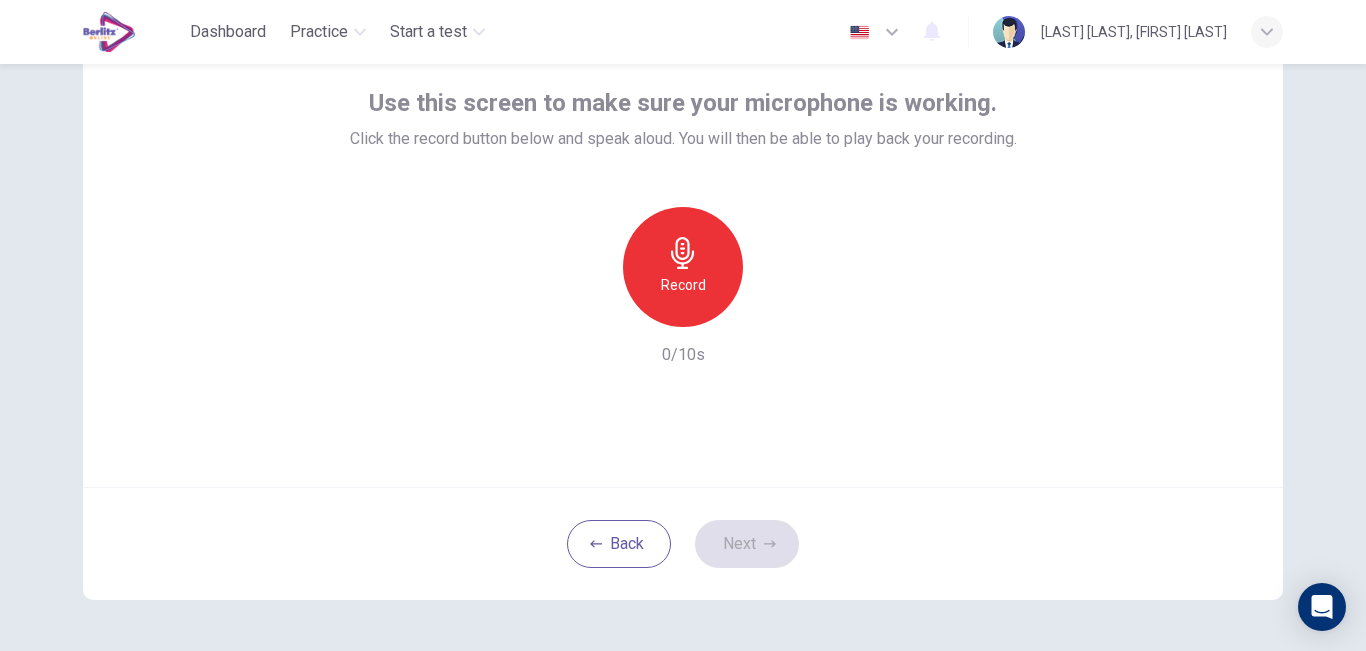 click on "Record" at bounding box center [683, 285] 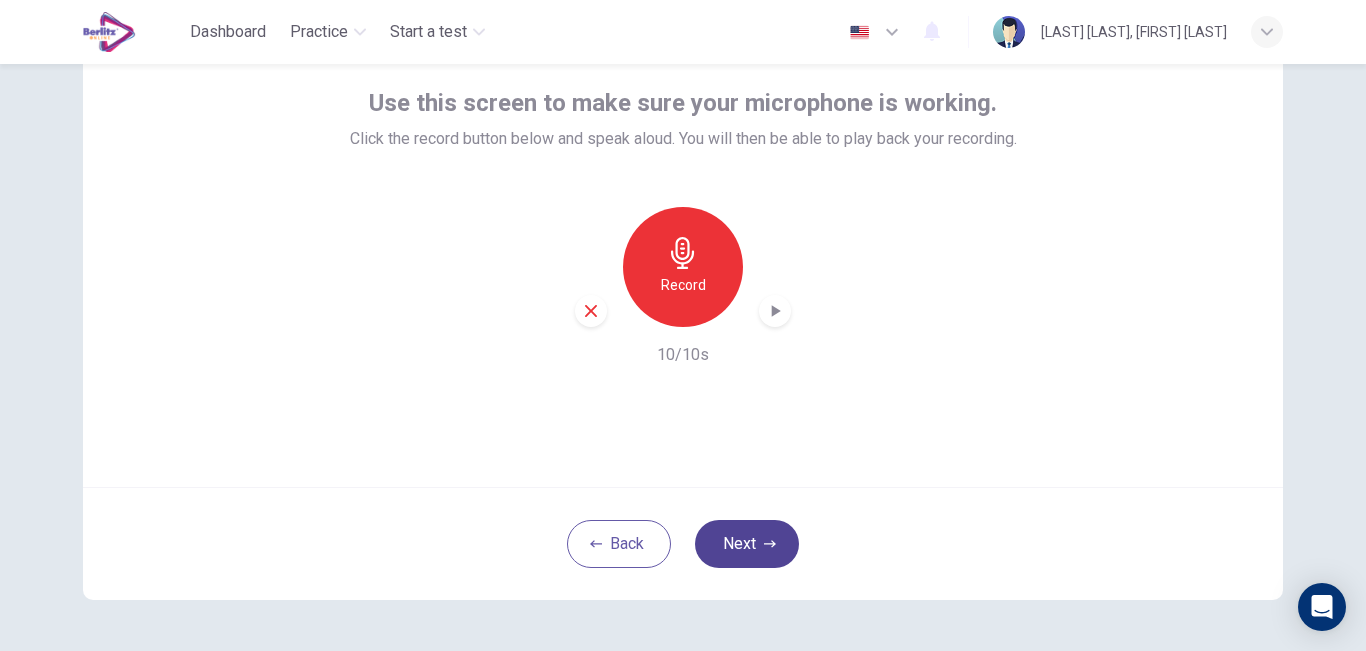 click on "Next" at bounding box center [747, 544] 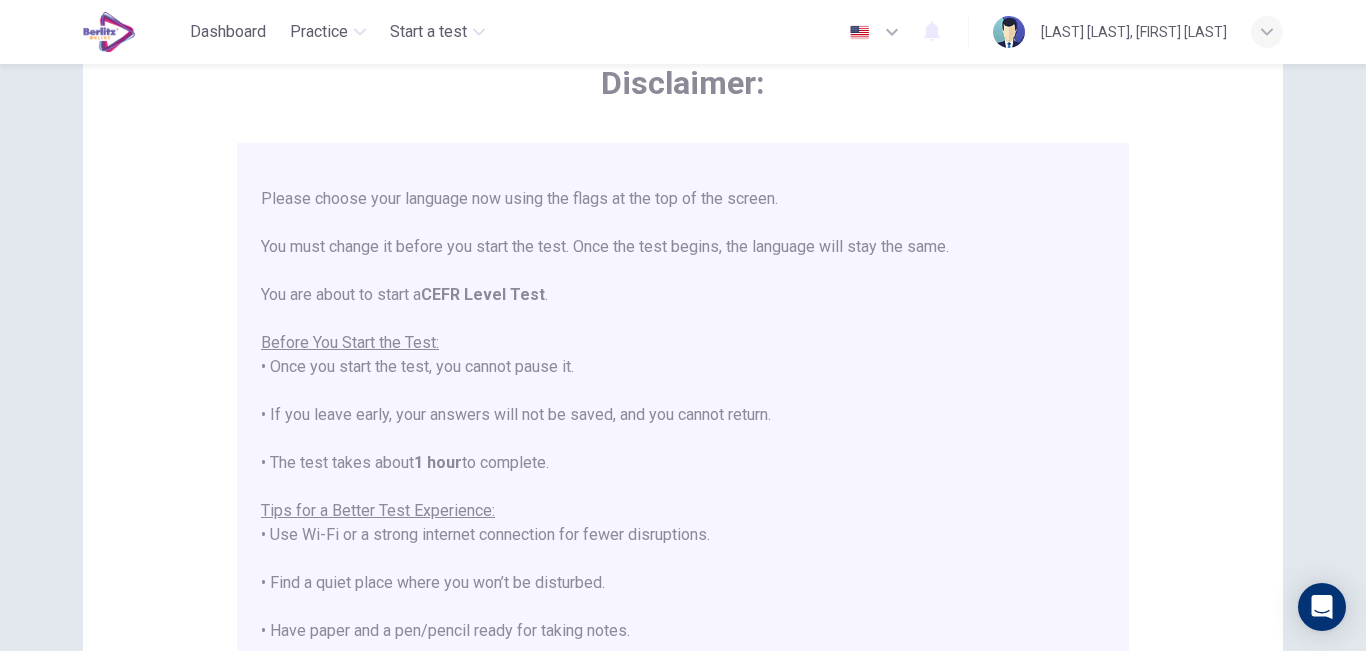 scroll, scrollTop: 26, scrollLeft: 0, axis: vertical 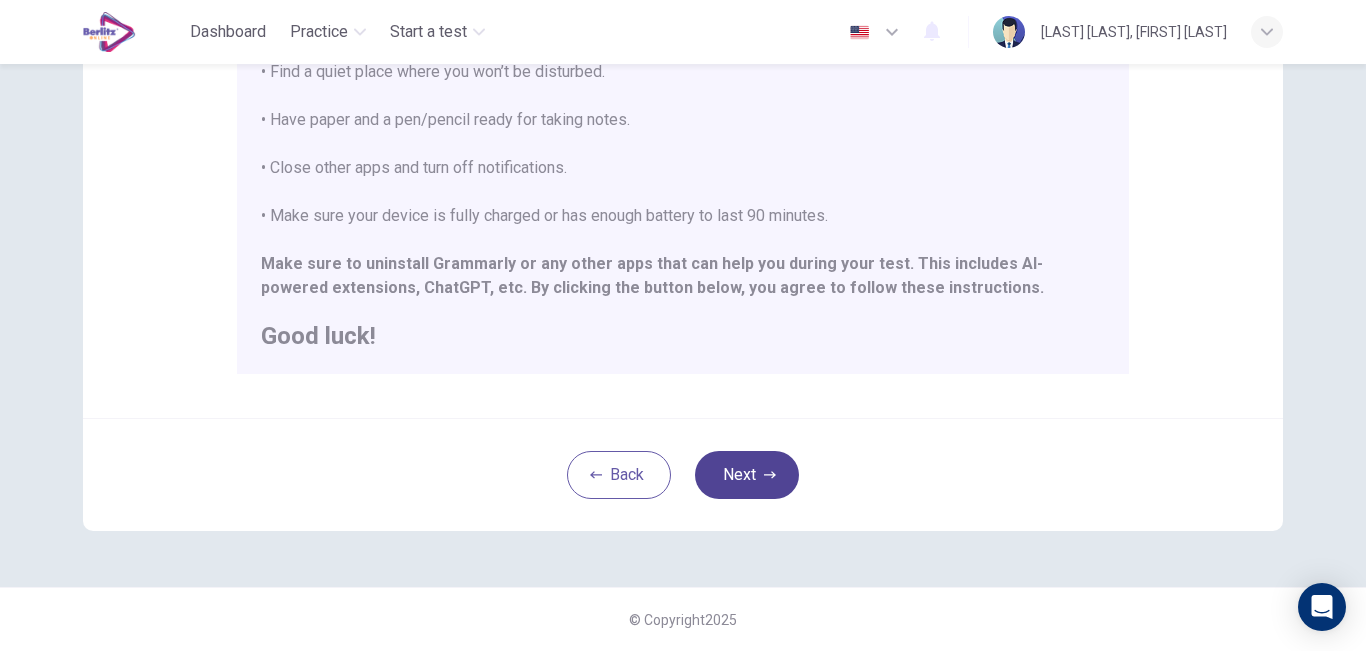 click on "Next" at bounding box center (747, 475) 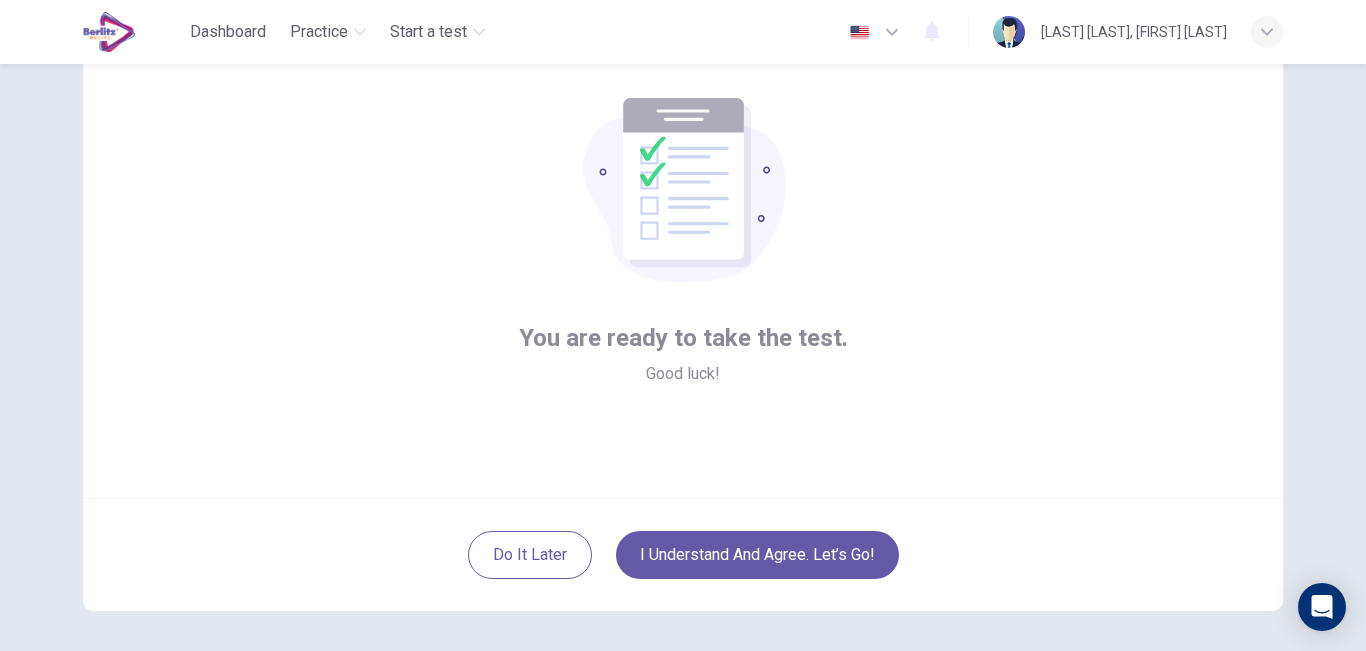 scroll, scrollTop: 146, scrollLeft: 0, axis: vertical 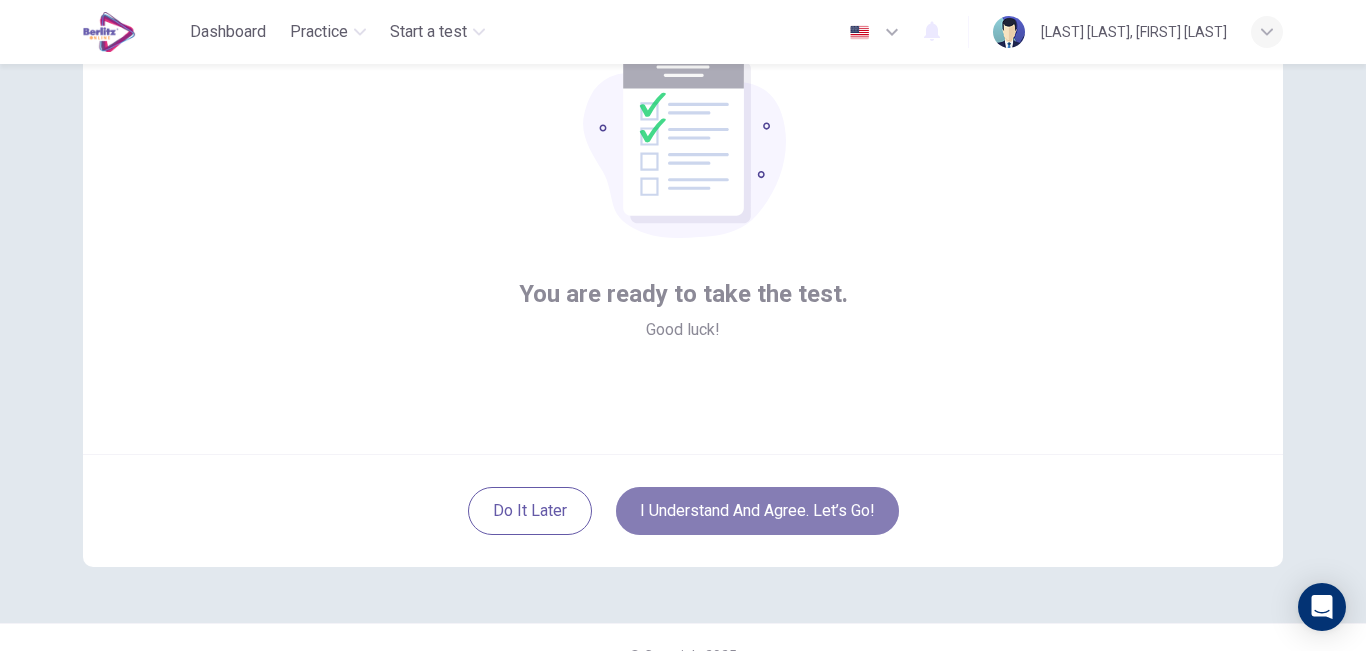 click on "I understand and agree. Let’s go!" at bounding box center [757, 511] 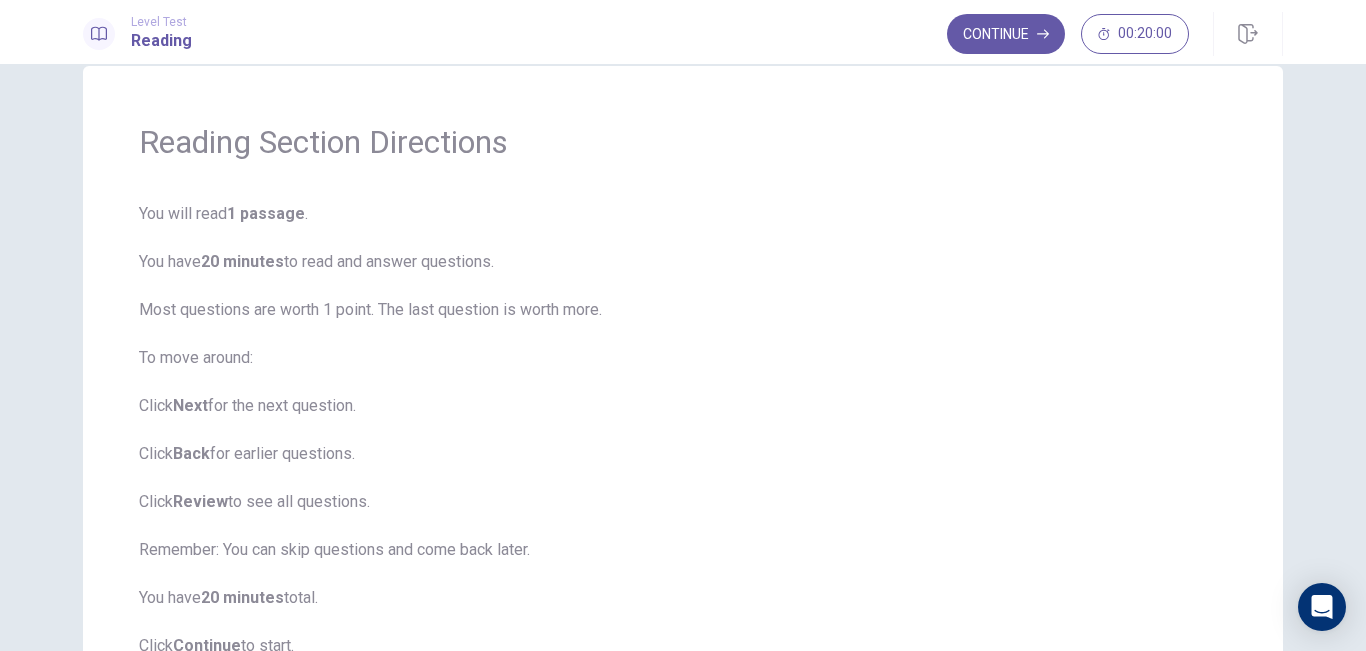 scroll, scrollTop: 8, scrollLeft: 0, axis: vertical 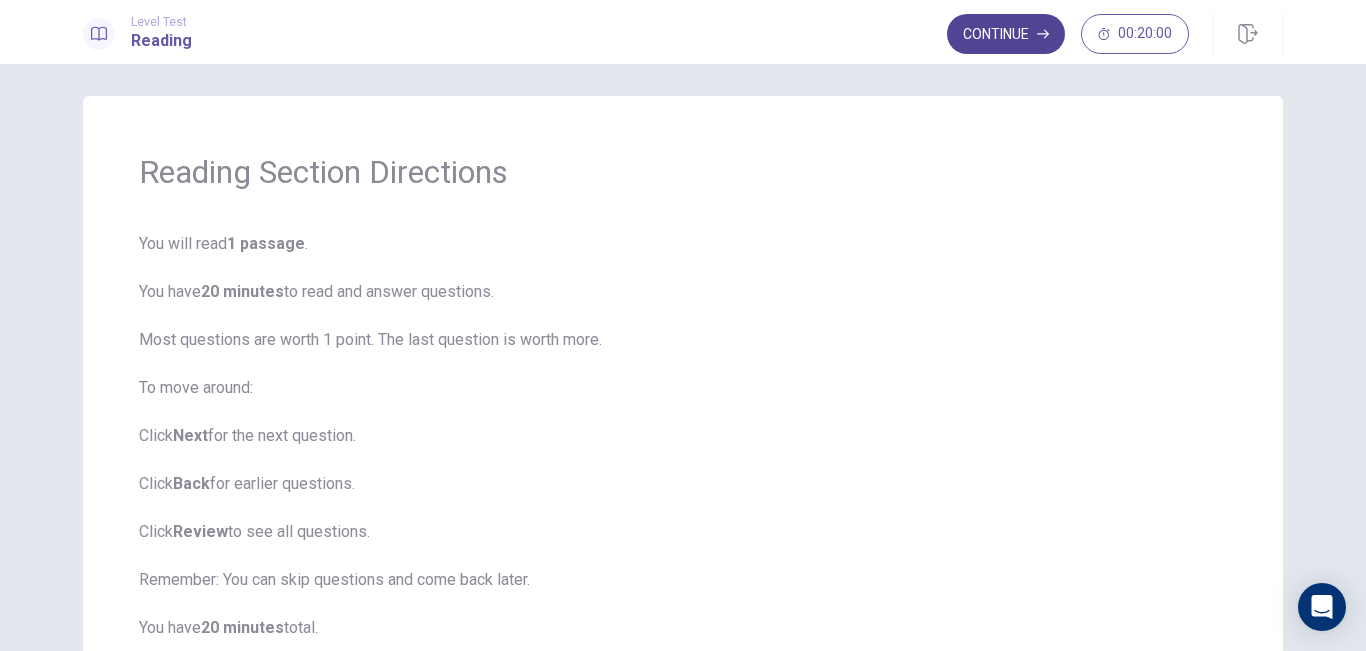 click on "Continue" at bounding box center (1006, 34) 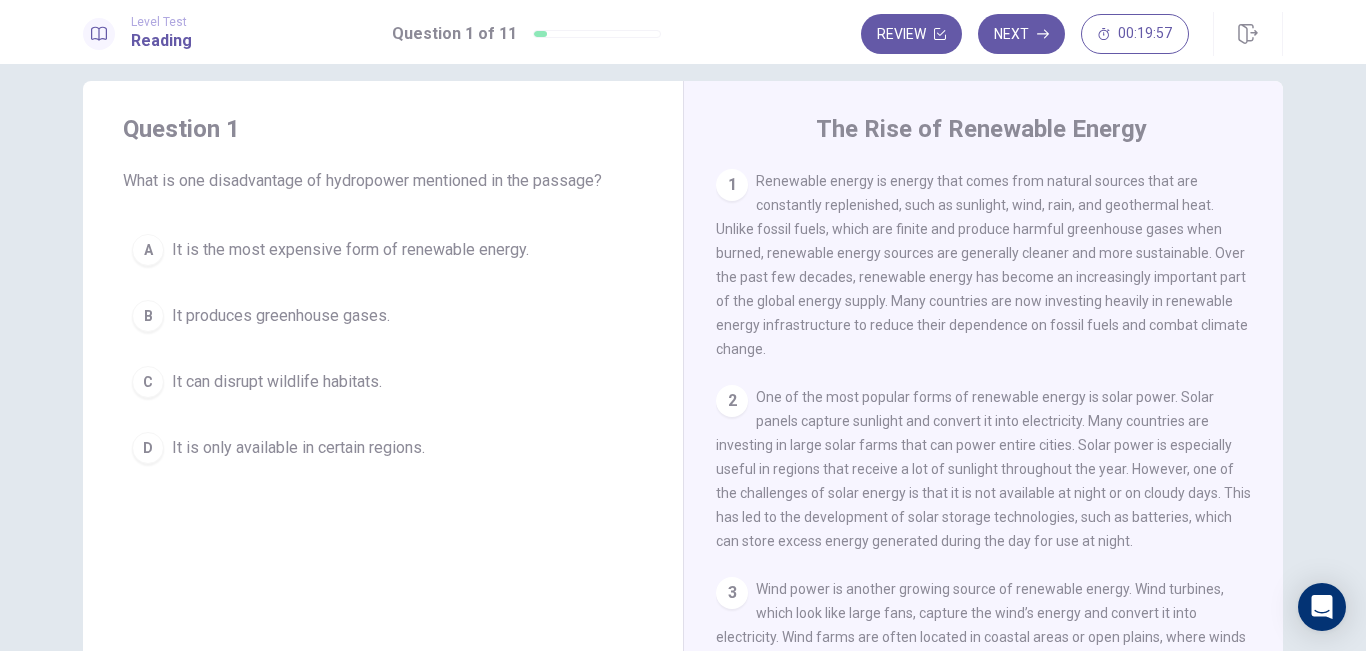 scroll, scrollTop: 77, scrollLeft: 0, axis: vertical 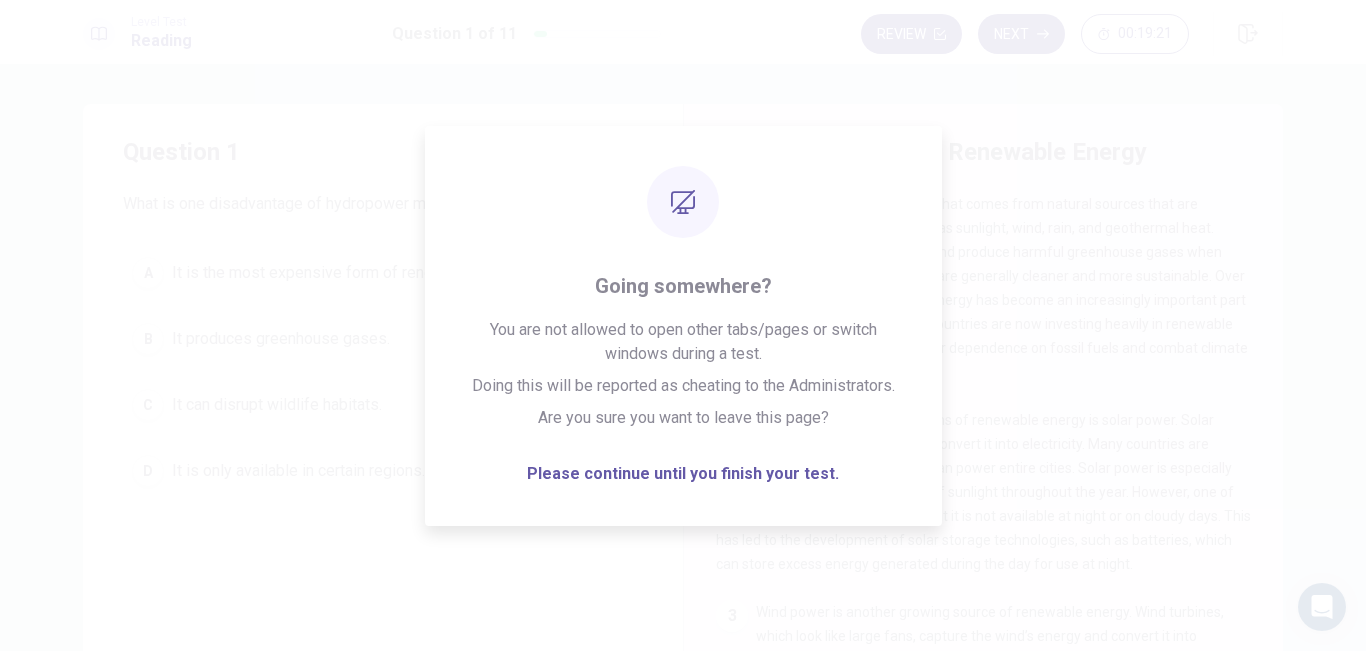 click on "Renewable energy is energy that comes from natural sources that are constantly replenished, such as sunlight, wind, rain, and geothermal heat. Unlike fossil fuels, which are finite and produce harmful greenhouse gases when burned, renewable energy sources are generally cleaner and more sustainable. Over the past few decades, renewable energy has become an increasingly important part of the global energy supply. Many countries are now investing heavily in renewable energy infrastructure to reduce their dependence on fossil fuels and combat climate change." at bounding box center (982, 288) 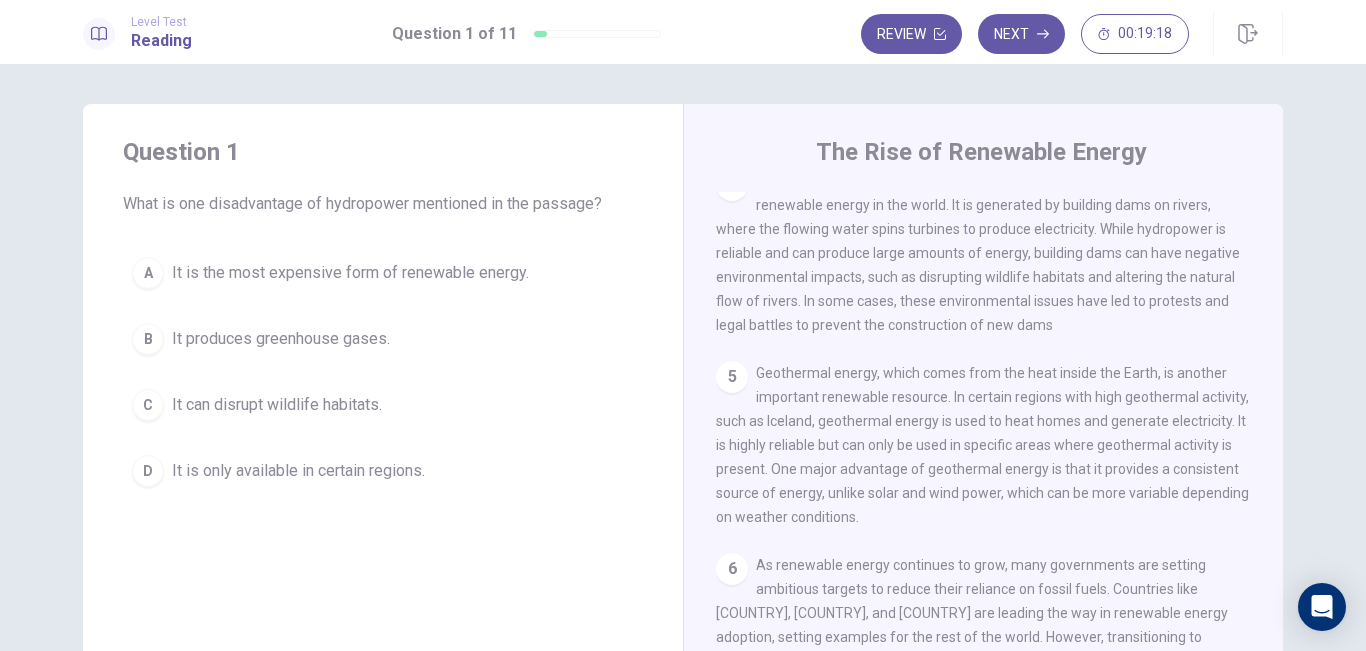 scroll, scrollTop: 649, scrollLeft: 0, axis: vertical 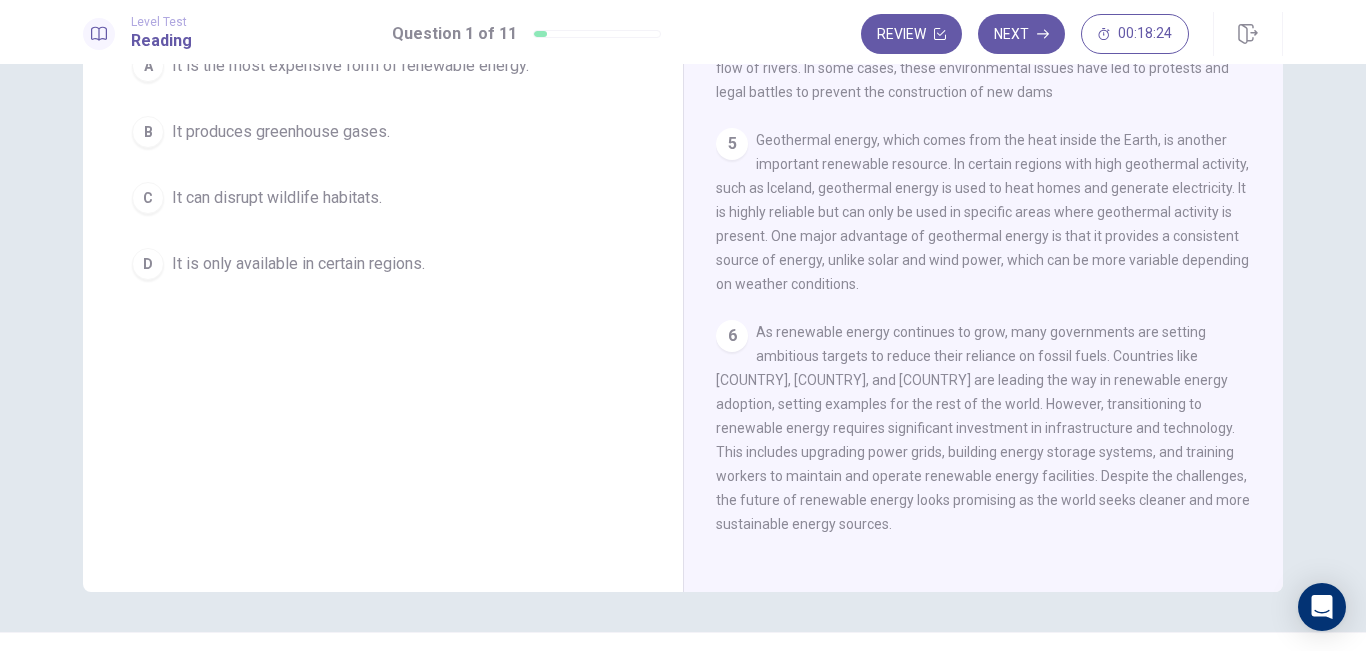 click on "Geothermal energy, which comes from the heat inside the Earth, is another important renewable resource. In certain regions with high geothermal activity, such as Iceland, geothermal energy is used to heat homes and generate electricity. It is highly reliable but can only be used in specific areas where geothermal activity is present. One major advantage of geothermal energy is that it provides a consistent source of energy, unlike solar and wind power, which can be more variable depending on weather conditions." at bounding box center [982, 212] 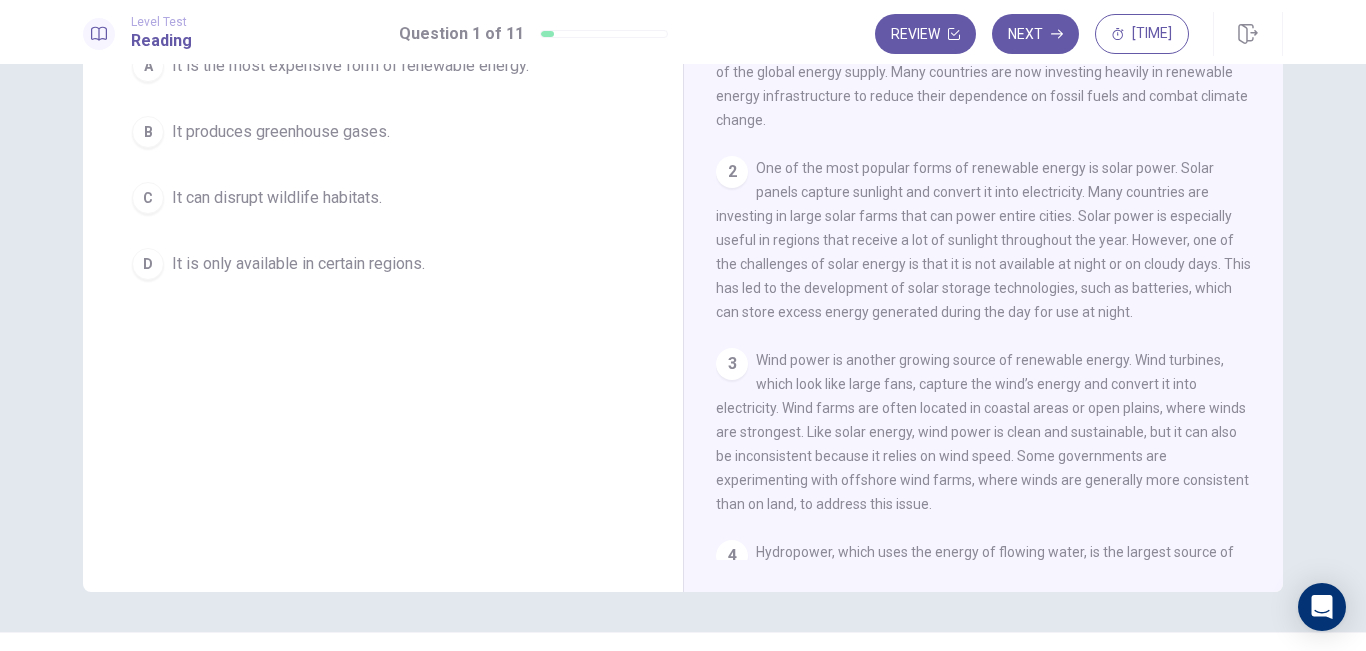 scroll, scrollTop: 0, scrollLeft: 0, axis: both 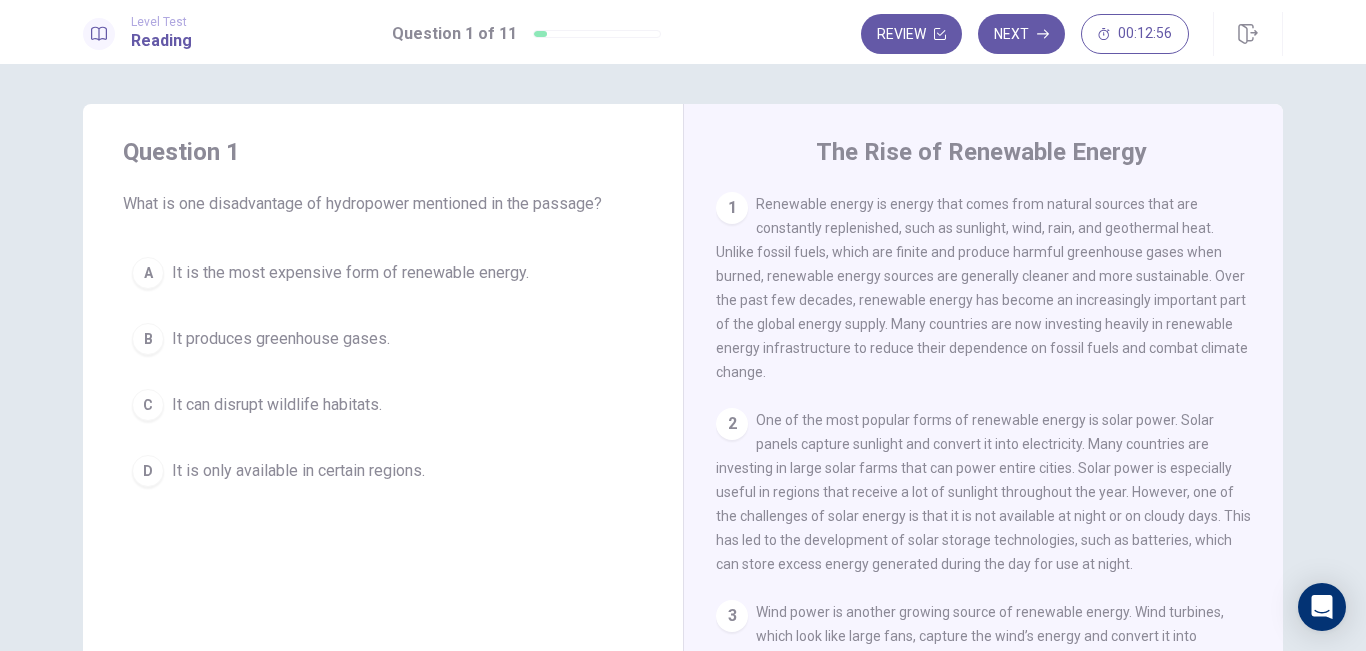click on "C It can disrupt wildlife habitats." at bounding box center (383, 405) 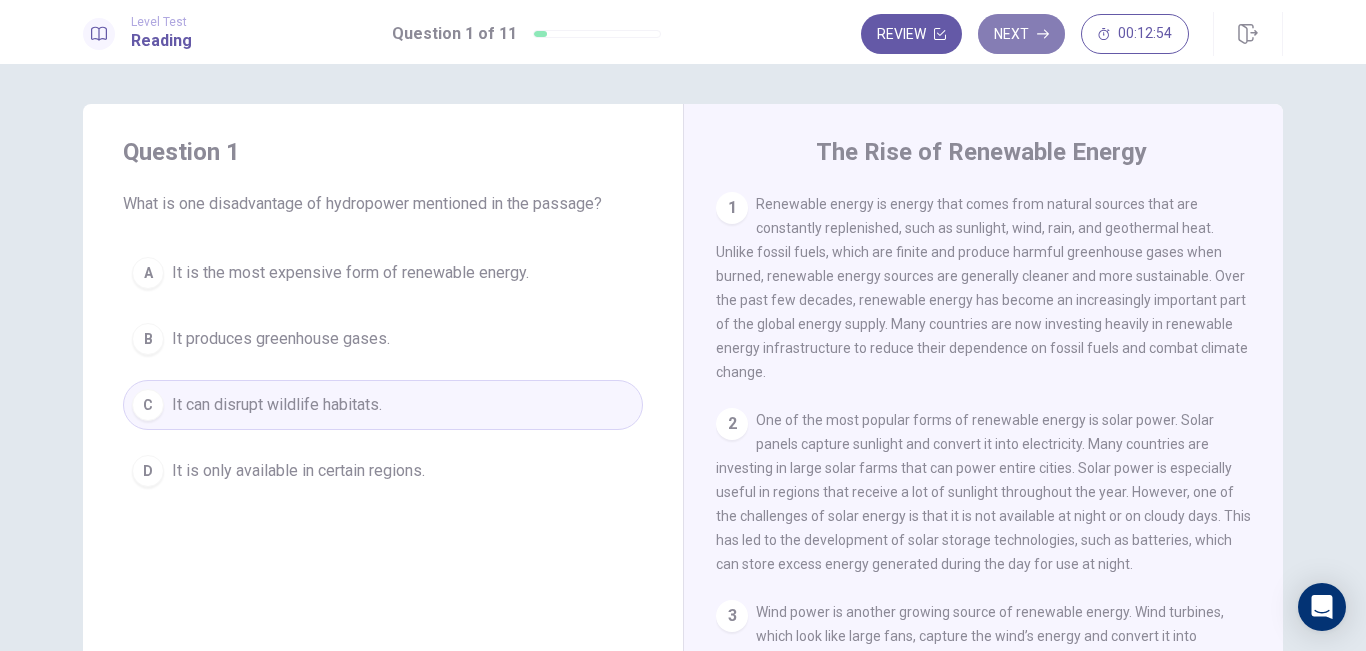 click on "Next" at bounding box center [1021, 34] 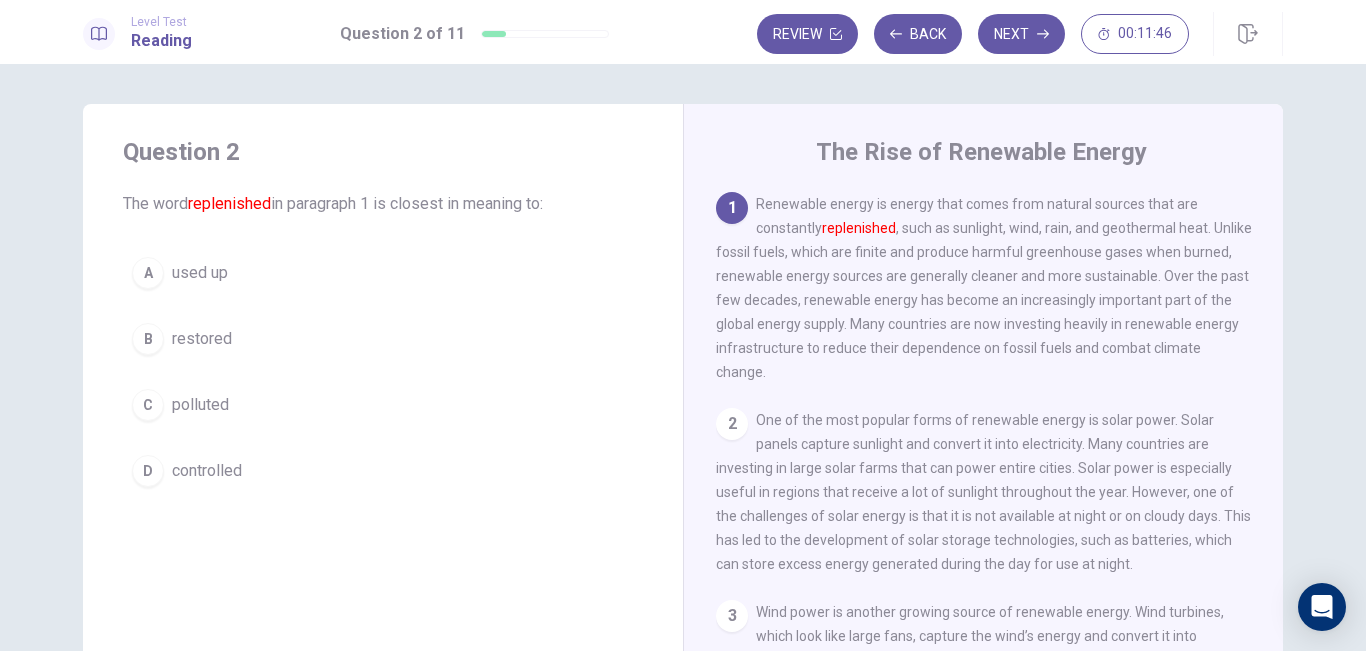 click on "B" at bounding box center [148, 339] 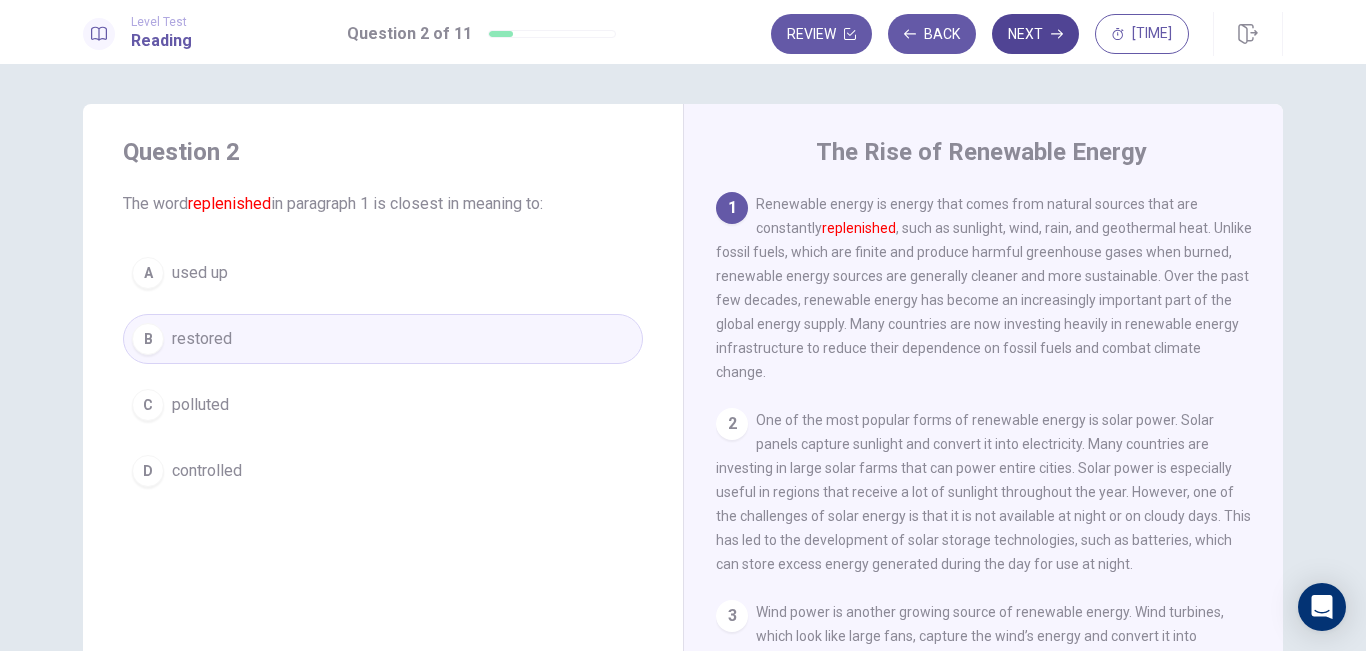 click on "Next" at bounding box center [1035, 34] 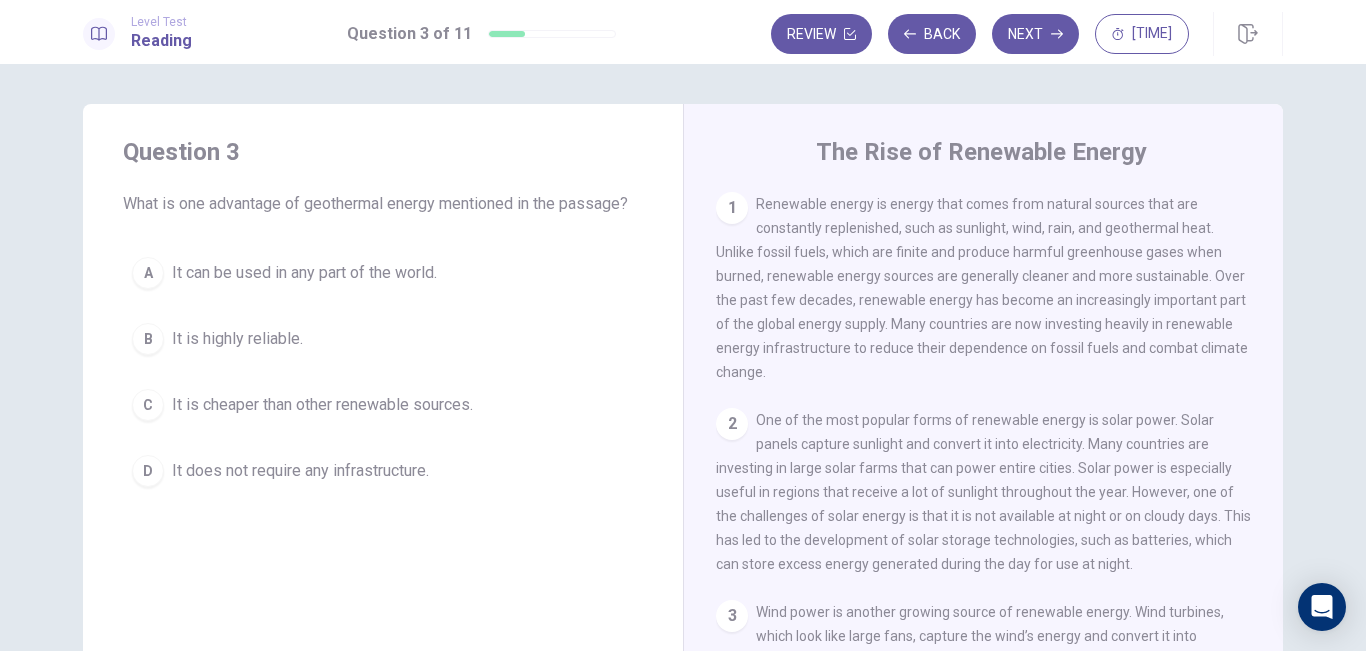 click on "B" at bounding box center (148, 339) 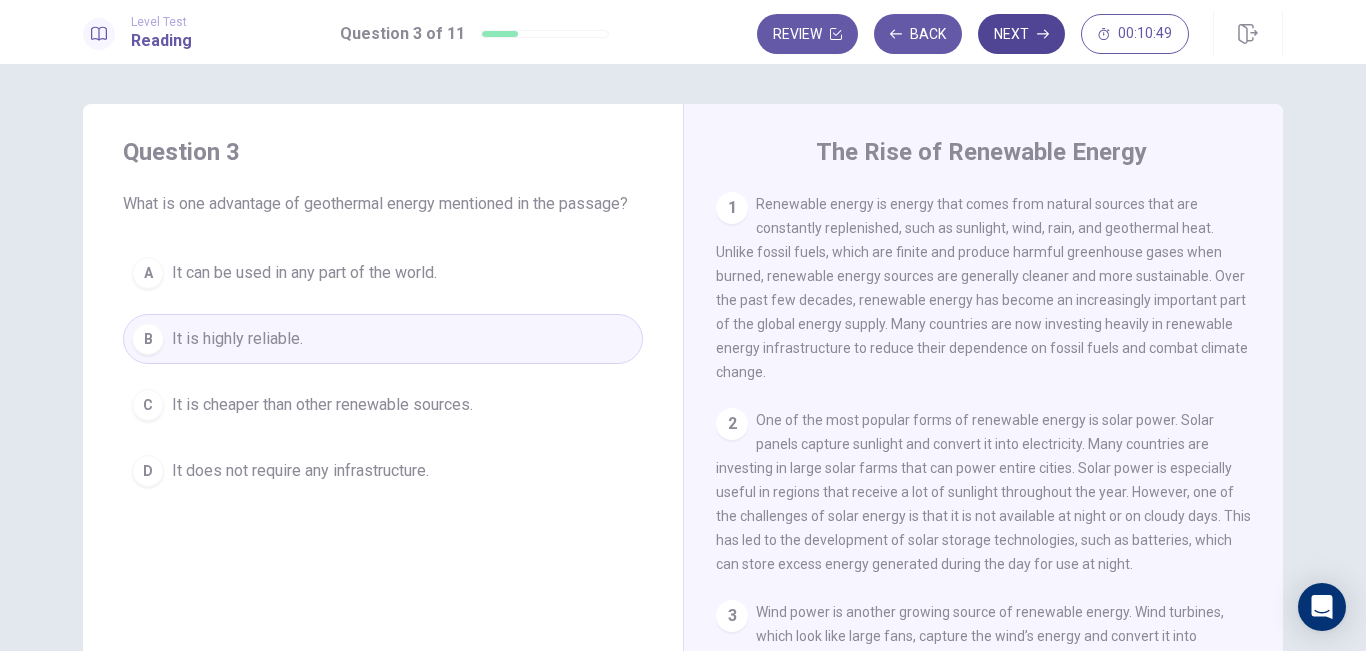 click on "Next" at bounding box center [1021, 34] 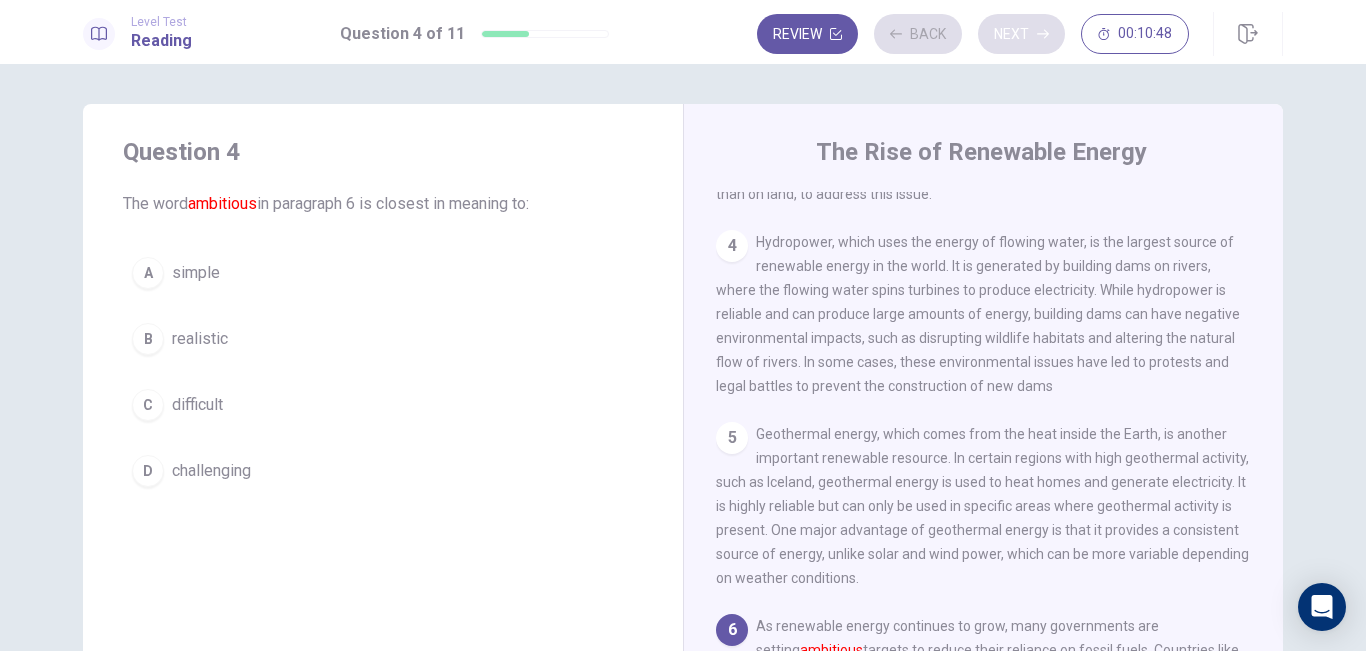 scroll, scrollTop: 649, scrollLeft: 0, axis: vertical 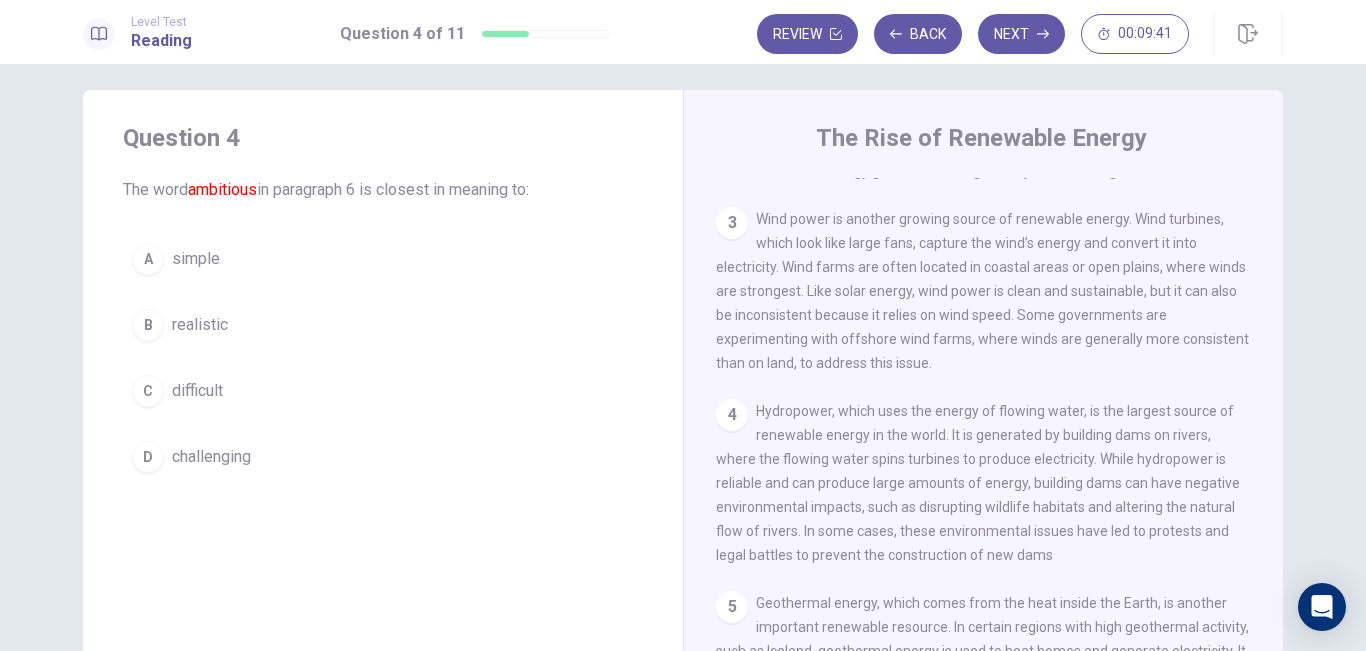 click on "D" at bounding box center [148, 457] 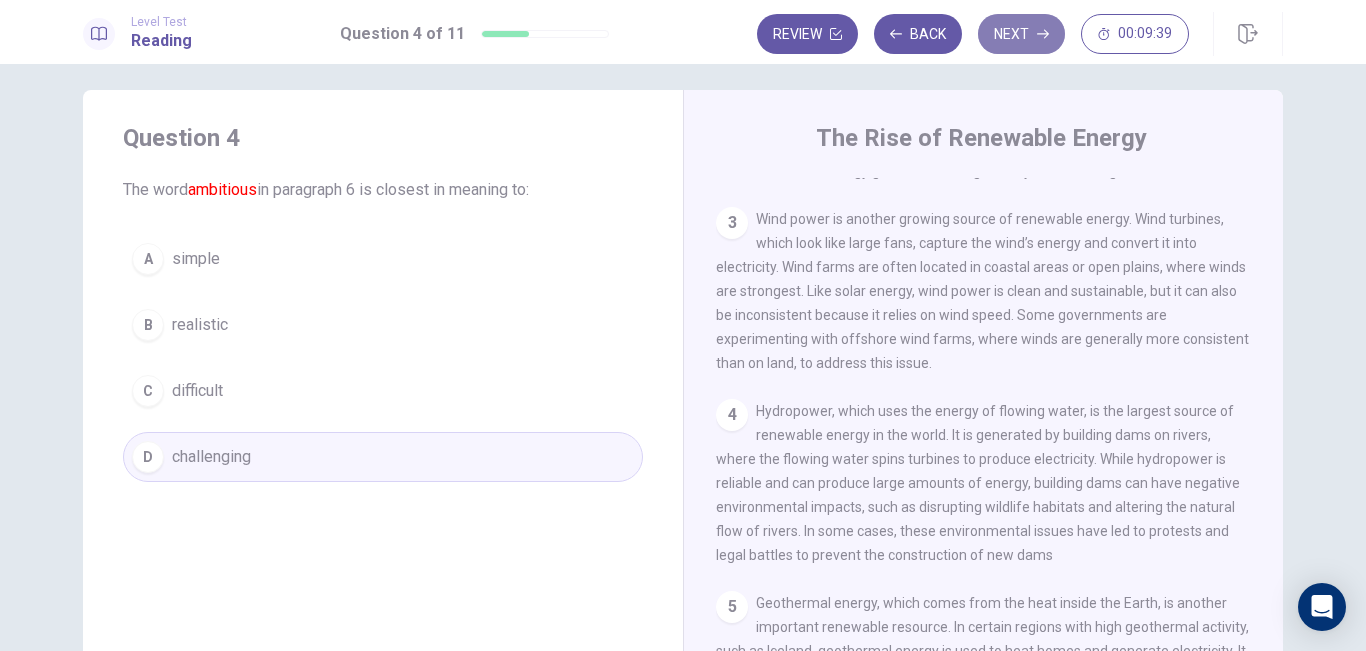click on "Next" at bounding box center (1021, 34) 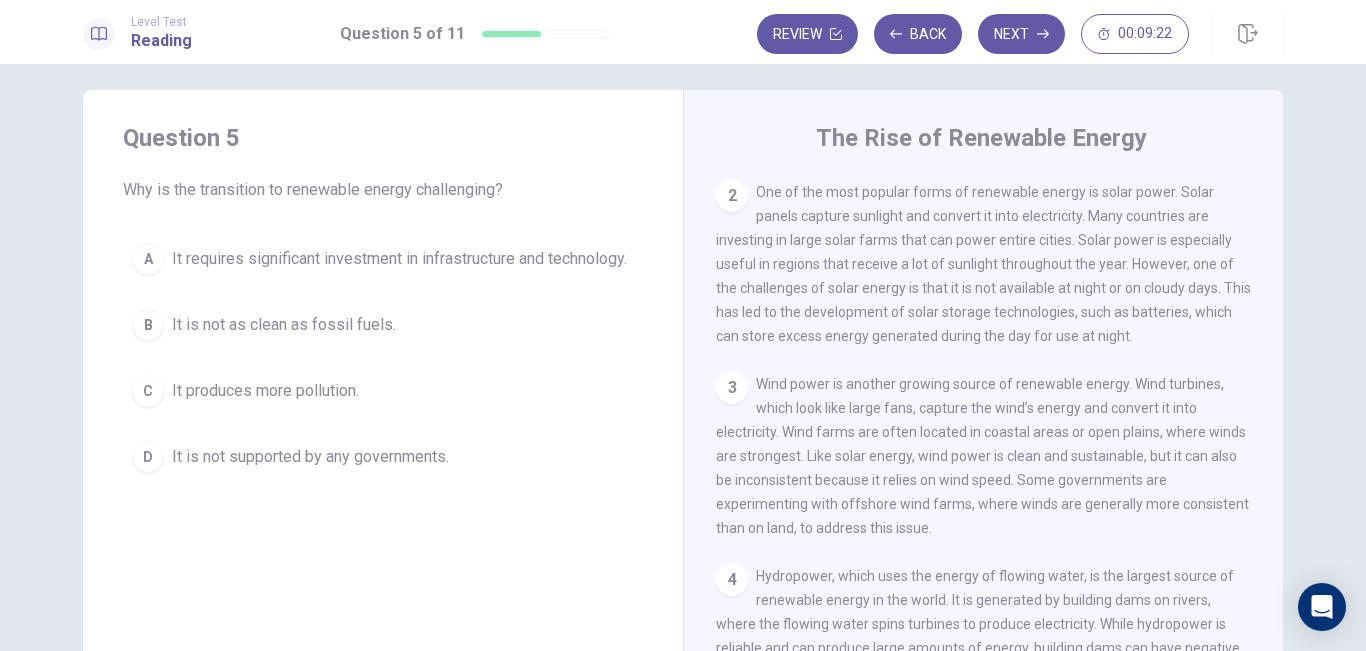 scroll, scrollTop: 0, scrollLeft: 0, axis: both 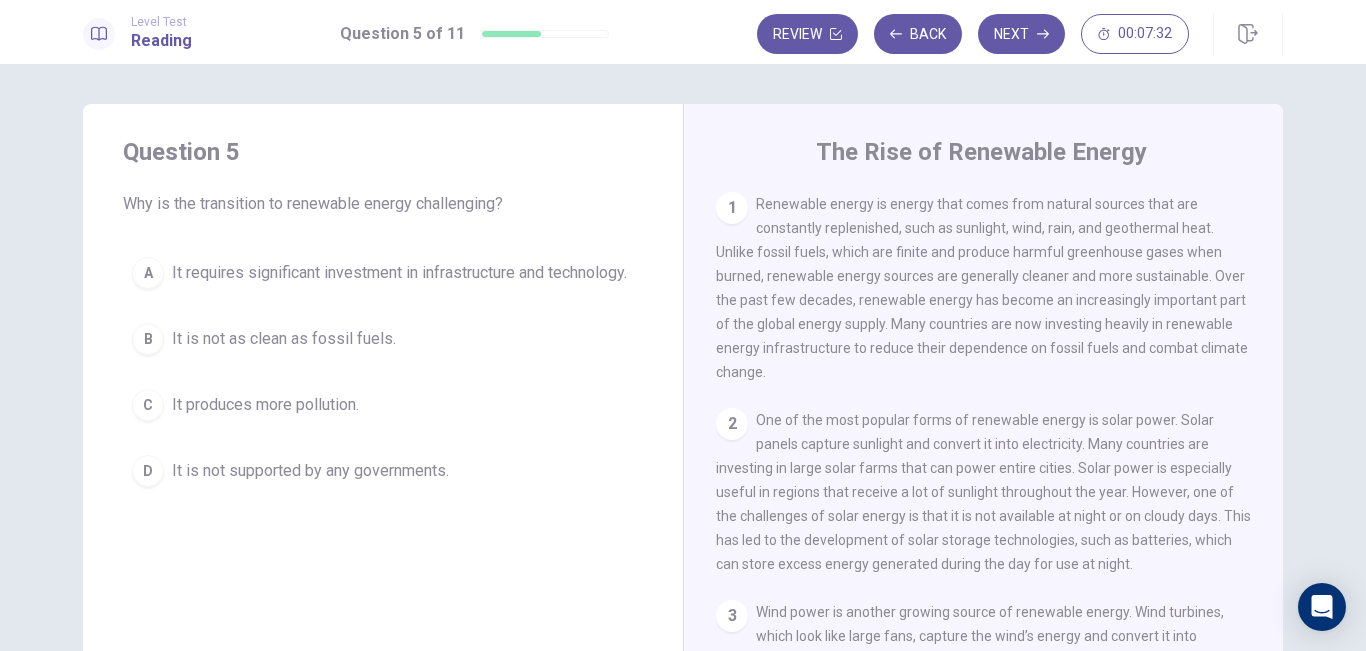 click on "A" at bounding box center (148, 273) 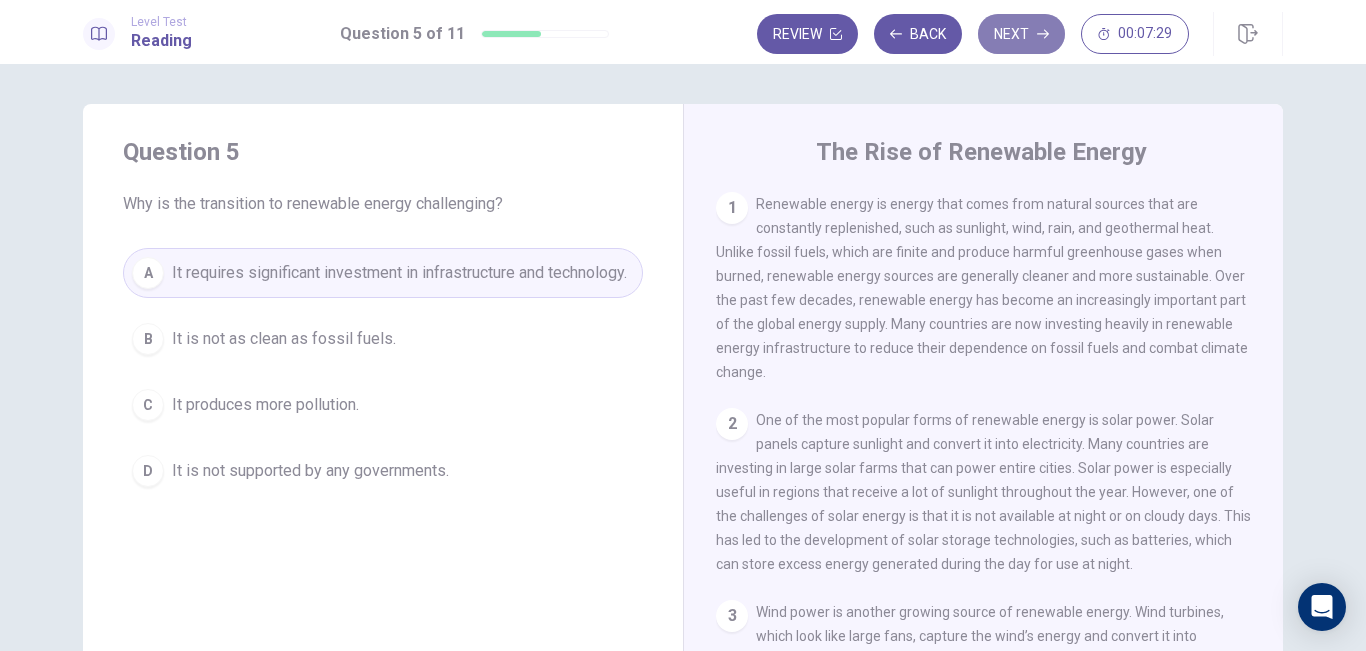 click 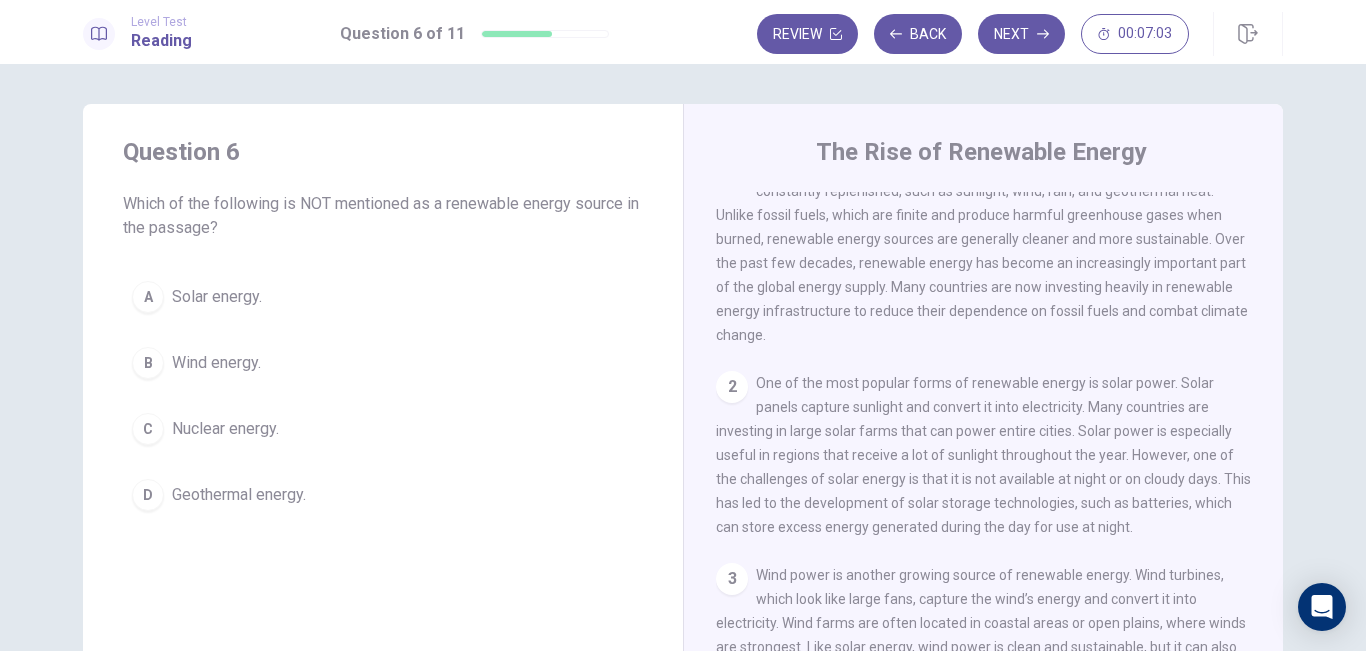 scroll, scrollTop: 0, scrollLeft: 0, axis: both 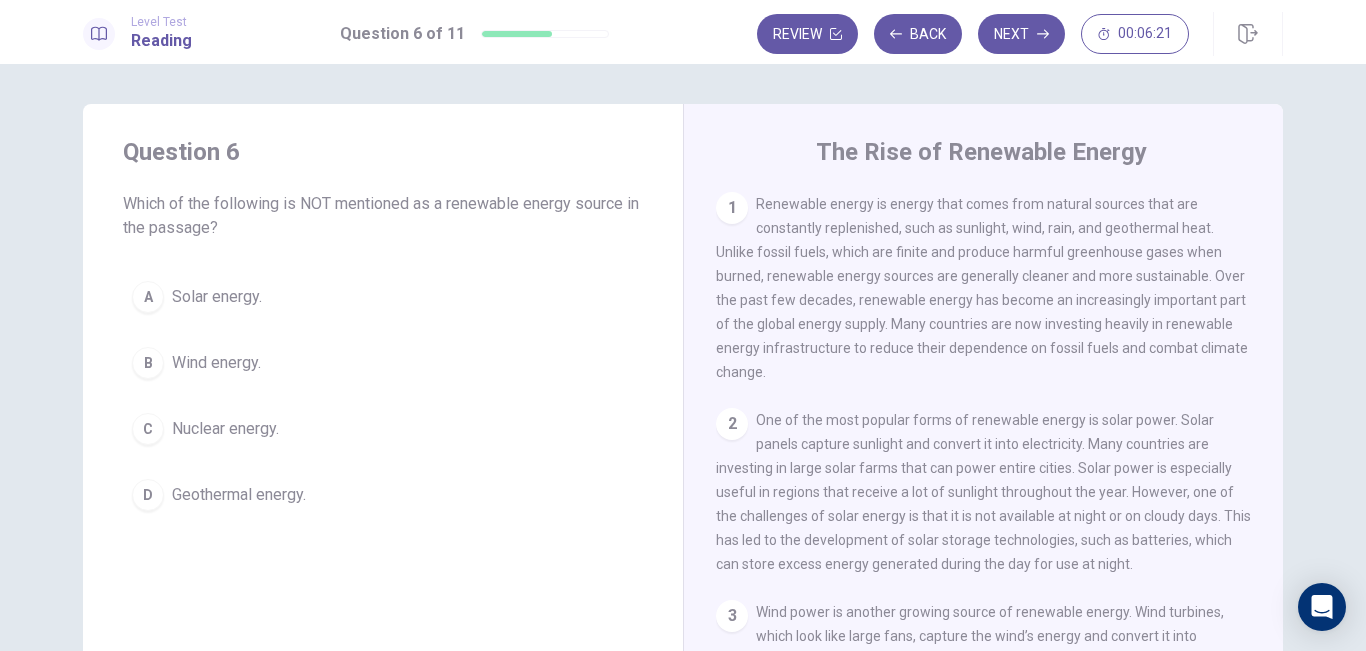 click on "C" at bounding box center [148, 429] 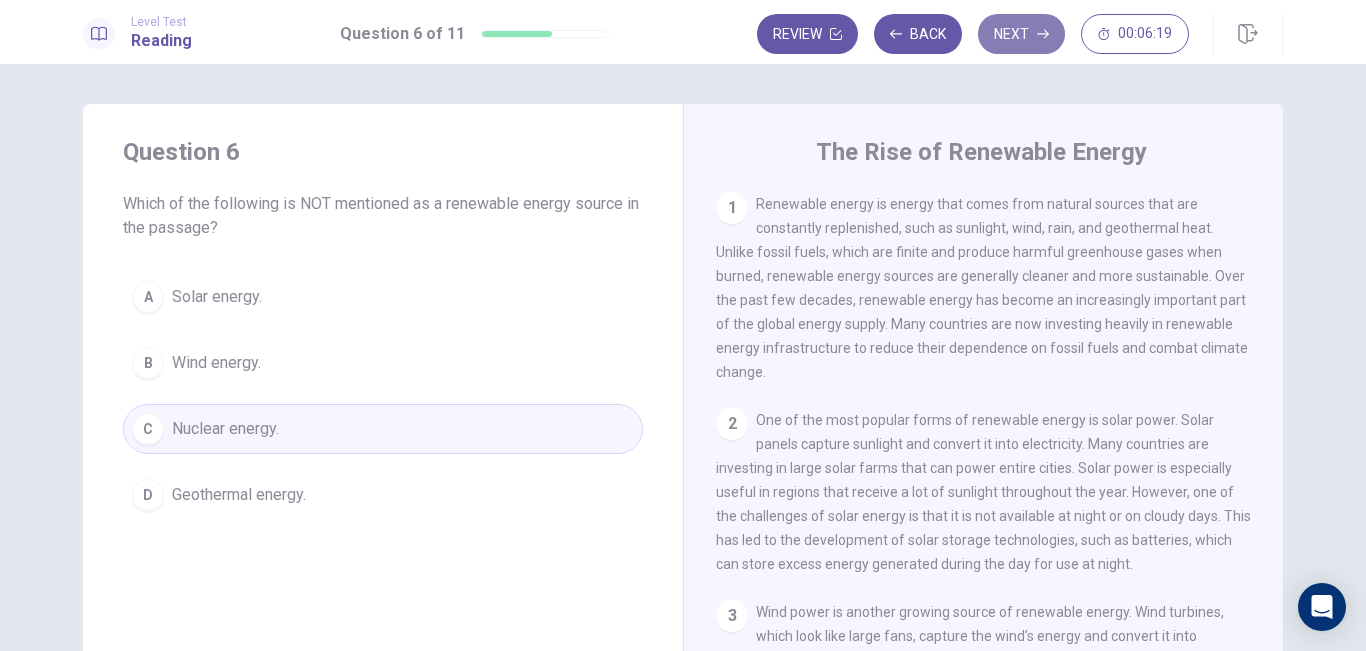 click on "Next" at bounding box center [1021, 34] 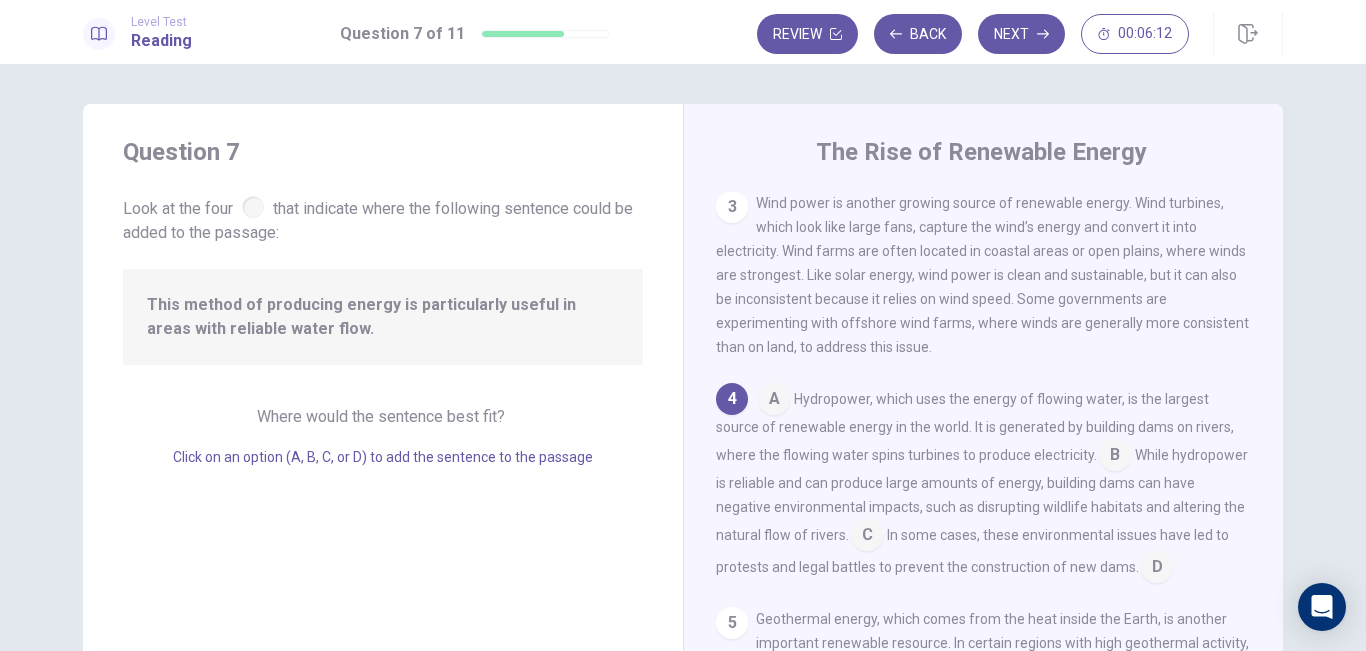 scroll, scrollTop: 449, scrollLeft: 0, axis: vertical 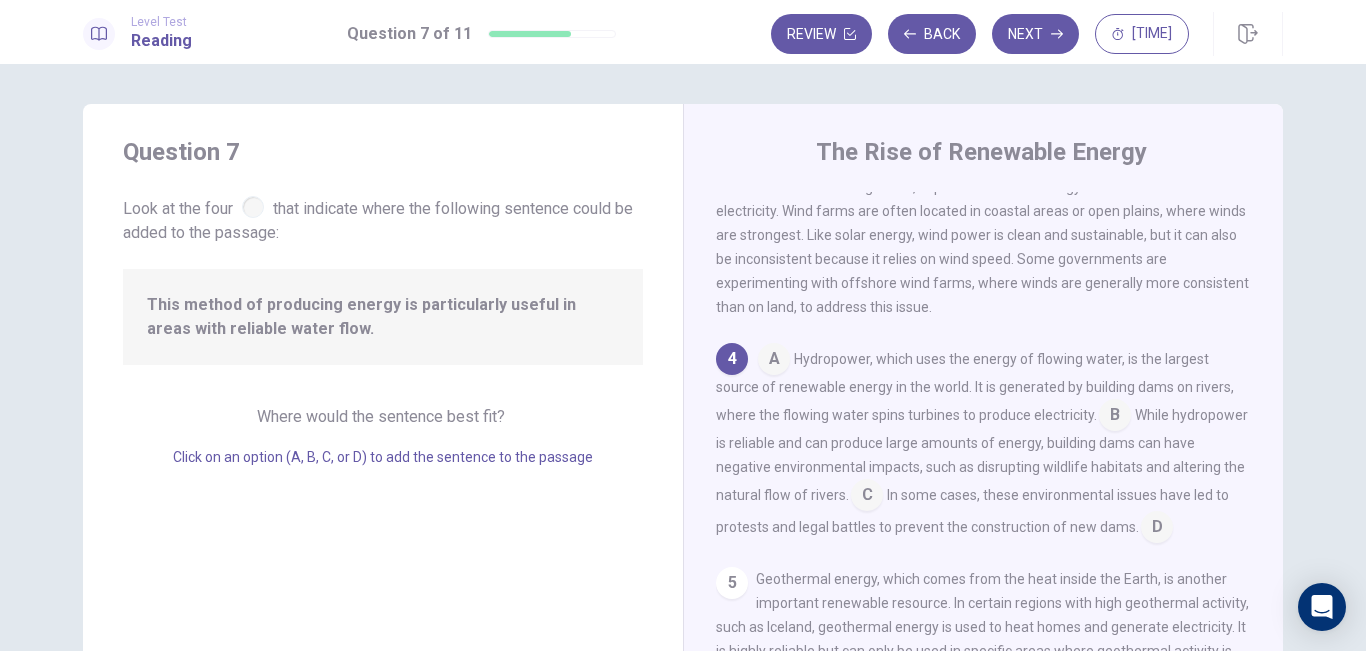 click at bounding box center (1115, 417) 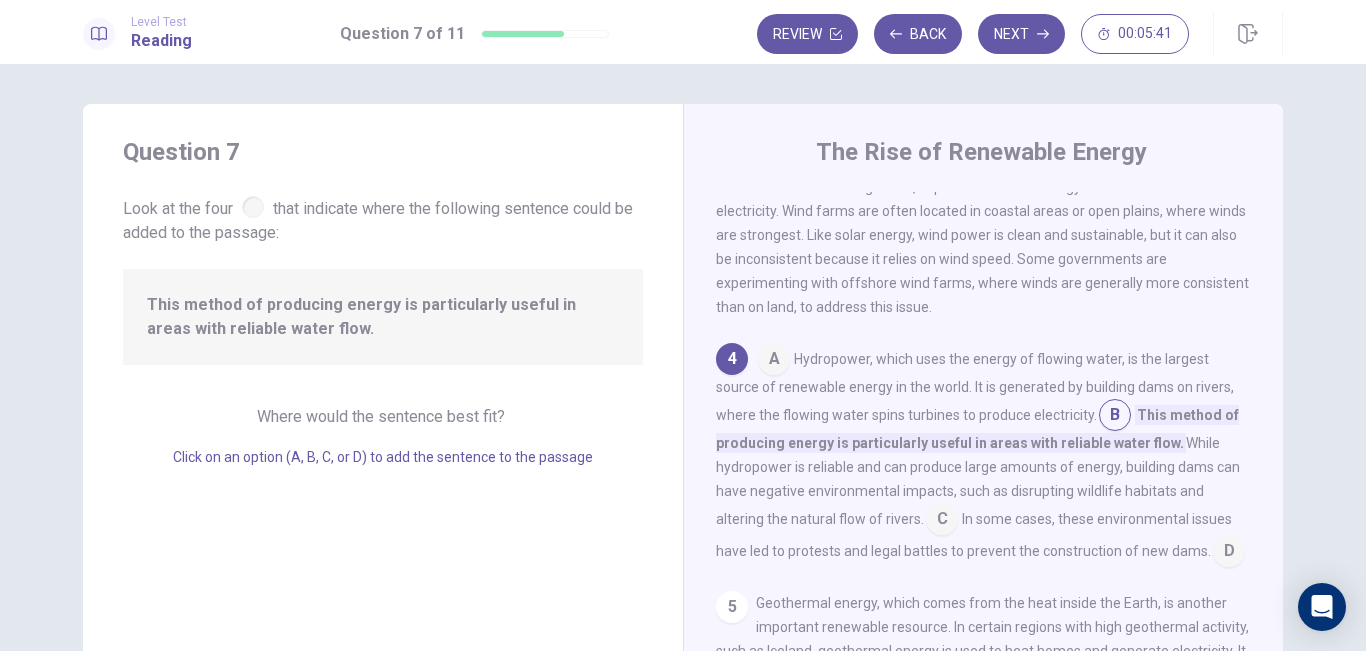 click at bounding box center (942, 521) 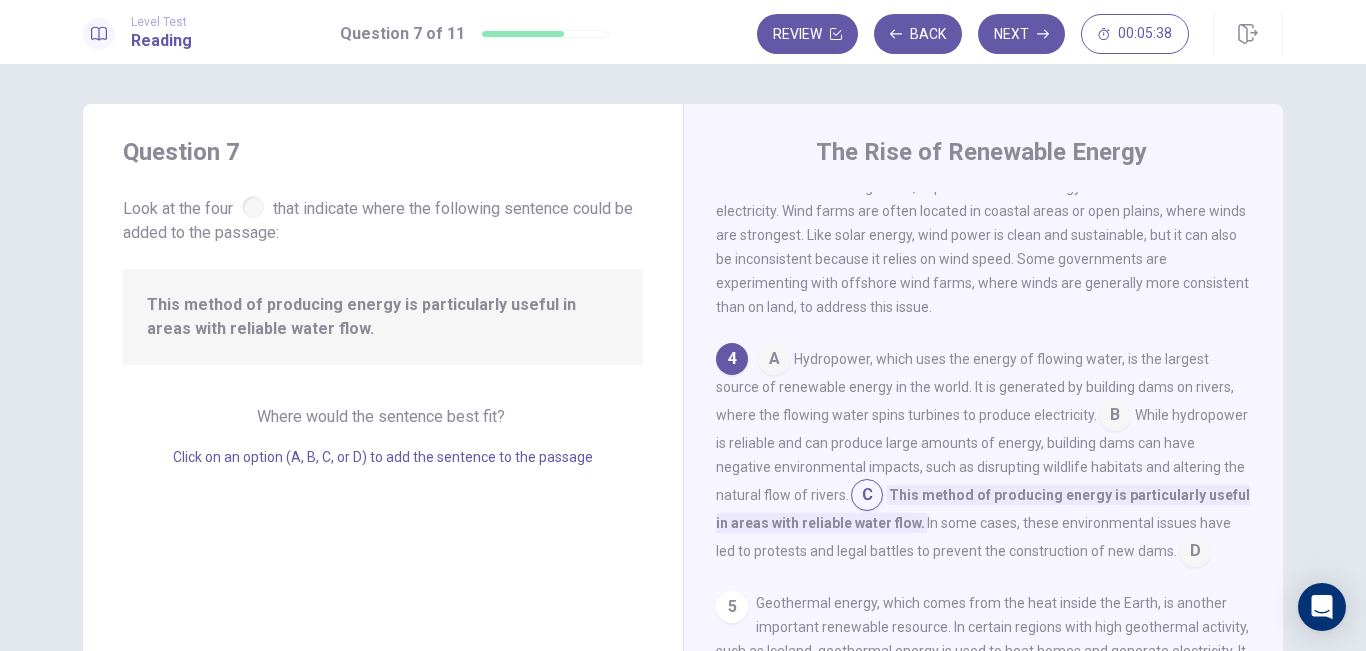 click at bounding box center [774, 361] 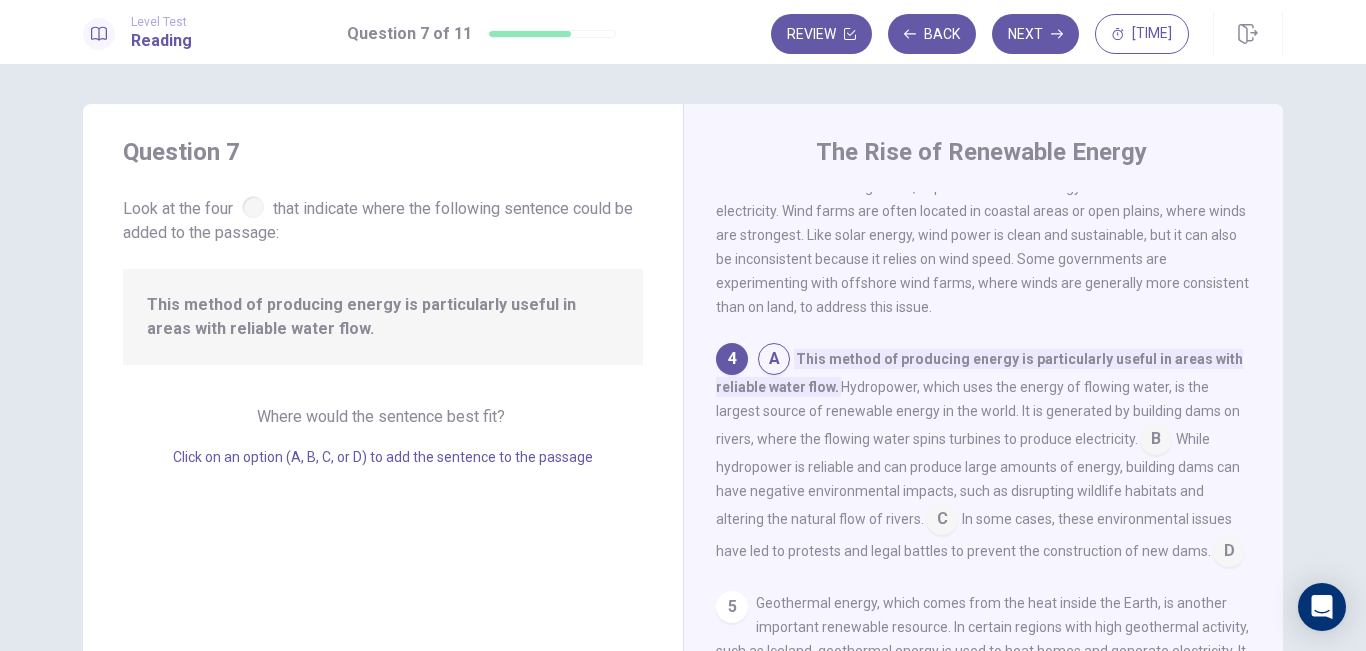 click at bounding box center [774, 361] 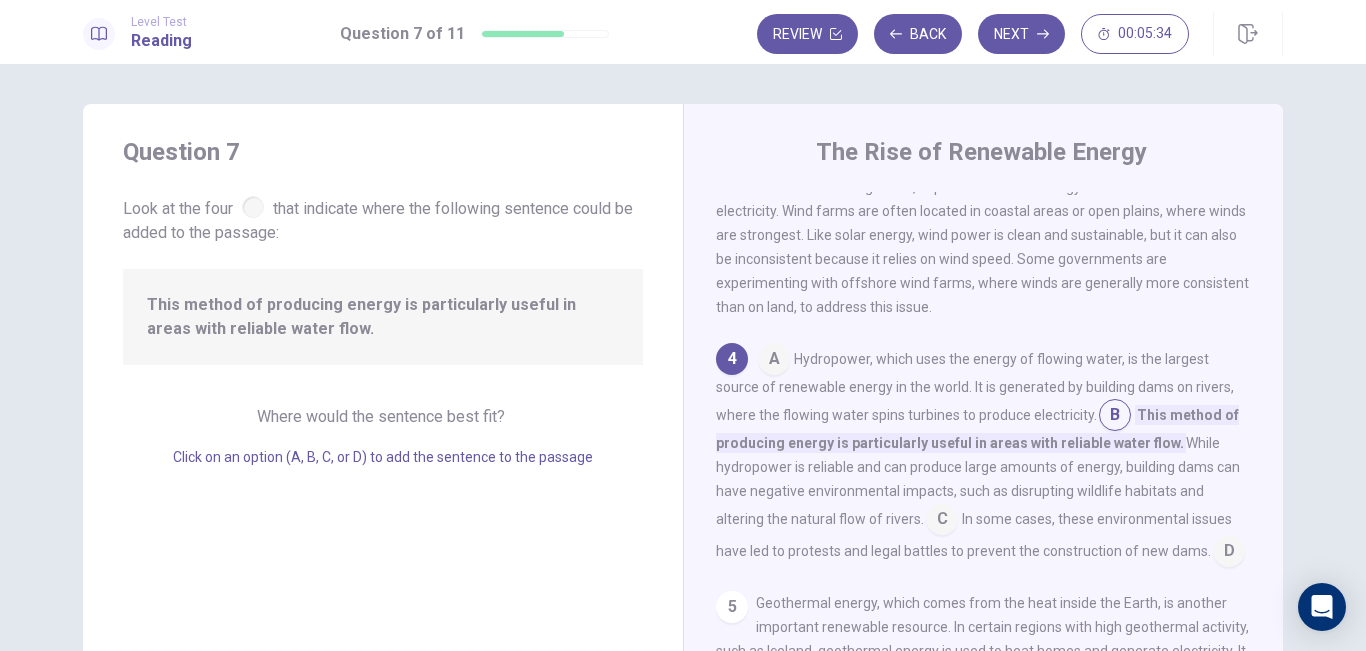 click at bounding box center [942, 521] 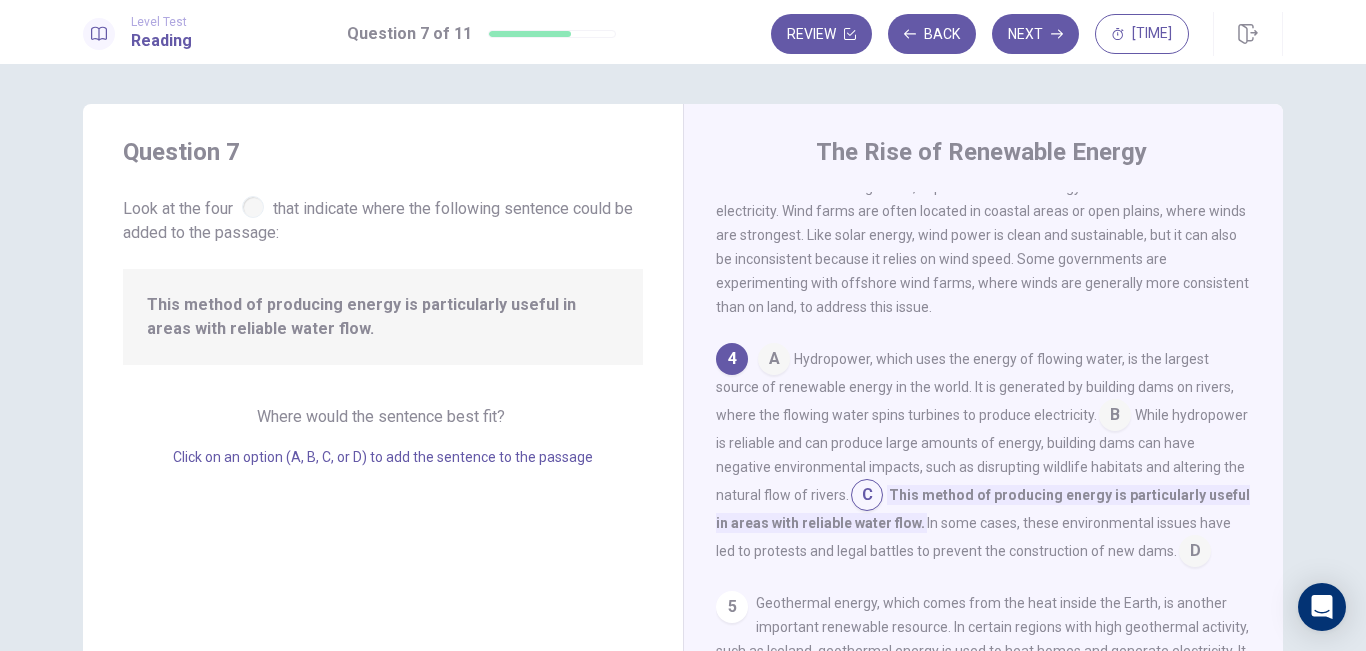 click at bounding box center [1195, 553] 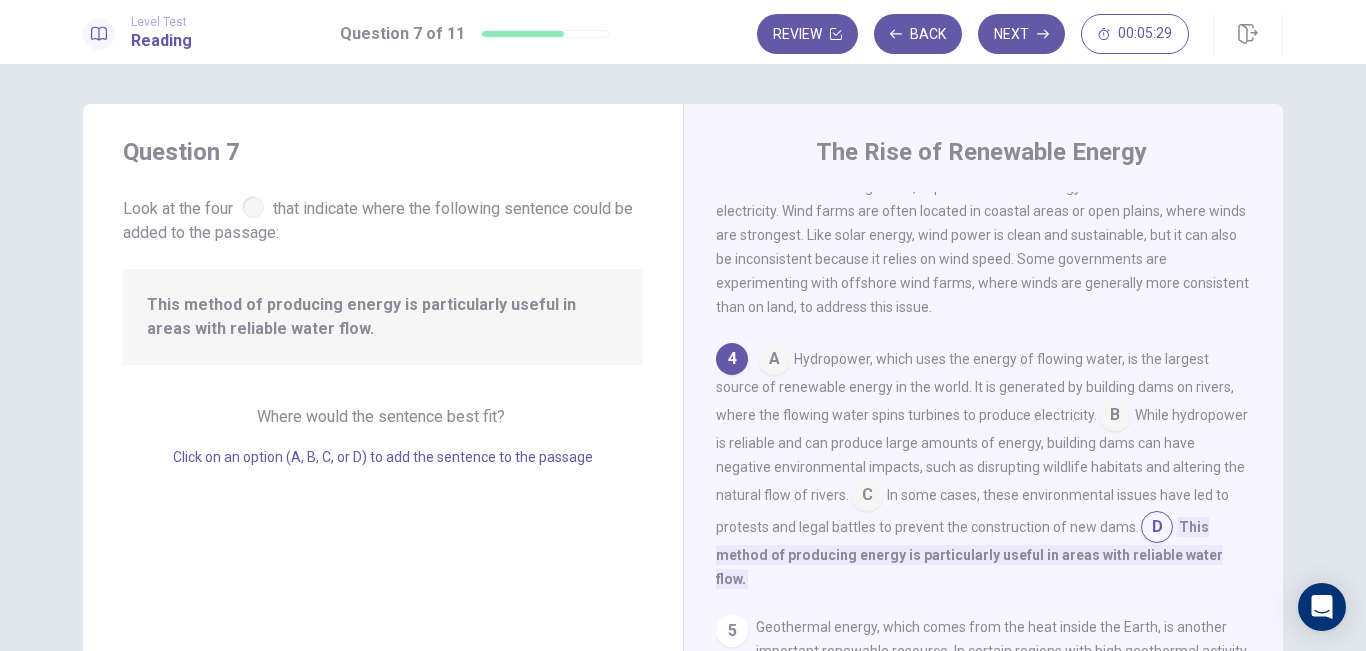 click at bounding box center (867, 497) 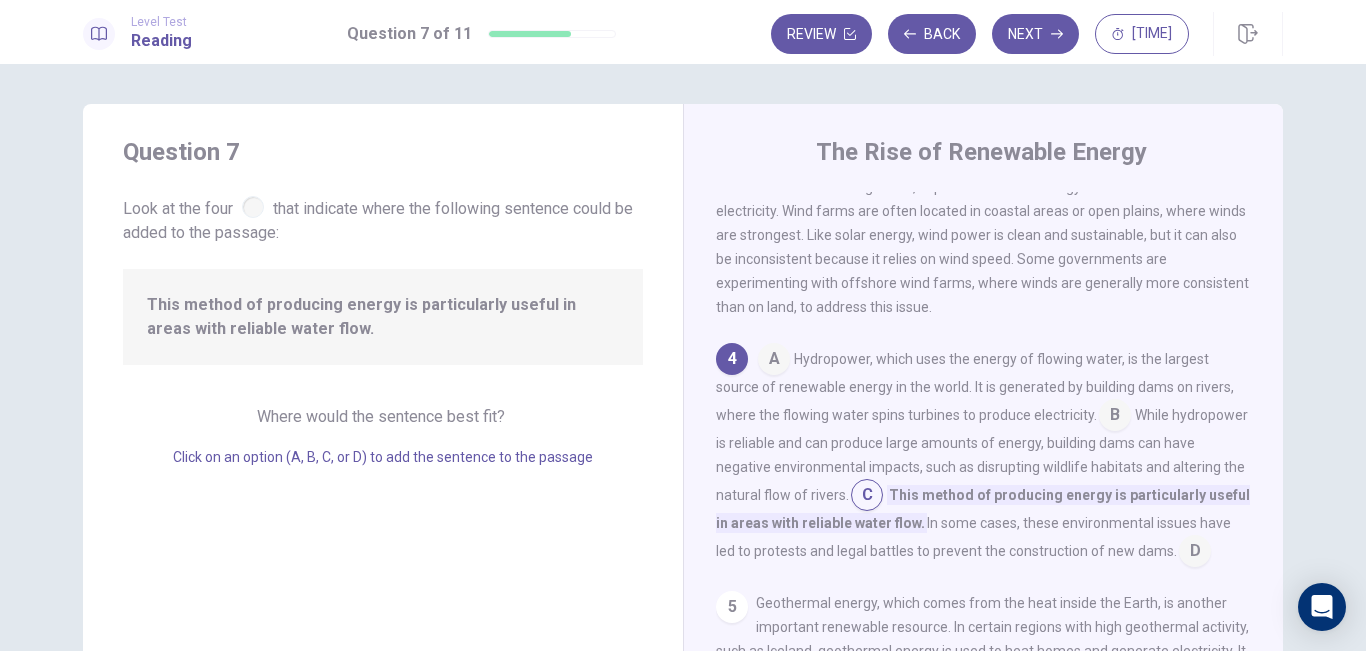 click at bounding box center (1115, 417) 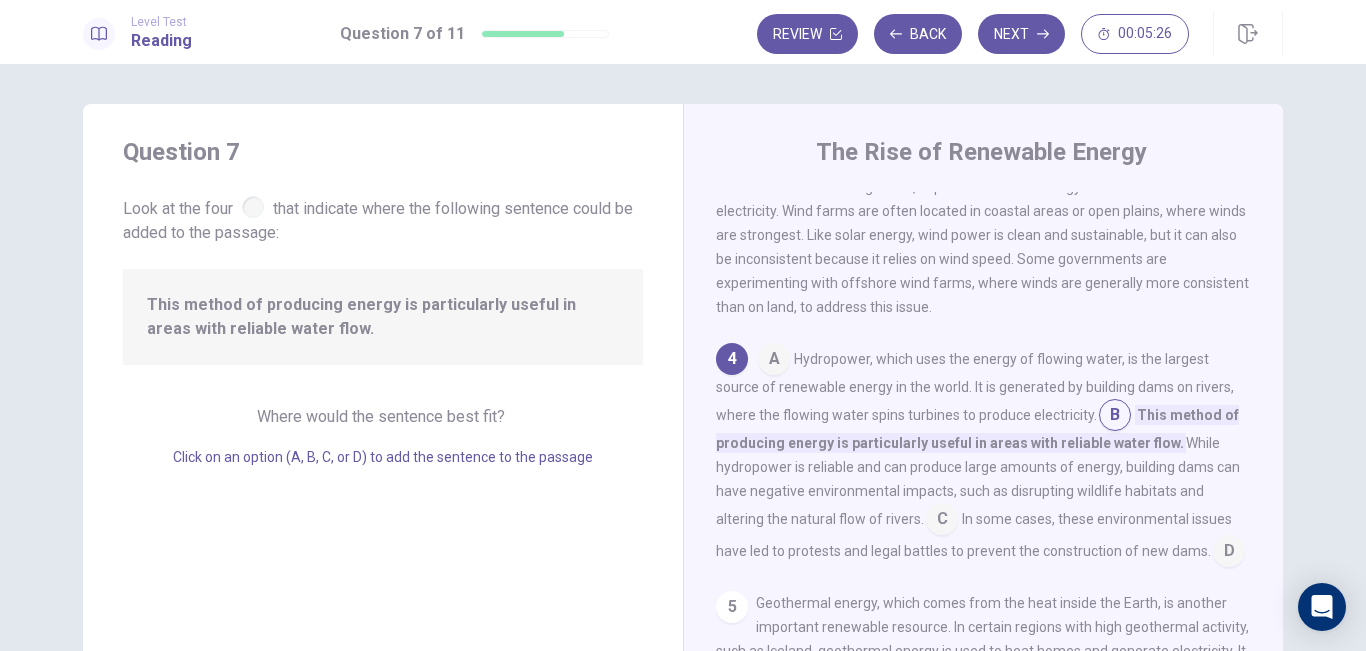 click at bounding box center (1115, 417) 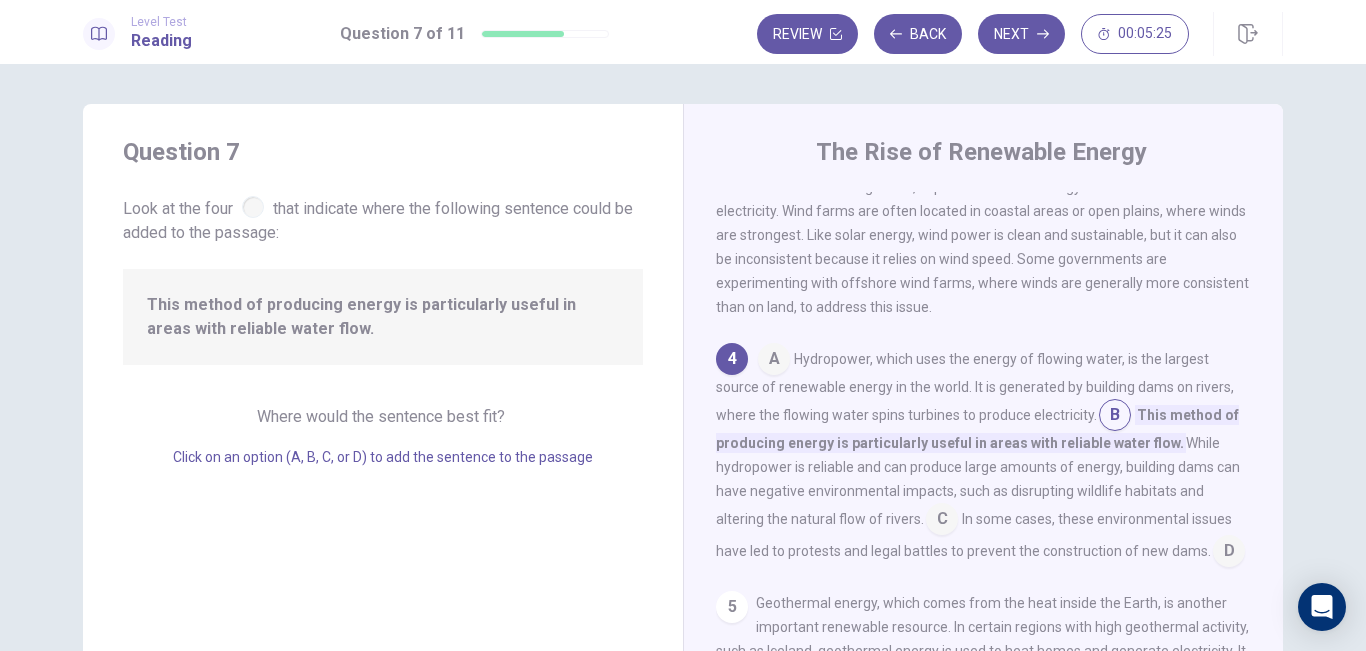 click at bounding box center (774, 361) 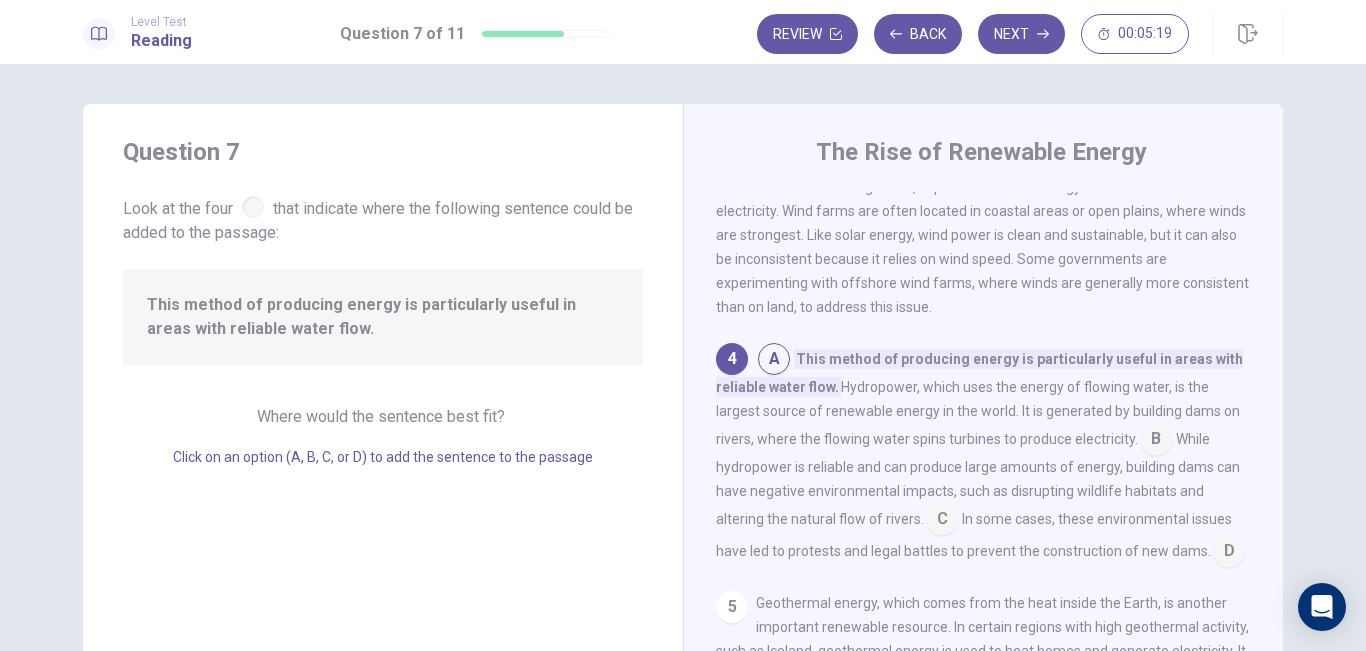 click at bounding box center [1156, 441] 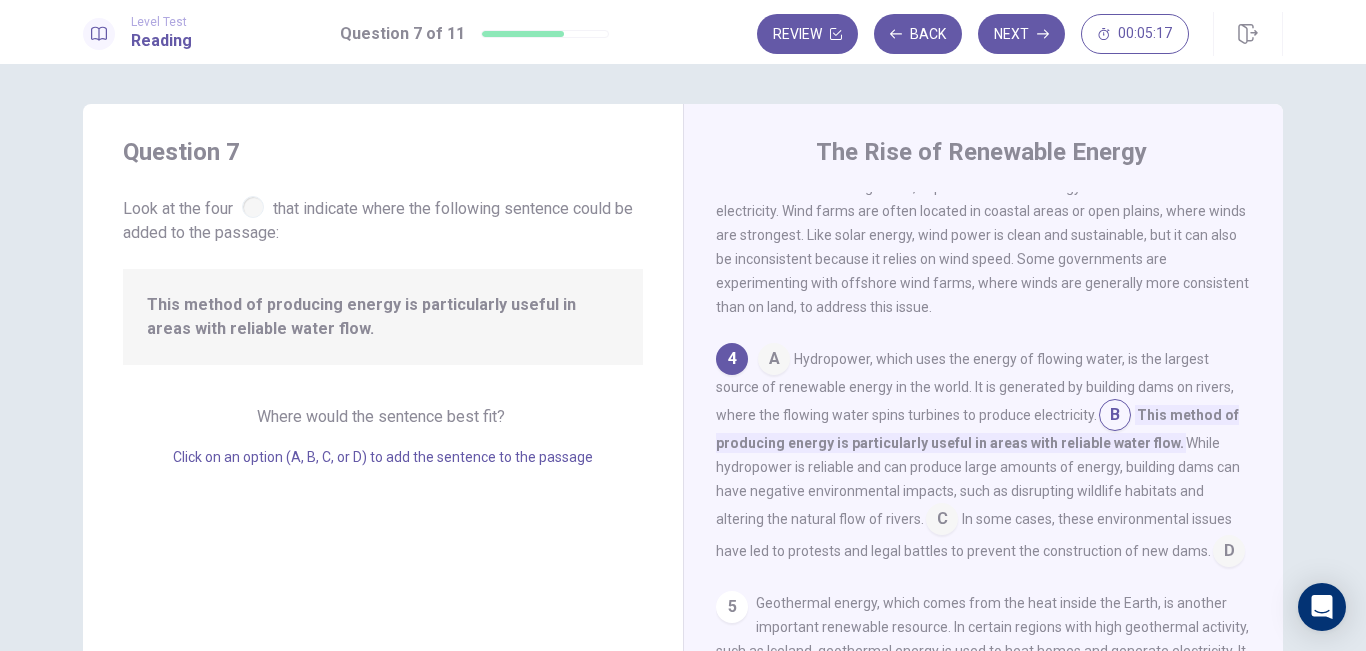 click at bounding box center [942, 521] 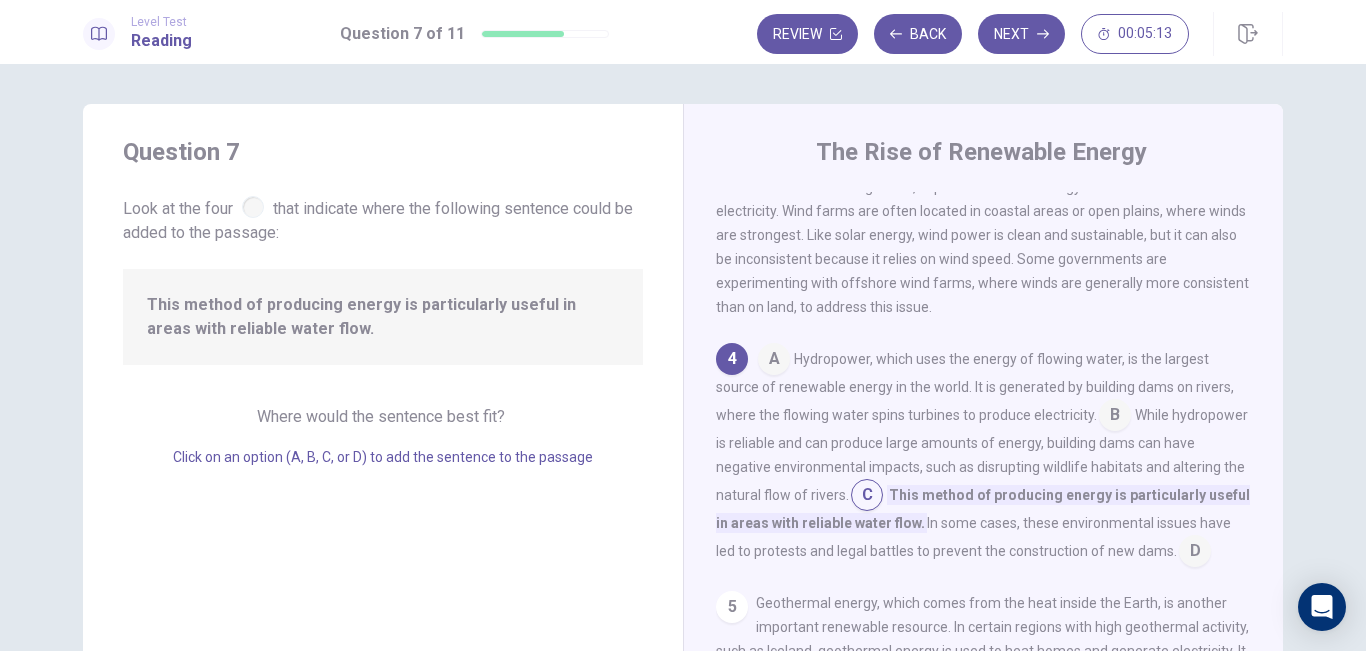 click at bounding box center (1195, 553) 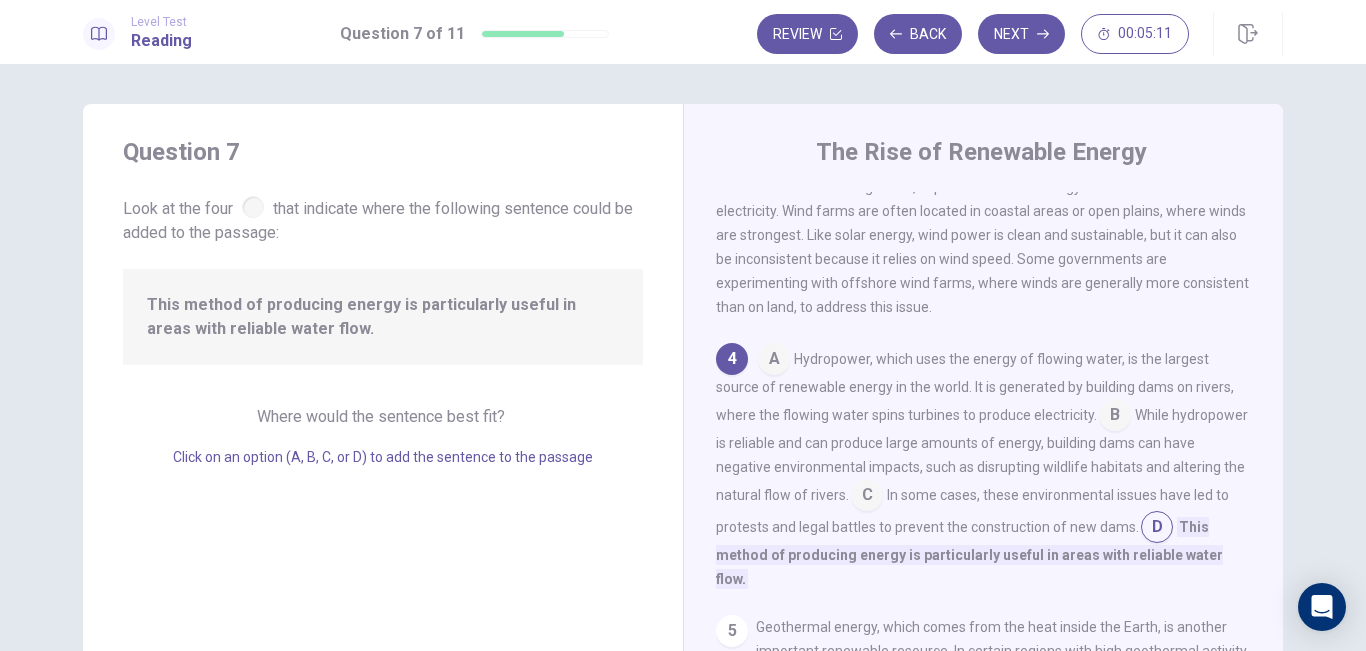 click at bounding box center (1115, 417) 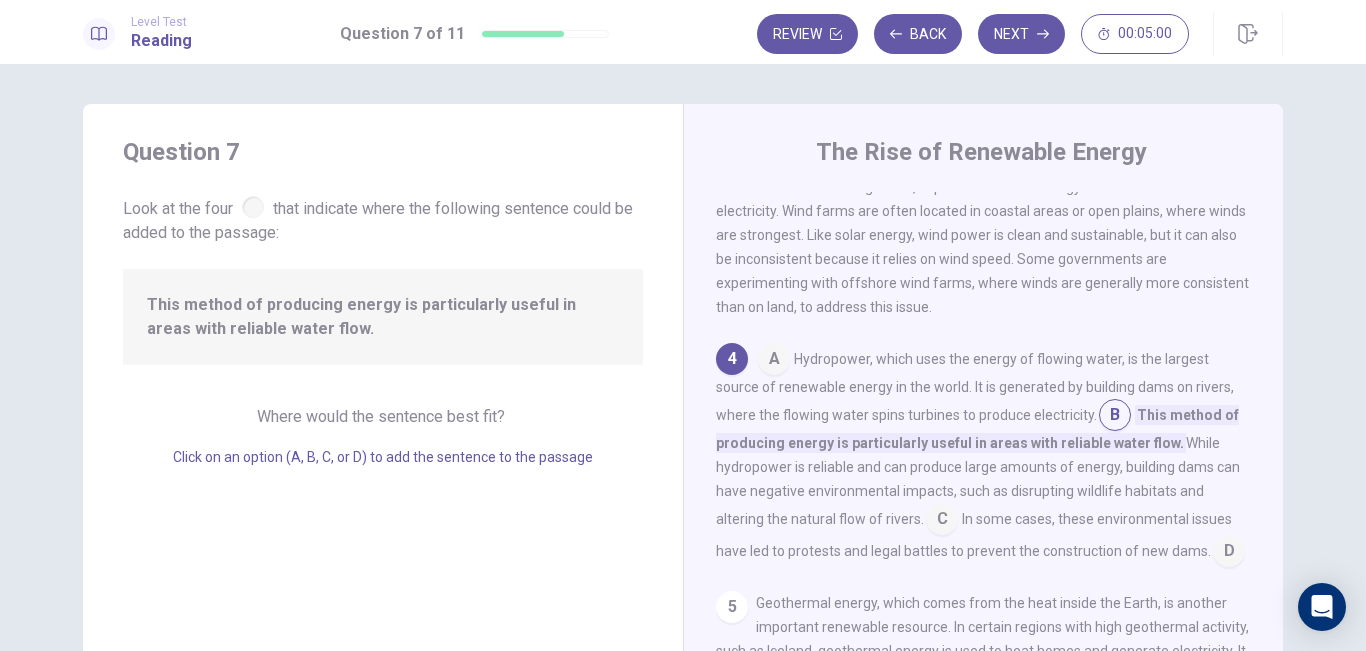 click at bounding box center [1115, 417] 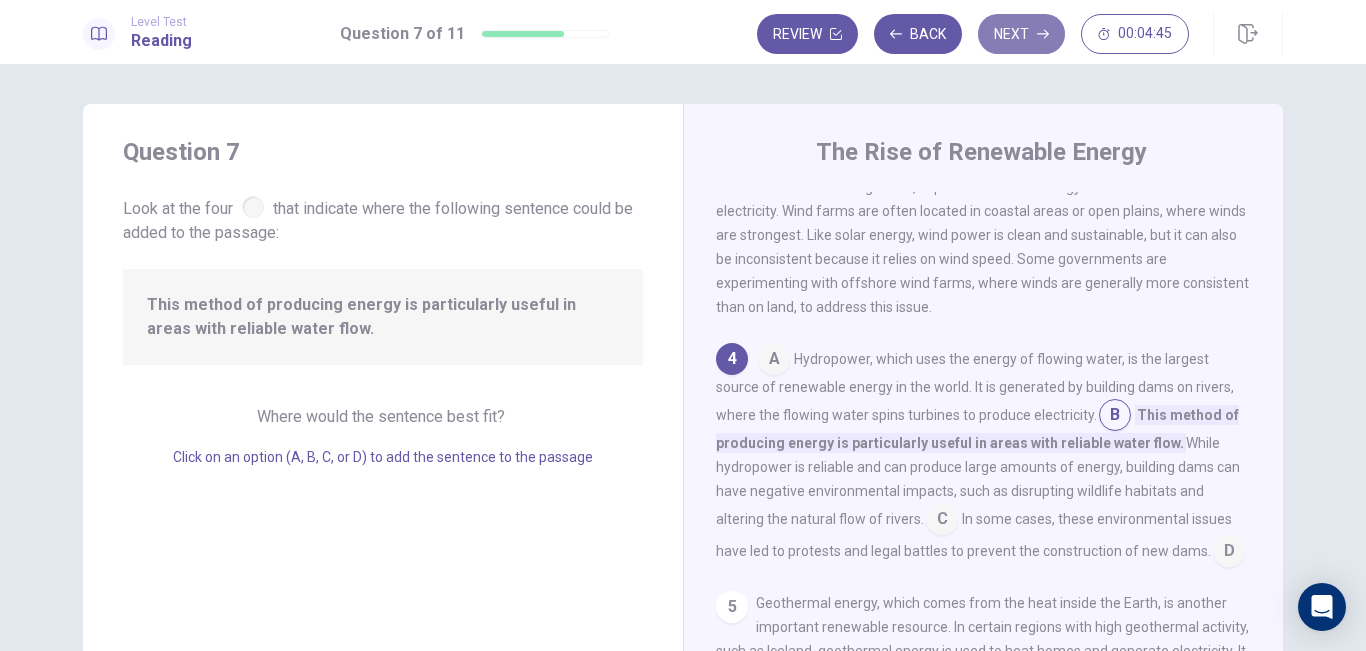 click on "Next" at bounding box center (1021, 34) 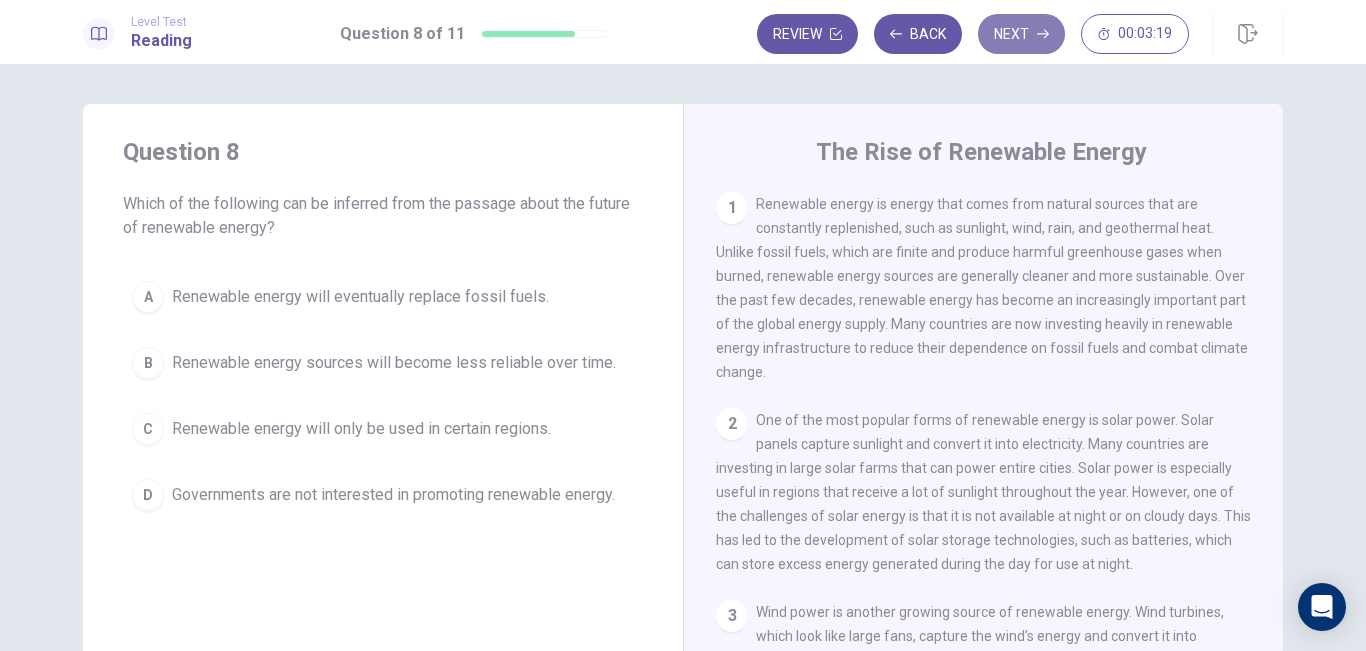 click on "Next" at bounding box center (1021, 34) 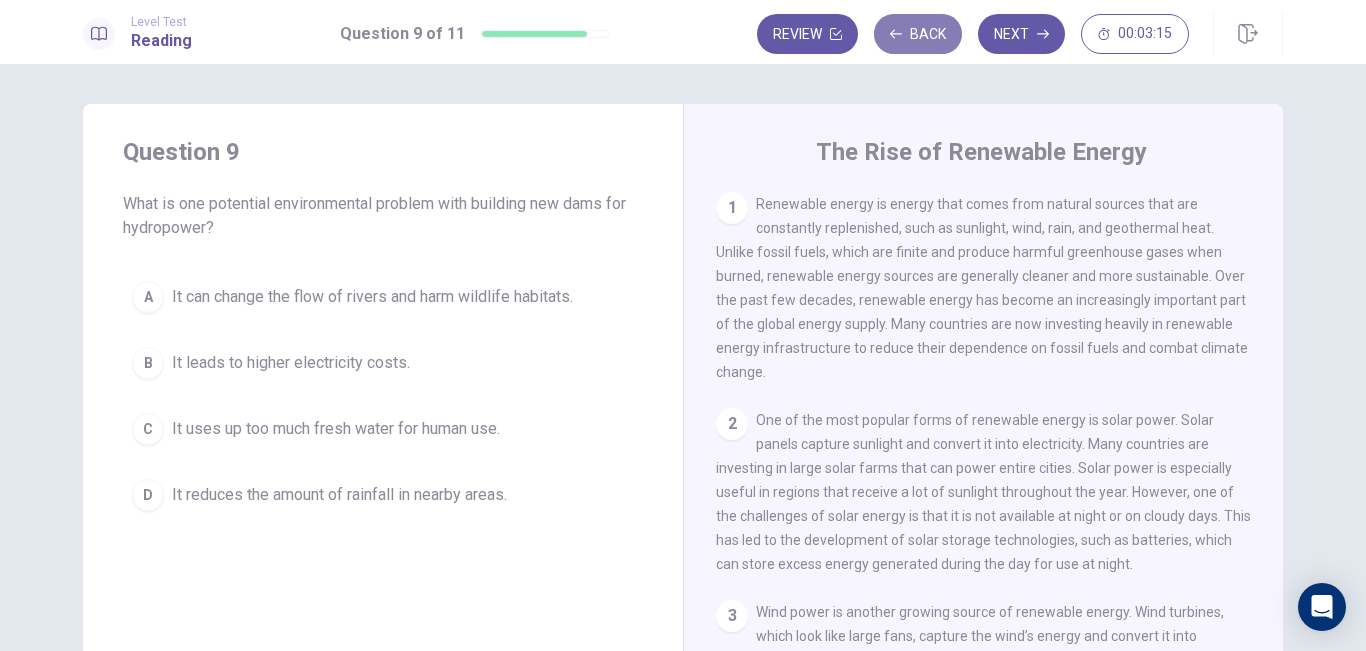 click on "Back" at bounding box center [918, 34] 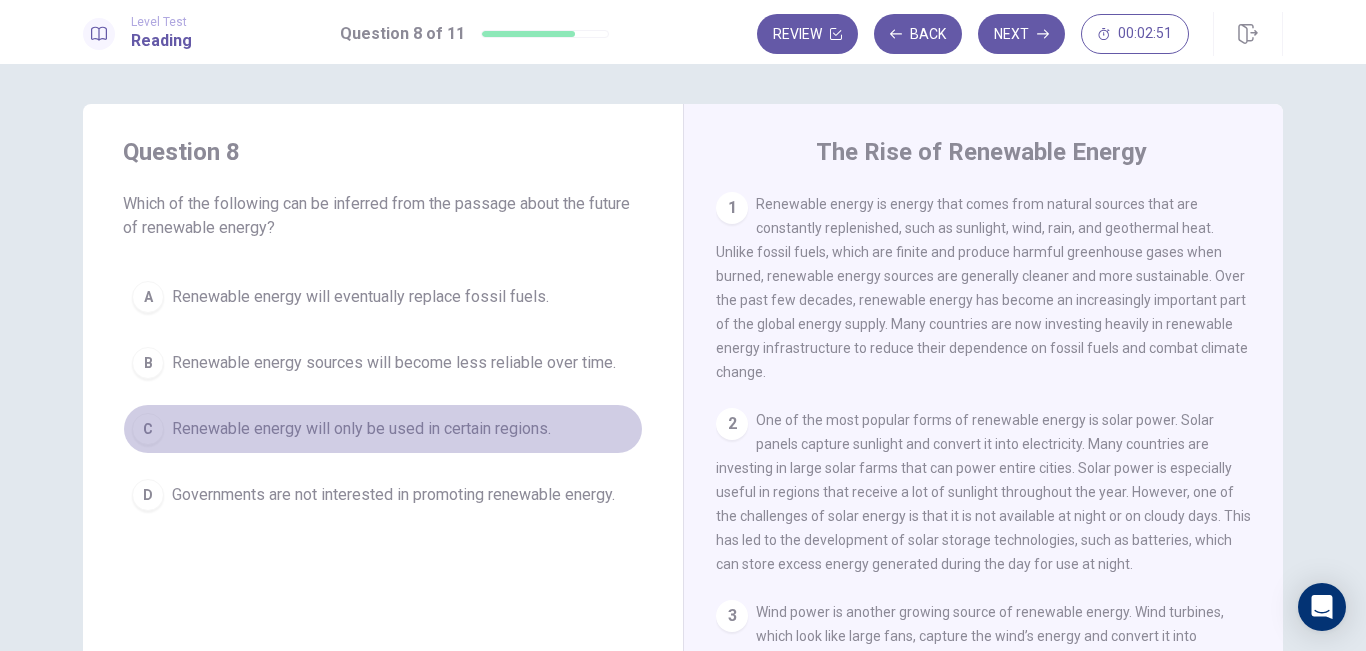 click on "C" at bounding box center (148, 429) 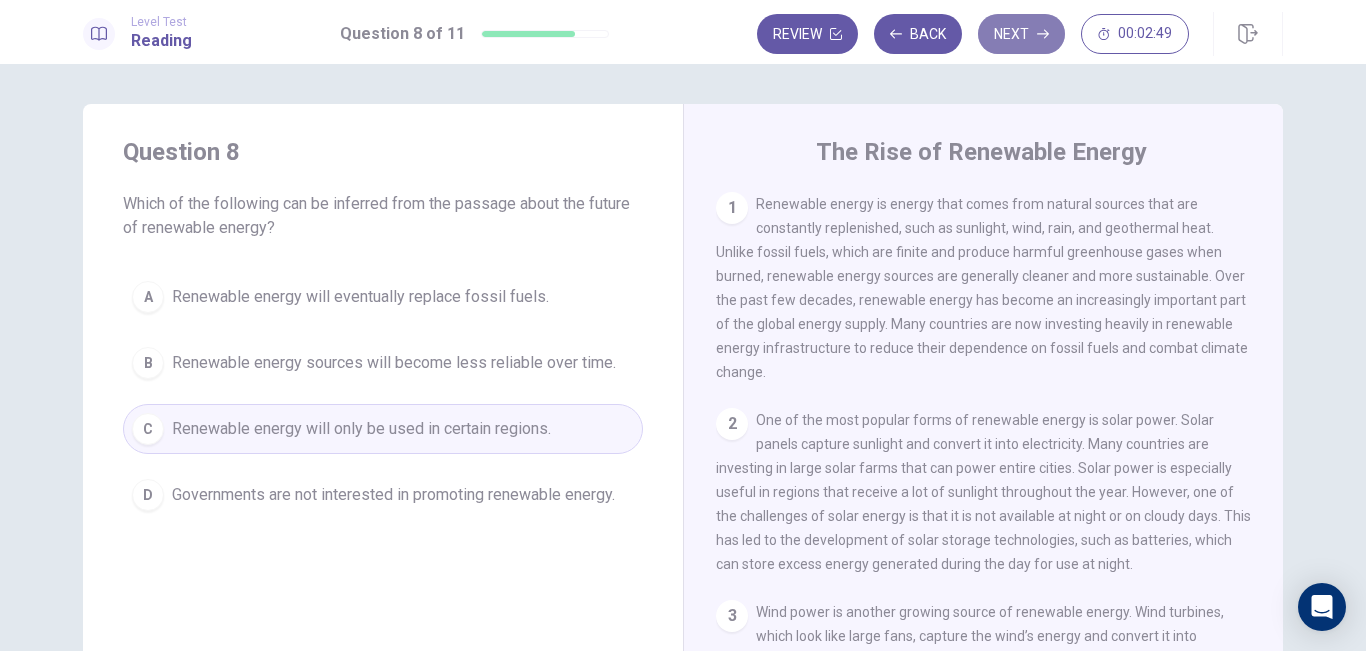 click on "Next" at bounding box center [1021, 34] 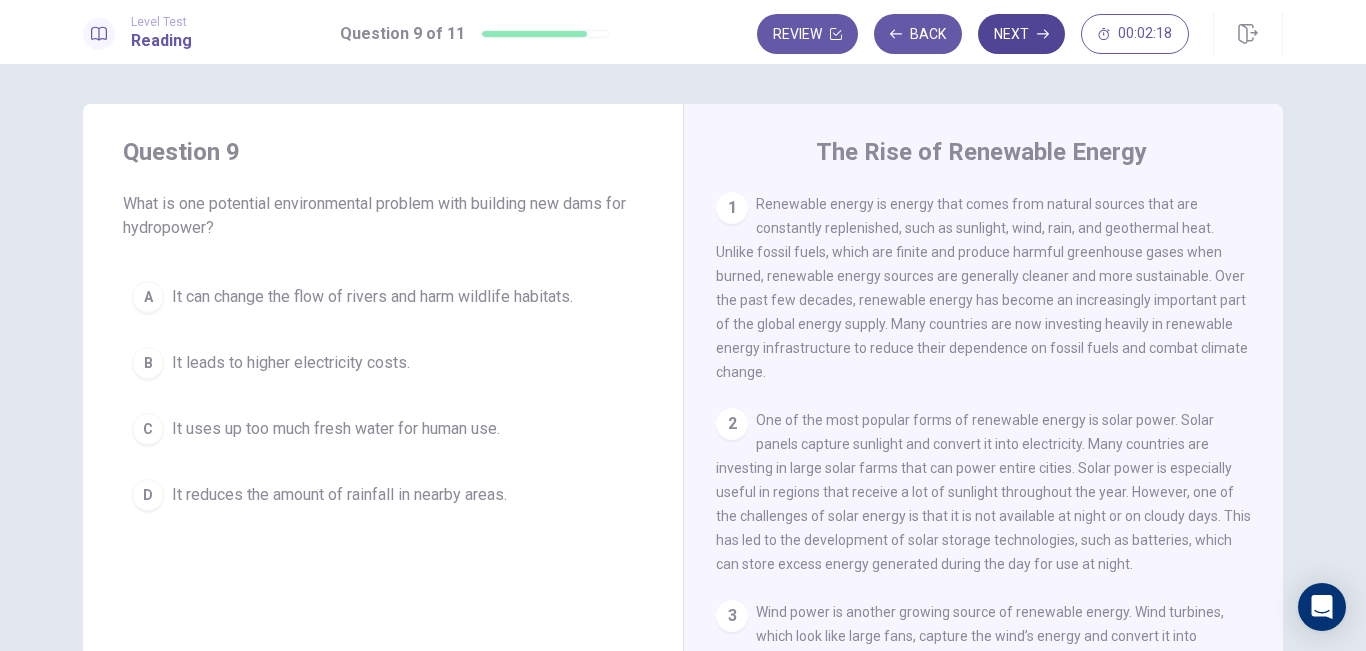 click on "Next" at bounding box center (1021, 34) 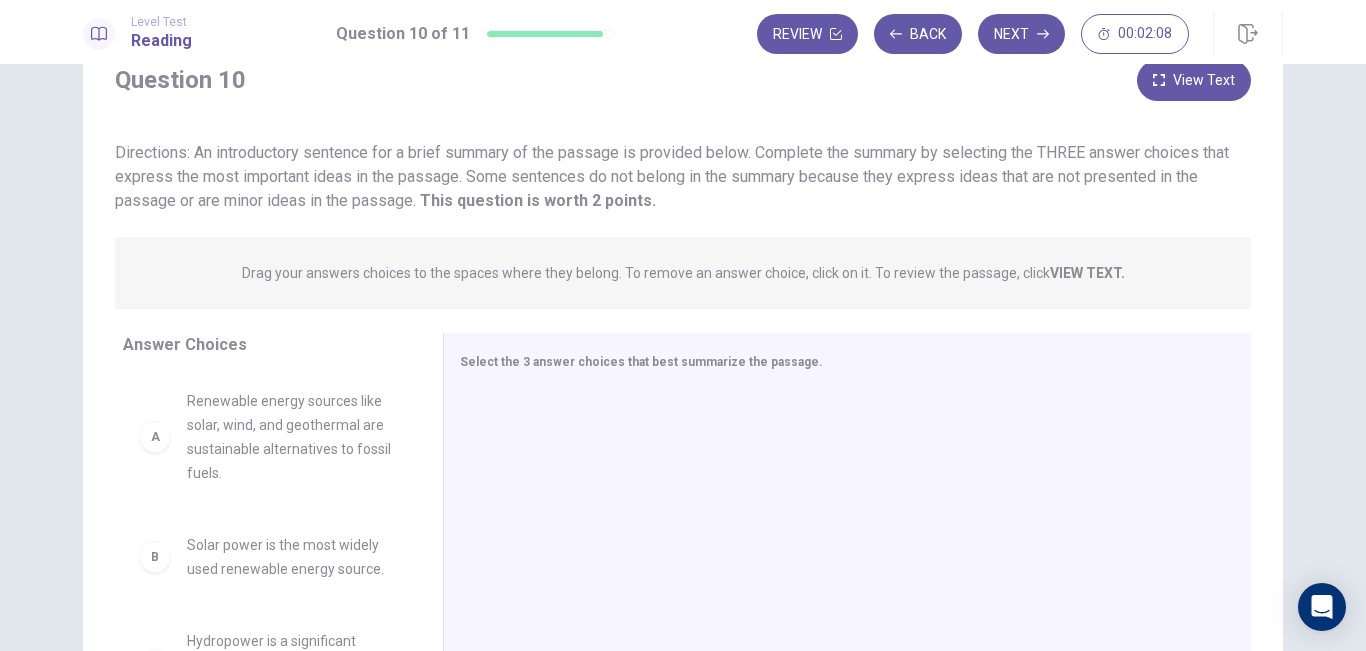 scroll, scrollTop: 33, scrollLeft: 0, axis: vertical 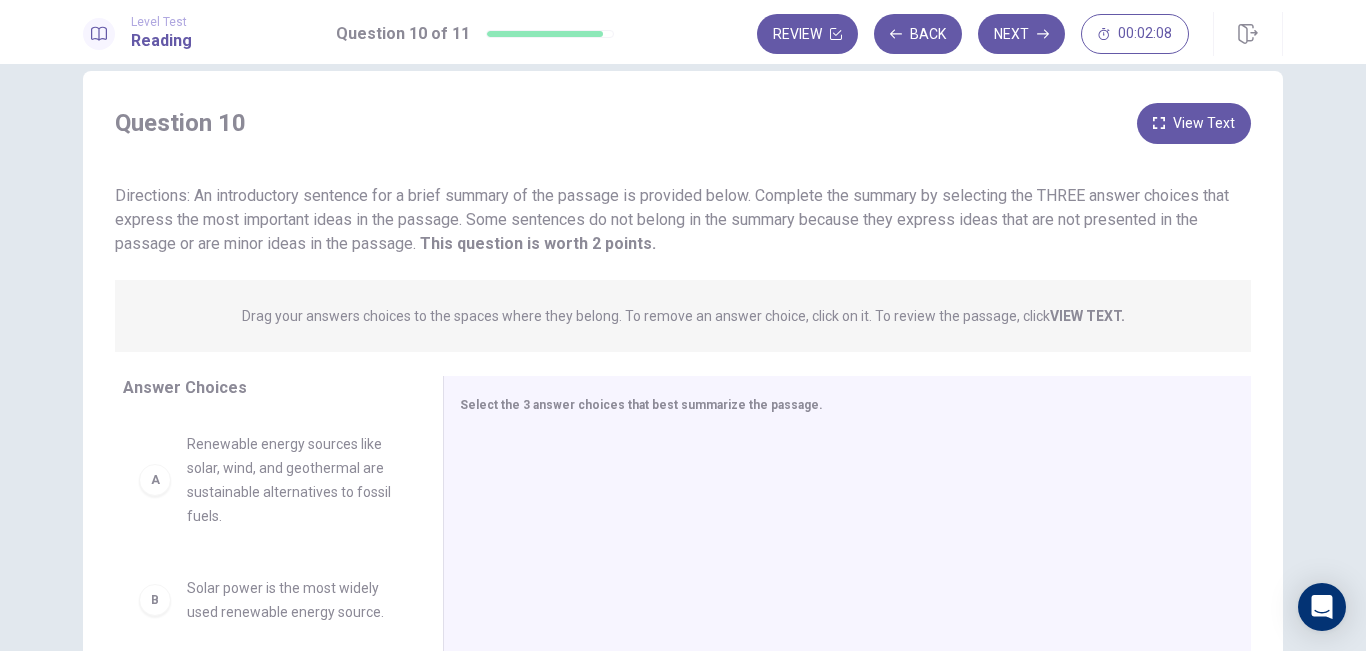 click 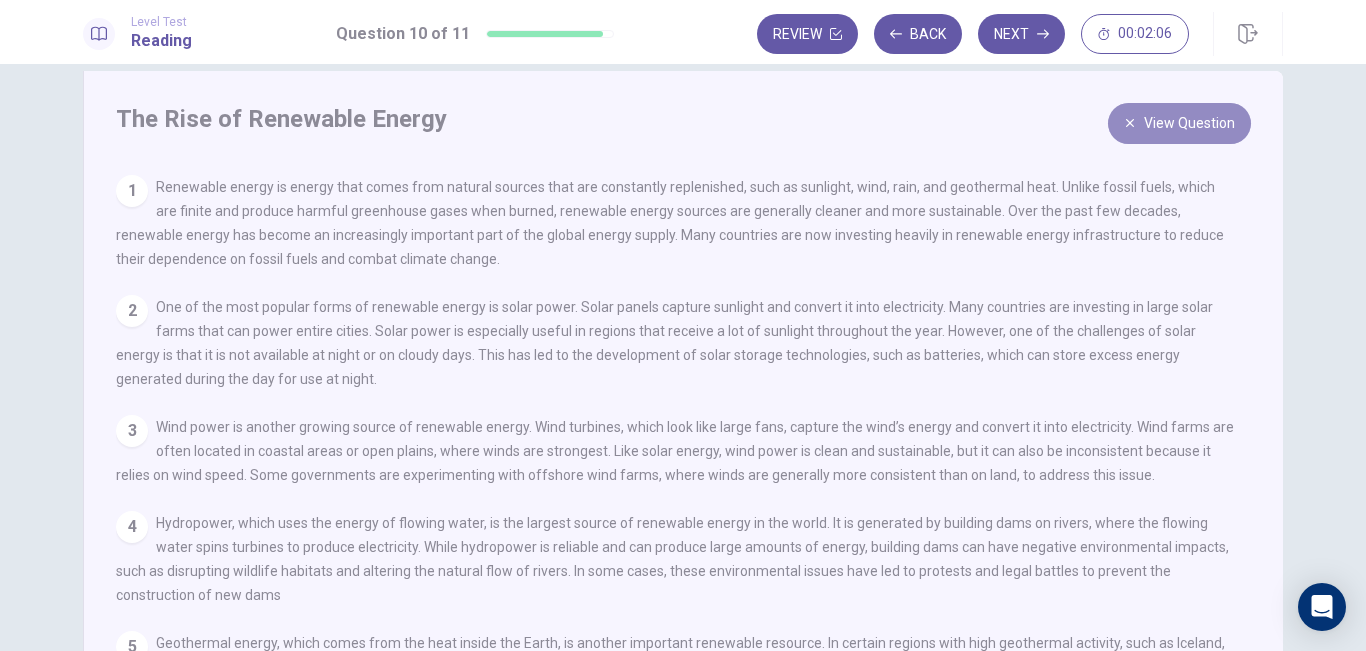 click on "View Question" at bounding box center (1179, 123) 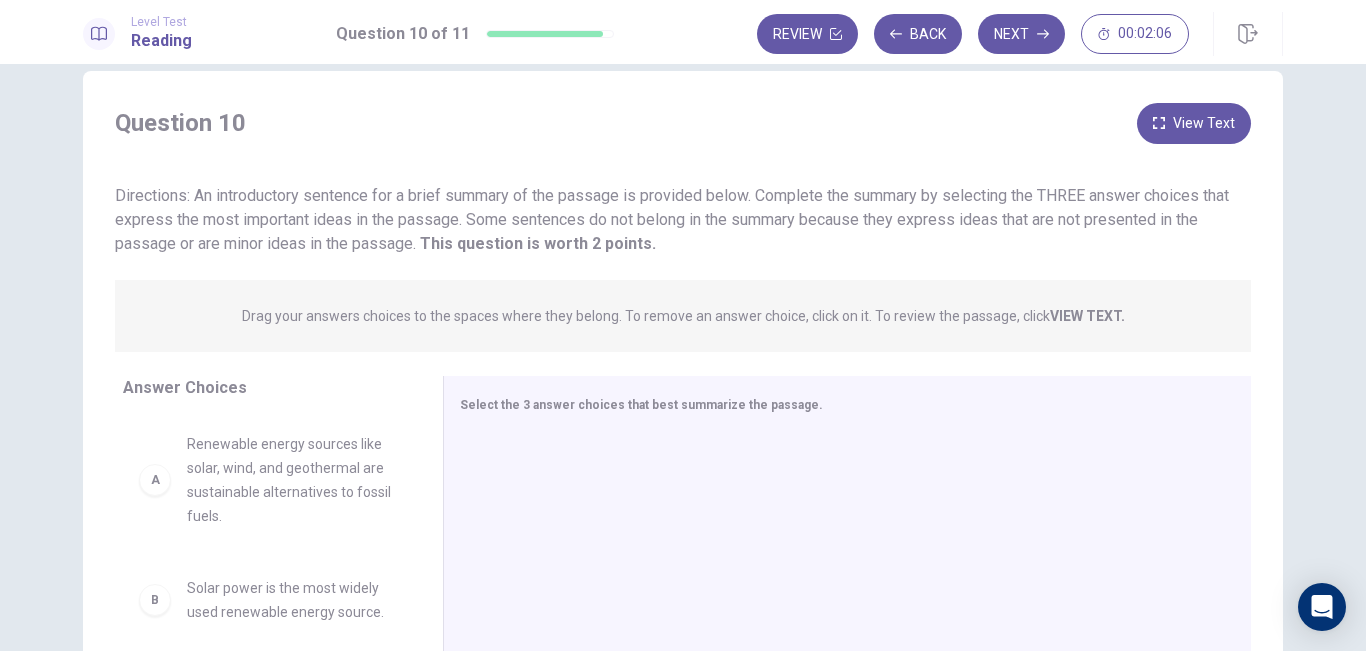 click 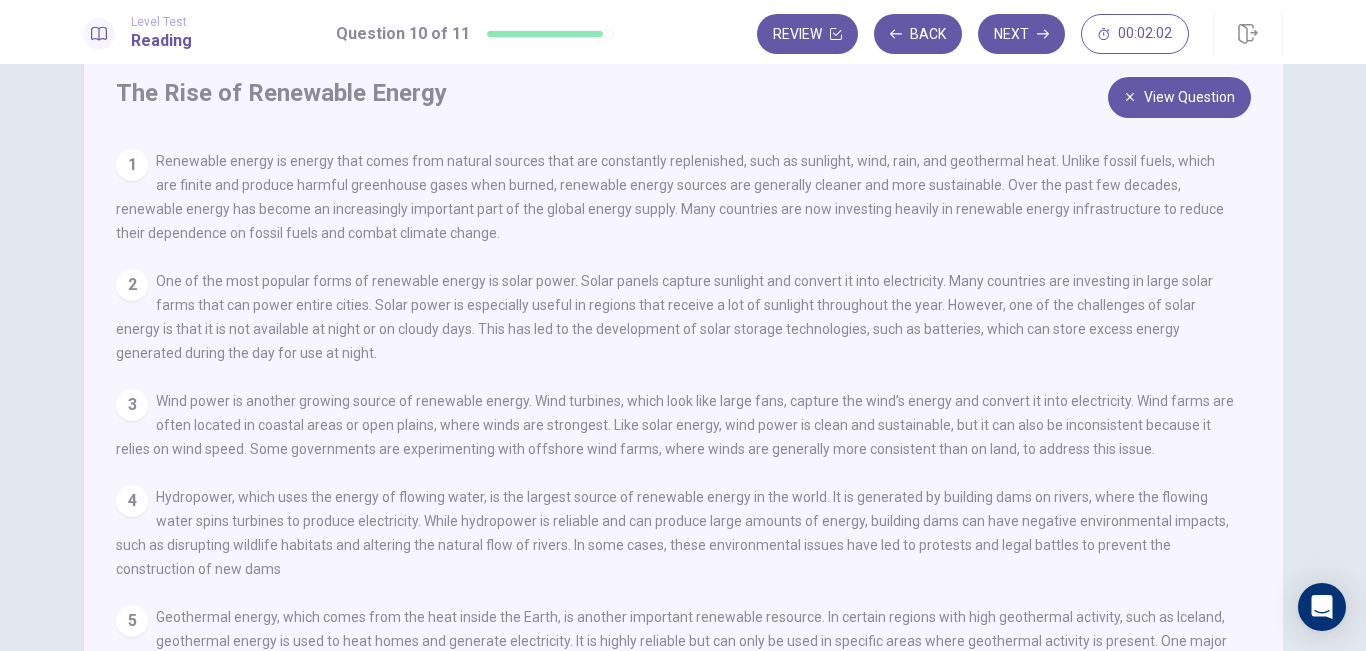 scroll, scrollTop: 0, scrollLeft: 0, axis: both 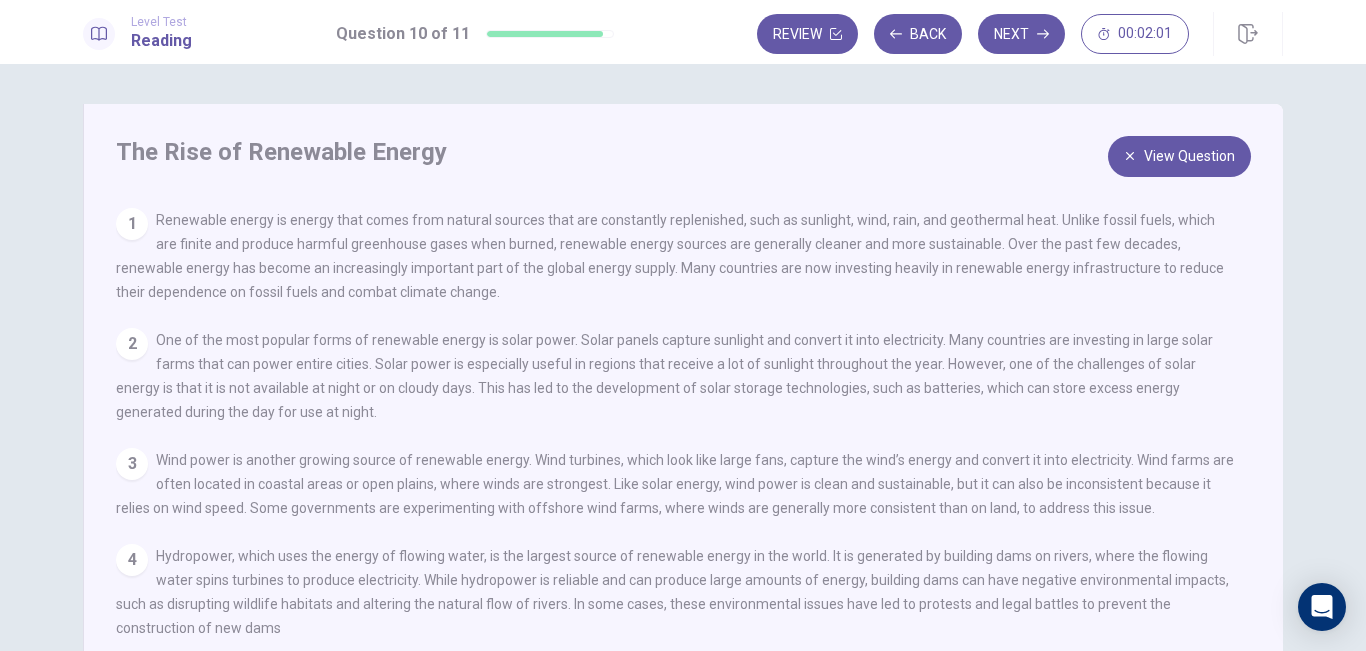 click on "View Question" at bounding box center (1179, 156) 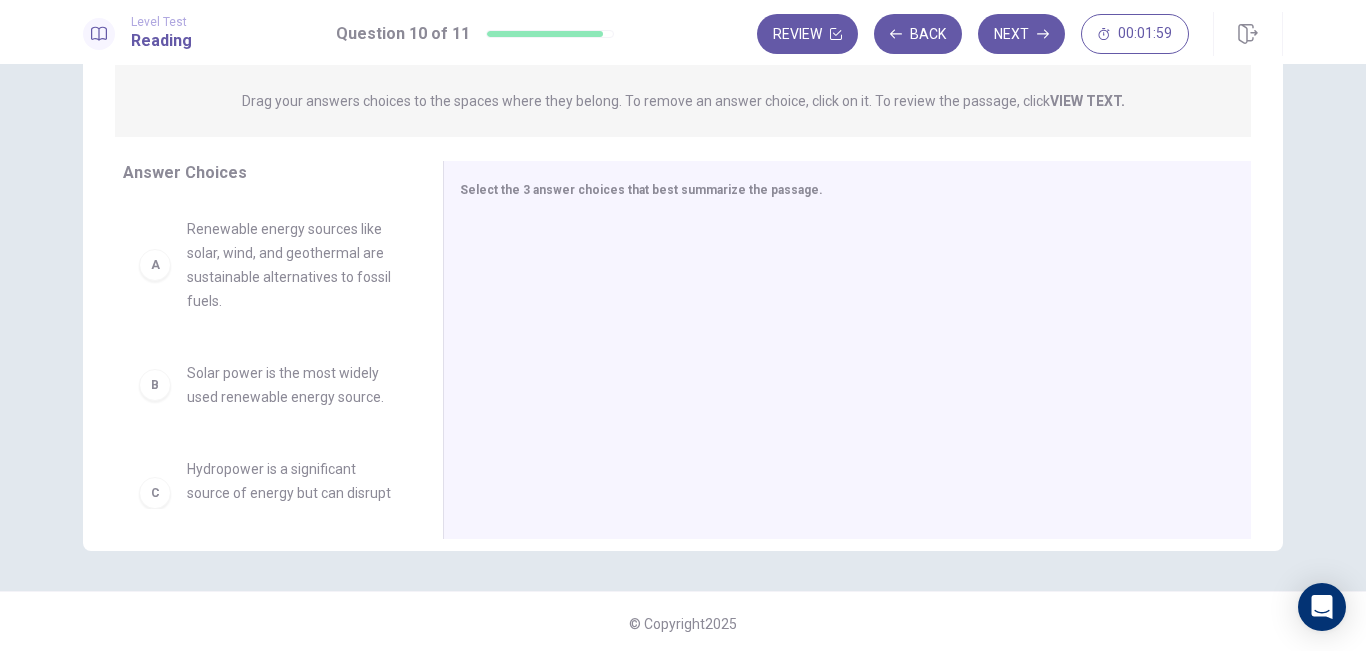 scroll, scrollTop: 247, scrollLeft: 0, axis: vertical 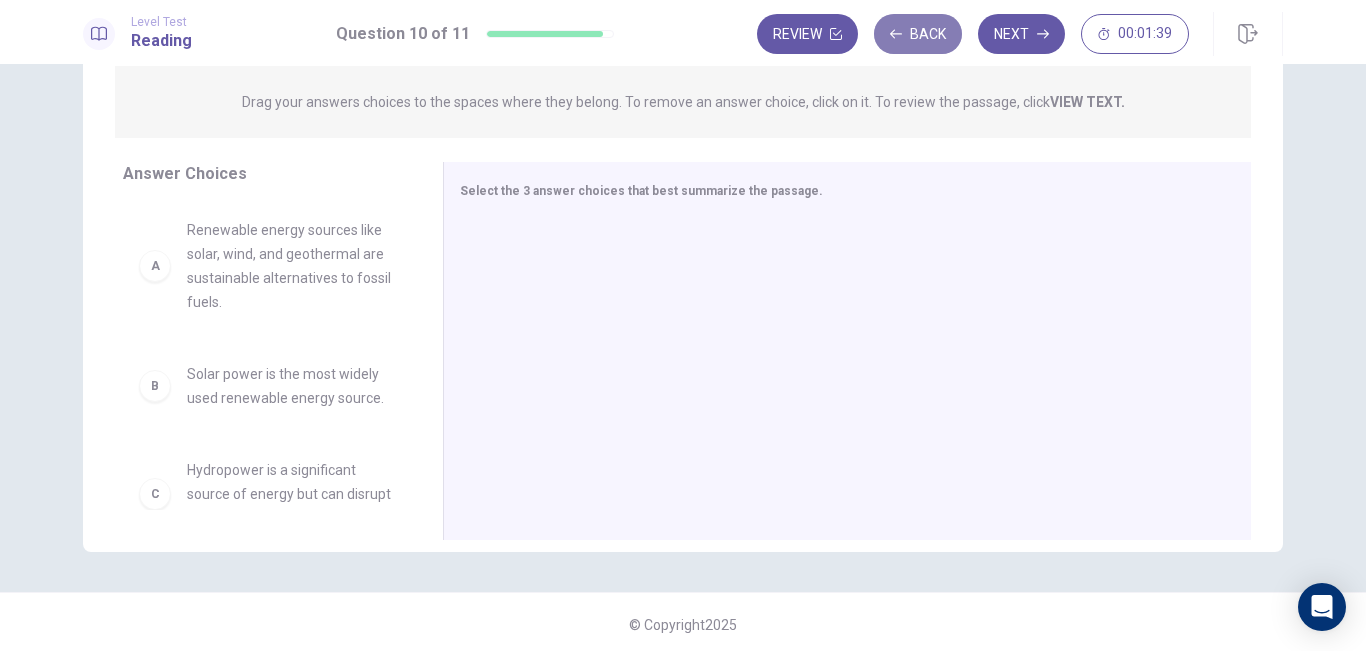 click on "Back" at bounding box center [918, 34] 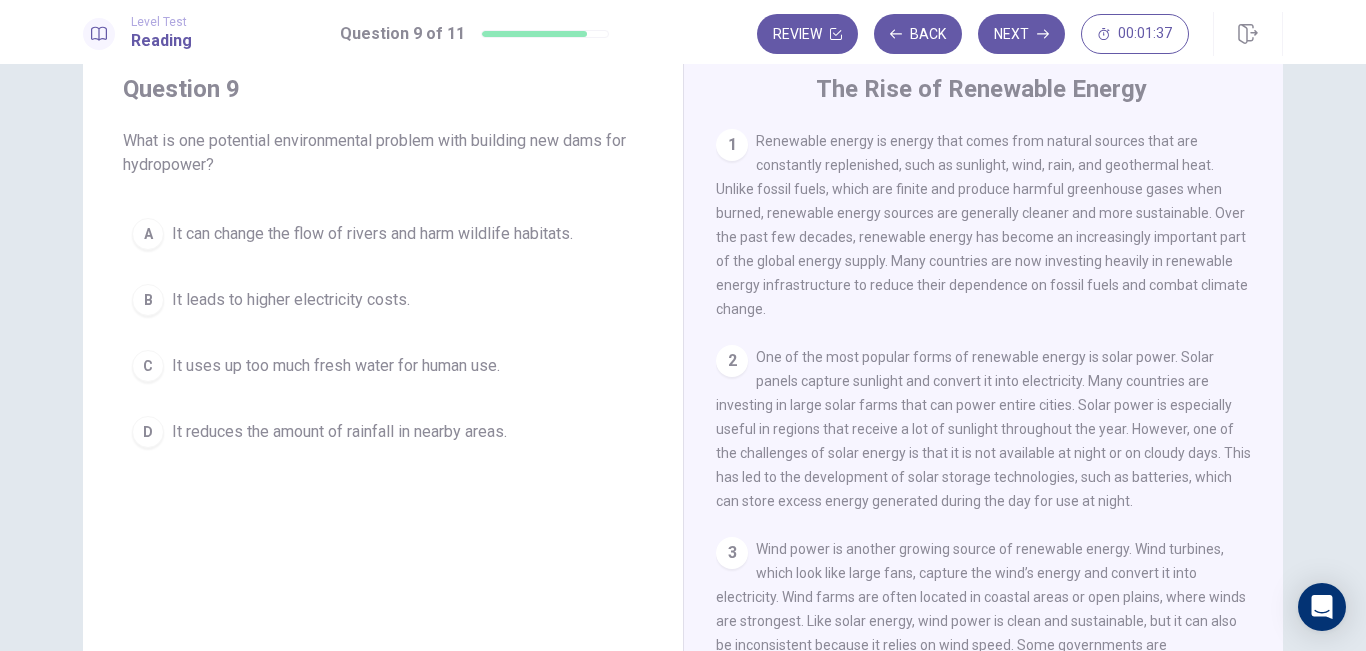 scroll, scrollTop: 59, scrollLeft: 0, axis: vertical 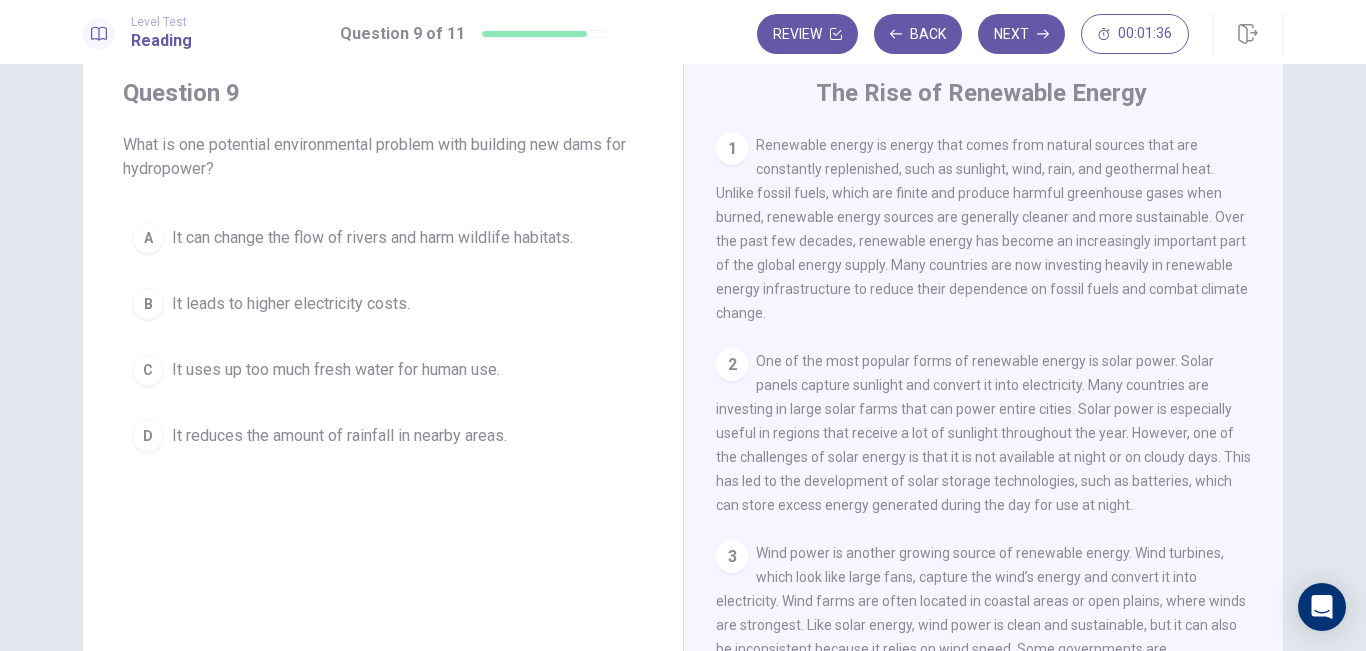click on "A" at bounding box center (148, 238) 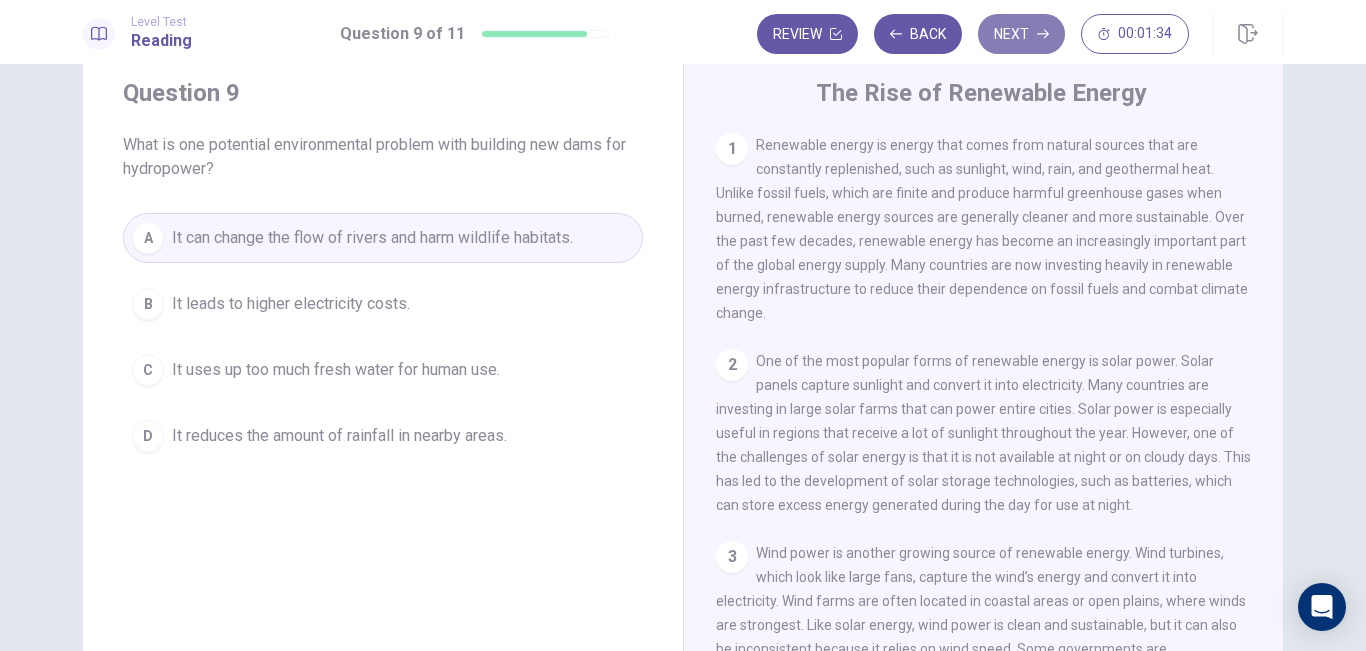 click on "Next" at bounding box center (1021, 34) 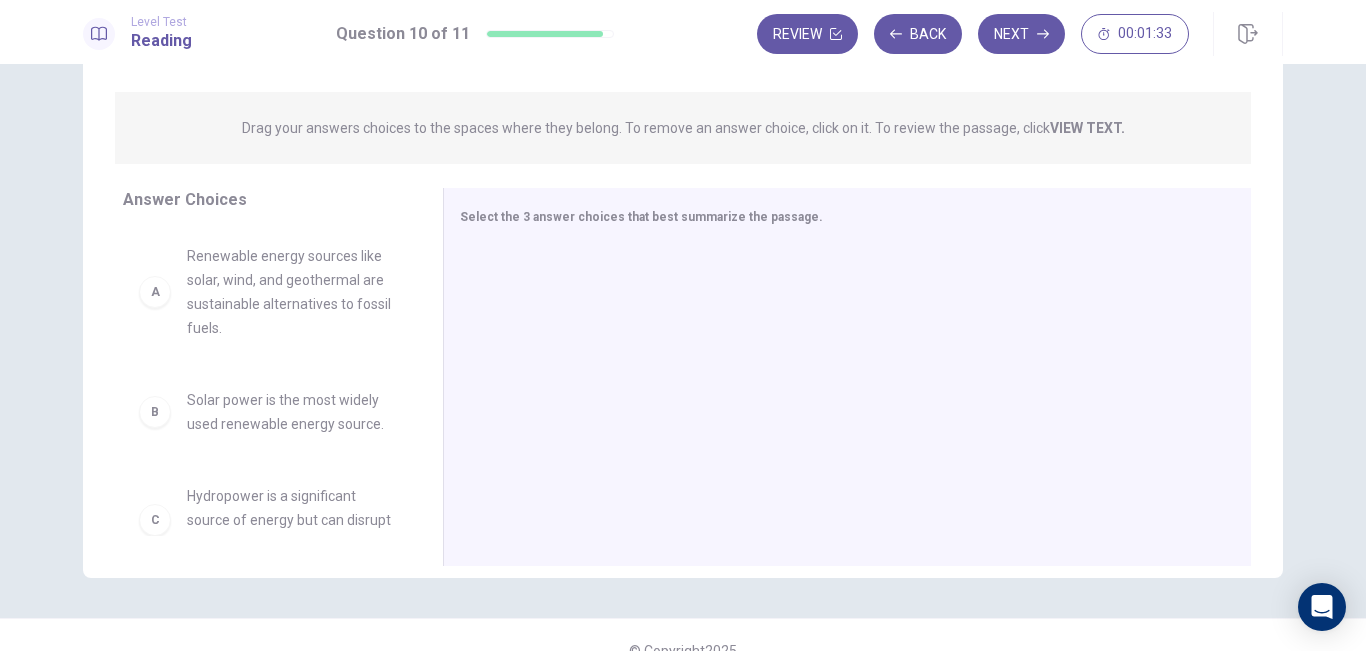 scroll, scrollTop: 219, scrollLeft: 0, axis: vertical 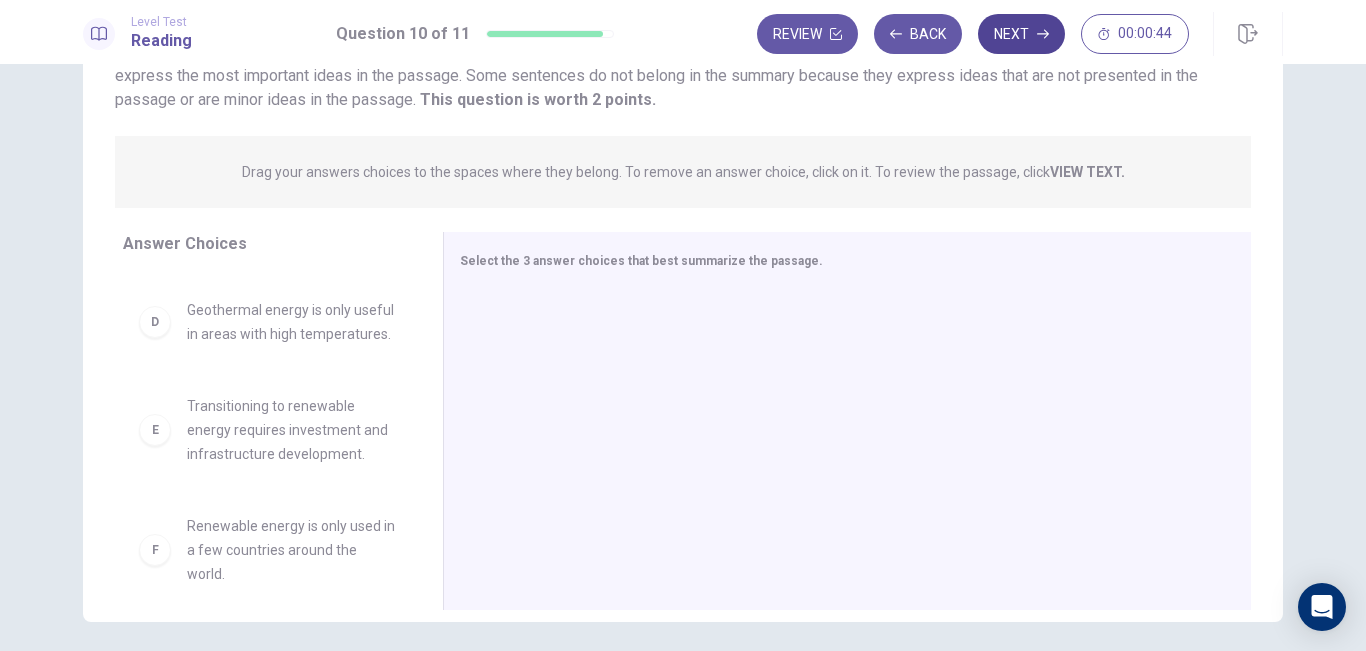 click on "Next" at bounding box center (1021, 34) 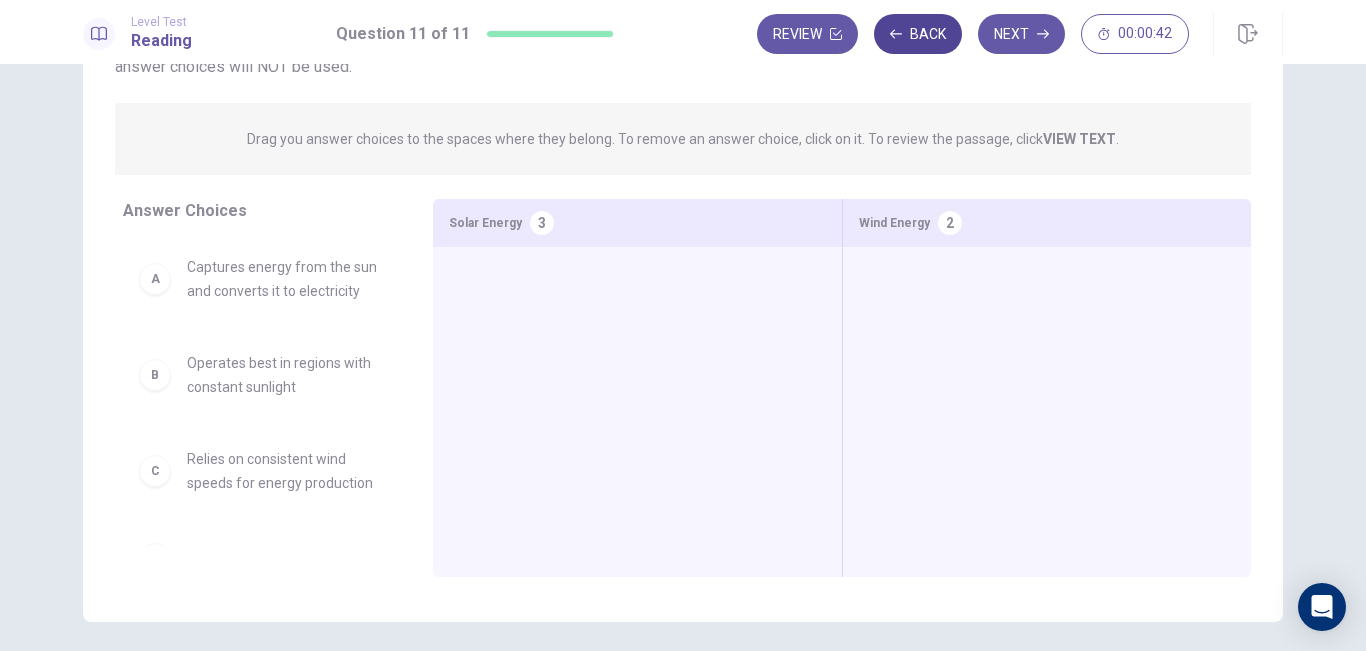 click on "Back" at bounding box center [918, 34] 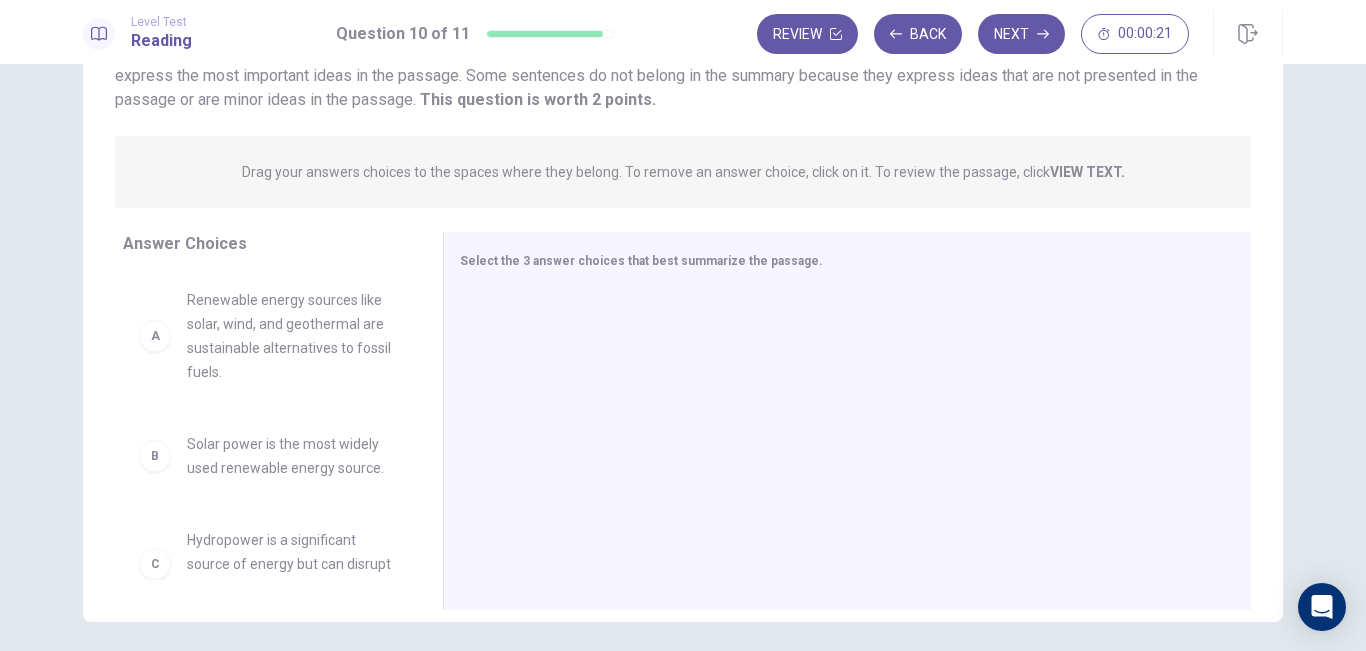 click on "A Renewable energy sources like solar, wind, and geothermal are sustainable alternatives to fossil fuels." at bounding box center (267, 336) 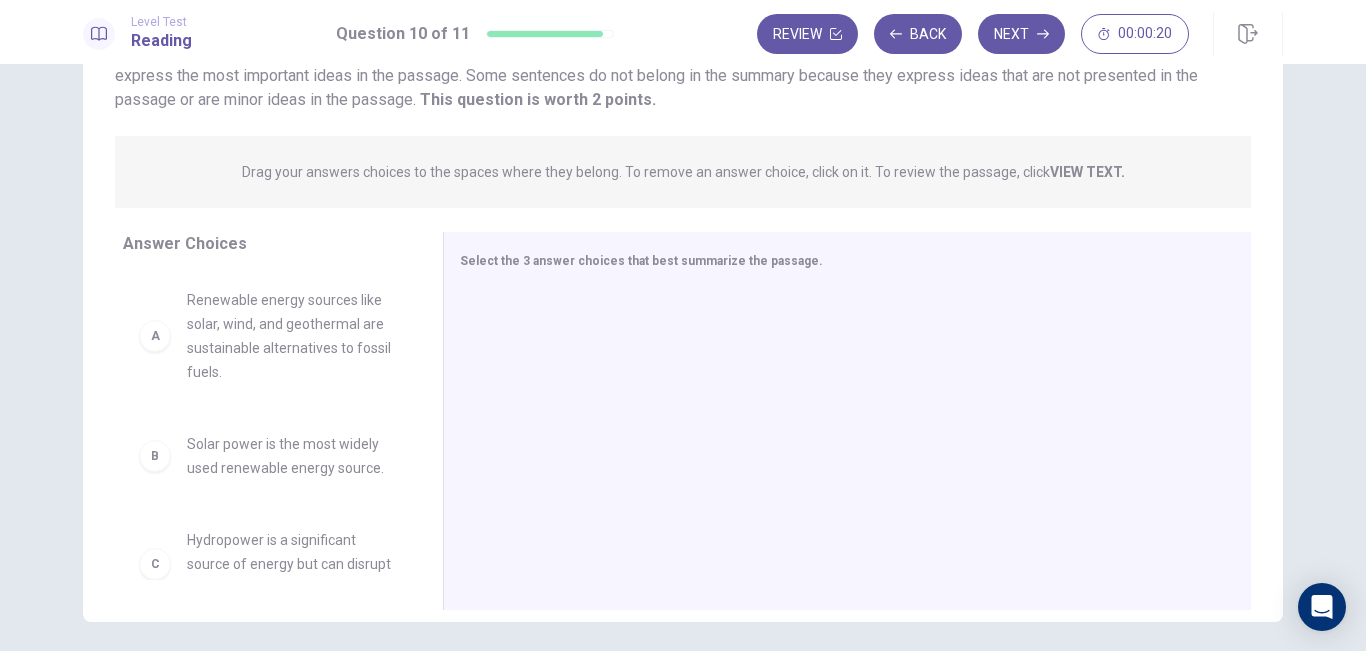 click on "B" at bounding box center (155, 456) 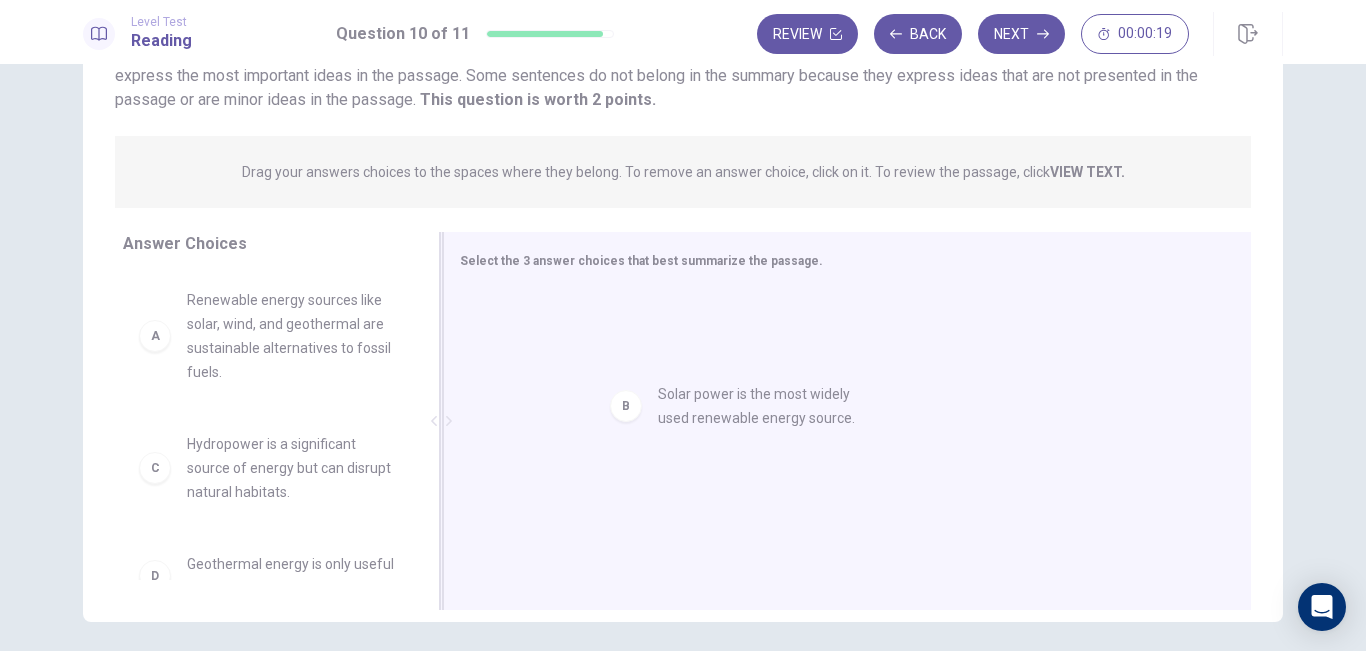 drag, startPoint x: 155, startPoint y: 461, endPoint x: 681, endPoint y: 411, distance: 528.3711 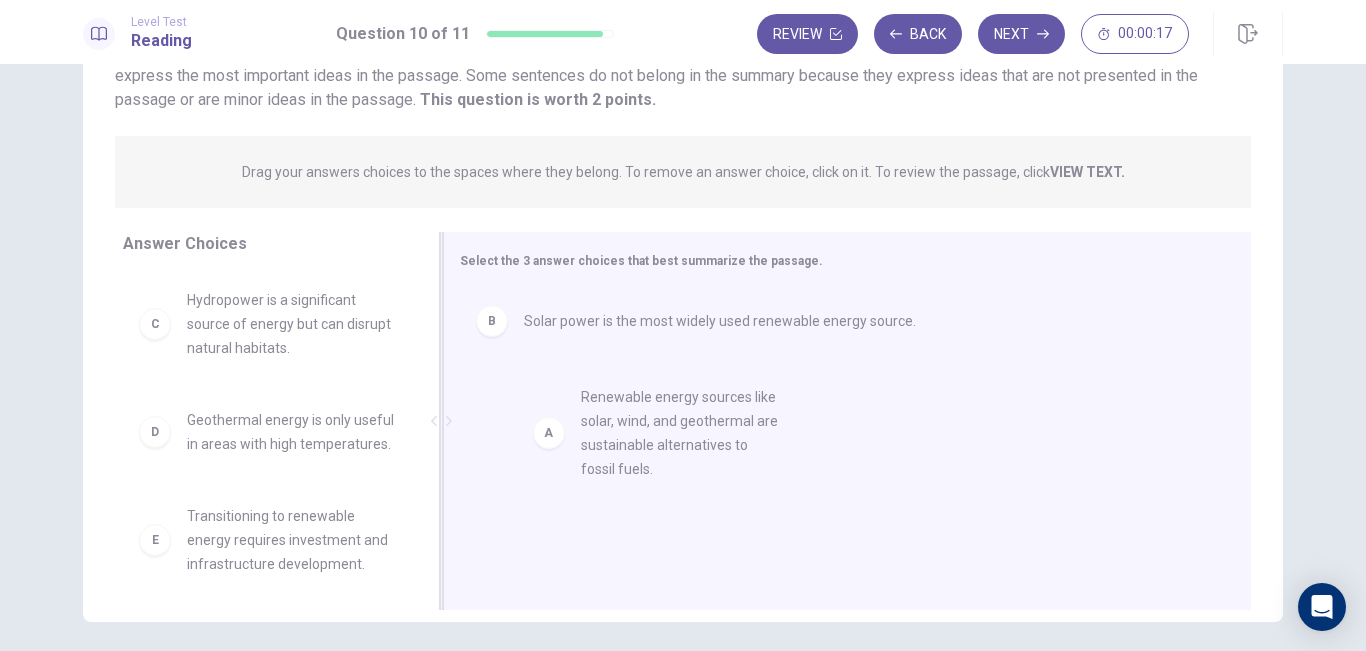drag, startPoint x: 157, startPoint y: 334, endPoint x: 591, endPoint y: 449, distance: 448.97772 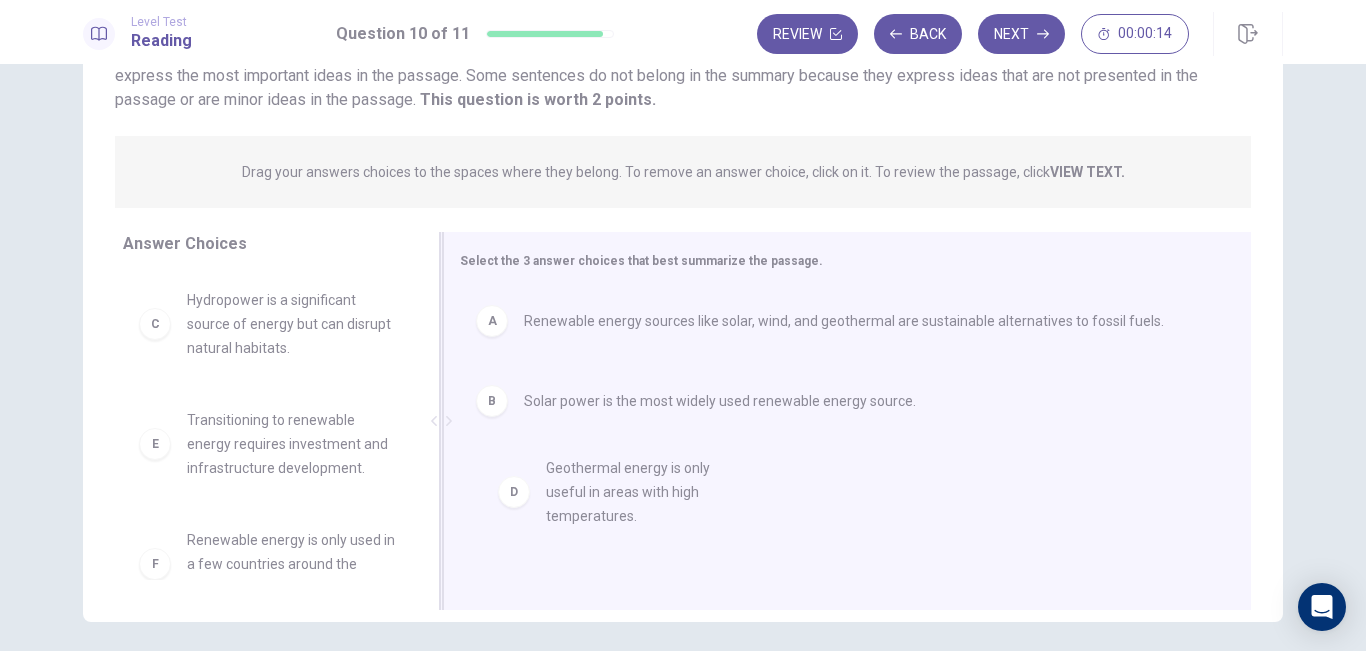 drag, startPoint x: 151, startPoint y: 431, endPoint x: 517, endPoint y: 479, distance: 369.13412 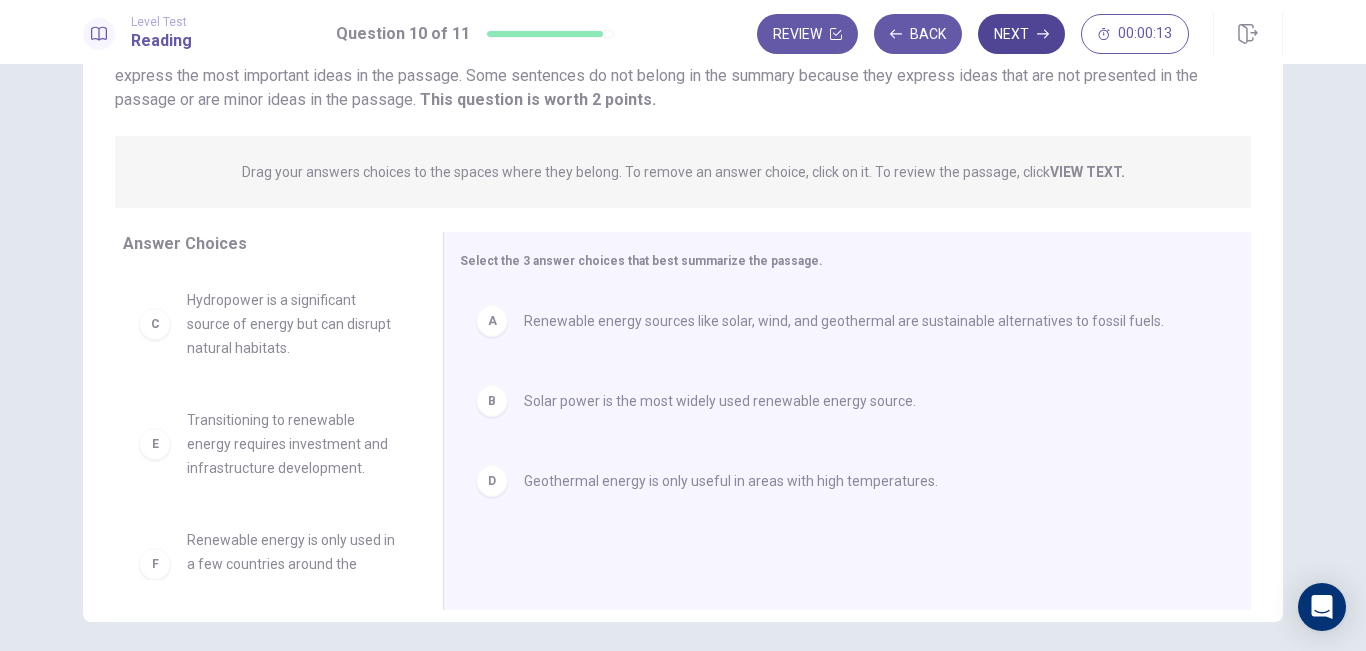 click on "Next" at bounding box center [1021, 34] 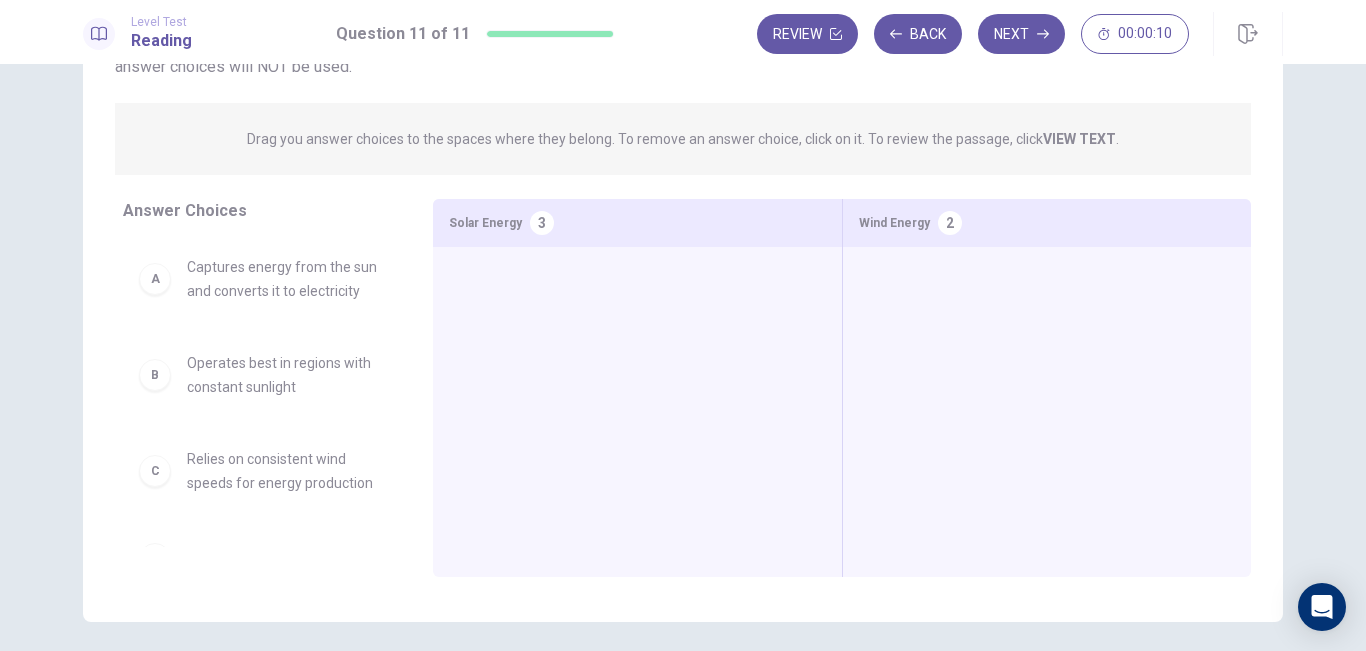click on "A" at bounding box center (155, 279) 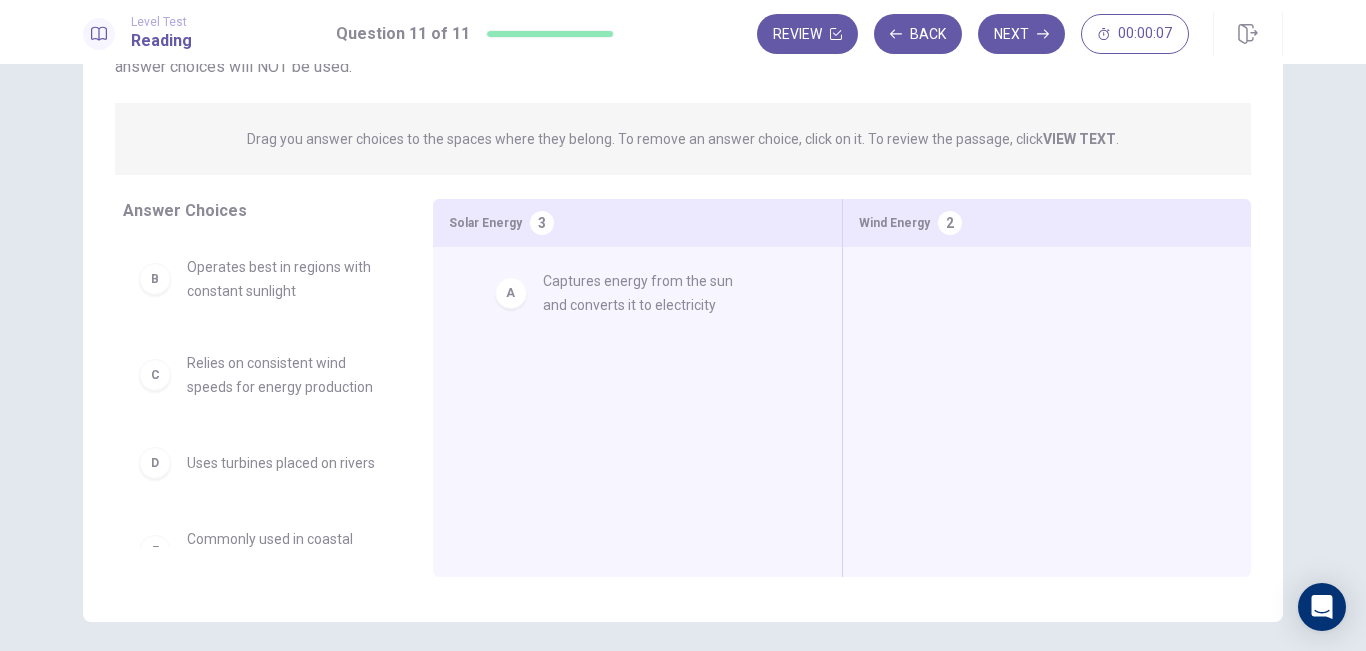 drag, startPoint x: 155, startPoint y: 286, endPoint x: 532, endPoint y: 300, distance: 377.25986 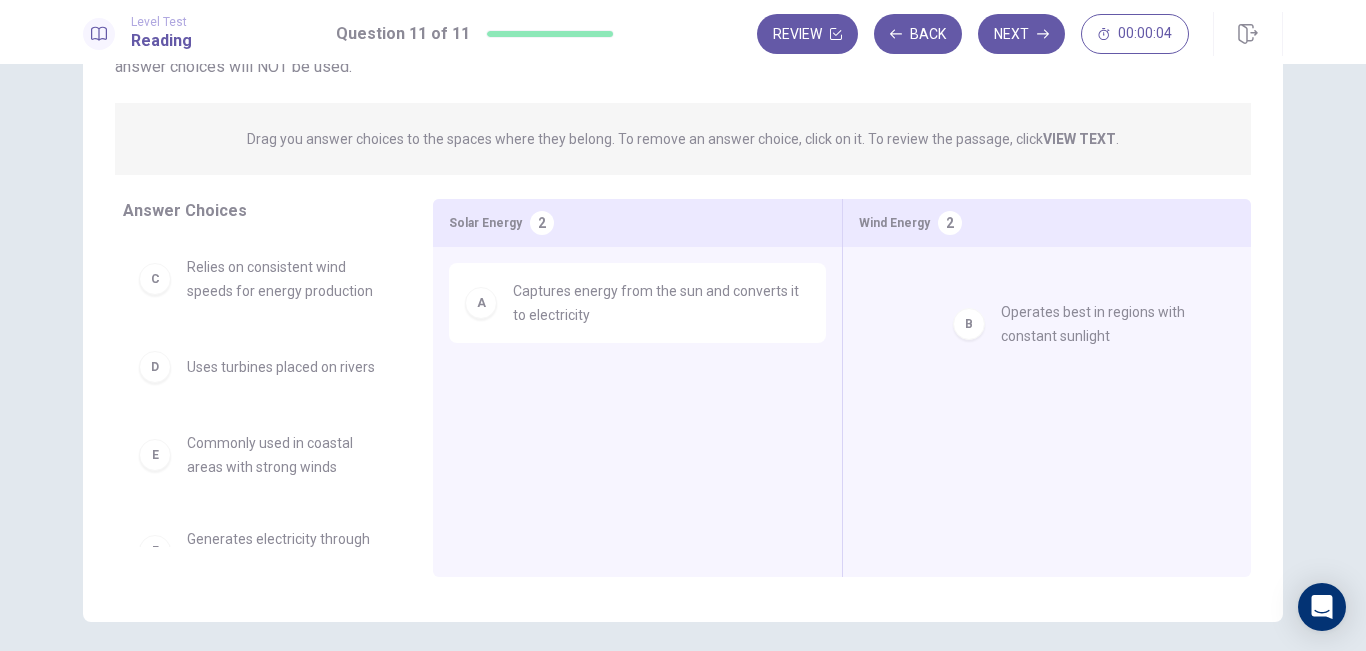 drag, startPoint x: 158, startPoint y: 289, endPoint x: 981, endPoint y: 333, distance: 824.17535 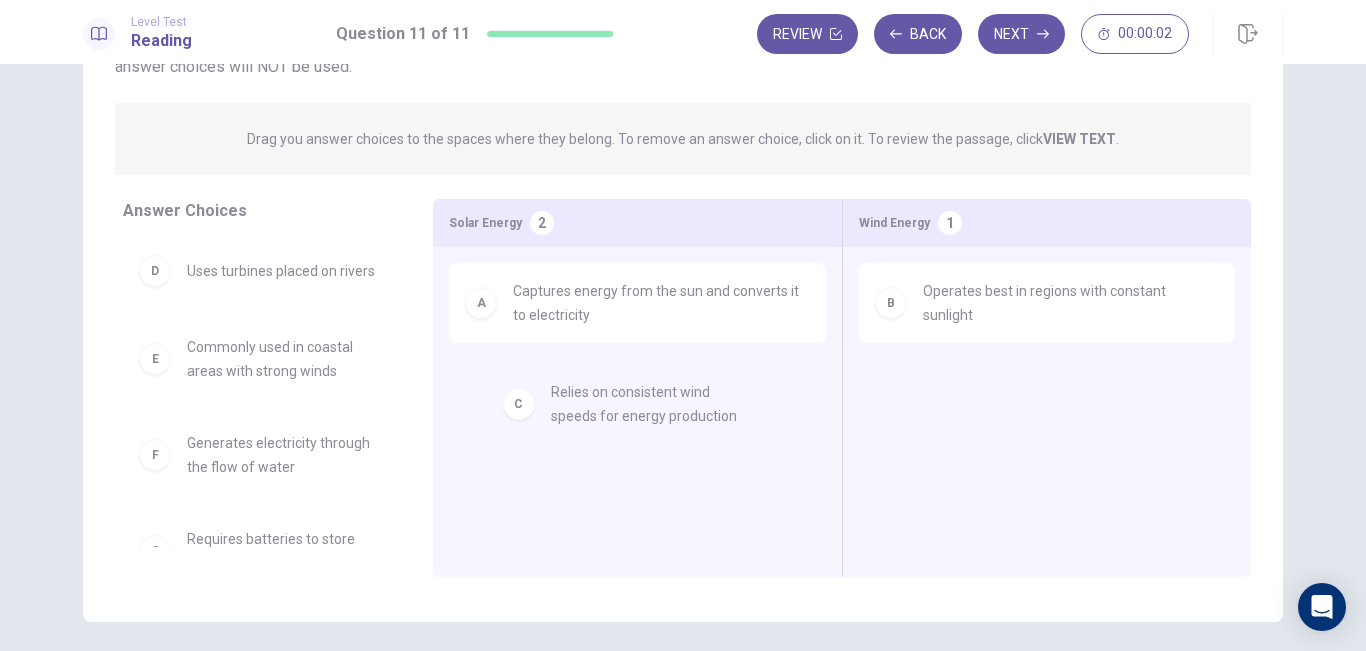 drag, startPoint x: 160, startPoint y: 283, endPoint x: 559, endPoint y: 418, distance: 421.21967 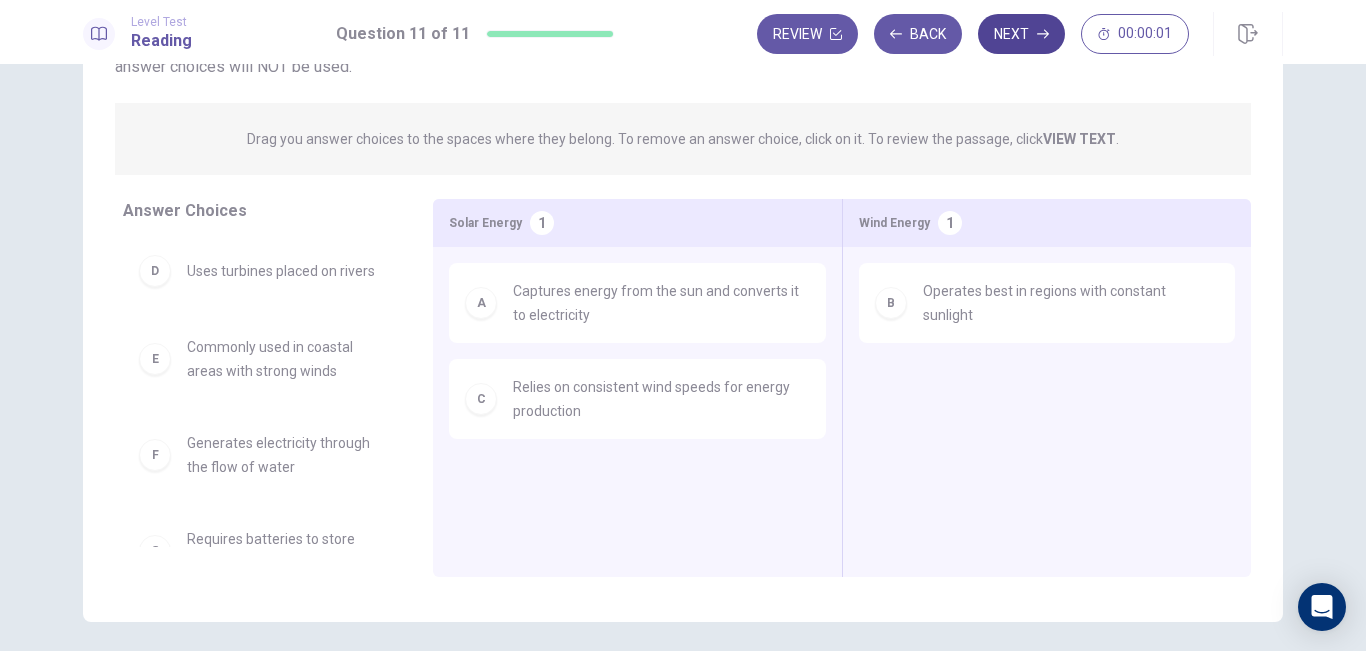 click on "Next" at bounding box center [1021, 34] 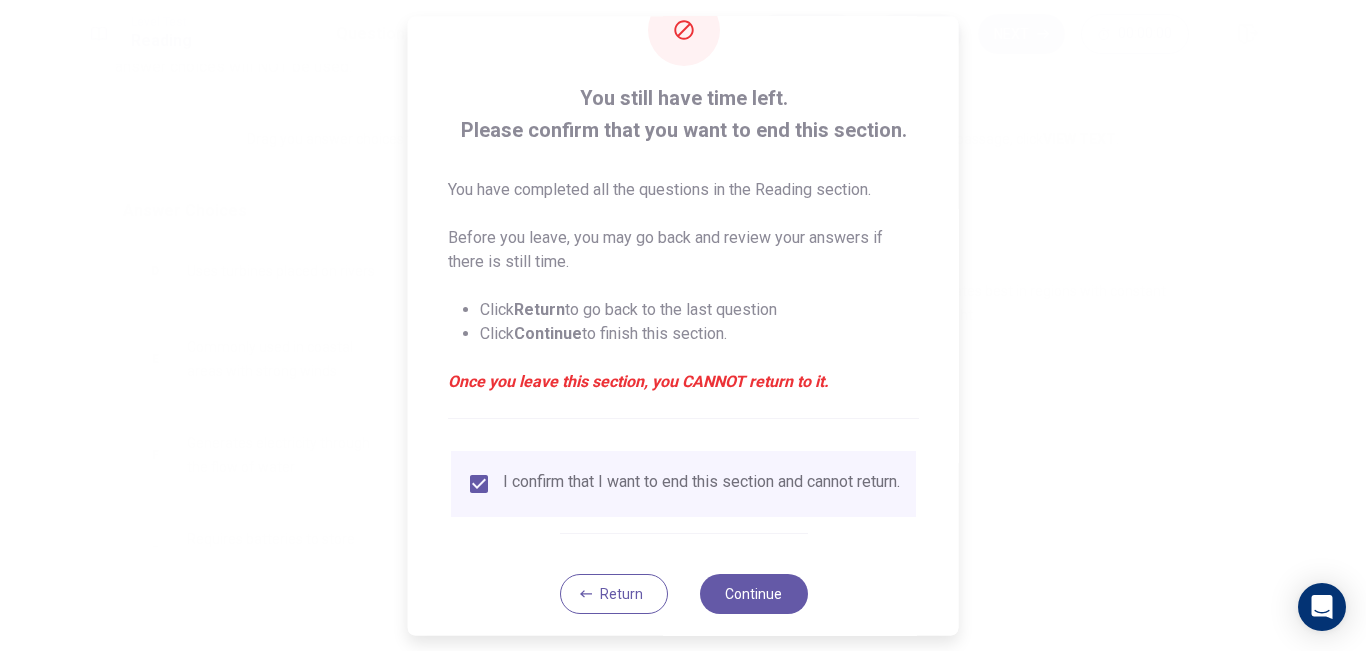 scroll, scrollTop: 95, scrollLeft: 0, axis: vertical 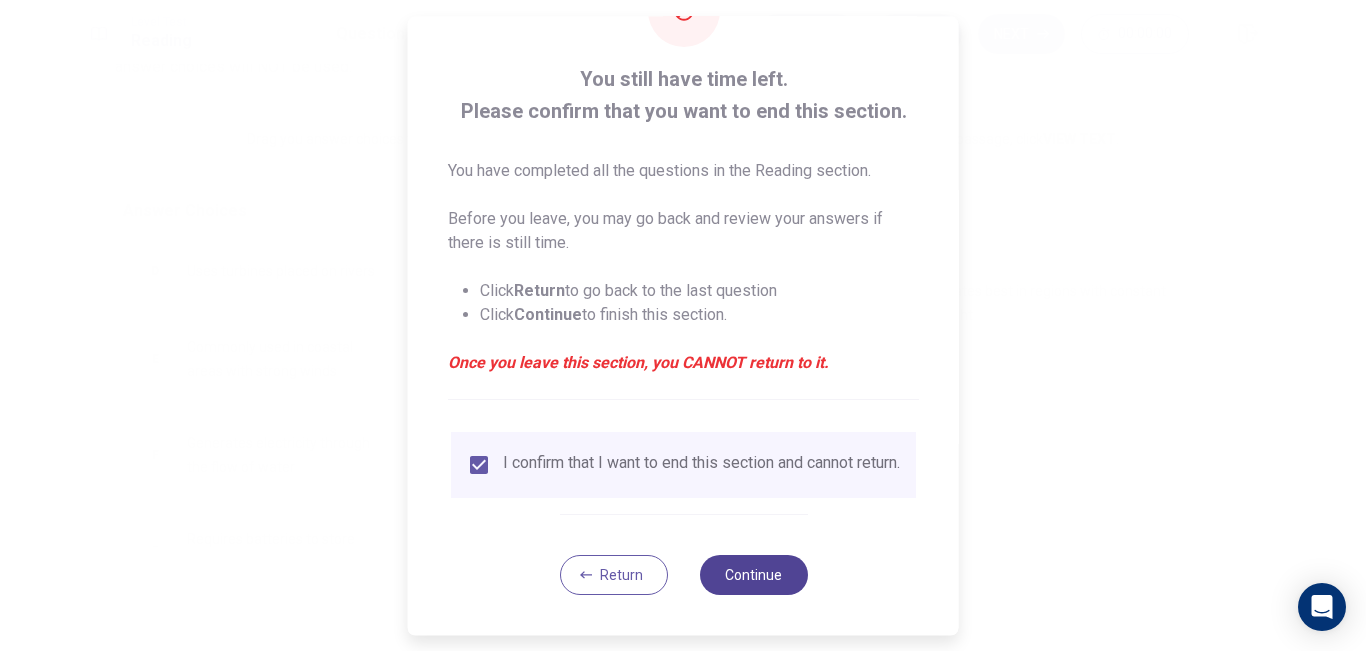 click on "Continue" at bounding box center (753, 575) 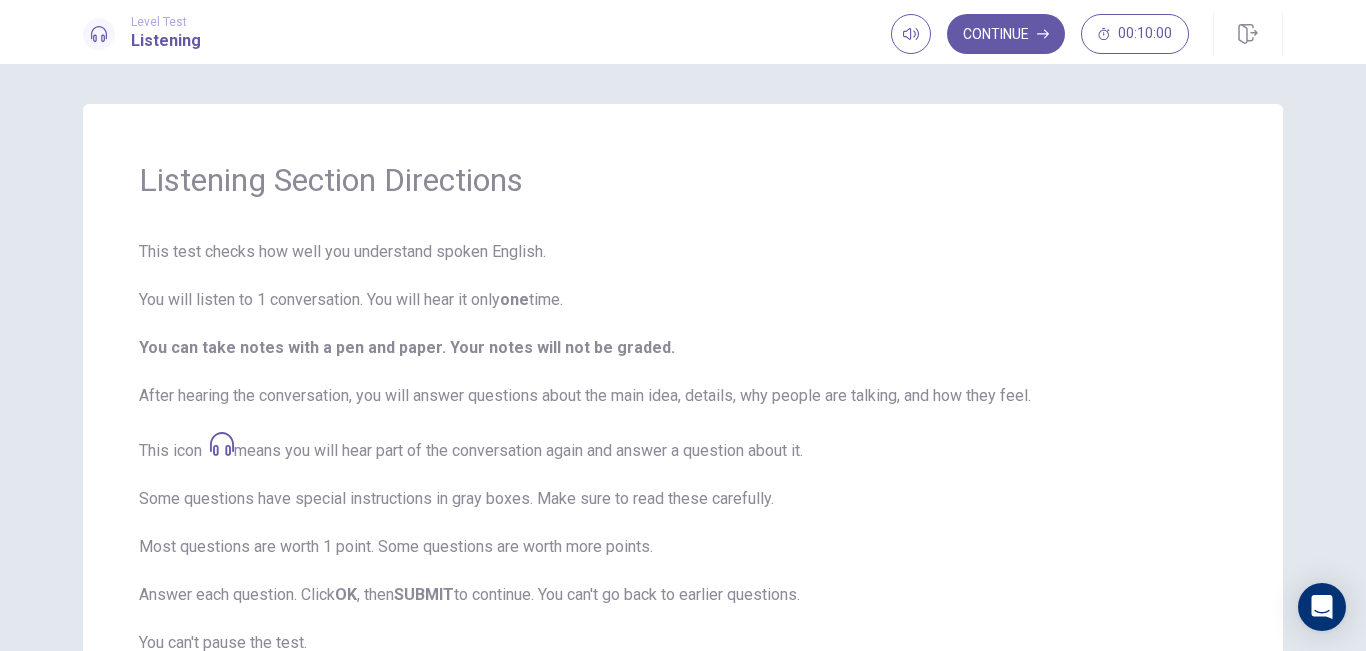 scroll, scrollTop: 47, scrollLeft: 0, axis: vertical 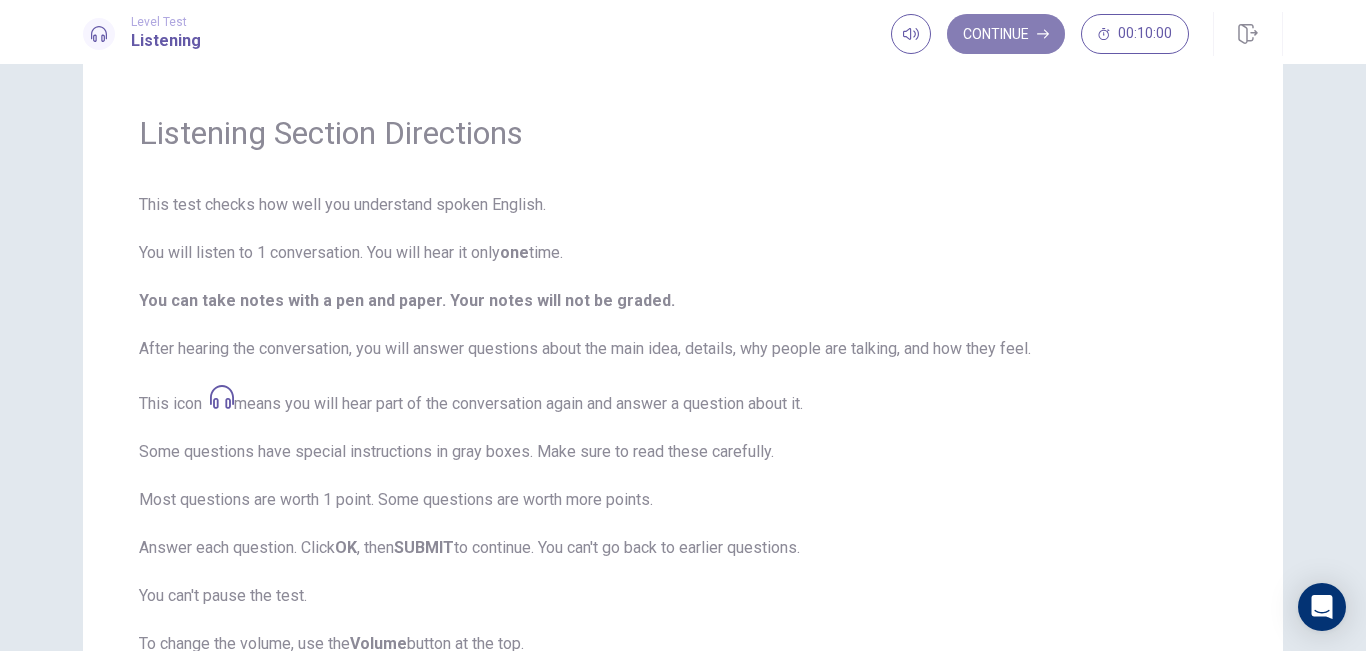 click on "Continue" at bounding box center (1006, 34) 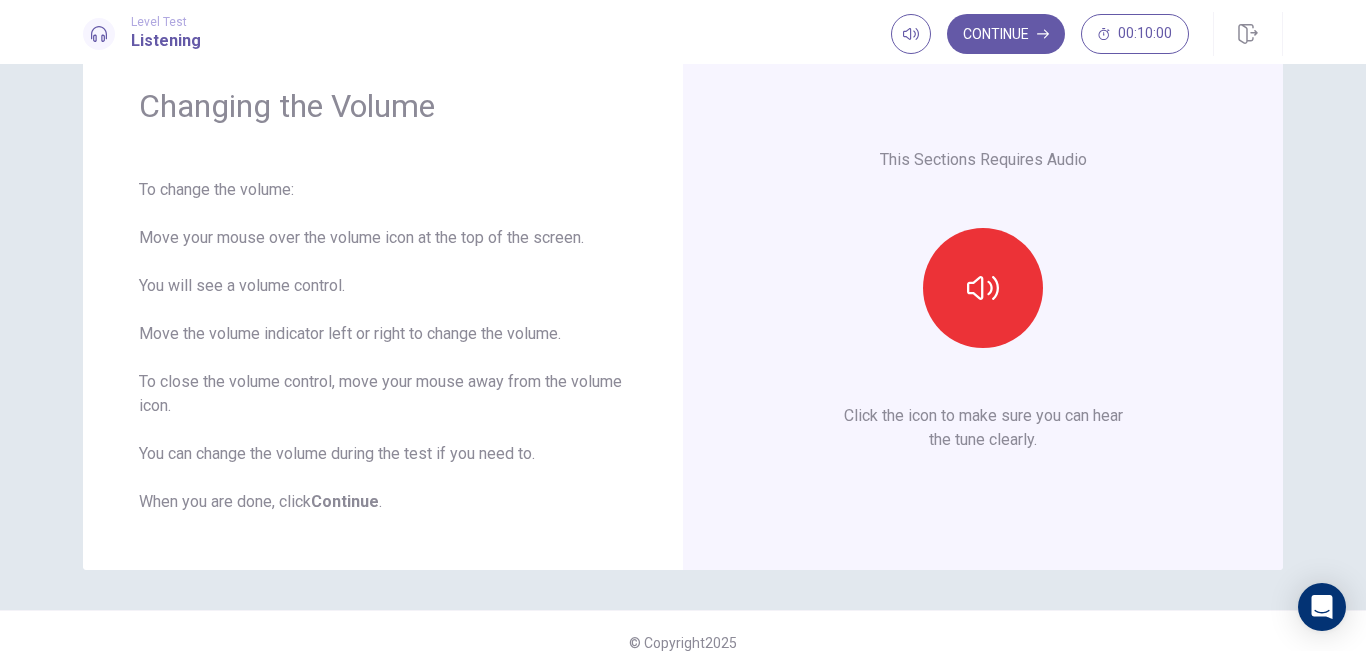 scroll, scrollTop: 72, scrollLeft: 0, axis: vertical 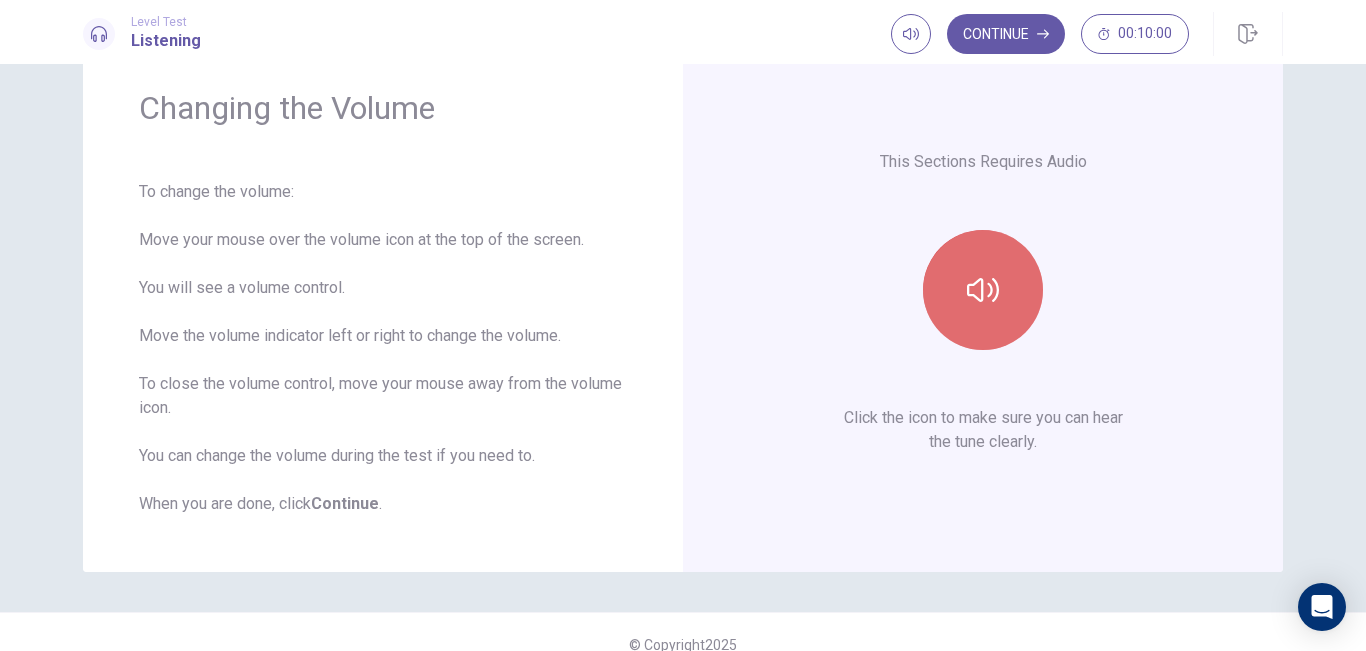 click 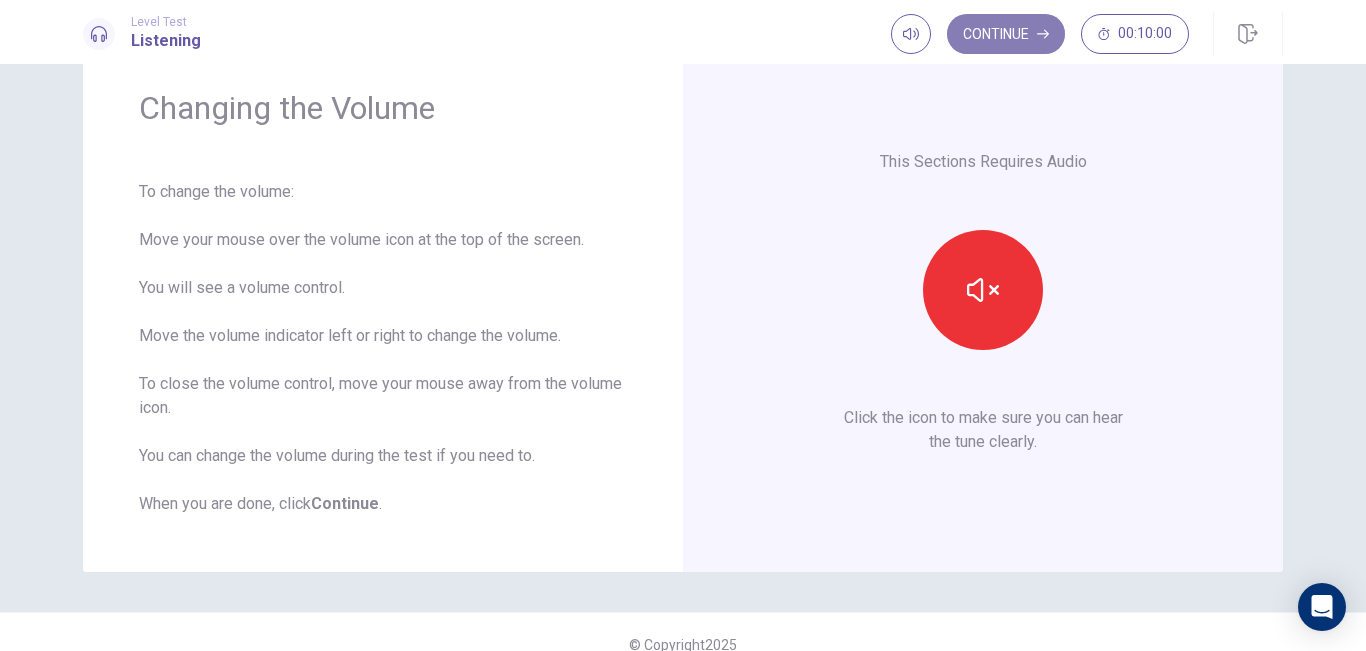 click on "Continue" at bounding box center (1006, 34) 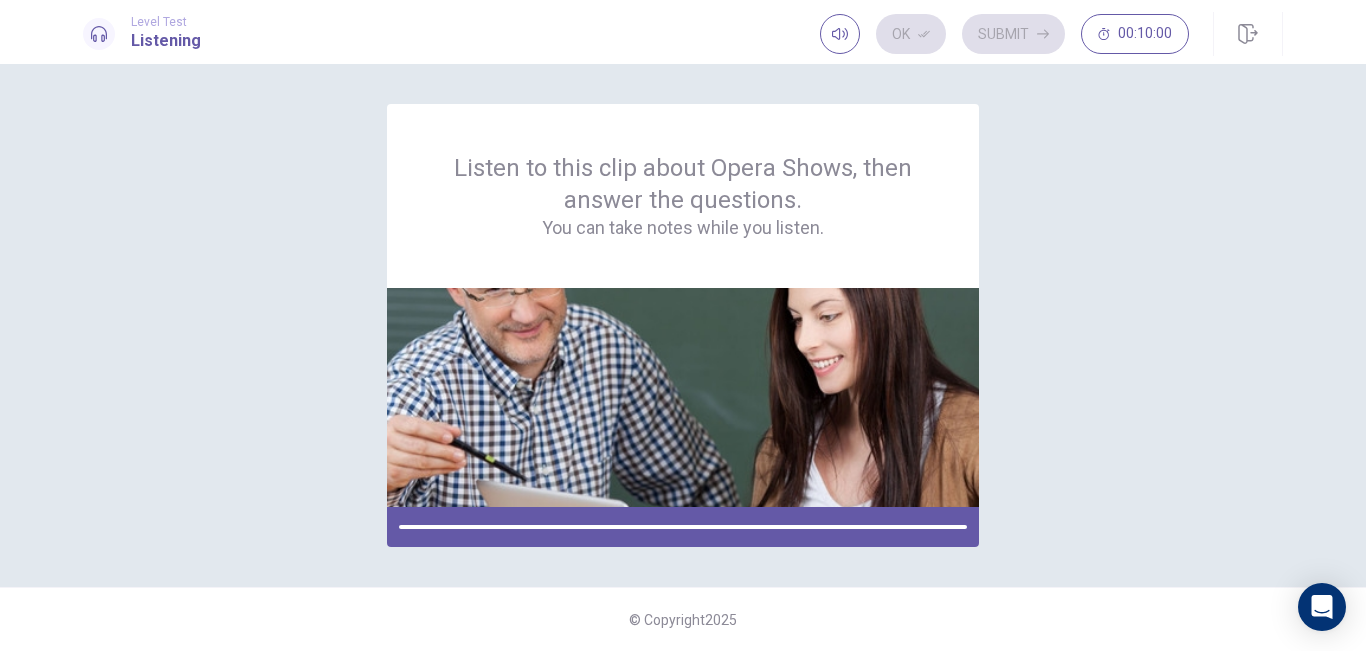scroll, scrollTop: 0, scrollLeft: 0, axis: both 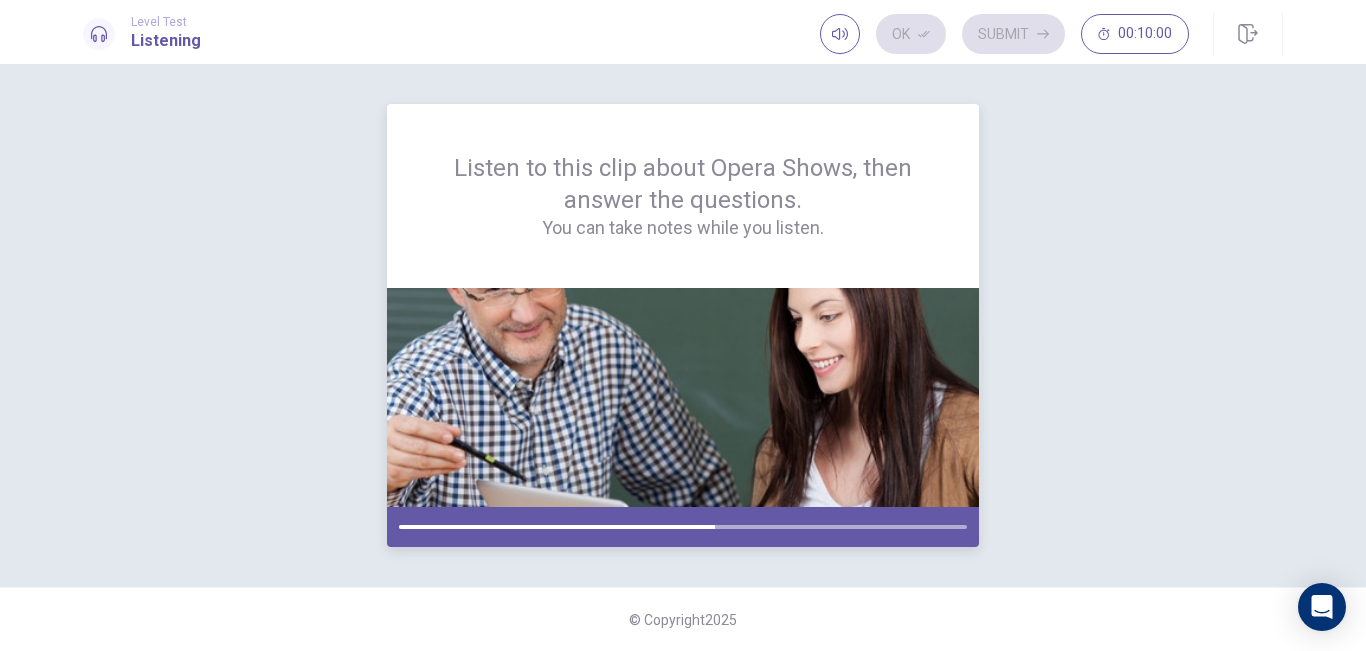 click at bounding box center (683, 397) 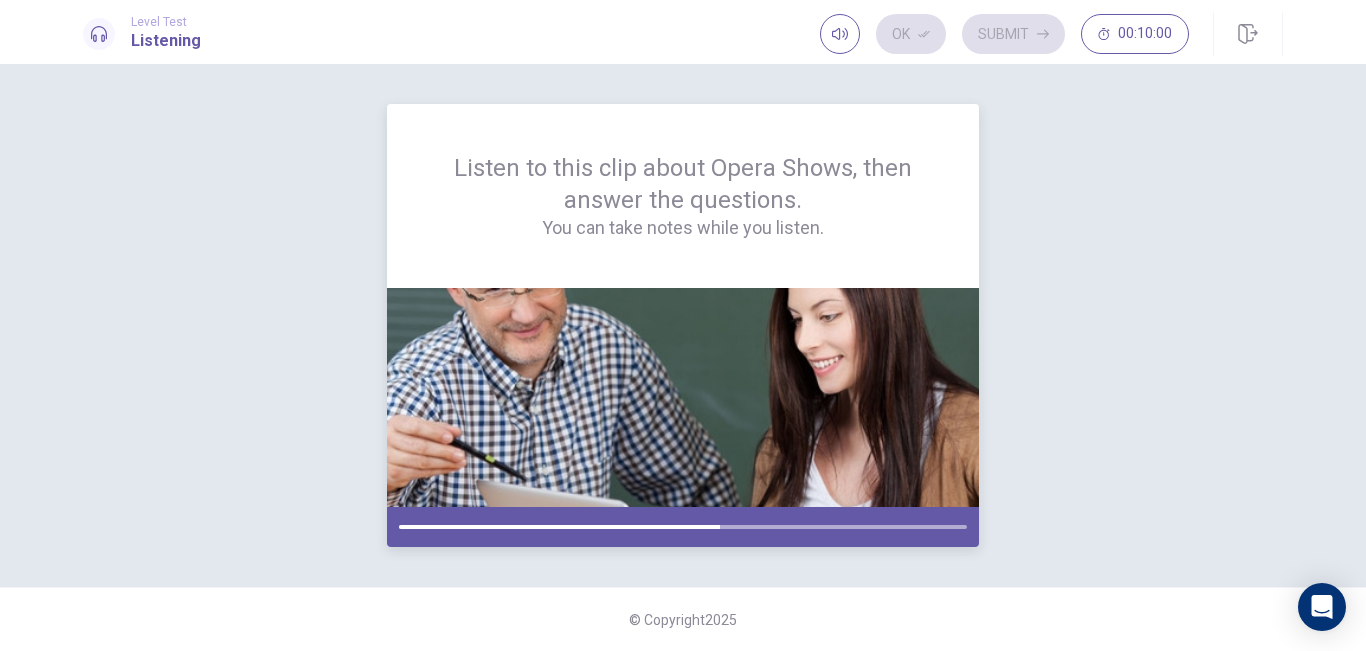 drag, startPoint x: 716, startPoint y: 531, endPoint x: 686, endPoint y: 526, distance: 30.413813 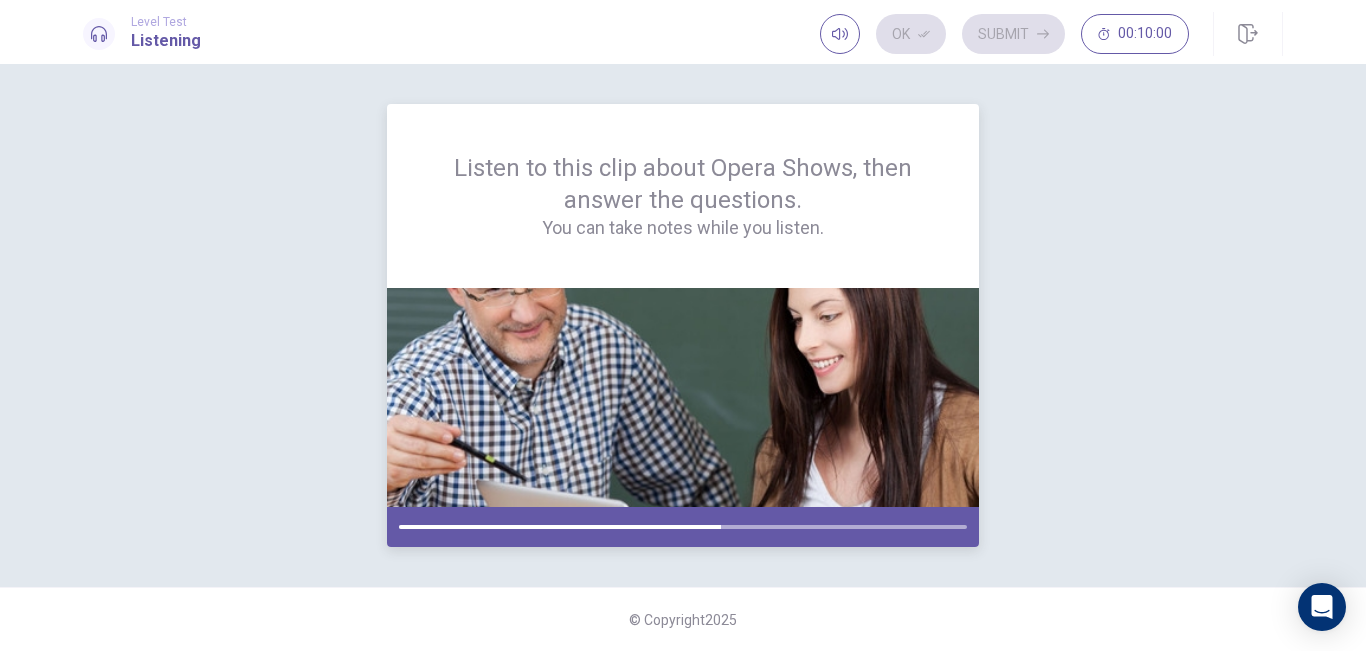 drag, startPoint x: 686, startPoint y: 526, endPoint x: 666, endPoint y: 526, distance: 20 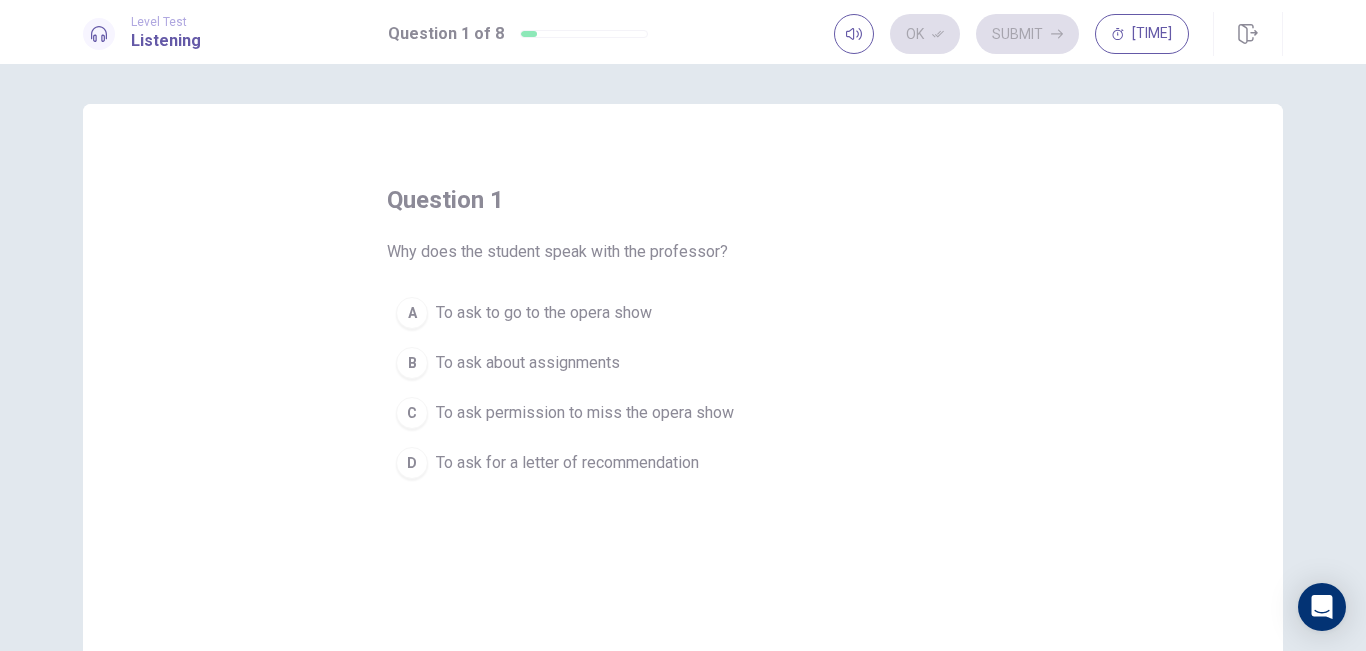 click on "A" at bounding box center [412, 313] 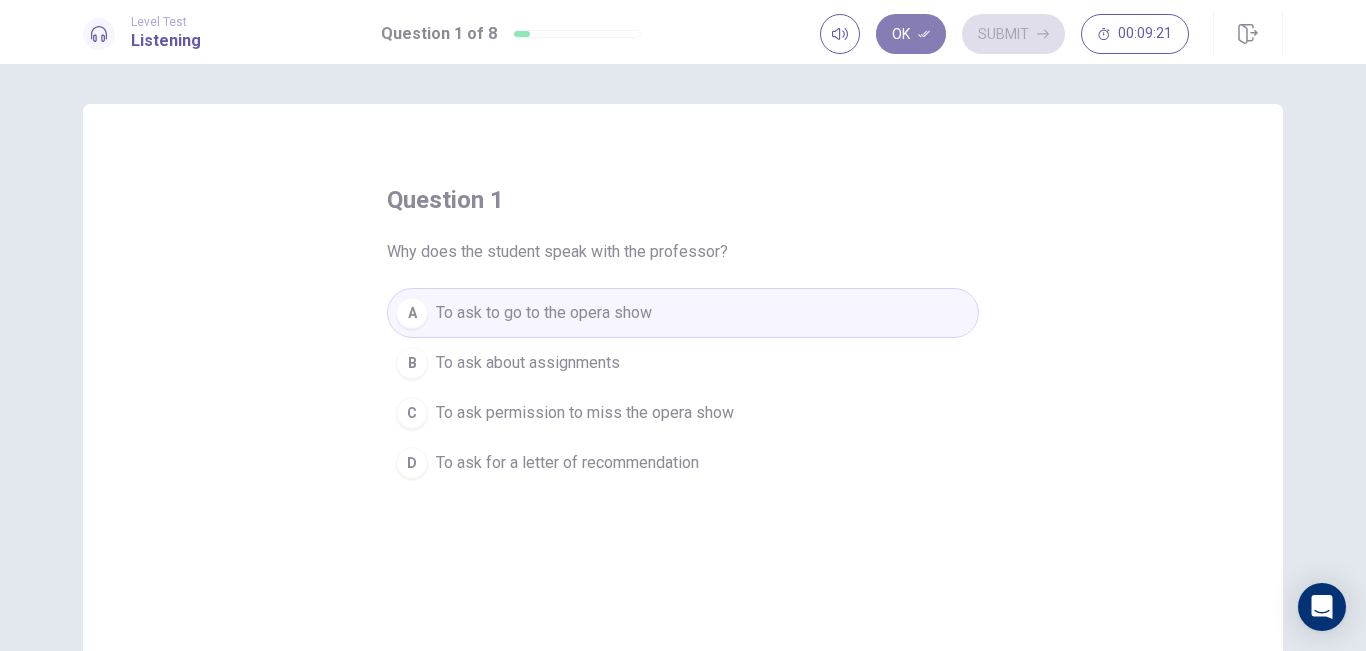 click on "Ok" at bounding box center (911, 34) 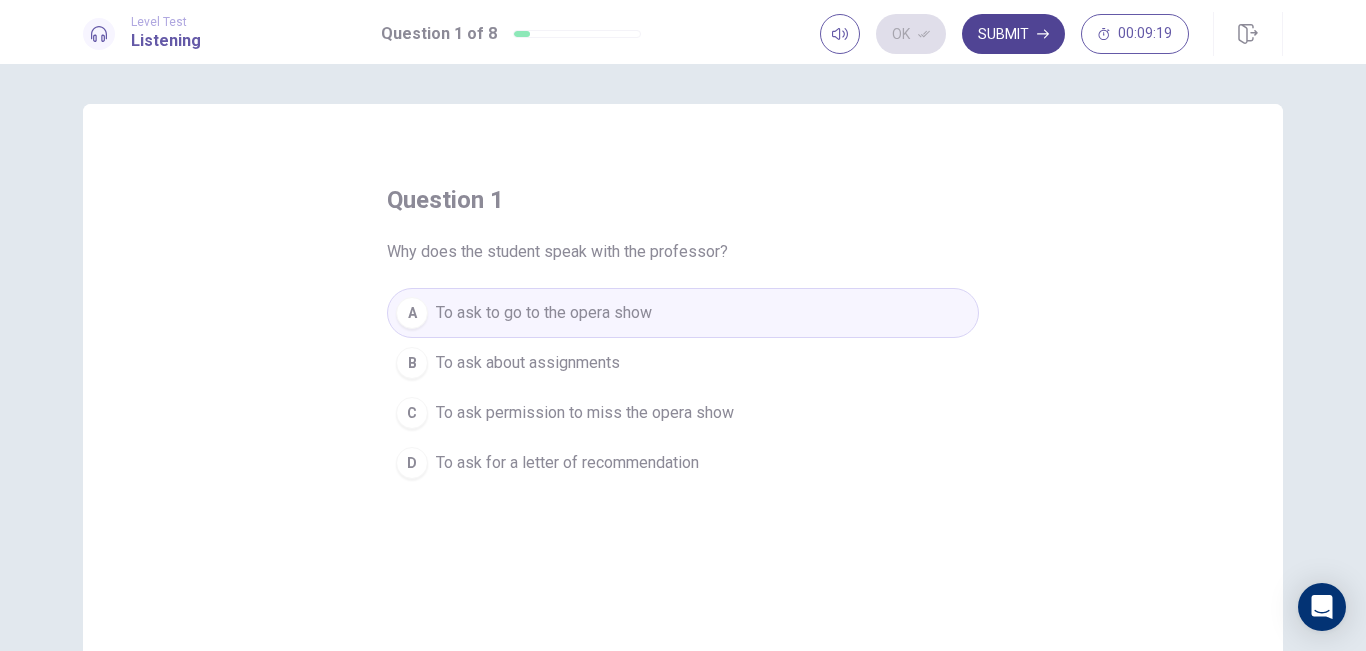click on "Submit" at bounding box center (1013, 34) 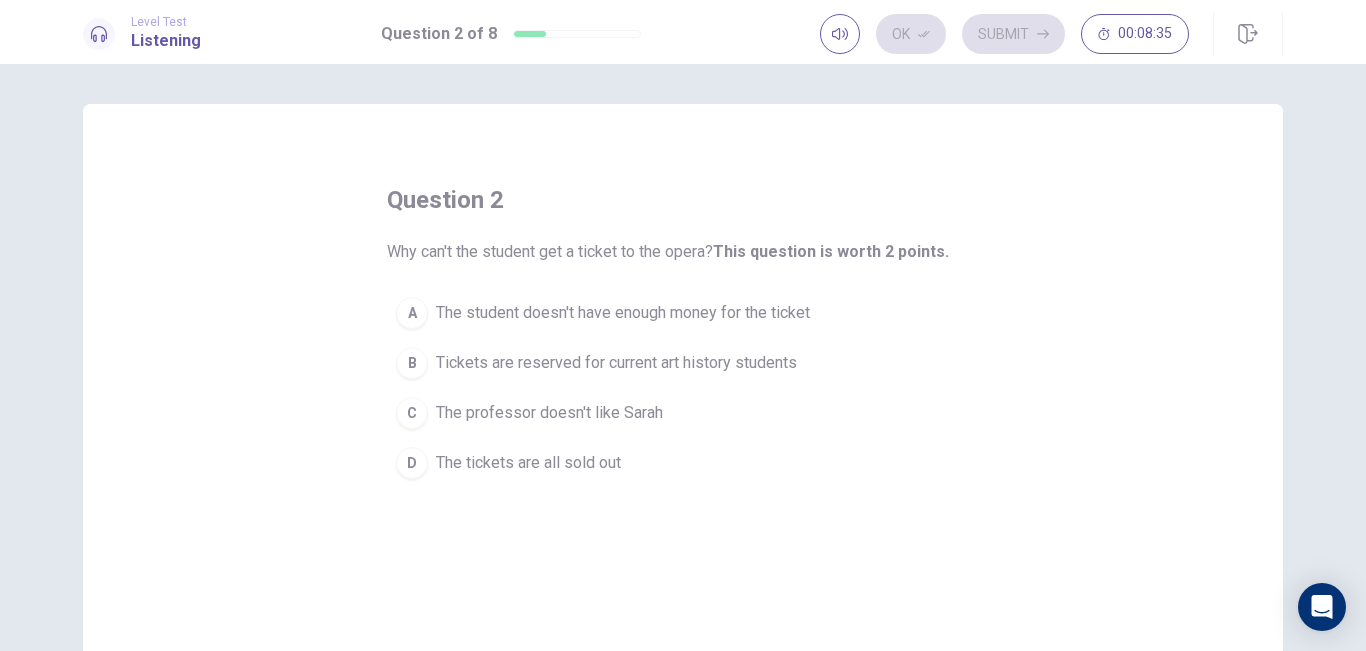 click on "B" at bounding box center (412, 363) 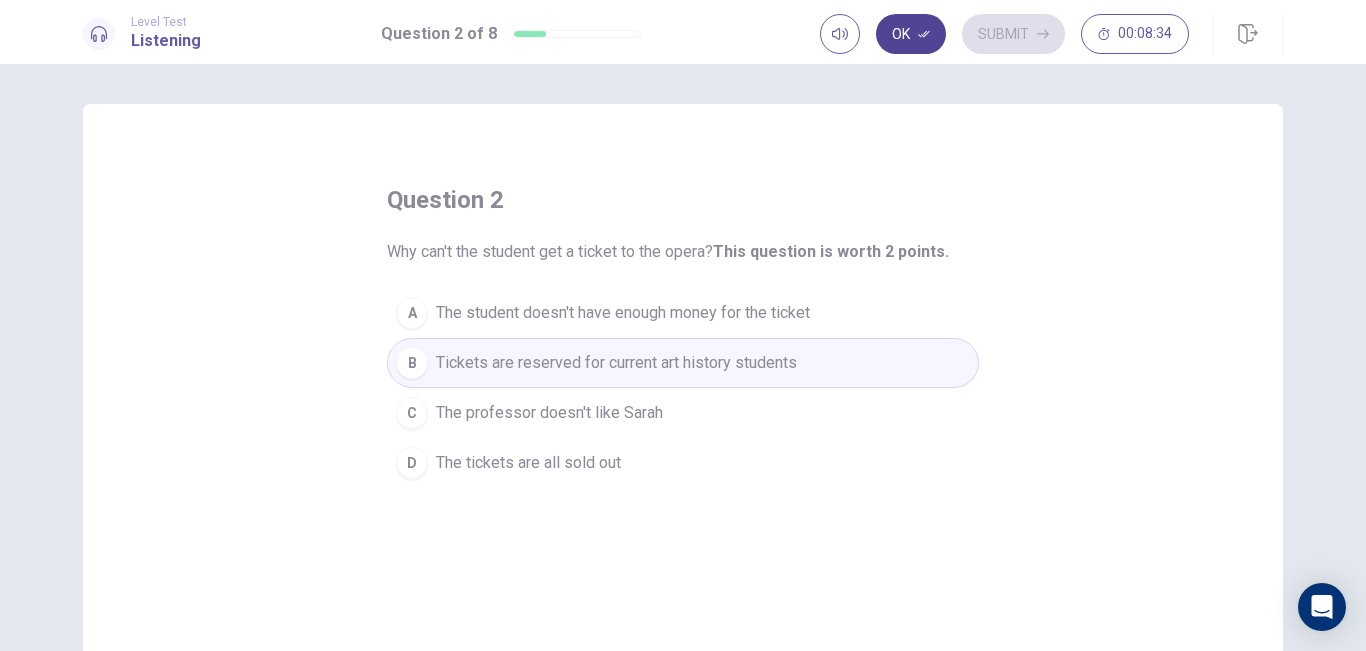 click on "Ok" at bounding box center [911, 34] 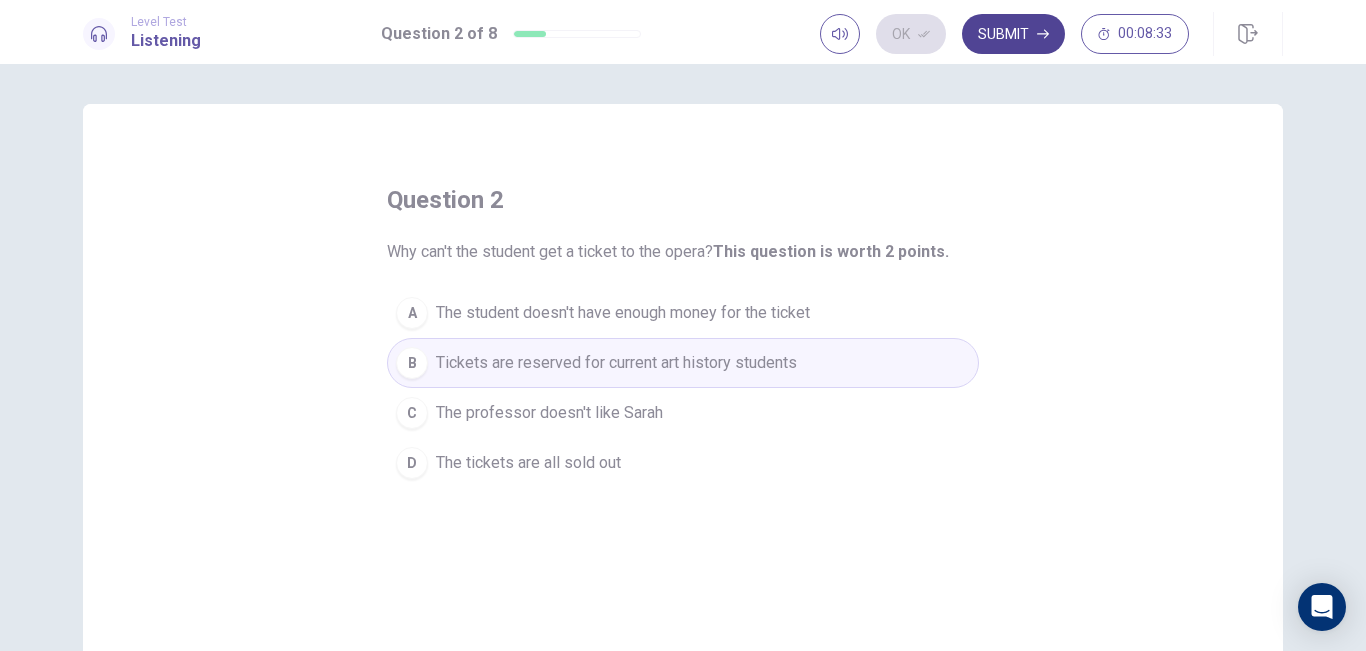 click on "Submit" at bounding box center [1013, 34] 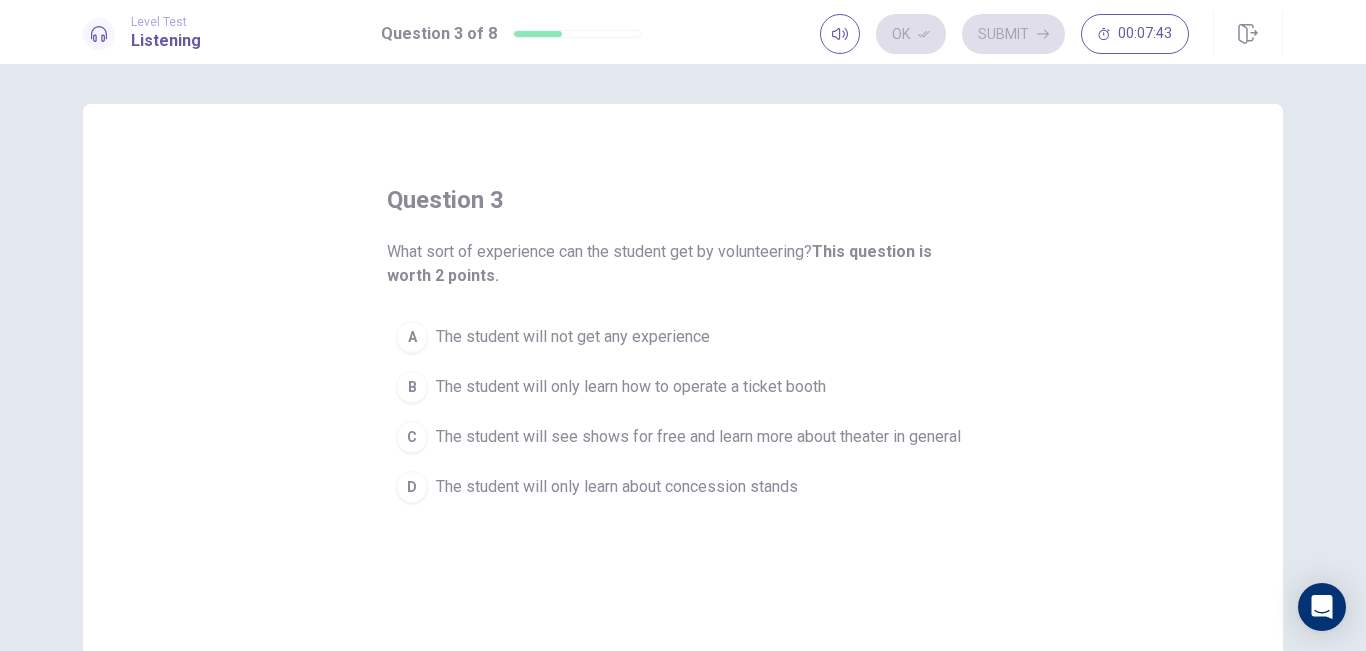 click on "C" at bounding box center [412, 437] 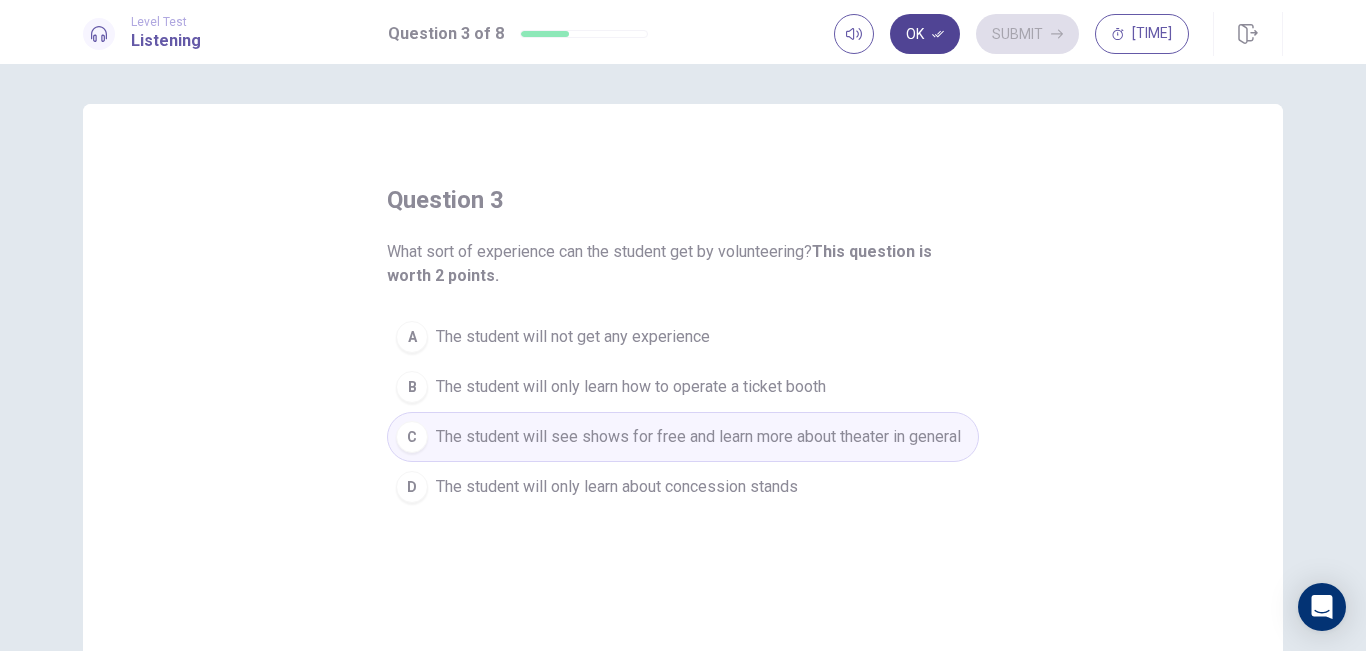 click on "Ok" at bounding box center [925, 34] 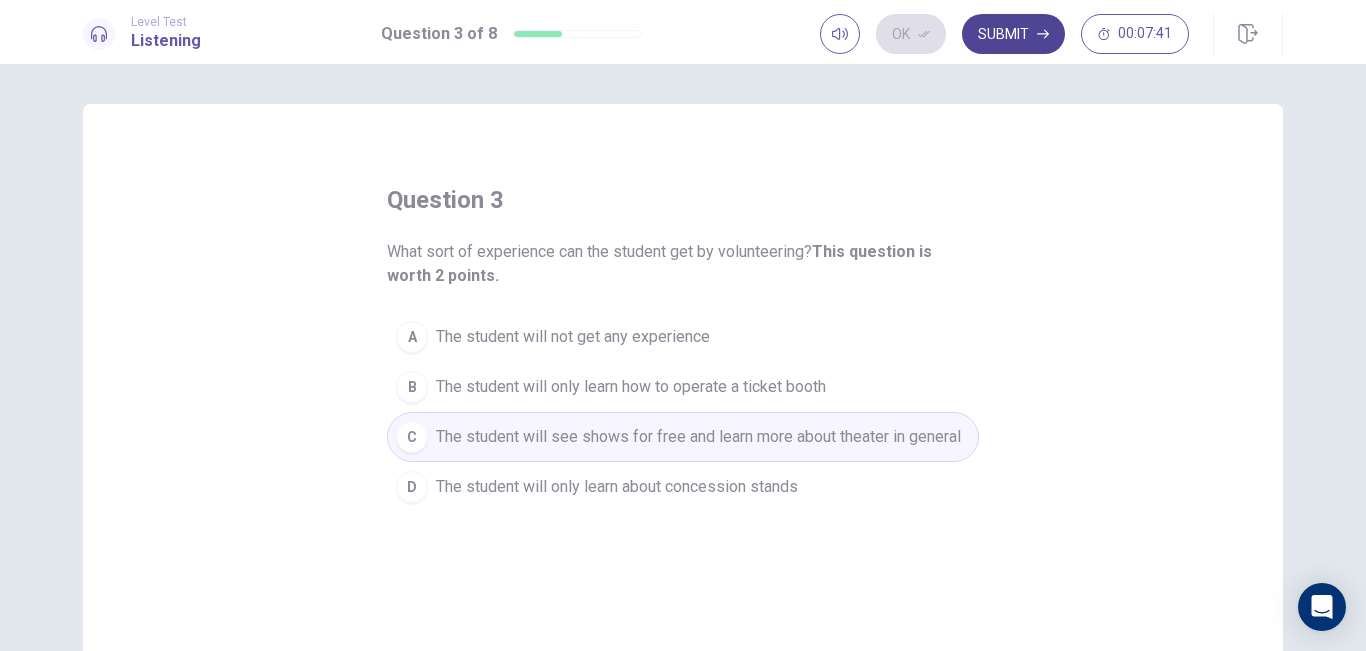 click on "Submit" at bounding box center (1013, 34) 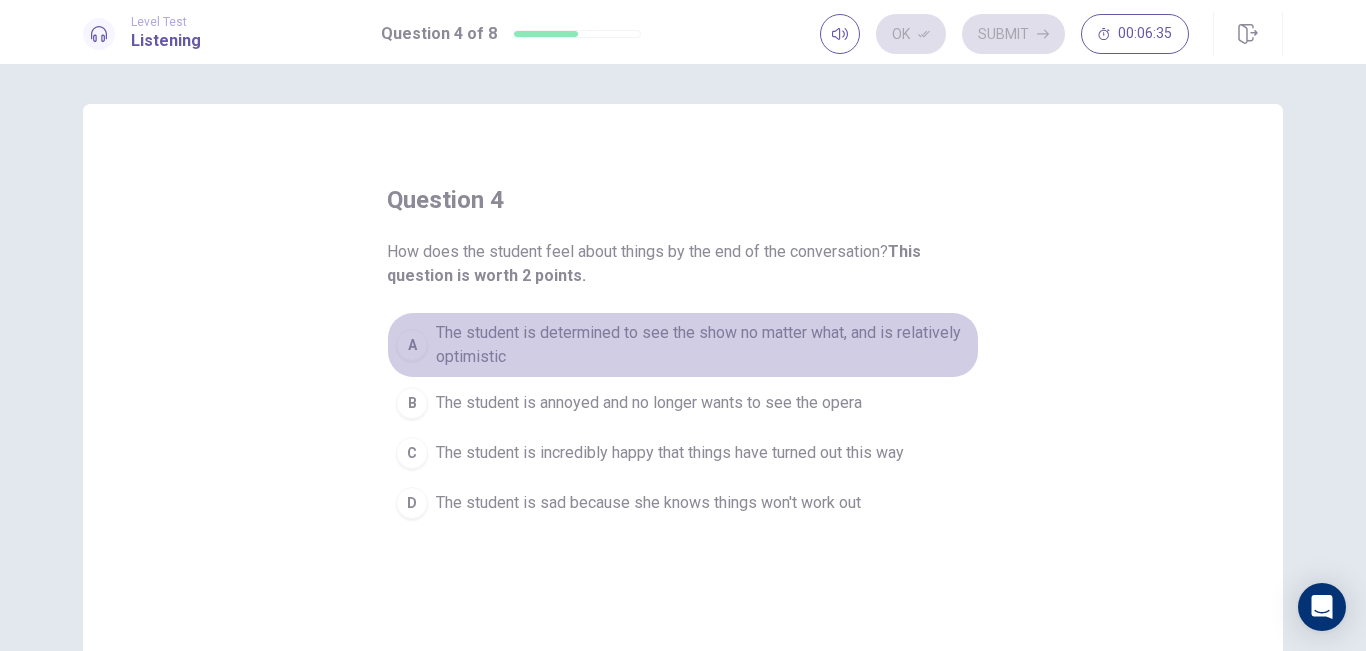 click on "A" at bounding box center (412, 345) 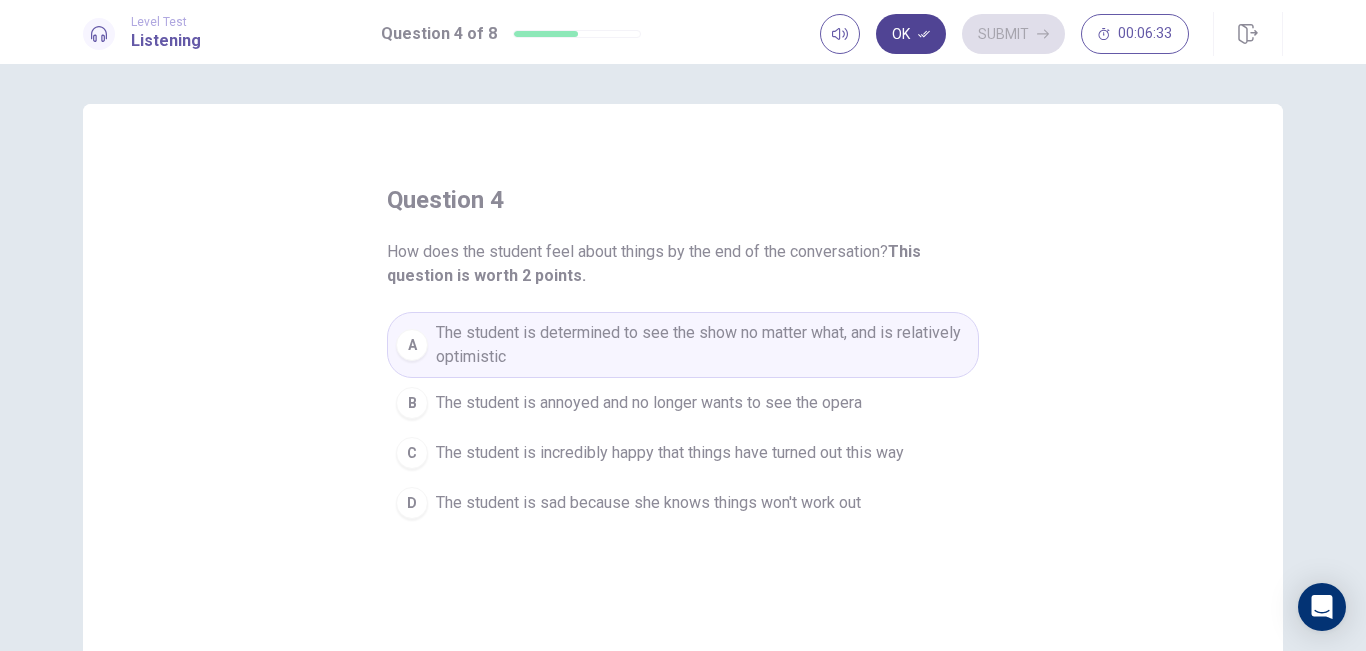 click 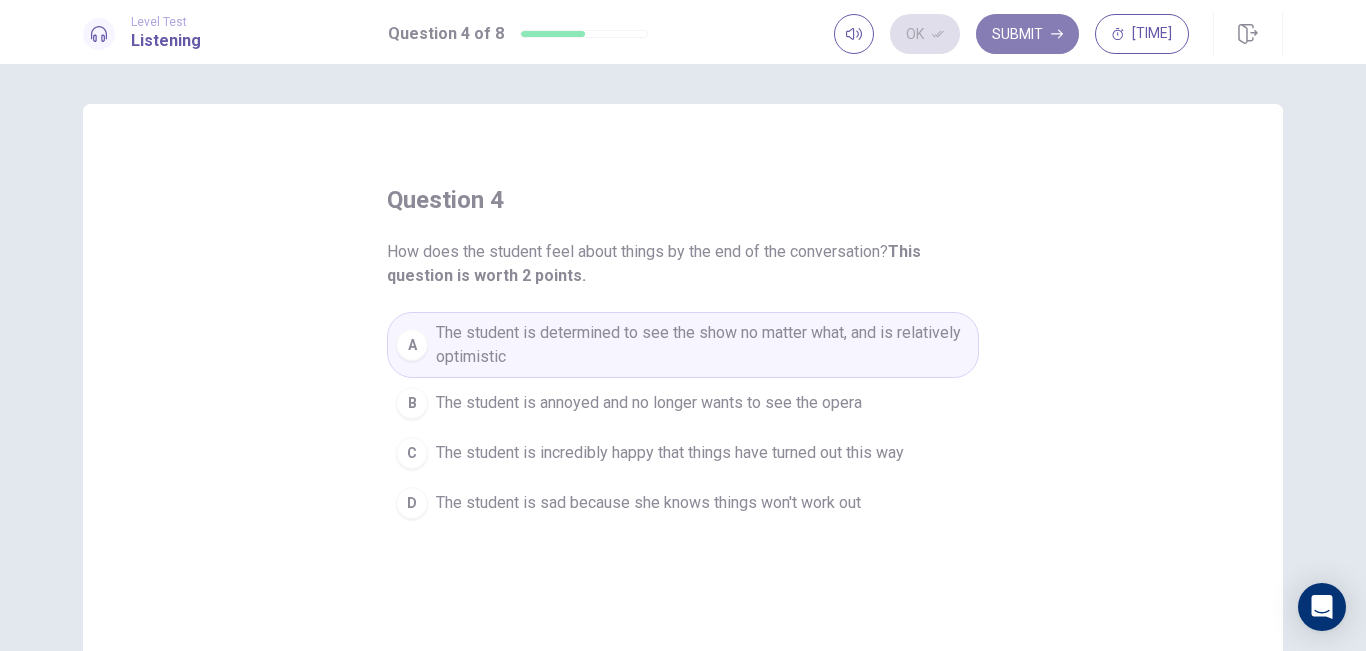 click on "Submit" at bounding box center (1027, 34) 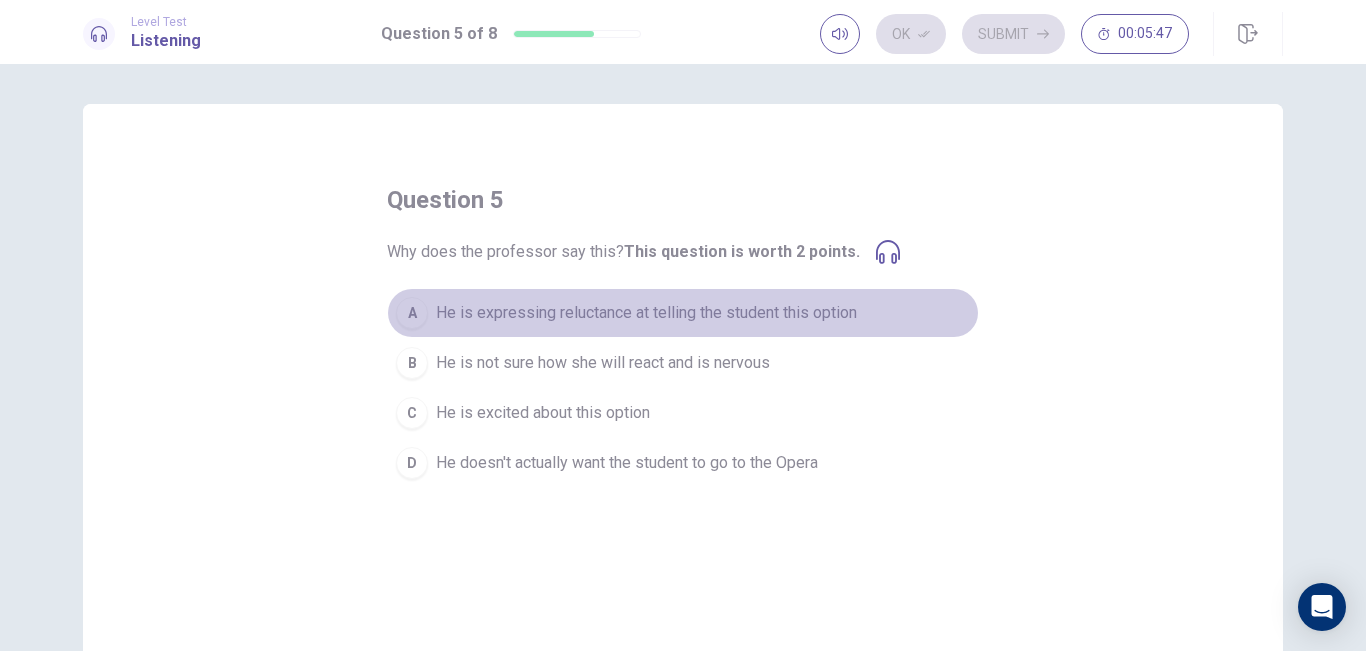 click on "A" at bounding box center (412, 313) 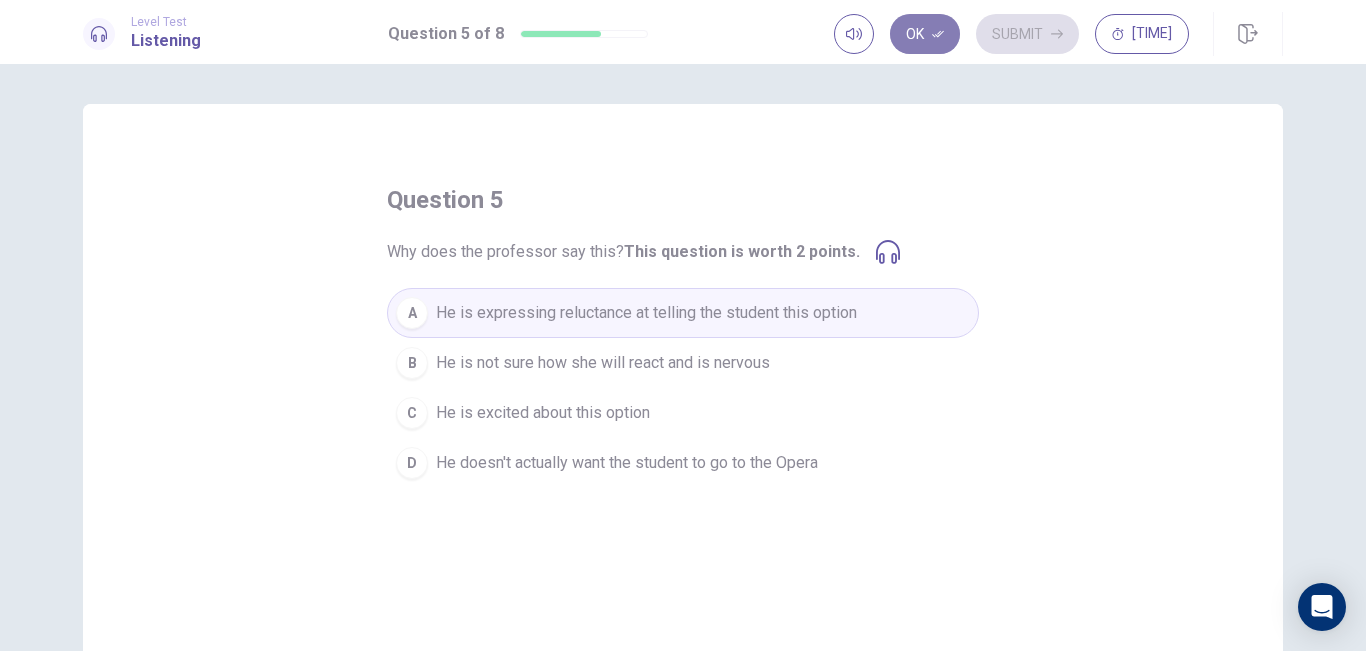 click on "Ok" at bounding box center (925, 34) 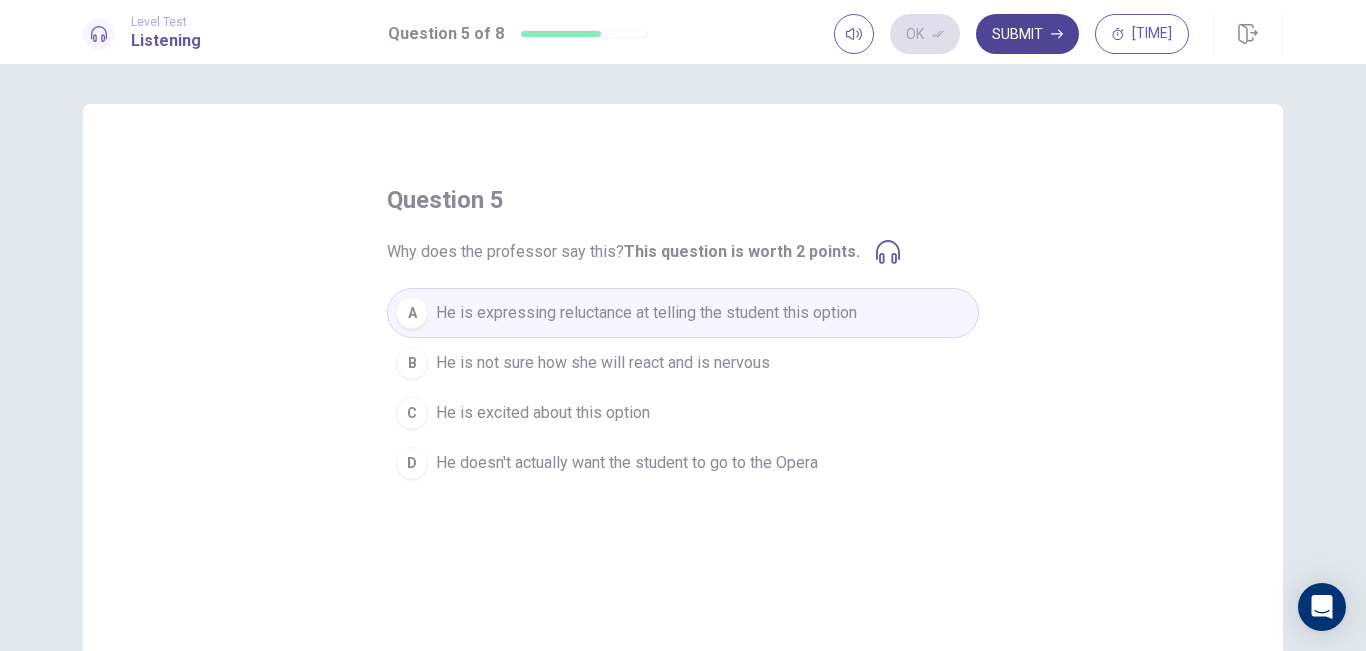 click on "Submit" at bounding box center (1027, 34) 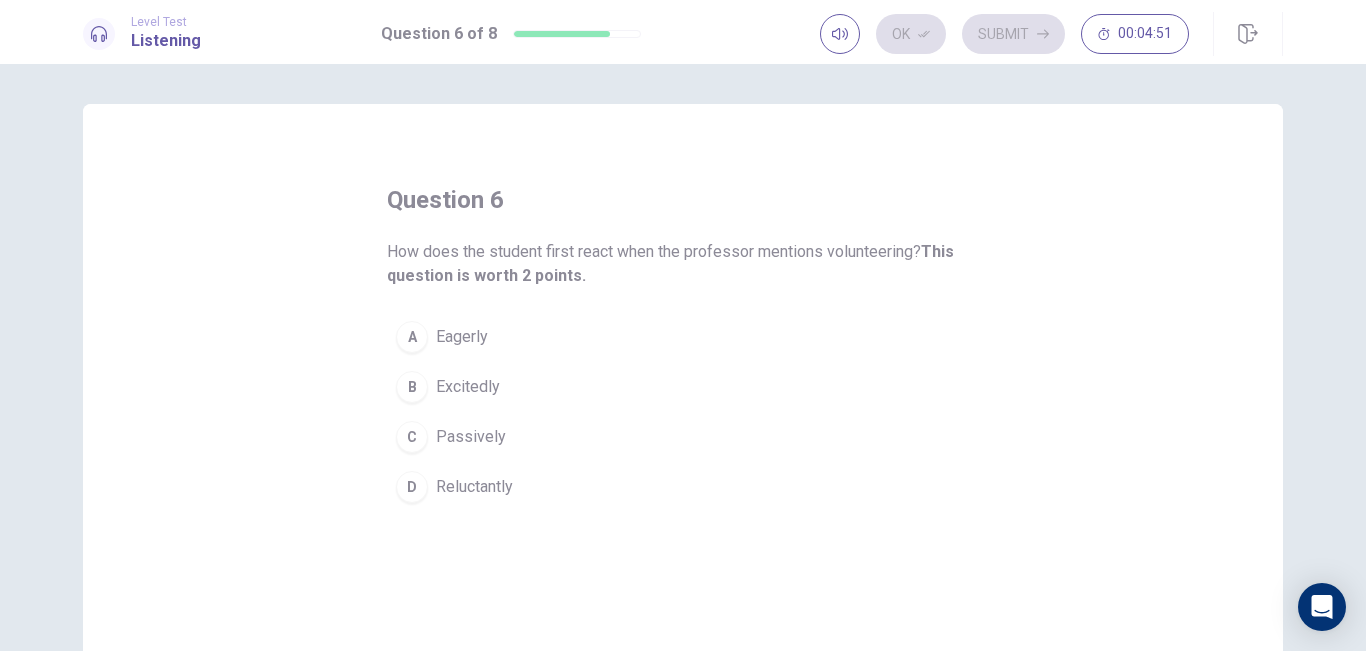 click on "C" at bounding box center [412, 437] 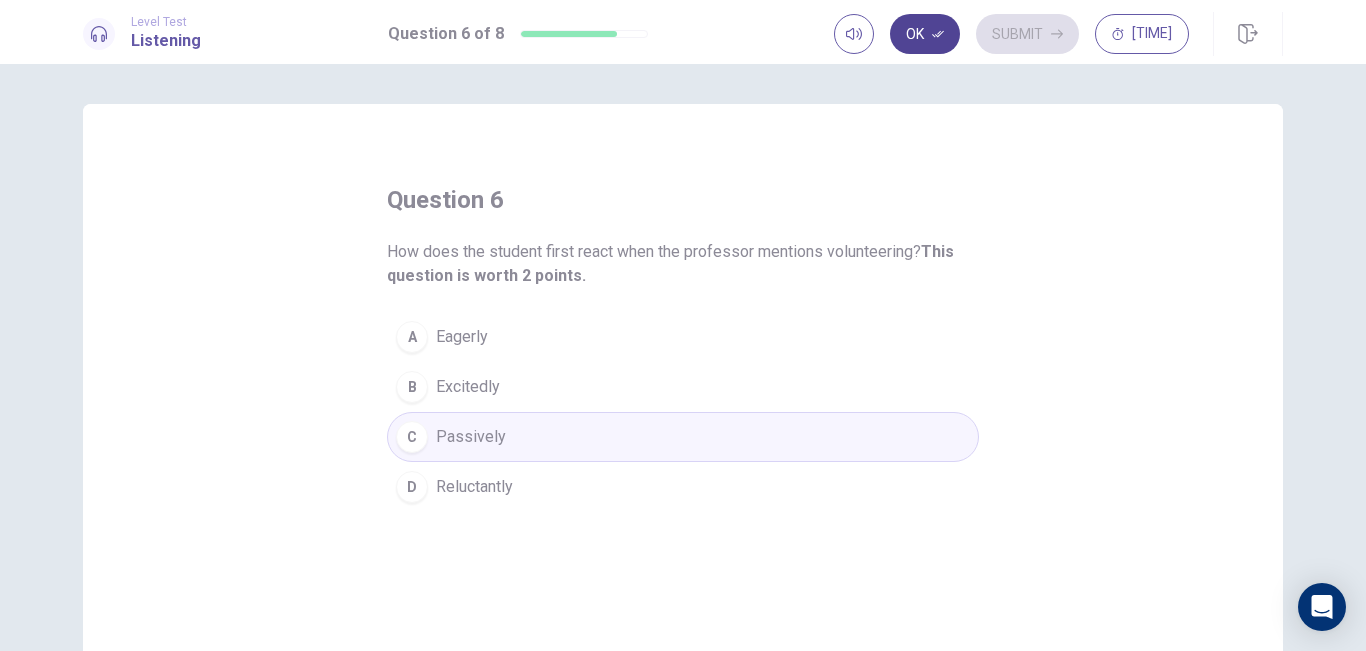 click on "Ok" at bounding box center (925, 34) 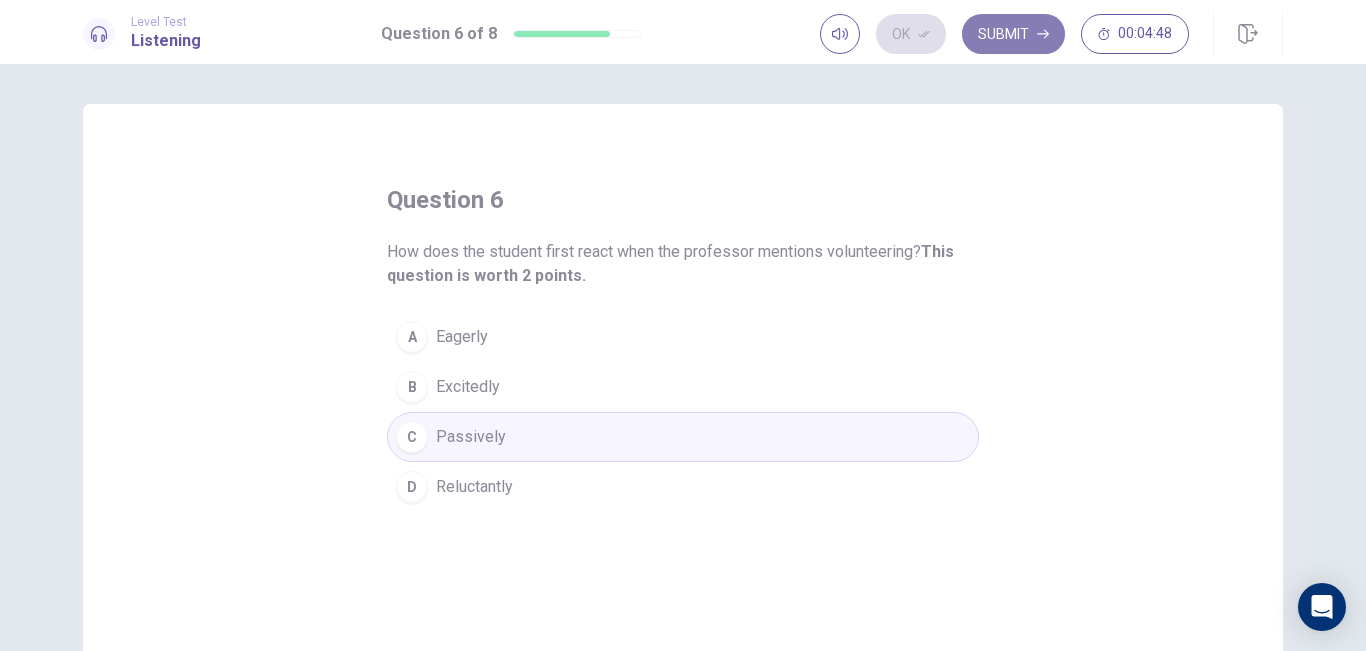 click on "Submit" at bounding box center [1013, 34] 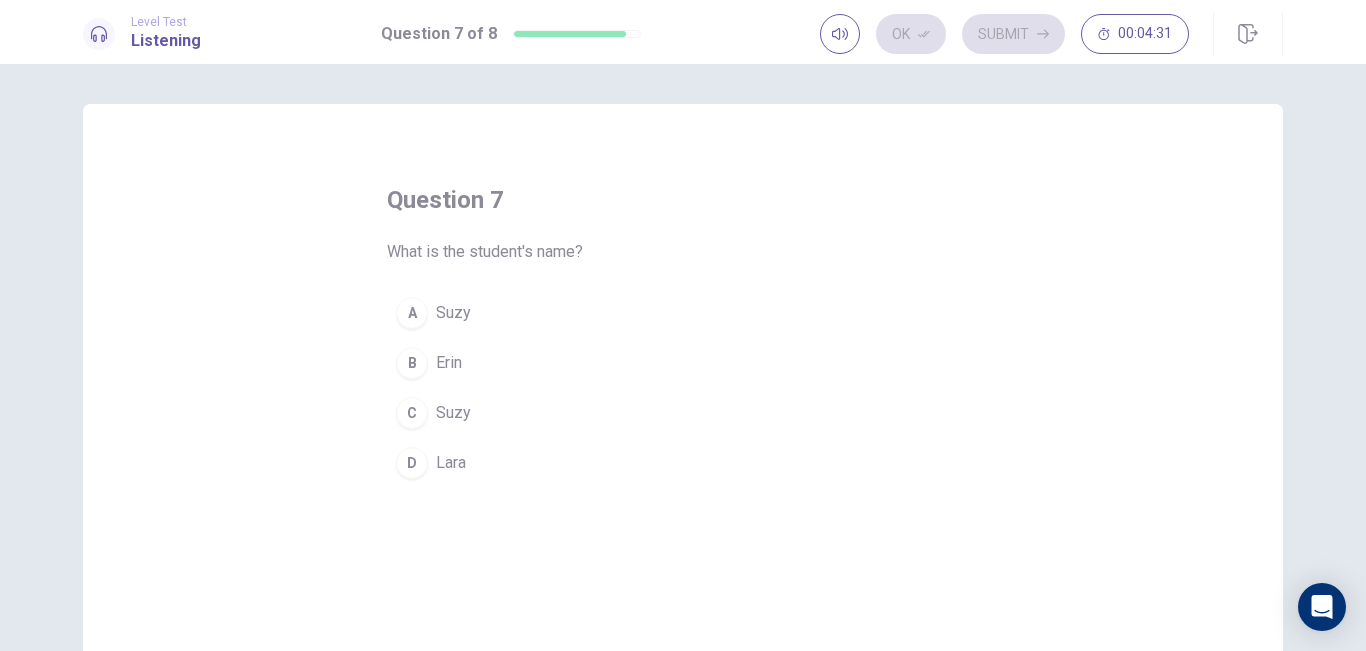 click on "C" at bounding box center [412, 413] 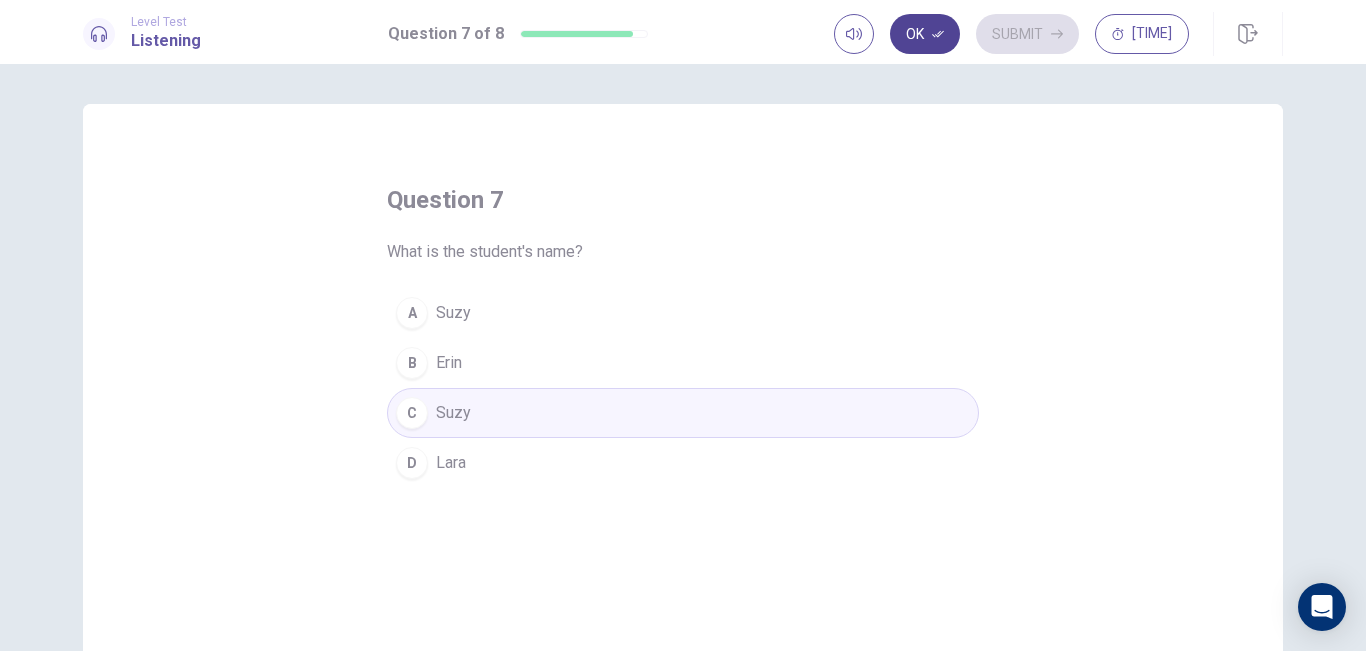 click 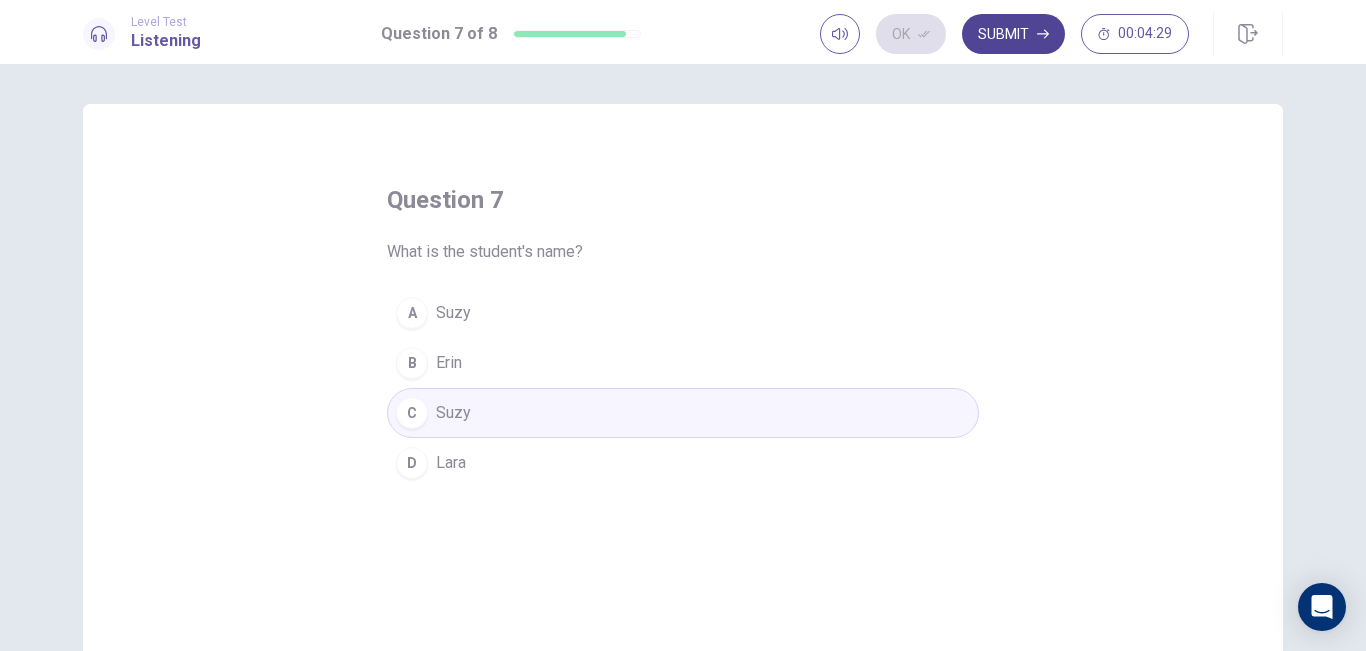 click on "Submit" at bounding box center [1013, 34] 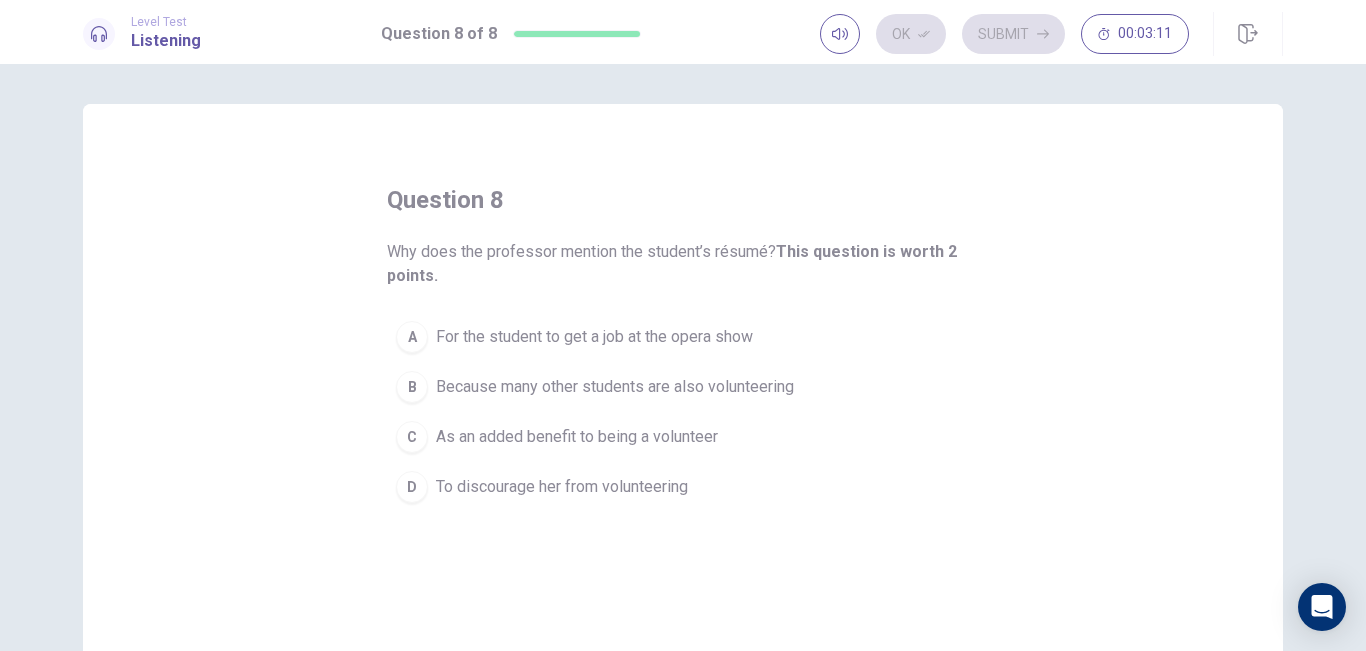 click on "A" at bounding box center [412, 337] 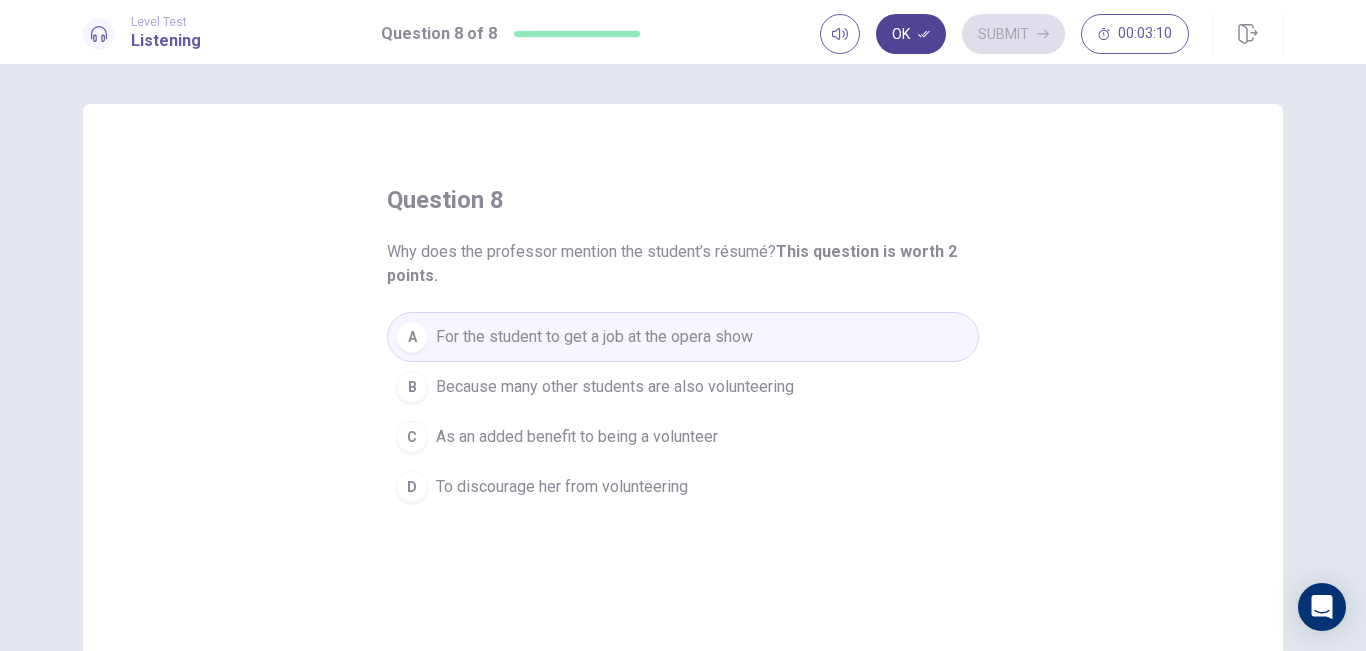 click on "Ok" at bounding box center (911, 34) 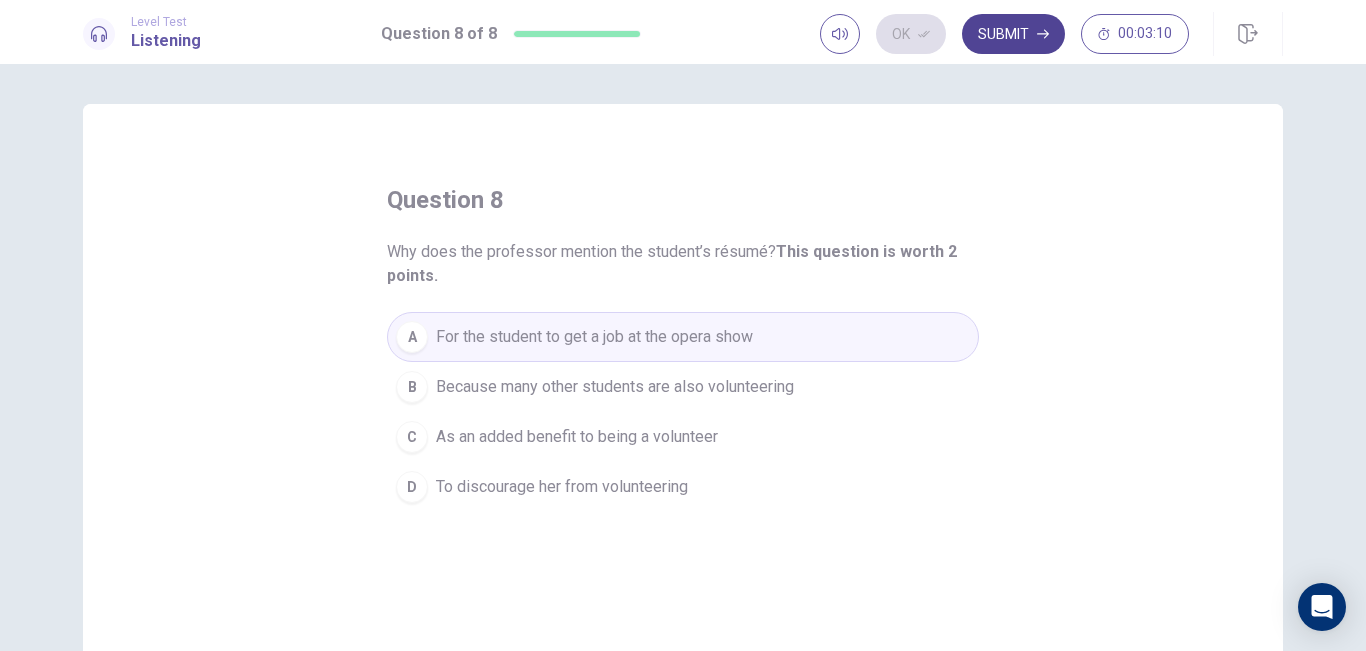 click on "Submit" at bounding box center [1013, 34] 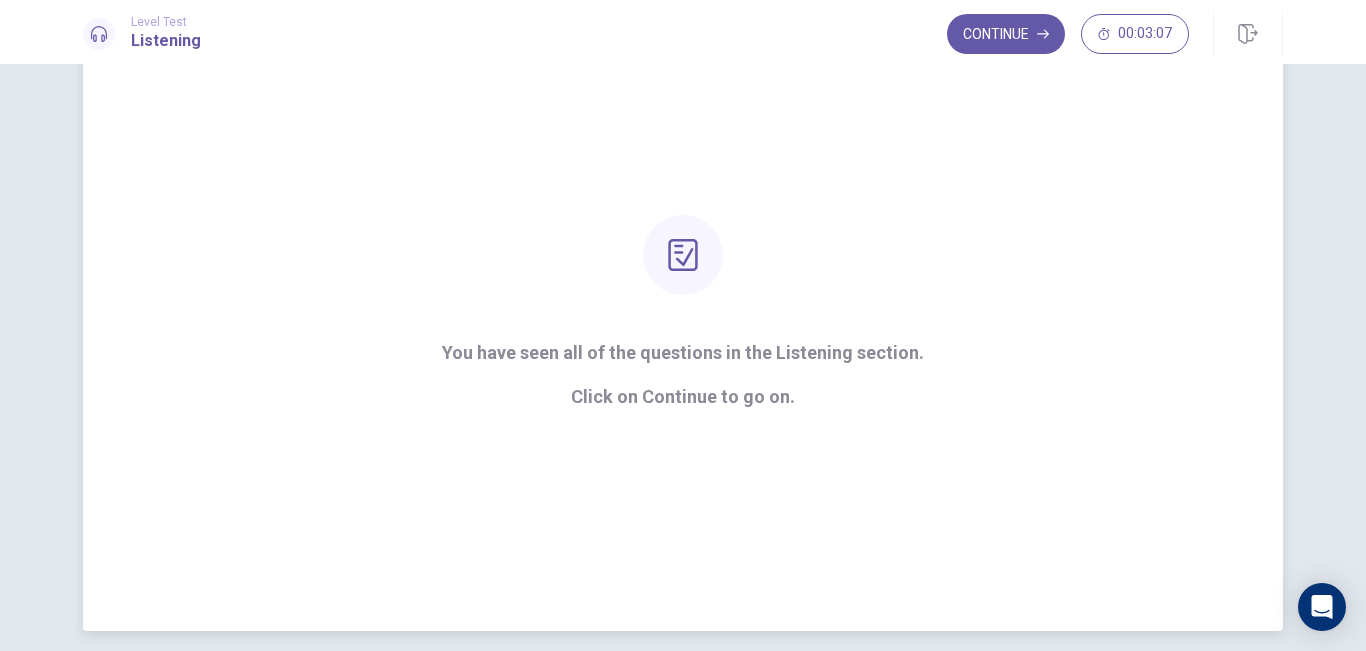 scroll, scrollTop: 116, scrollLeft: 0, axis: vertical 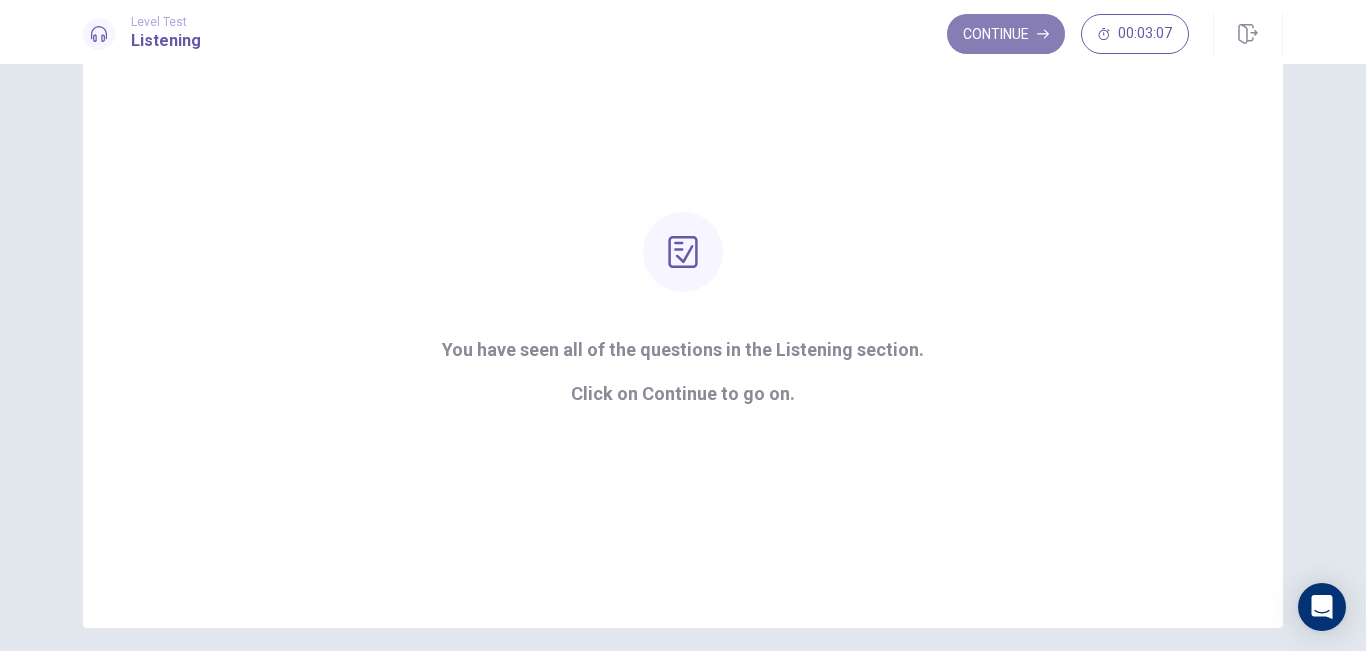 click on "Continue" at bounding box center [1006, 34] 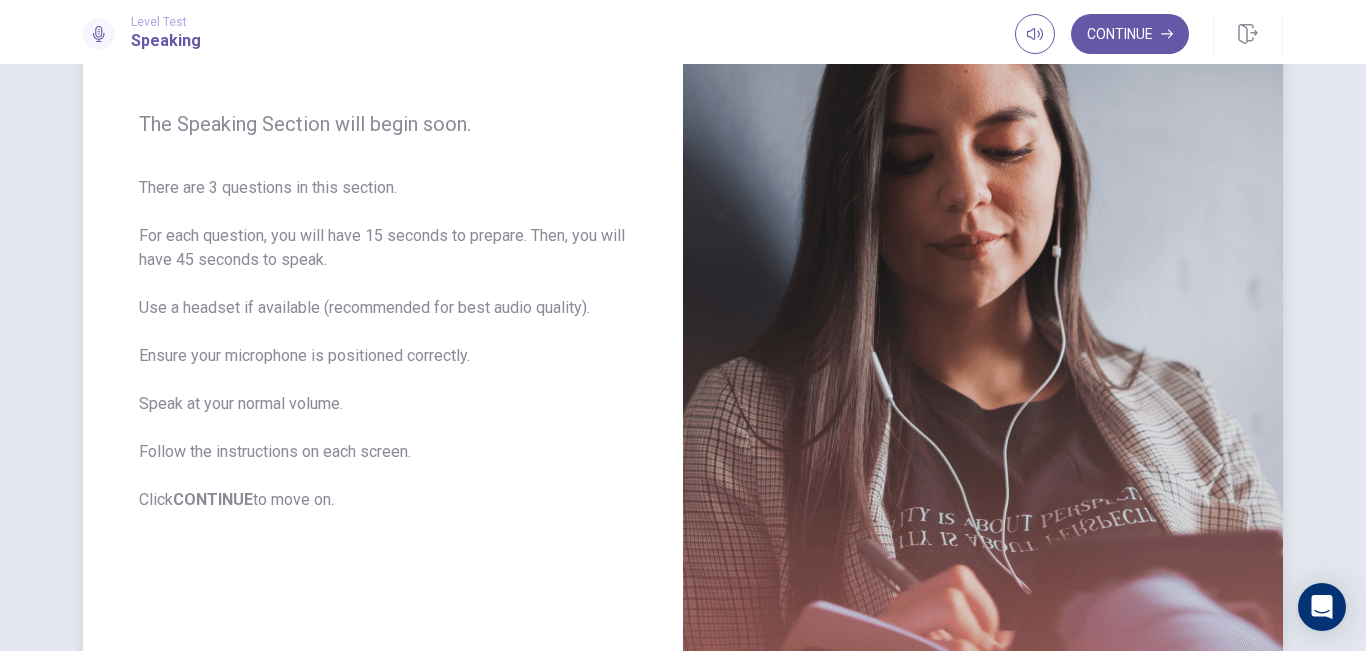 scroll, scrollTop: 221, scrollLeft: 0, axis: vertical 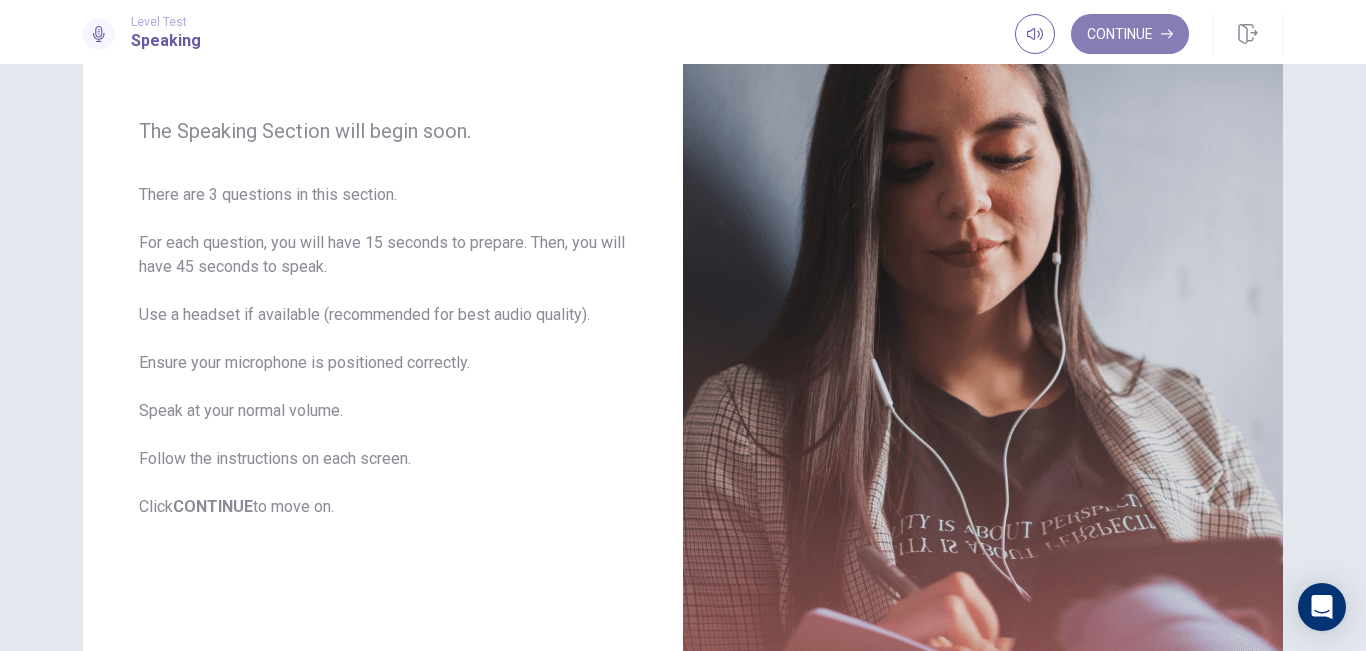 click on "Continue" at bounding box center [1130, 34] 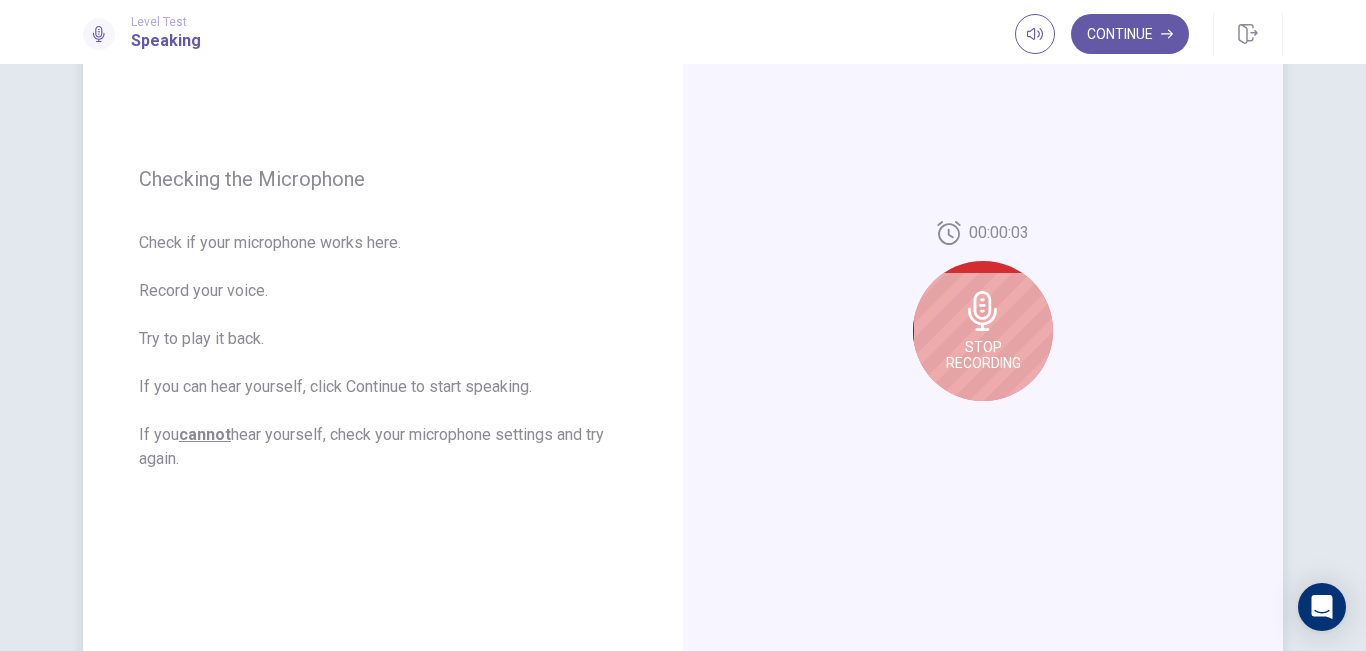 click on "Stop   Recording" at bounding box center (983, 331) 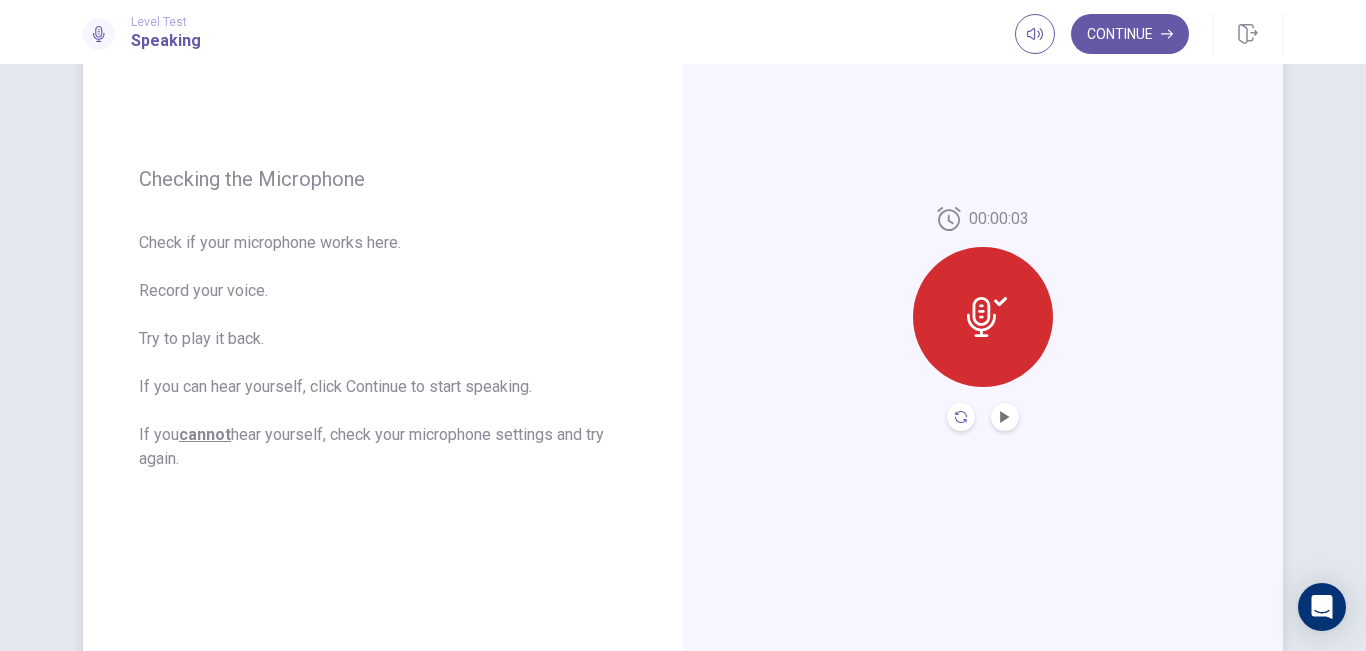 click 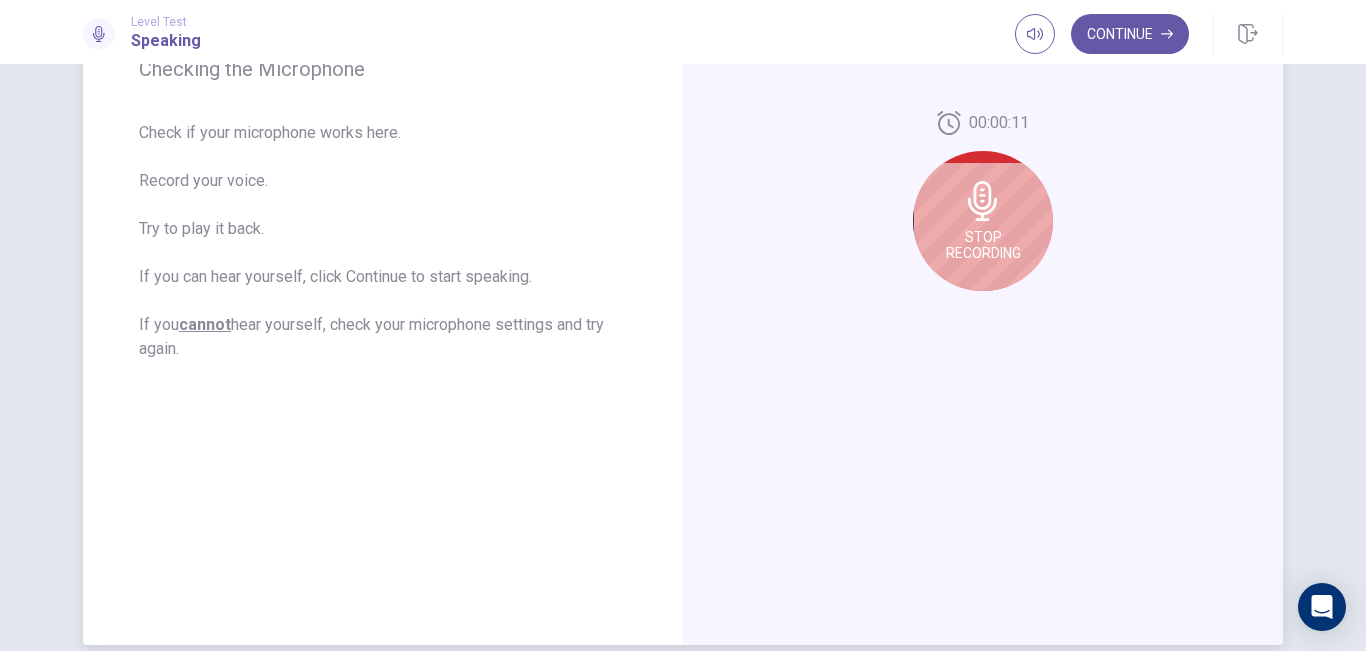 scroll, scrollTop: 253, scrollLeft: 0, axis: vertical 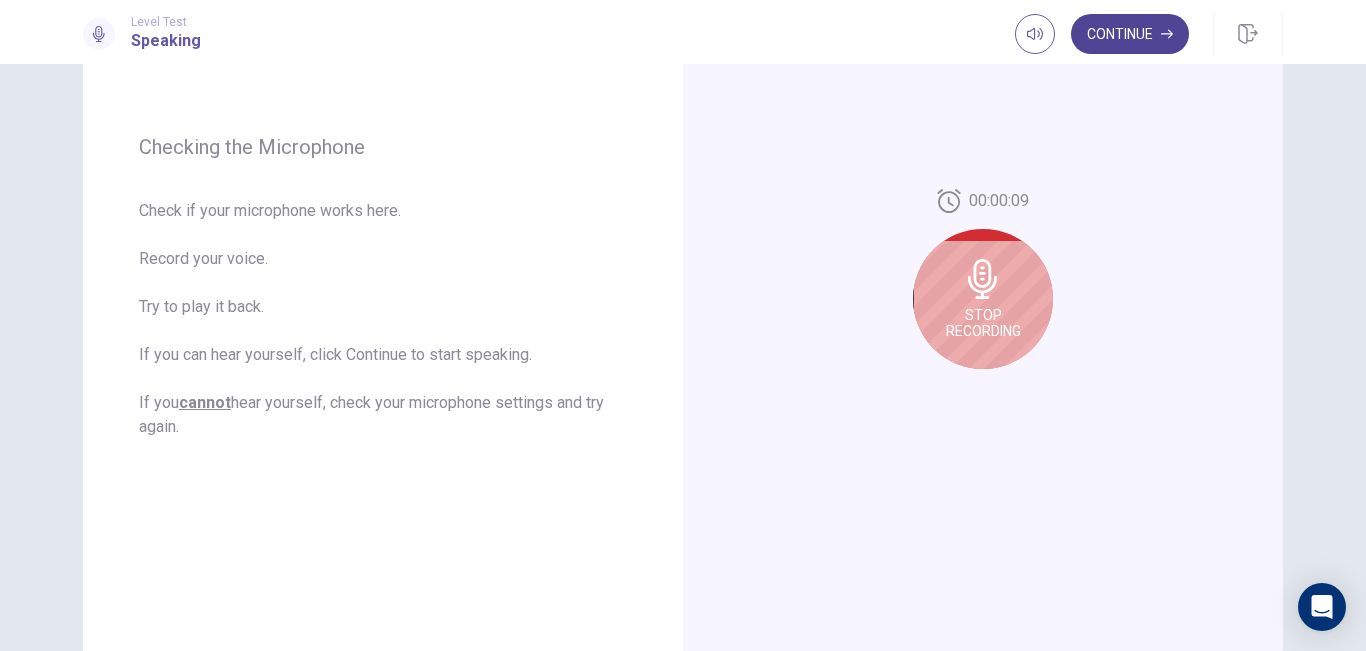 click on "Continue" at bounding box center [1130, 34] 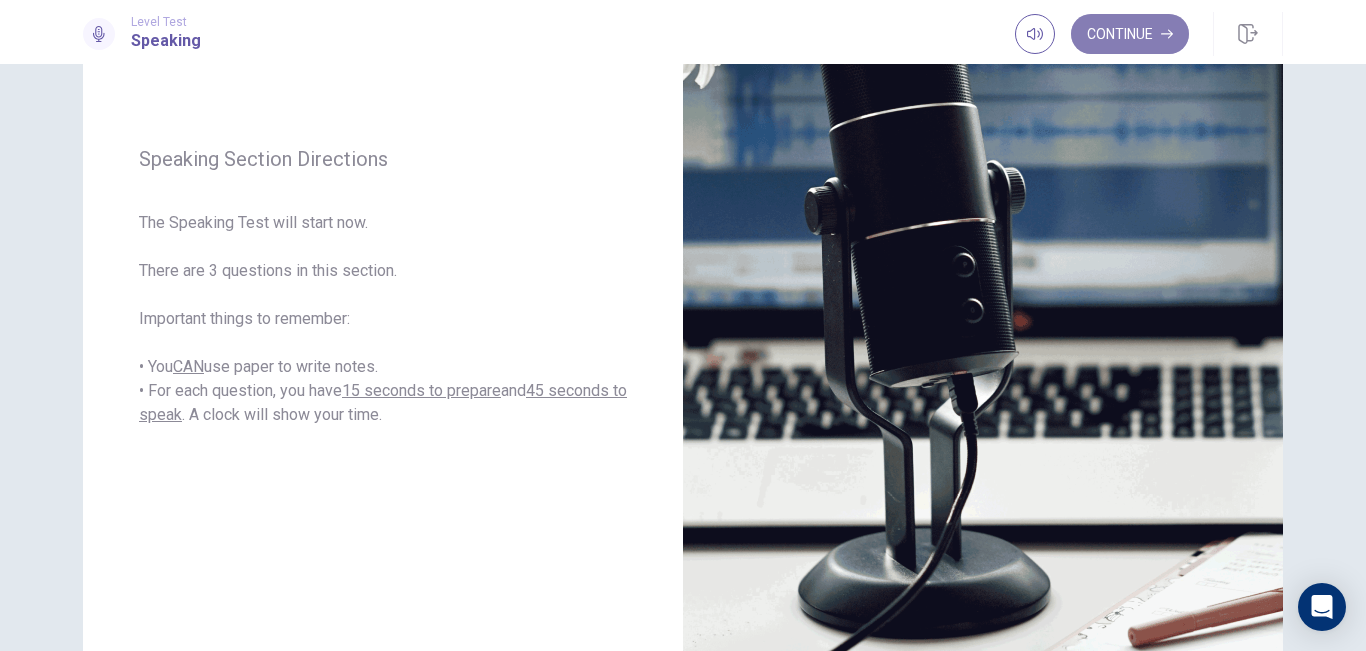 click on "Continue" at bounding box center (1130, 34) 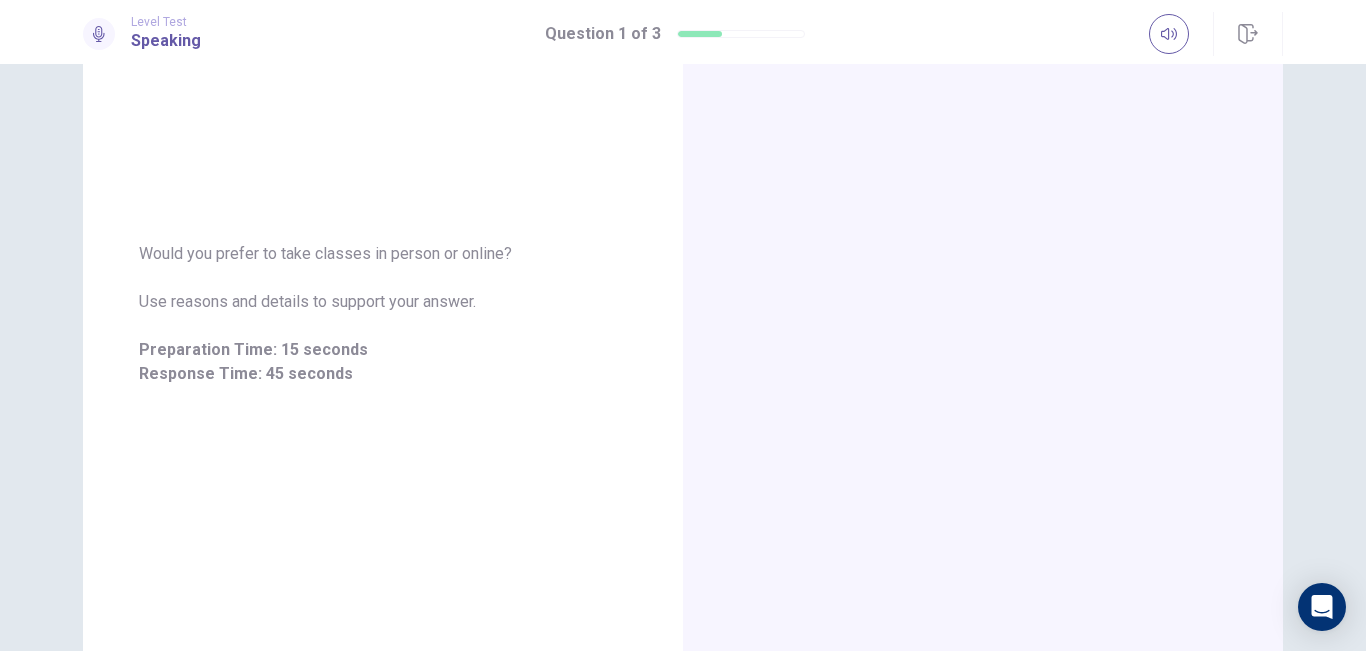 scroll, scrollTop: 253, scrollLeft: 0, axis: vertical 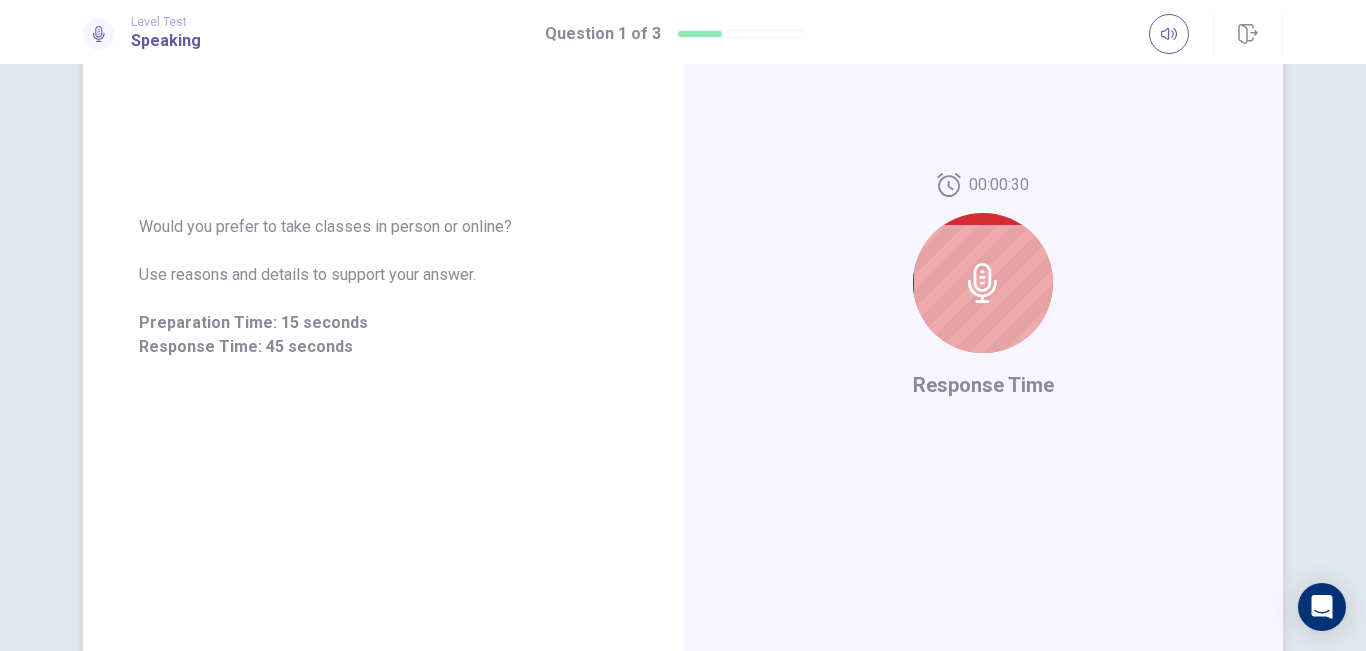 click at bounding box center (983, 283) 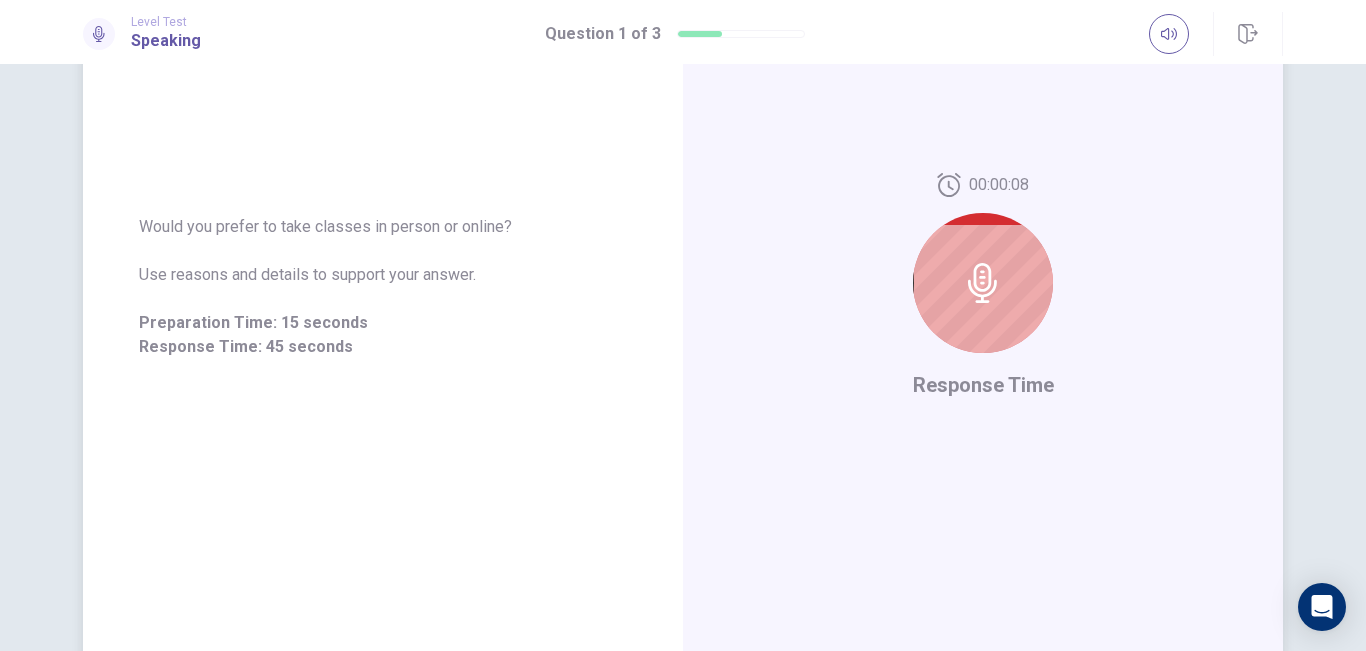 click 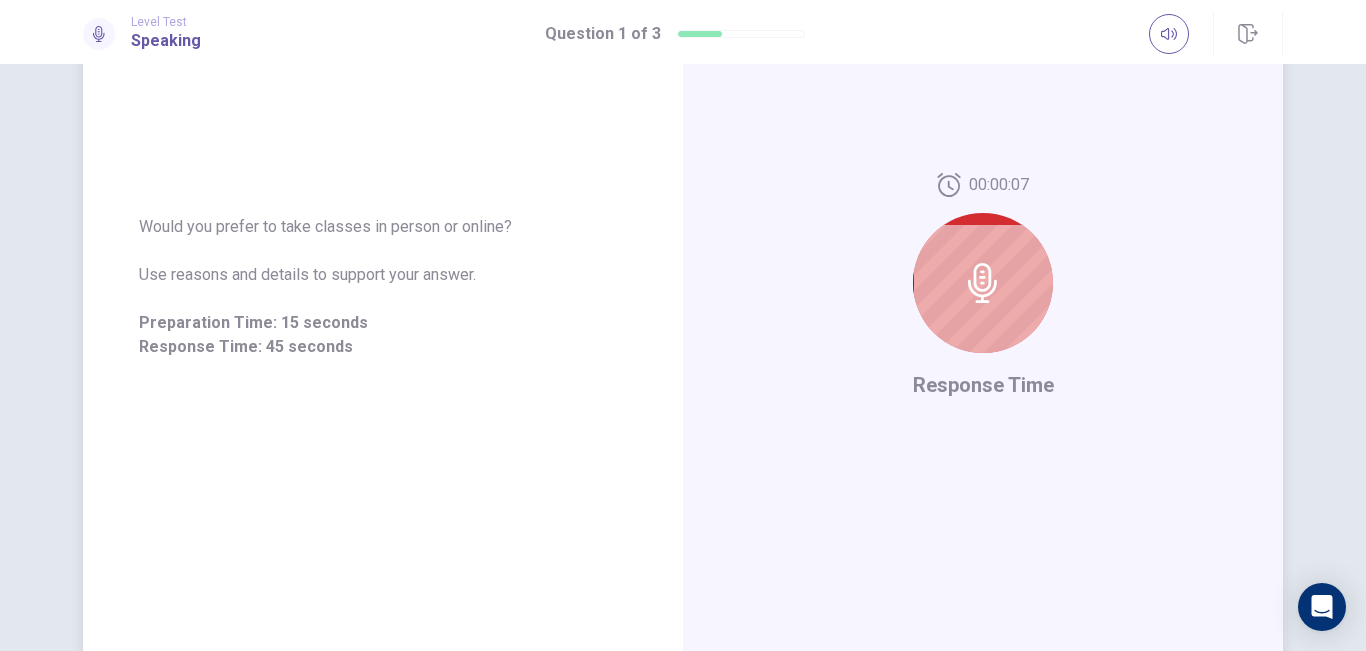 click on "Response Time" at bounding box center (983, 385) 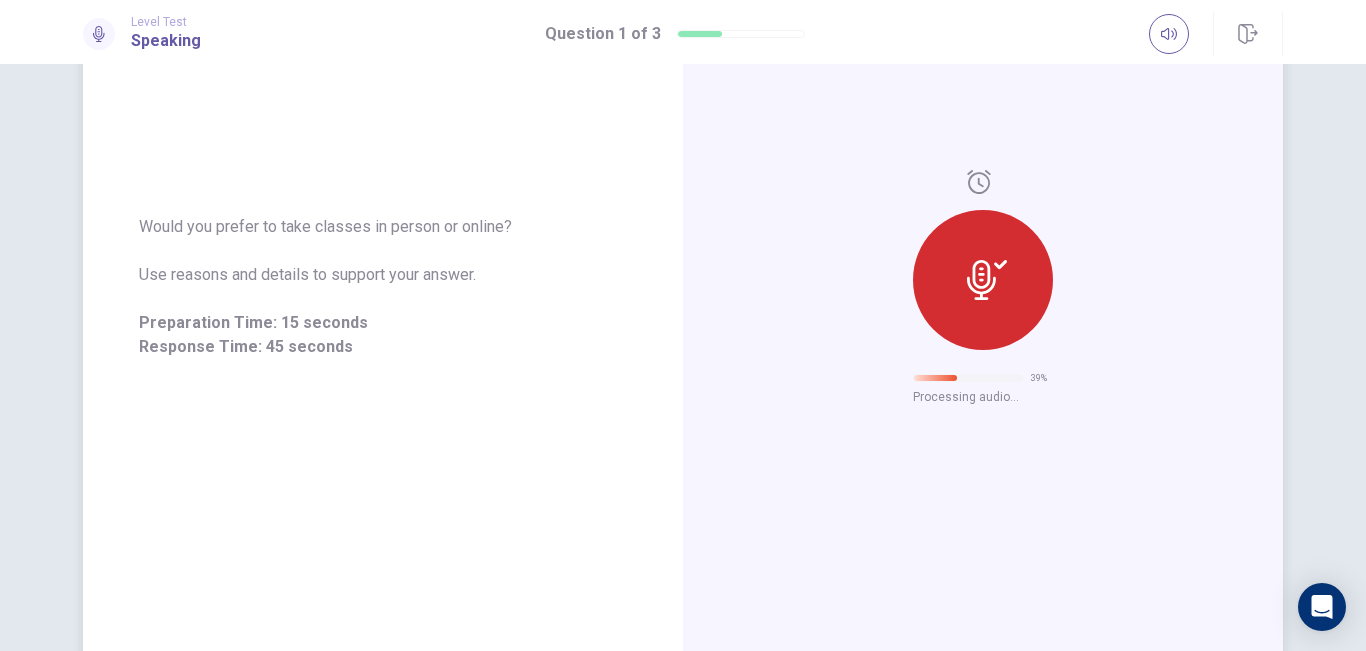 click at bounding box center [983, 280] 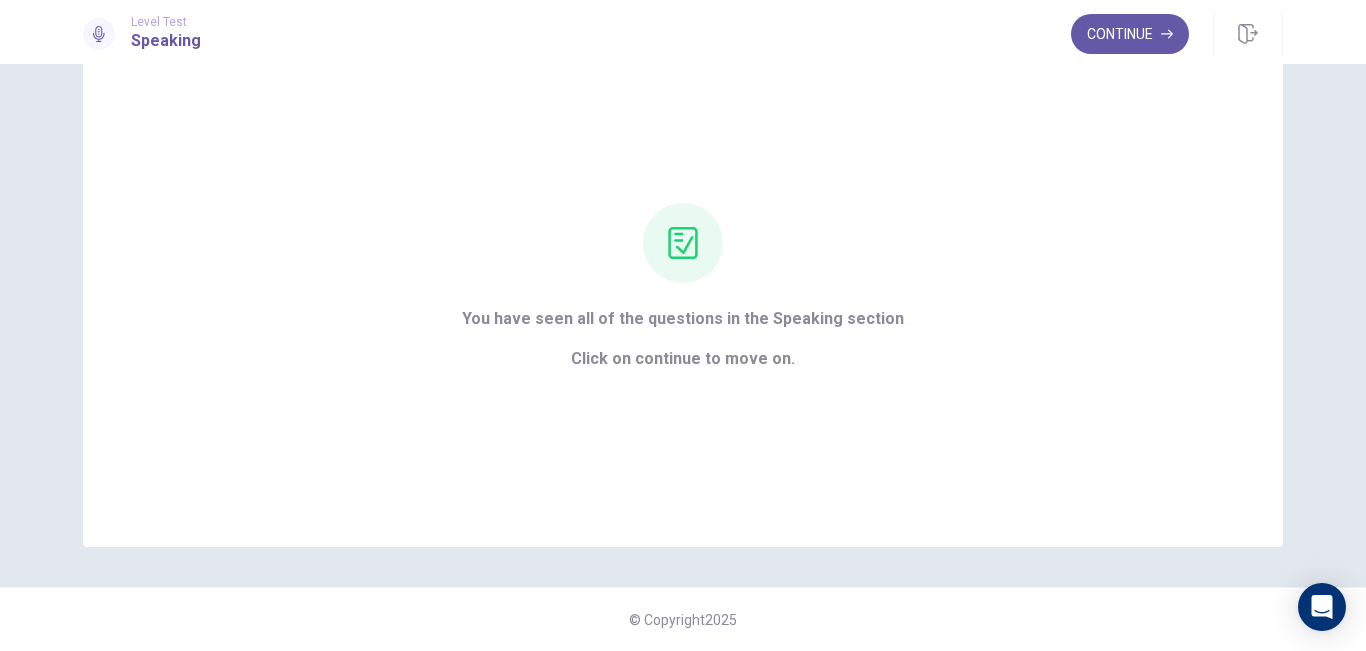 scroll, scrollTop: 77, scrollLeft: 0, axis: vertical 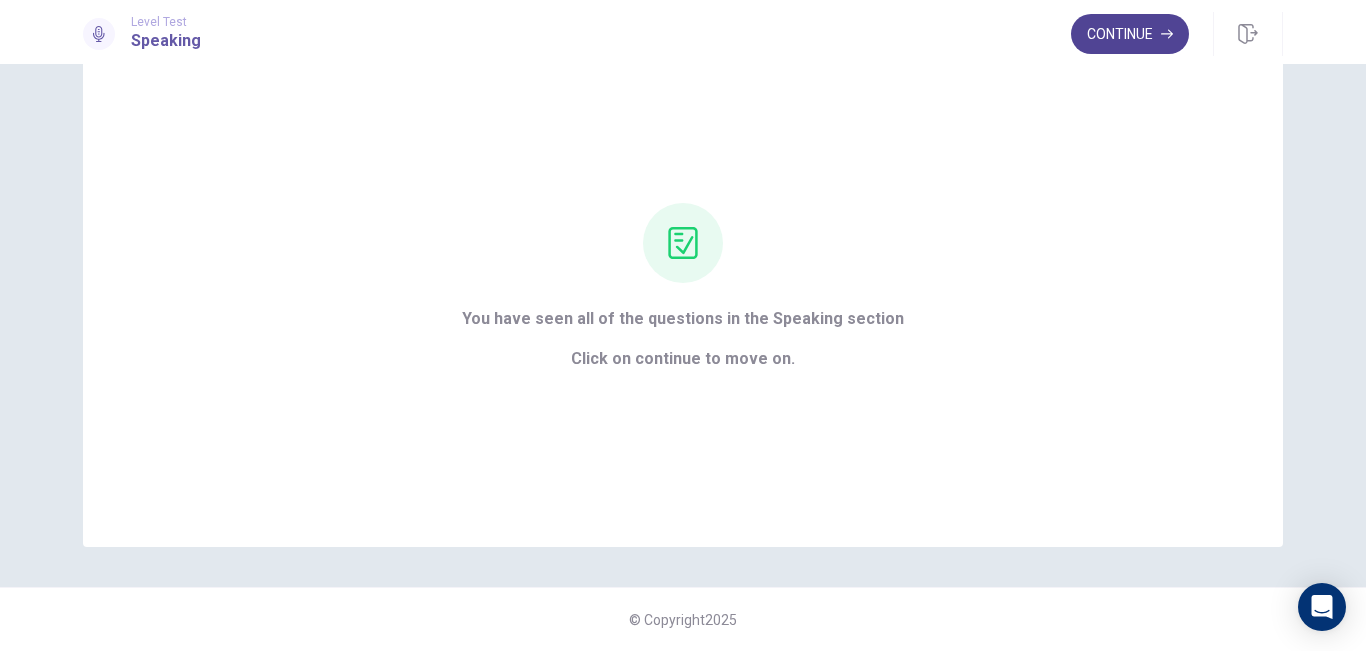 click on "Continue" at bounding box center (1130, 34) 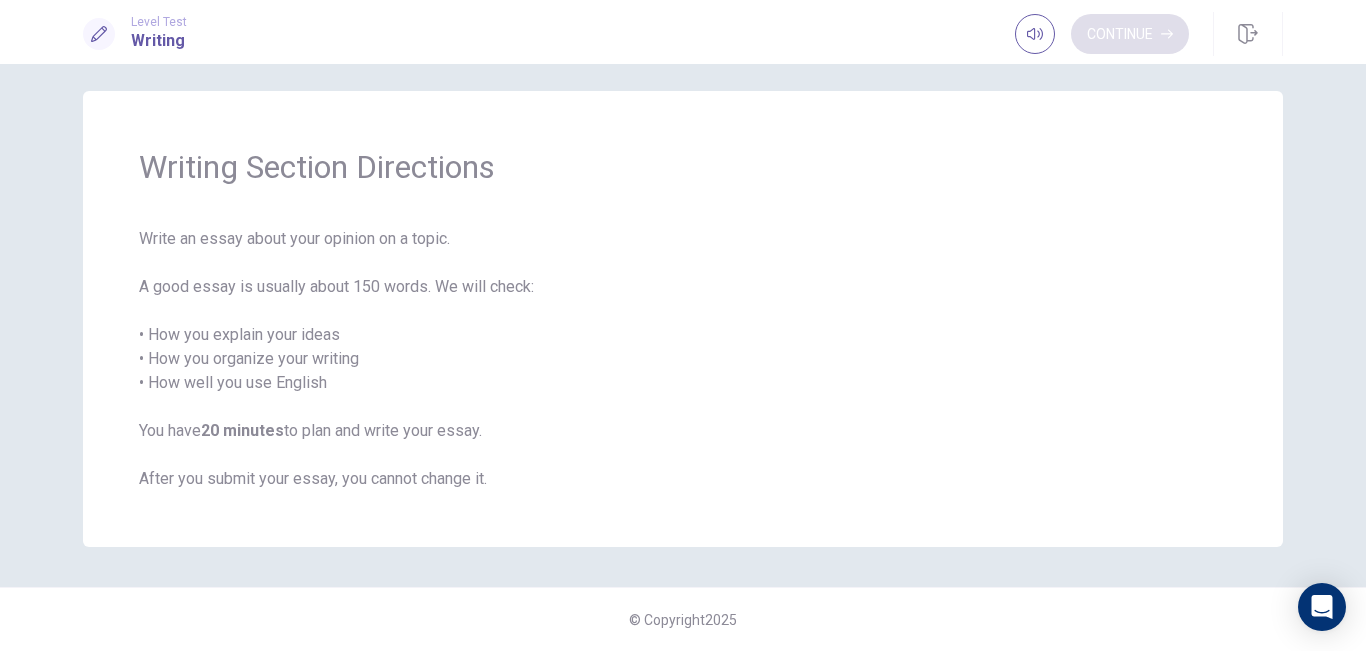scroll, scrollTop: 13, scrollLeft: 0, axis: vertical 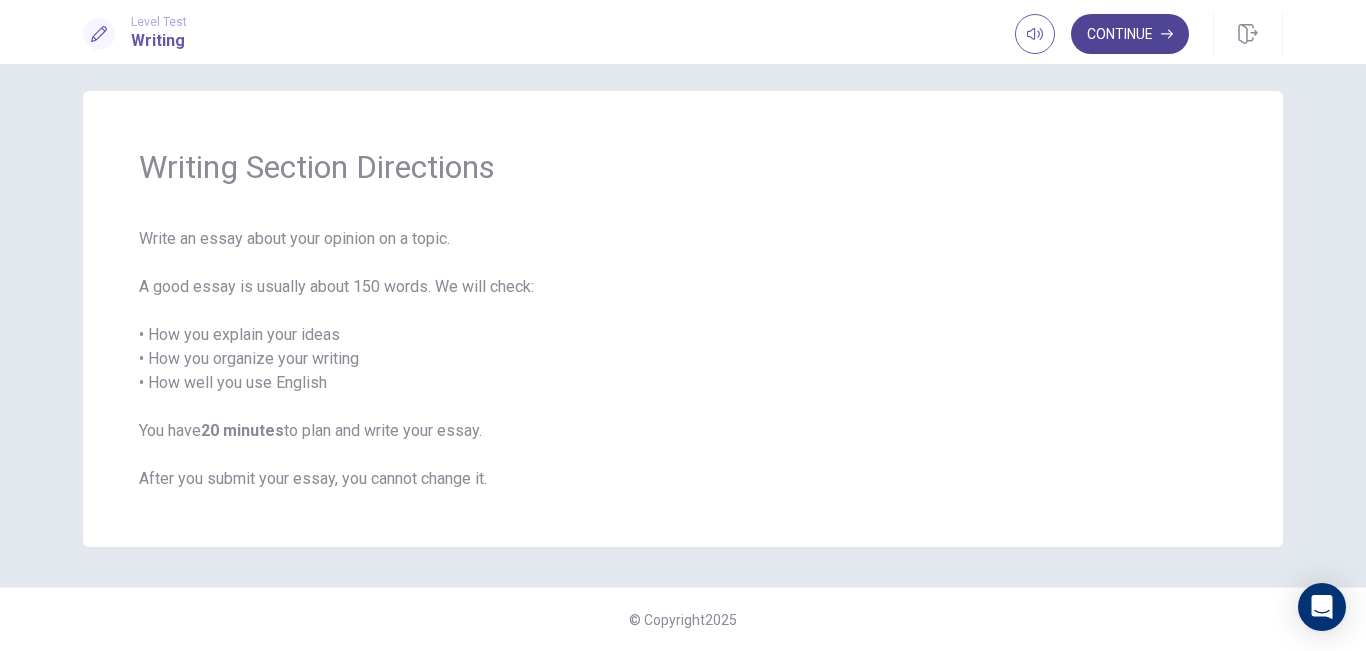 click on "Continue" at bounding box center [1130, 34] 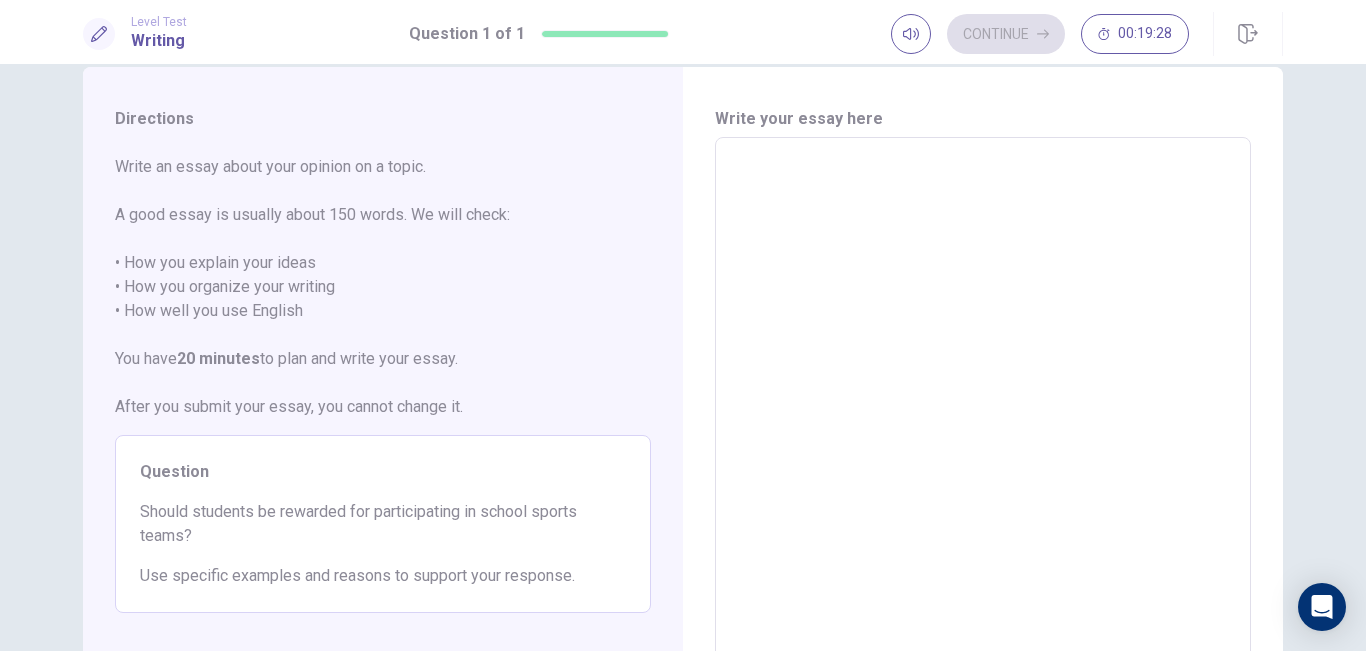 scroll, scrollTop: 44, scrollLeft: 0, axis: vertical 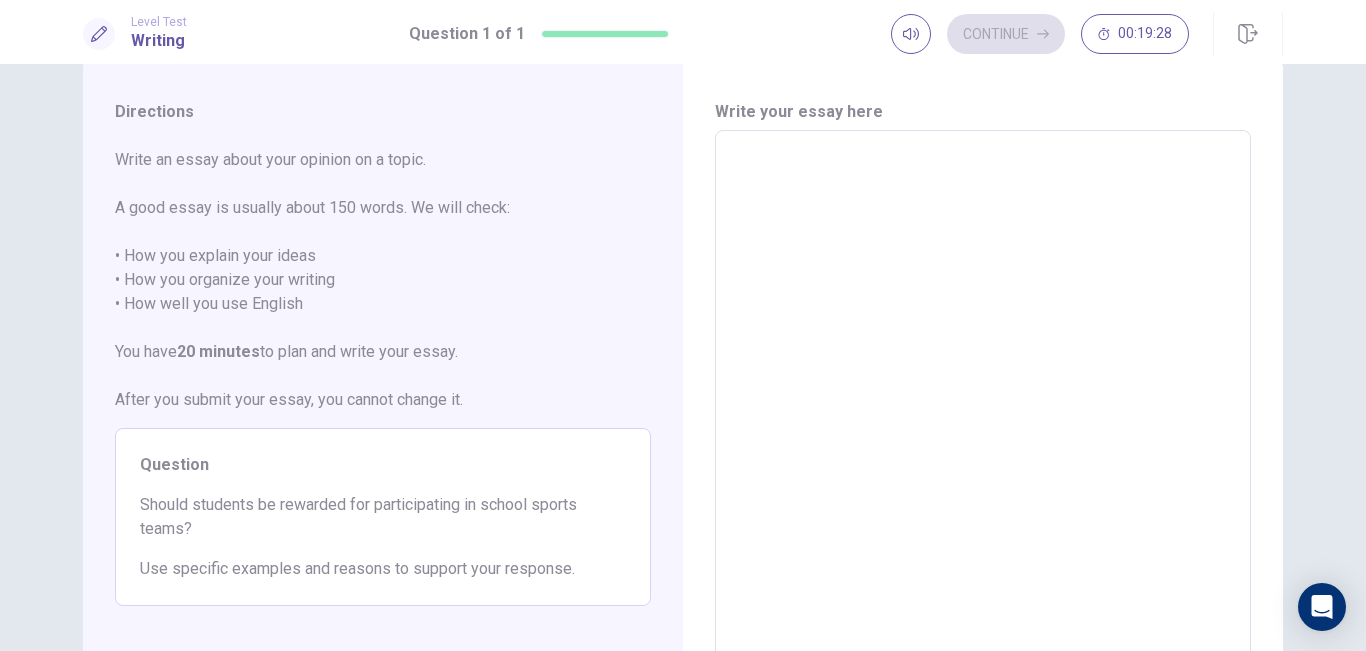 click at bounding box center [983, 407] 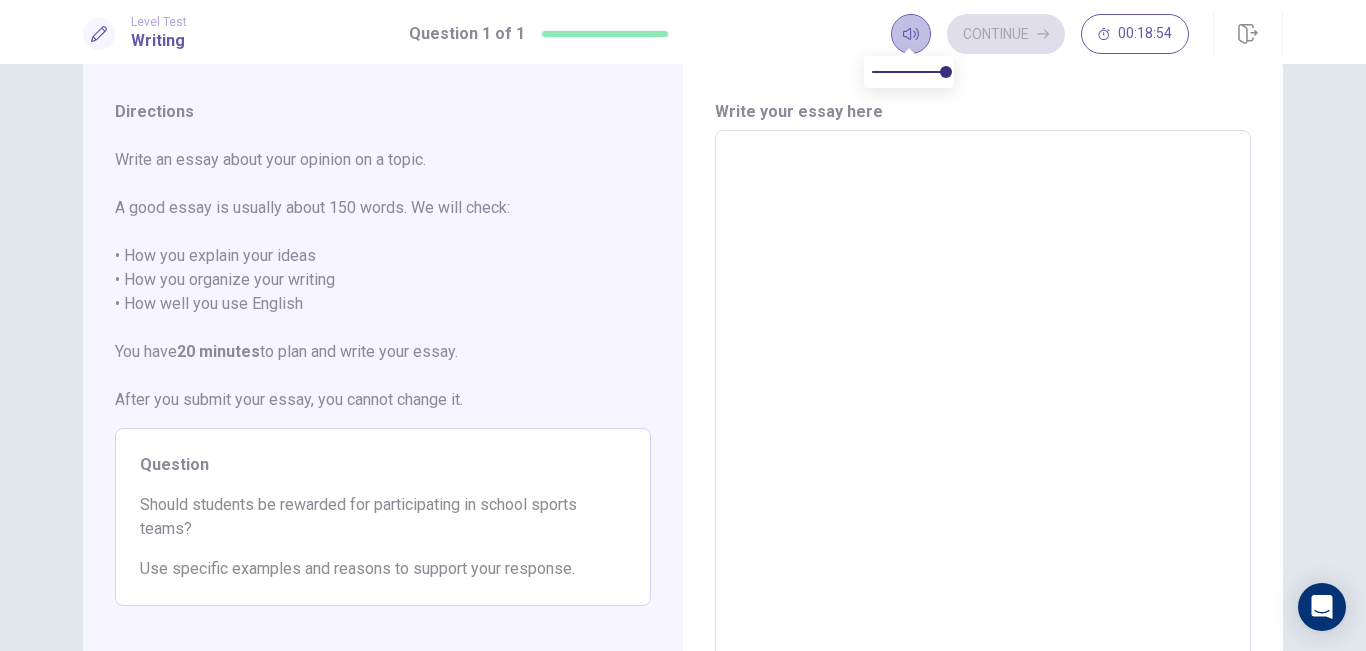 click at bounding box center [911, 34] 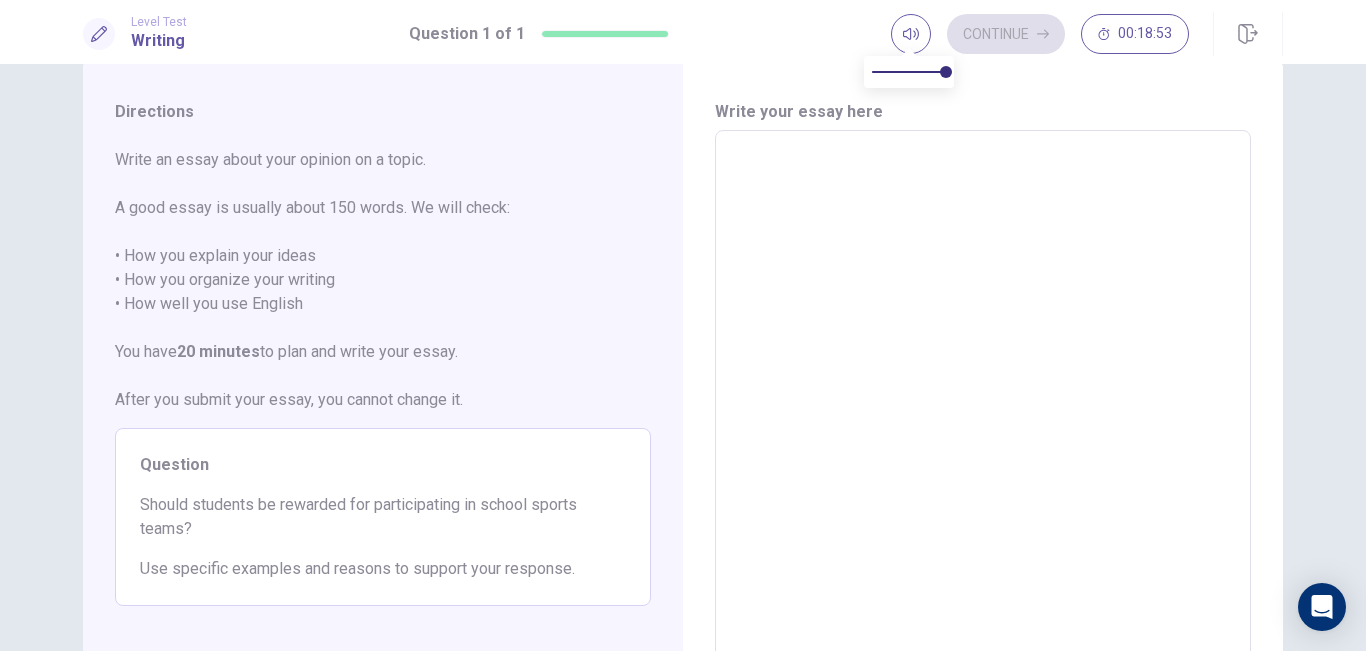 click at bounding box center (983, 407) 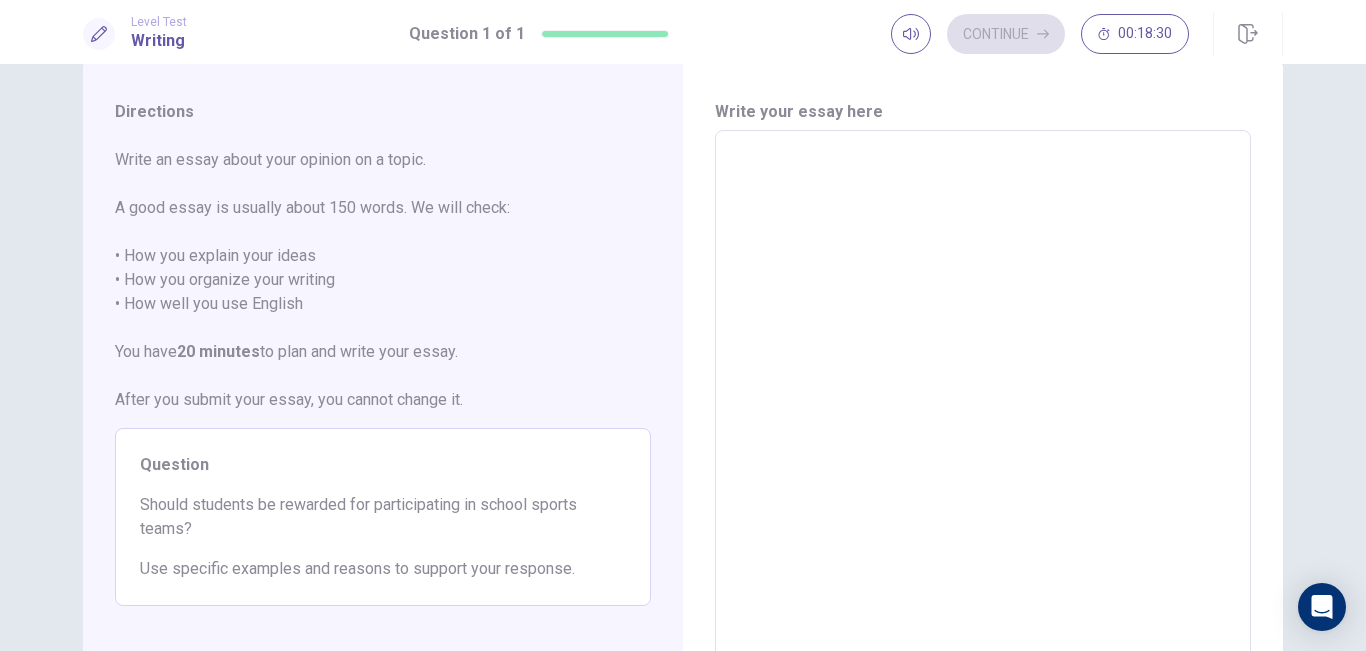 type on "*" 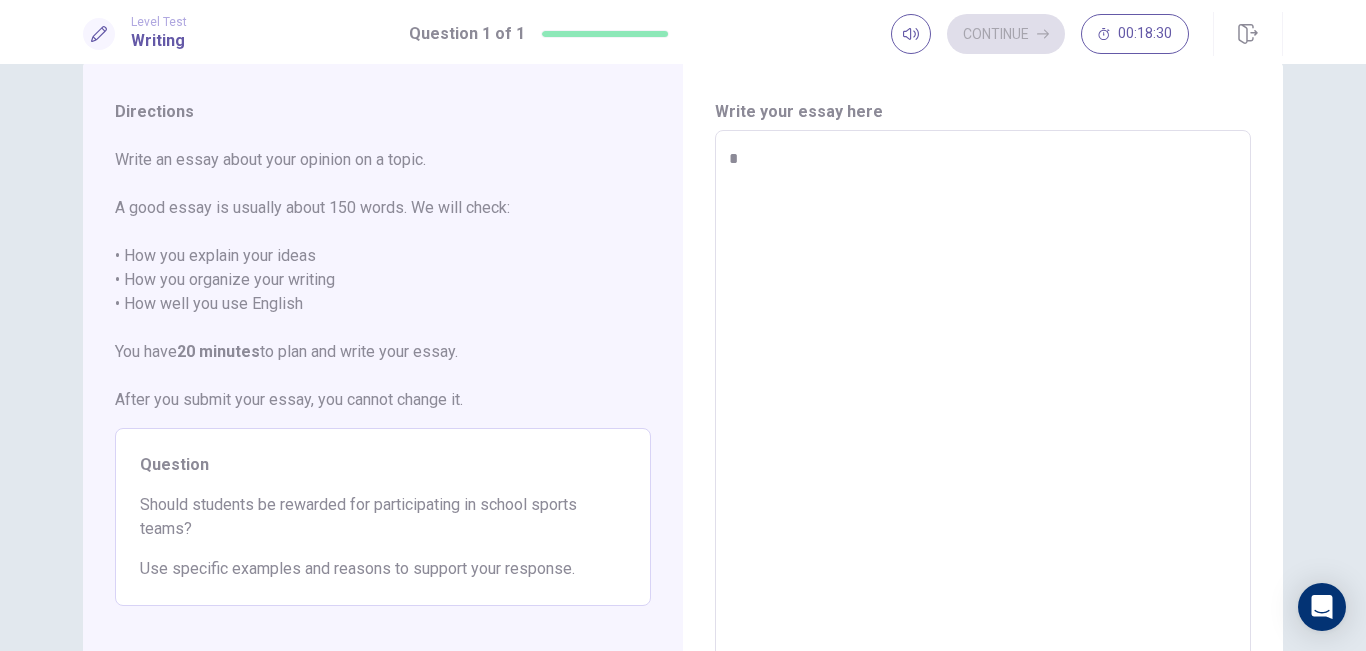 type on "*" 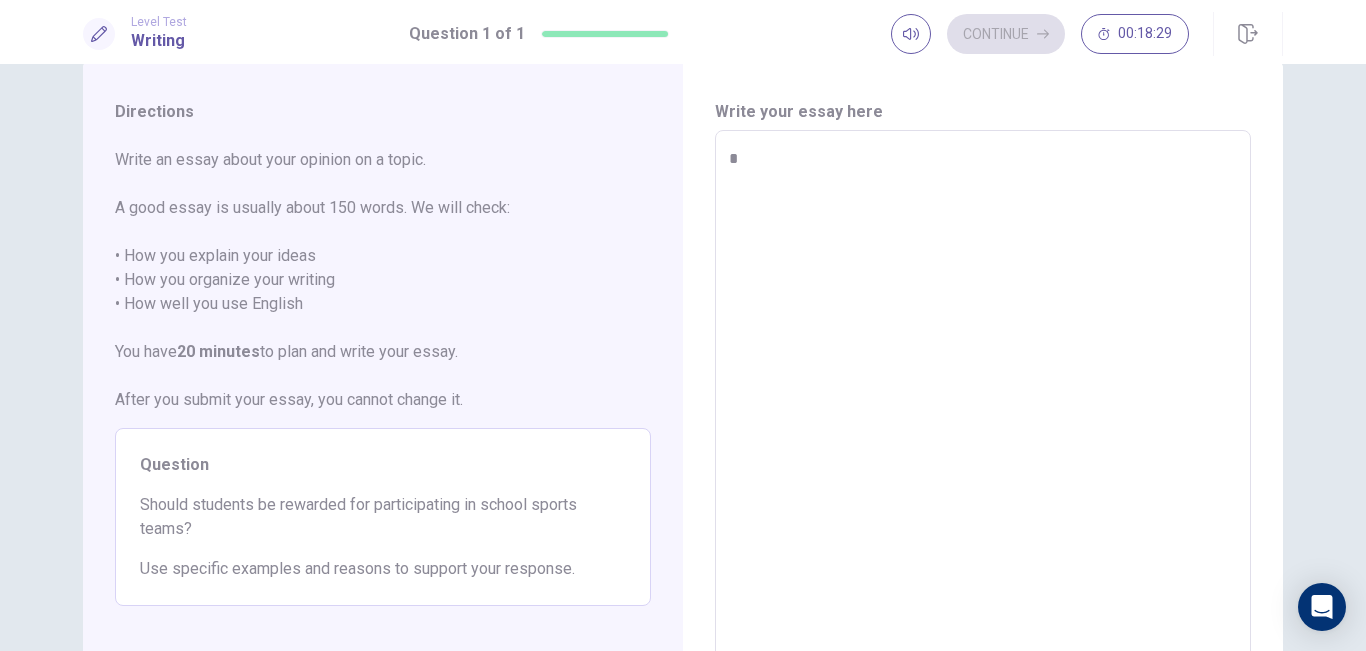 type on "**" 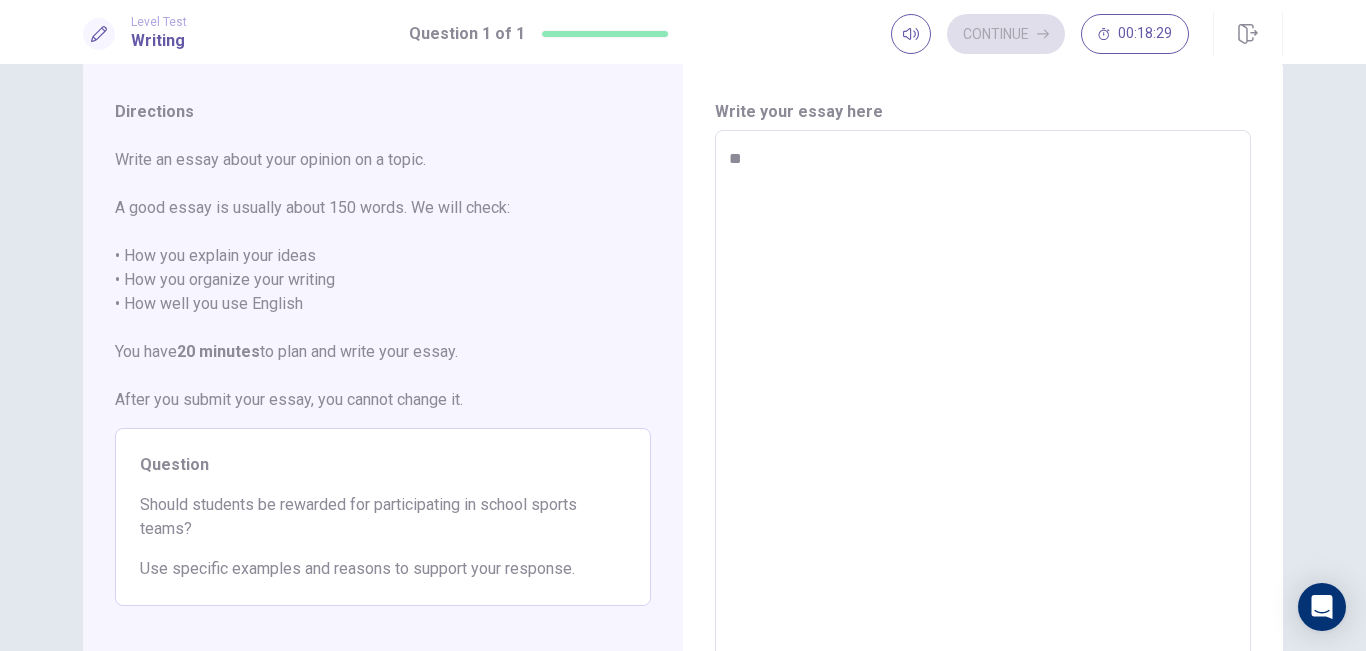 type on "*" 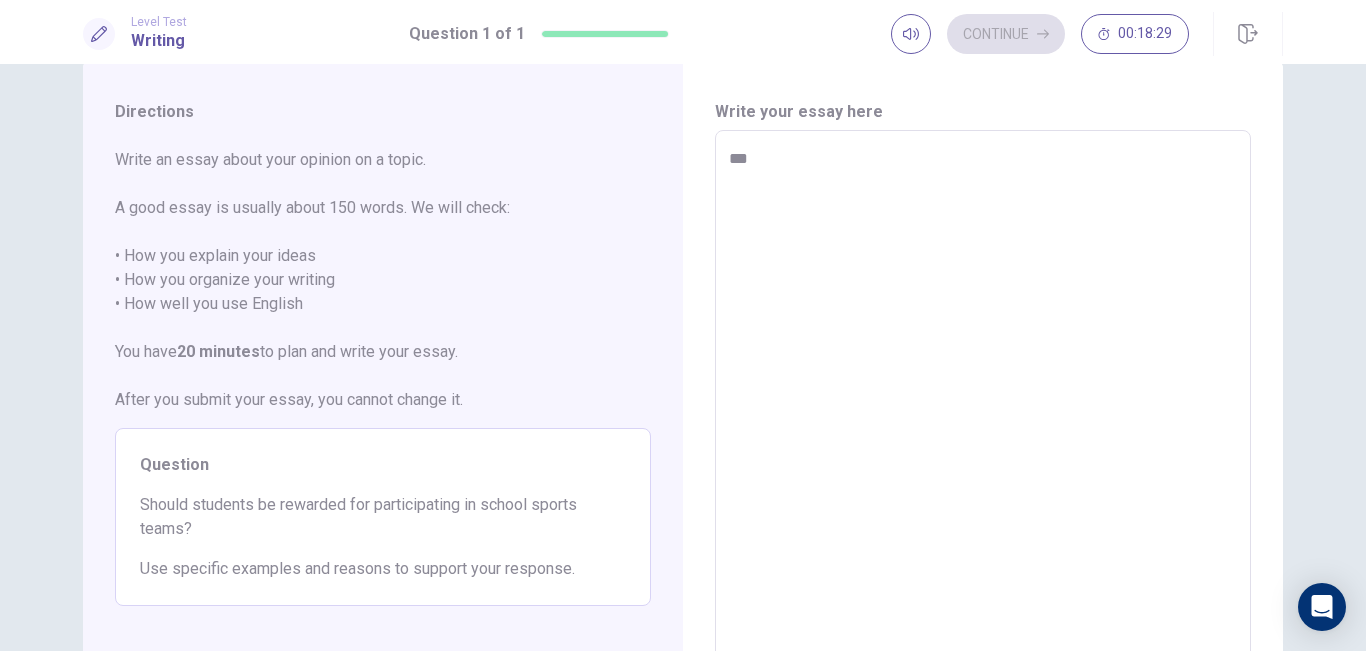 type on "*" 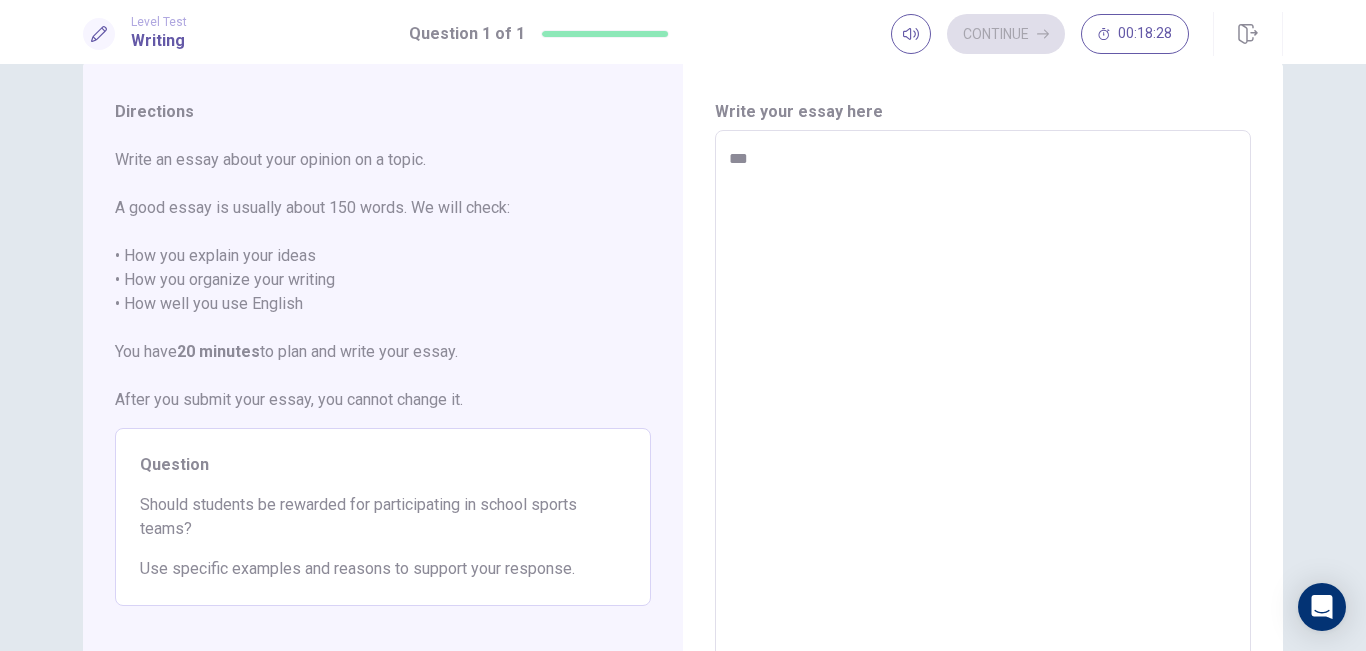 type on "**" 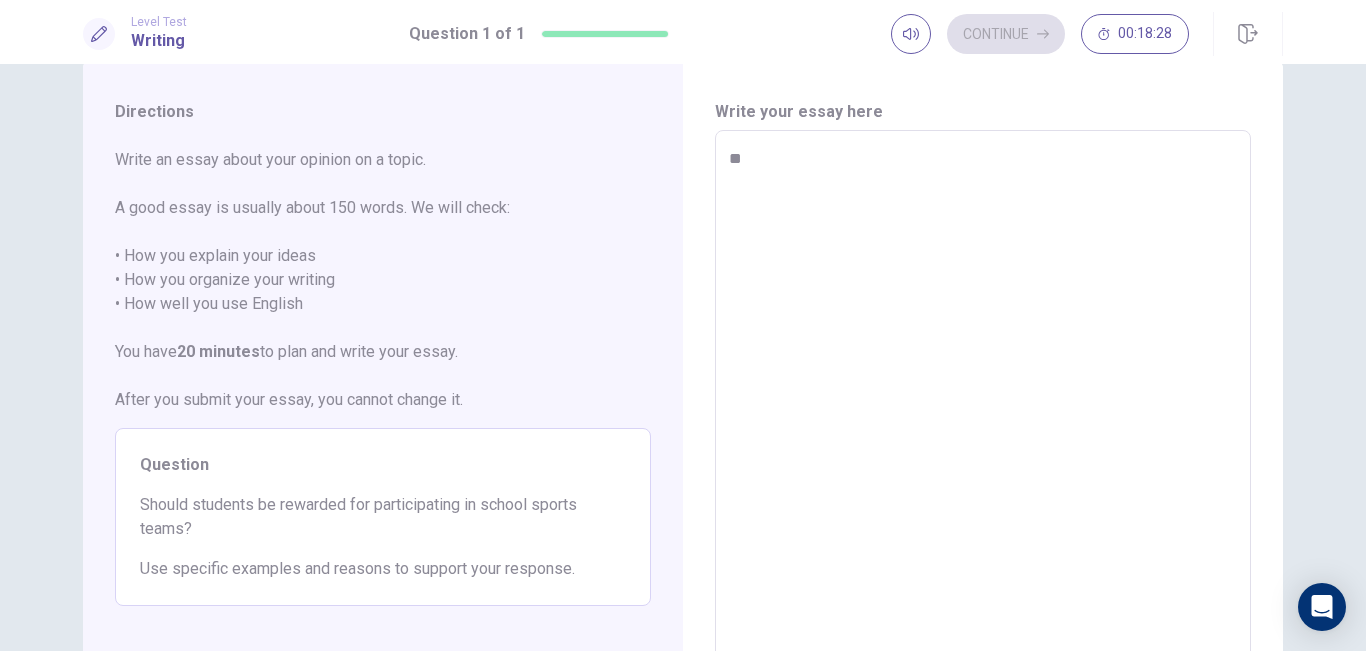 type on "*" 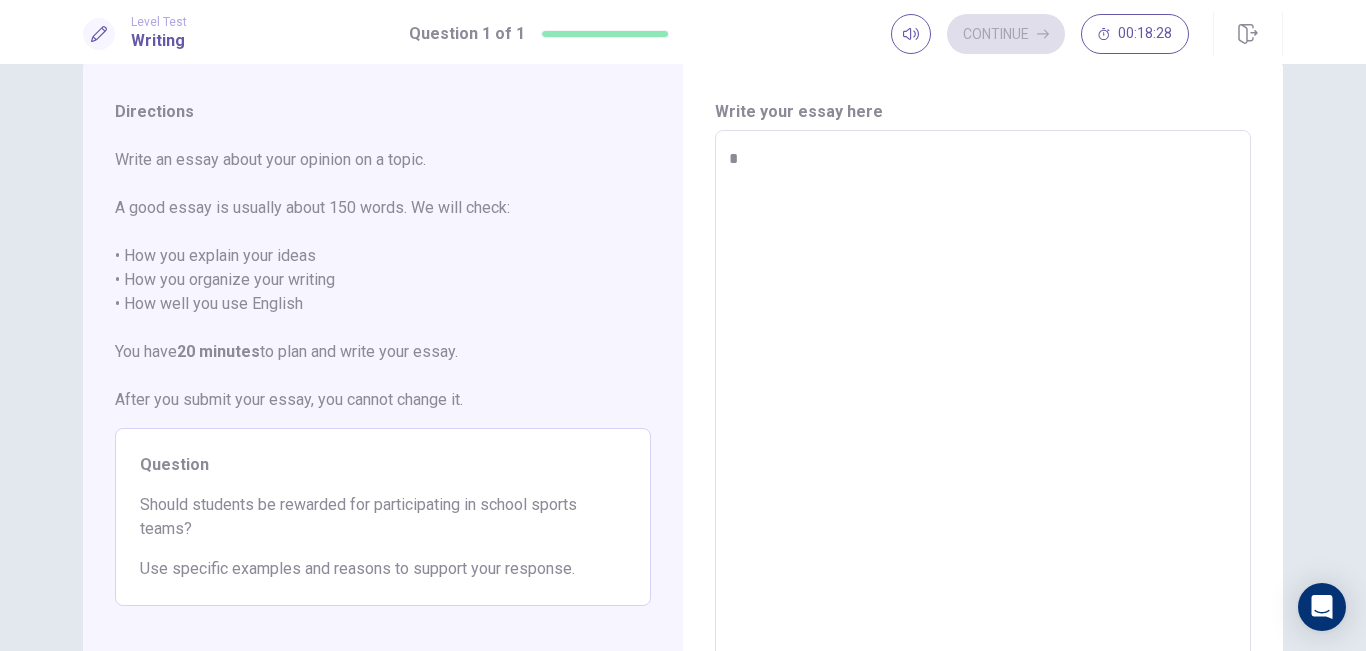 type on "*" 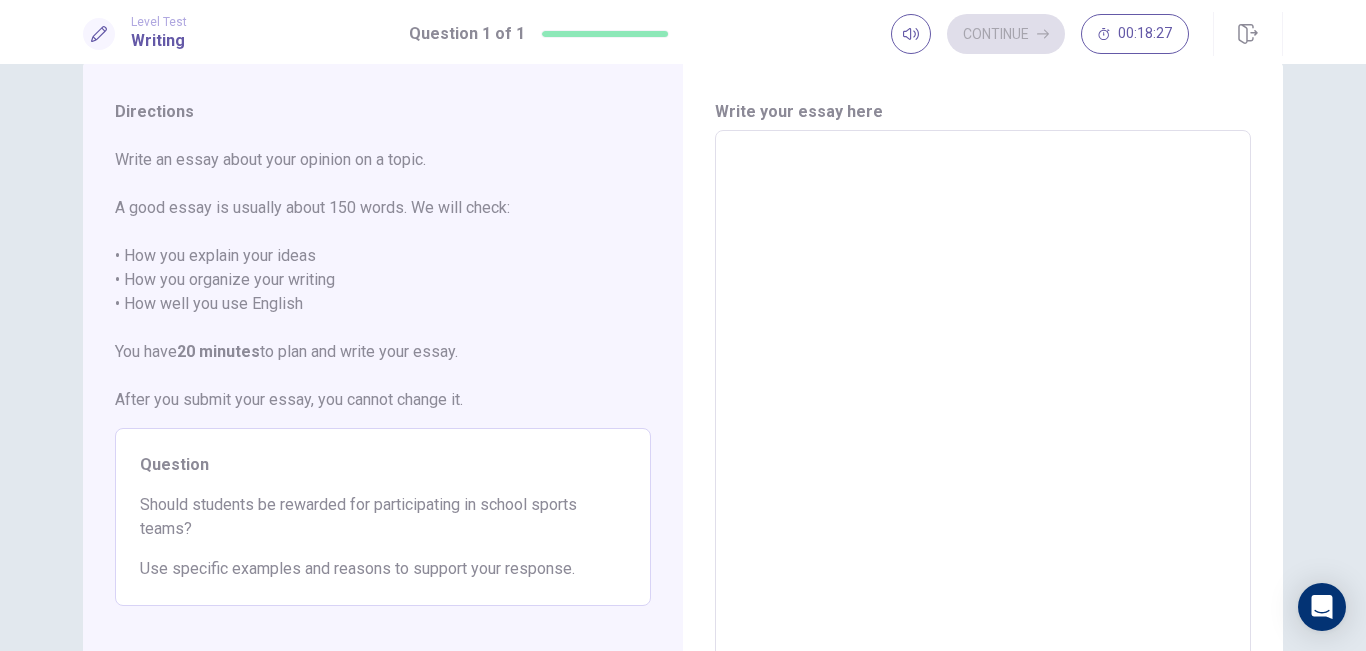 type on "*" 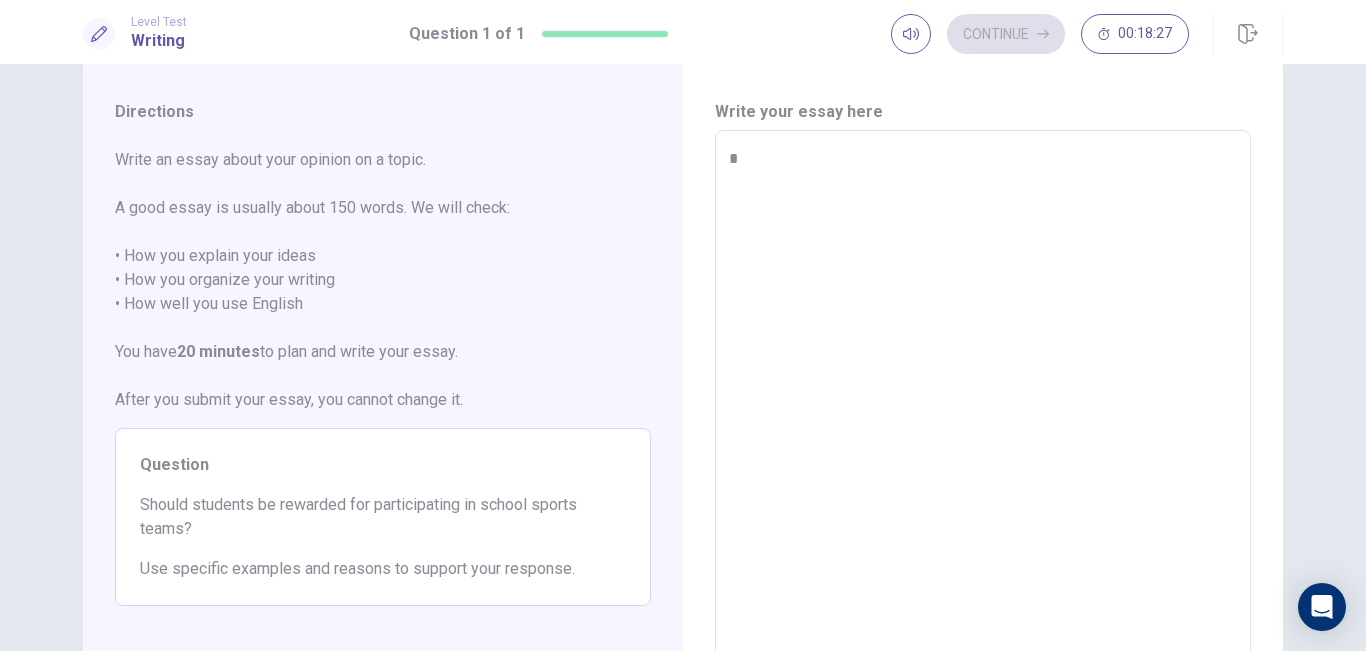 type on "*" 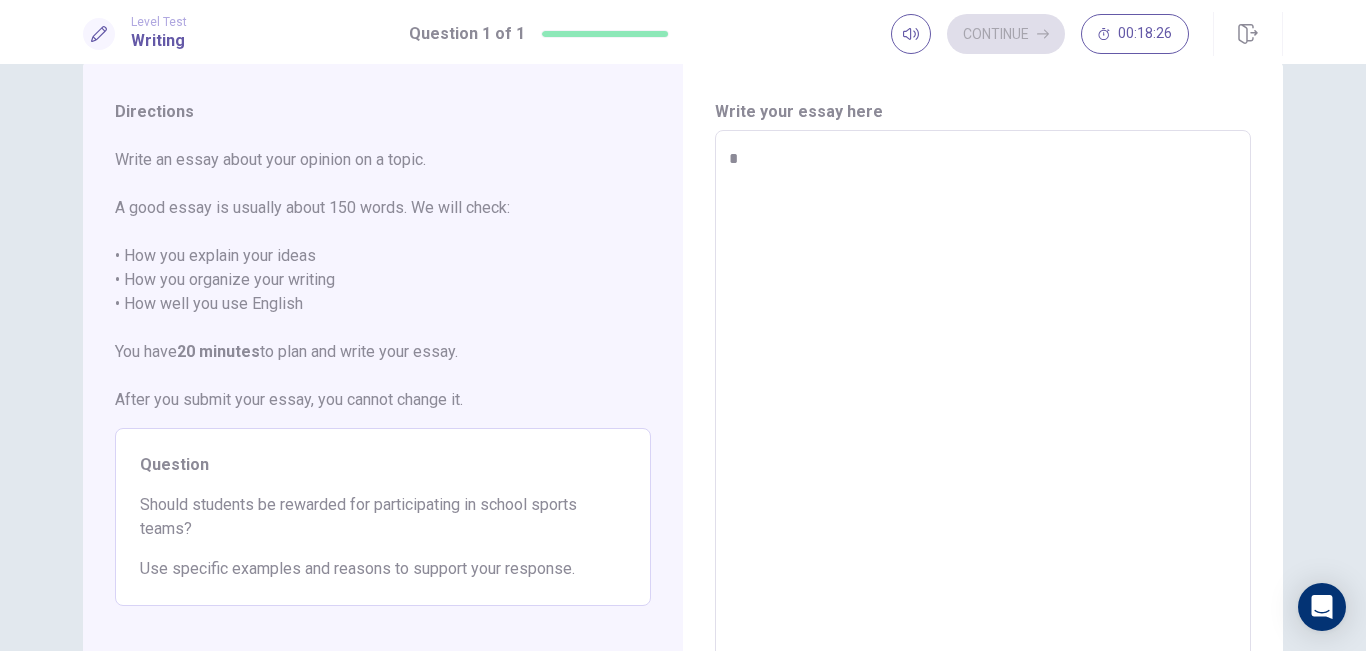 type on "**" 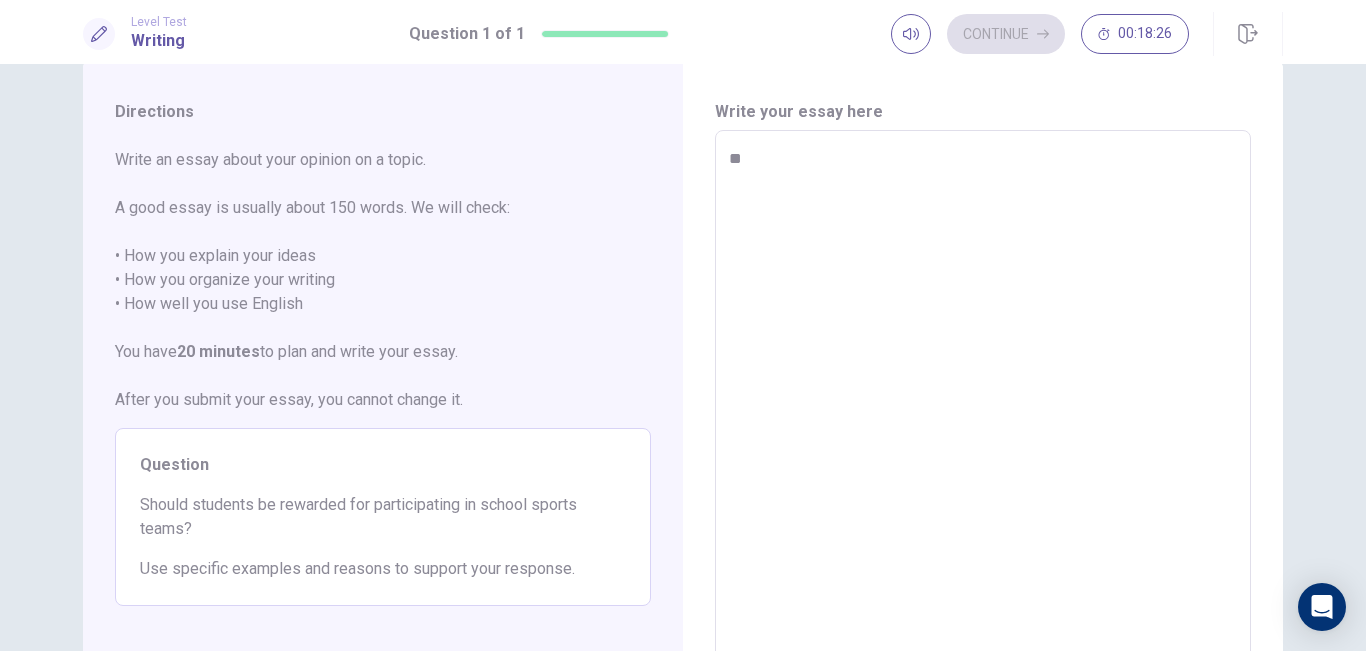 type on "*" 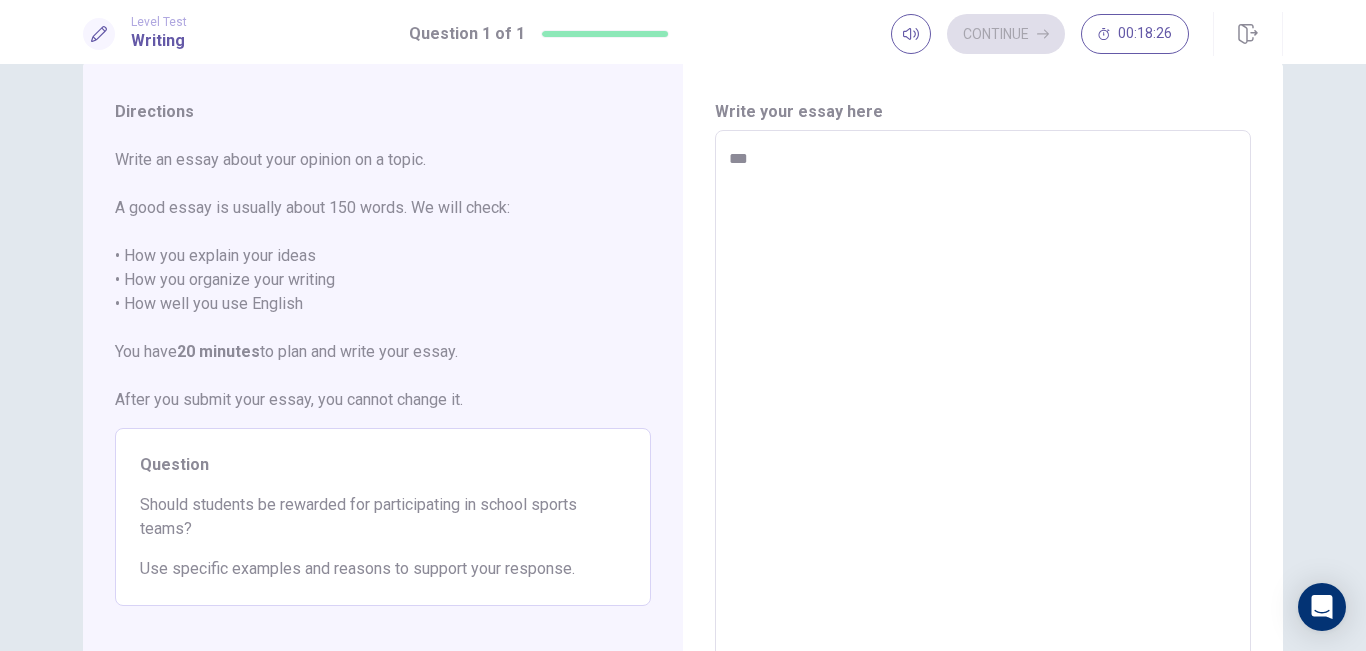 type on "*" 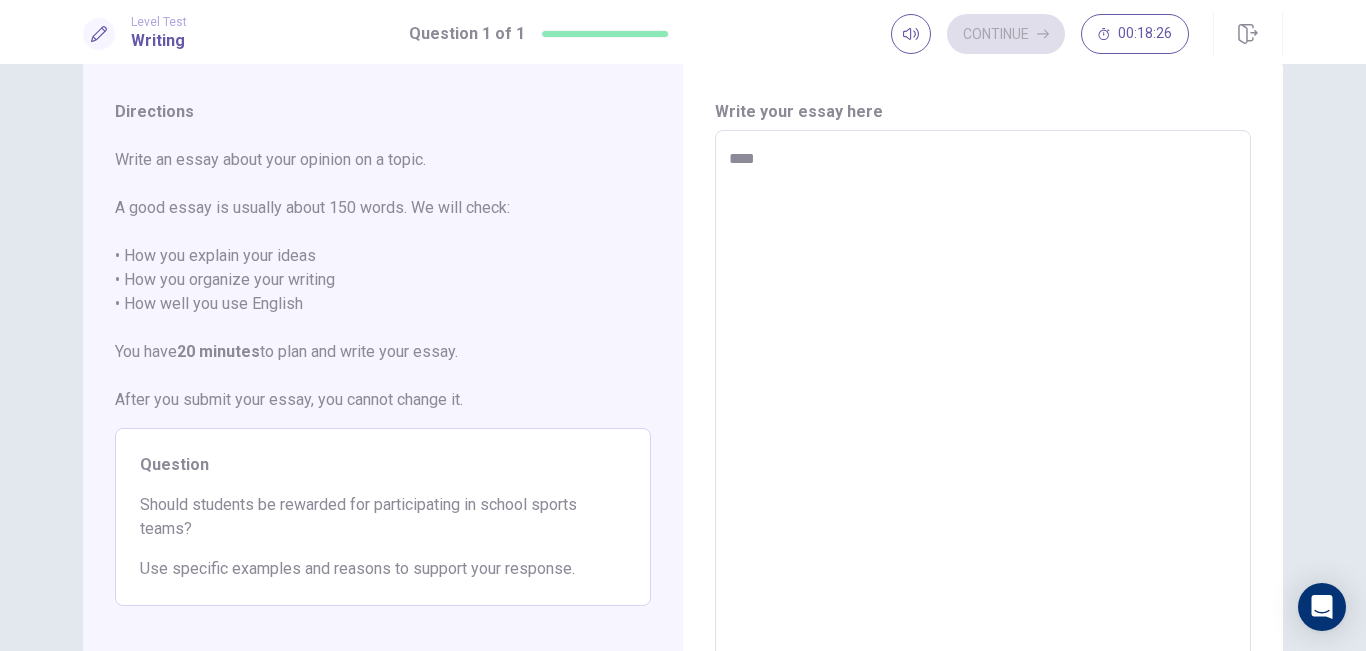 type on "*" 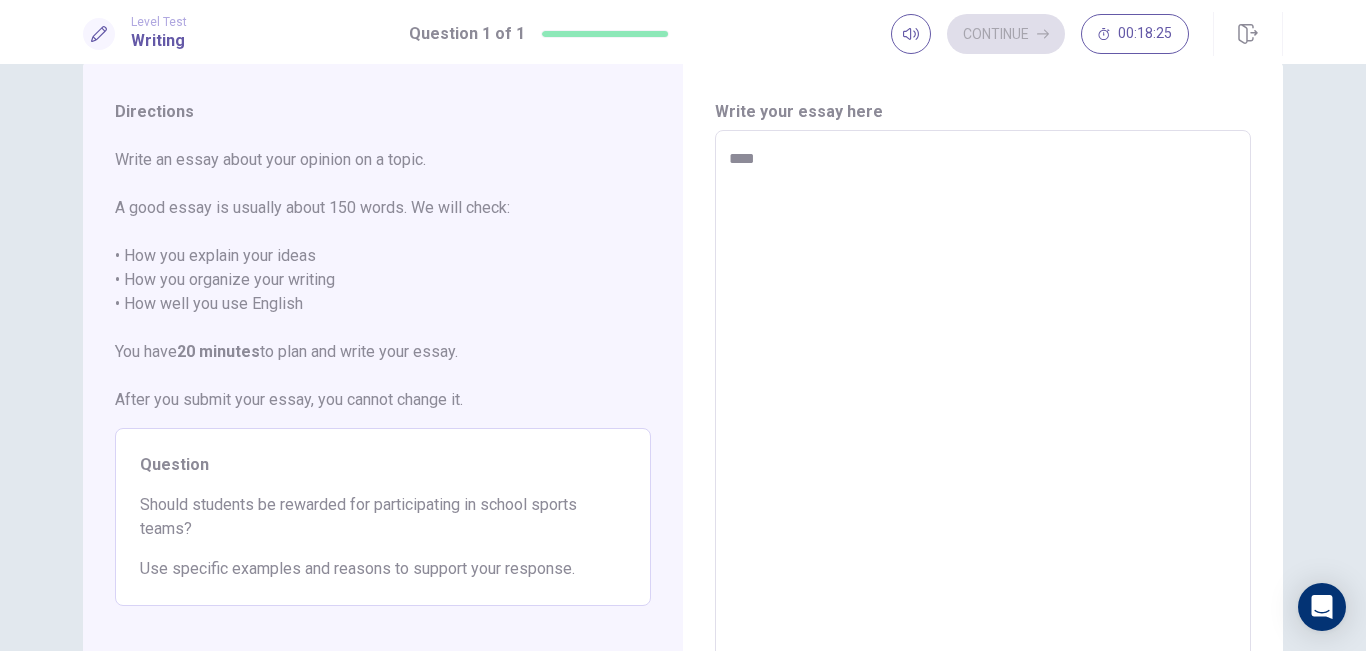 type on "***" 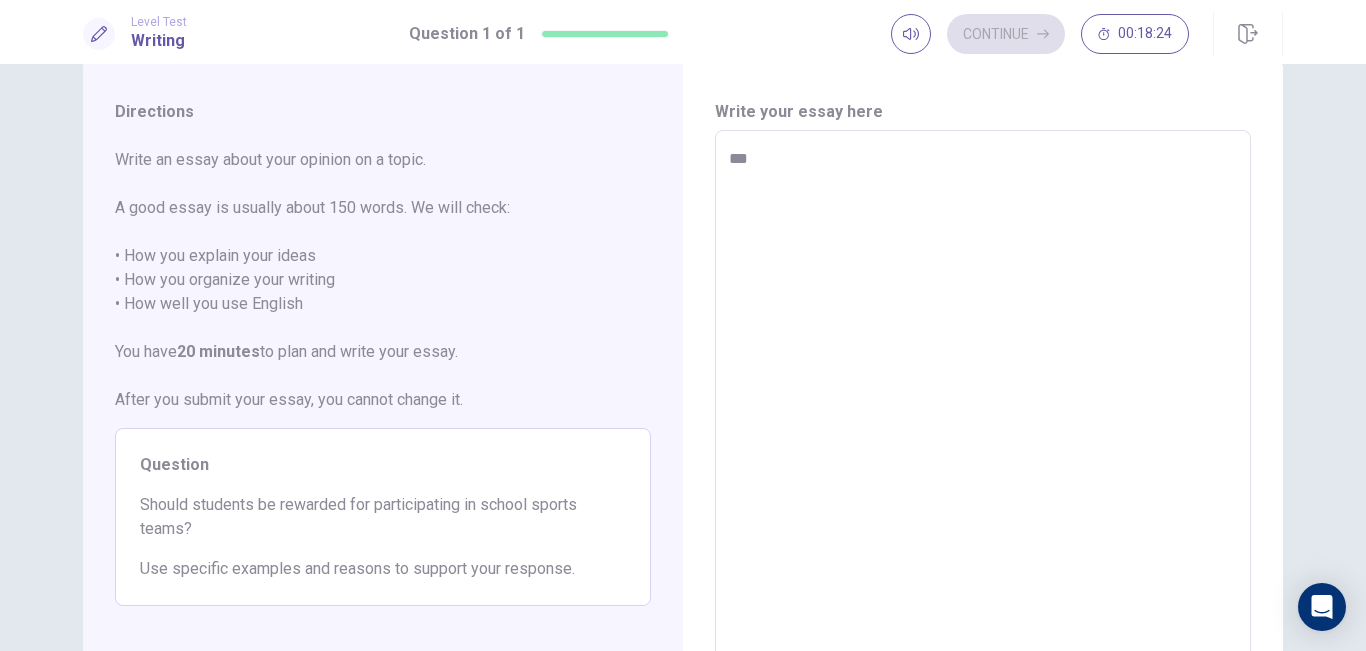 type on "*" 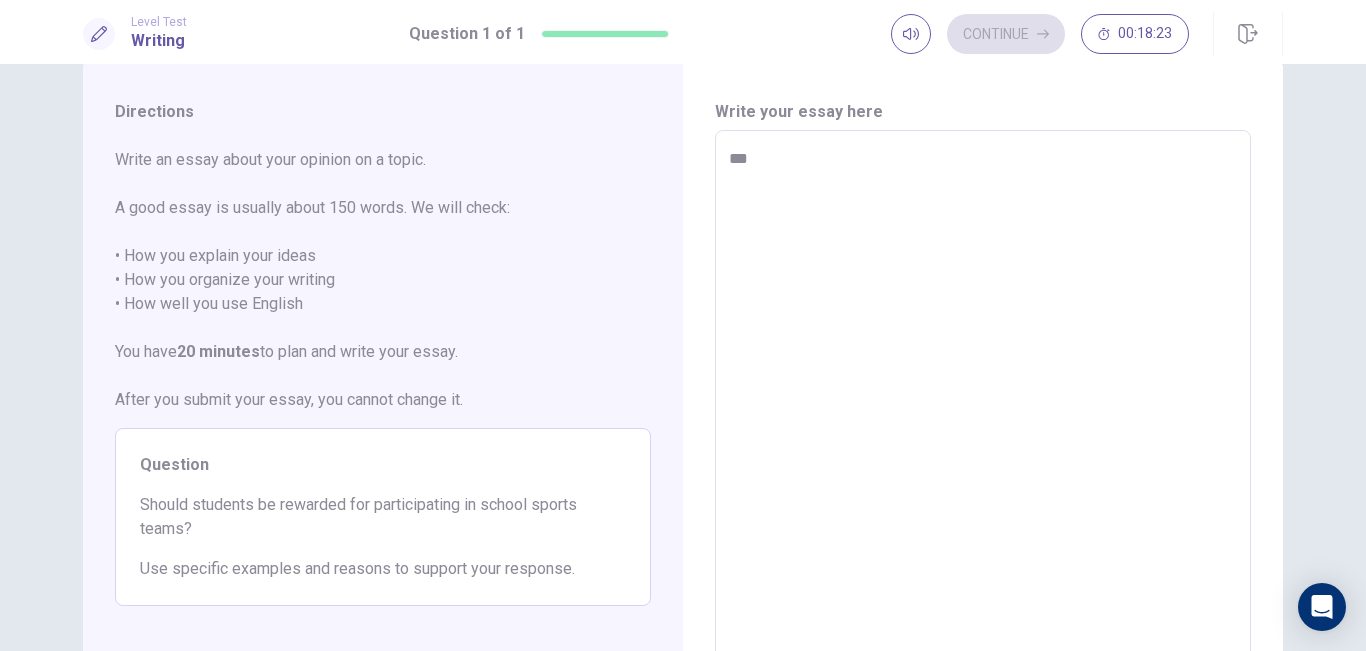 type on "****" 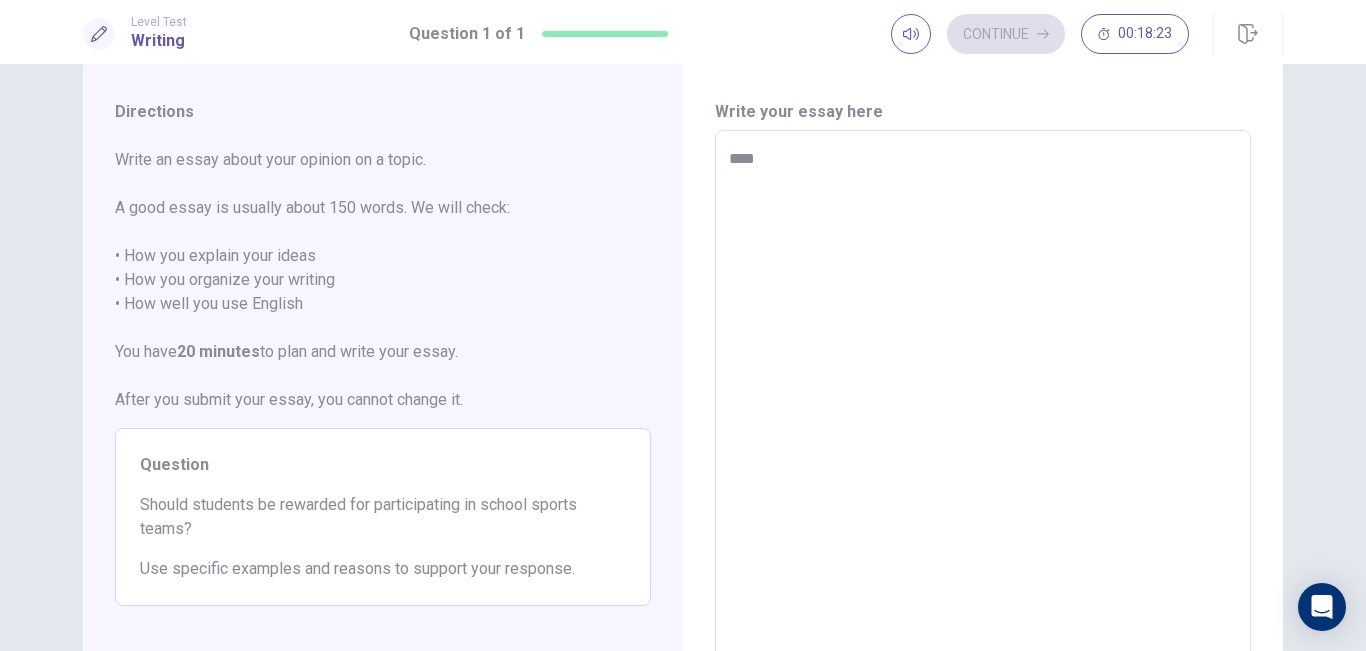 type on "*" 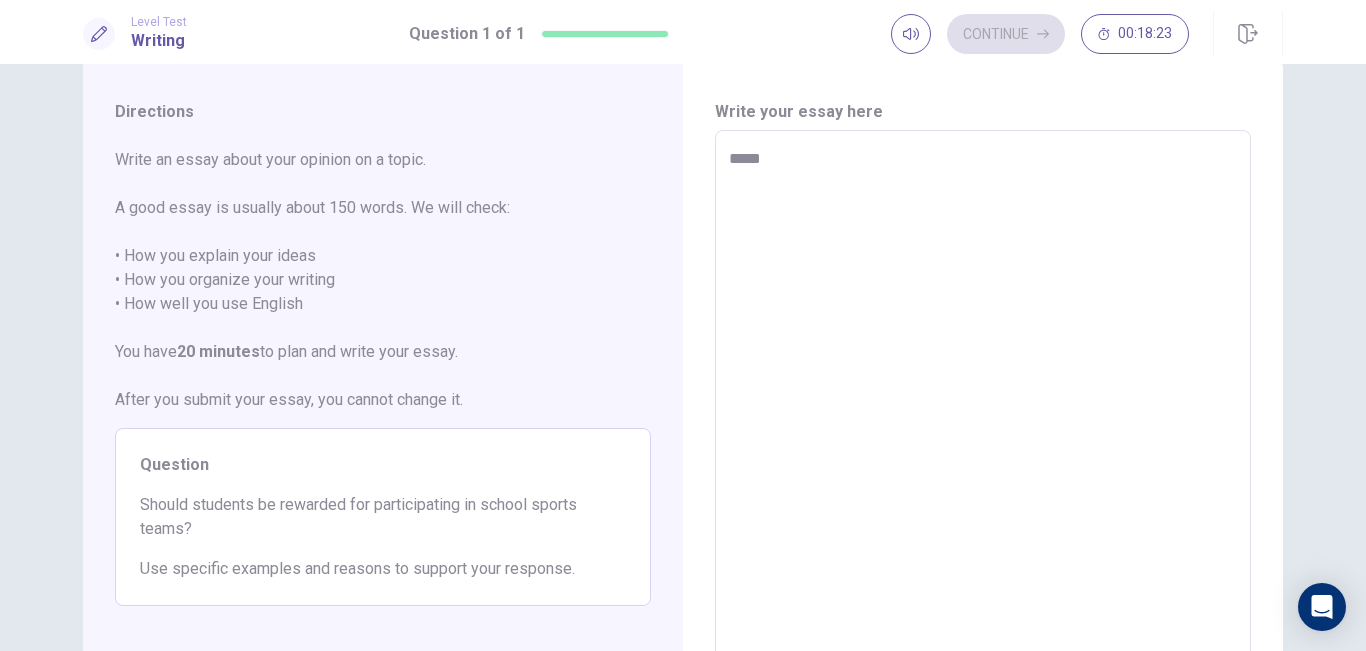 type on "*" 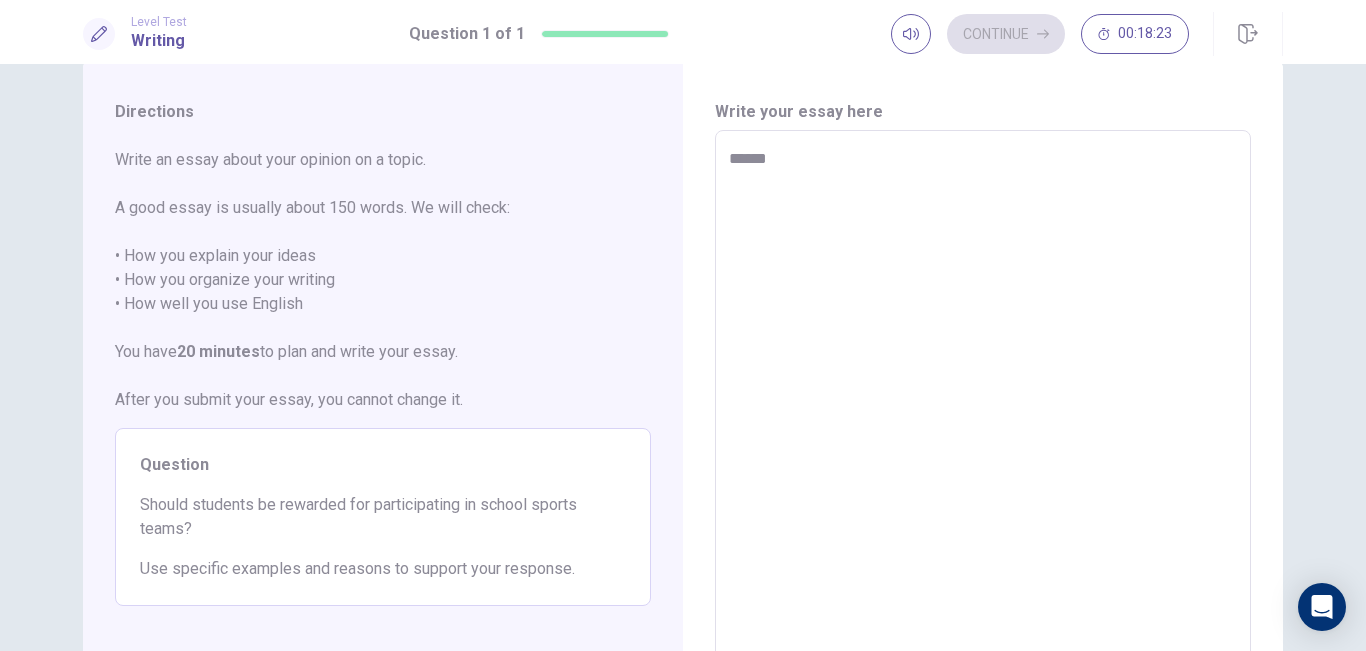 type on "*" 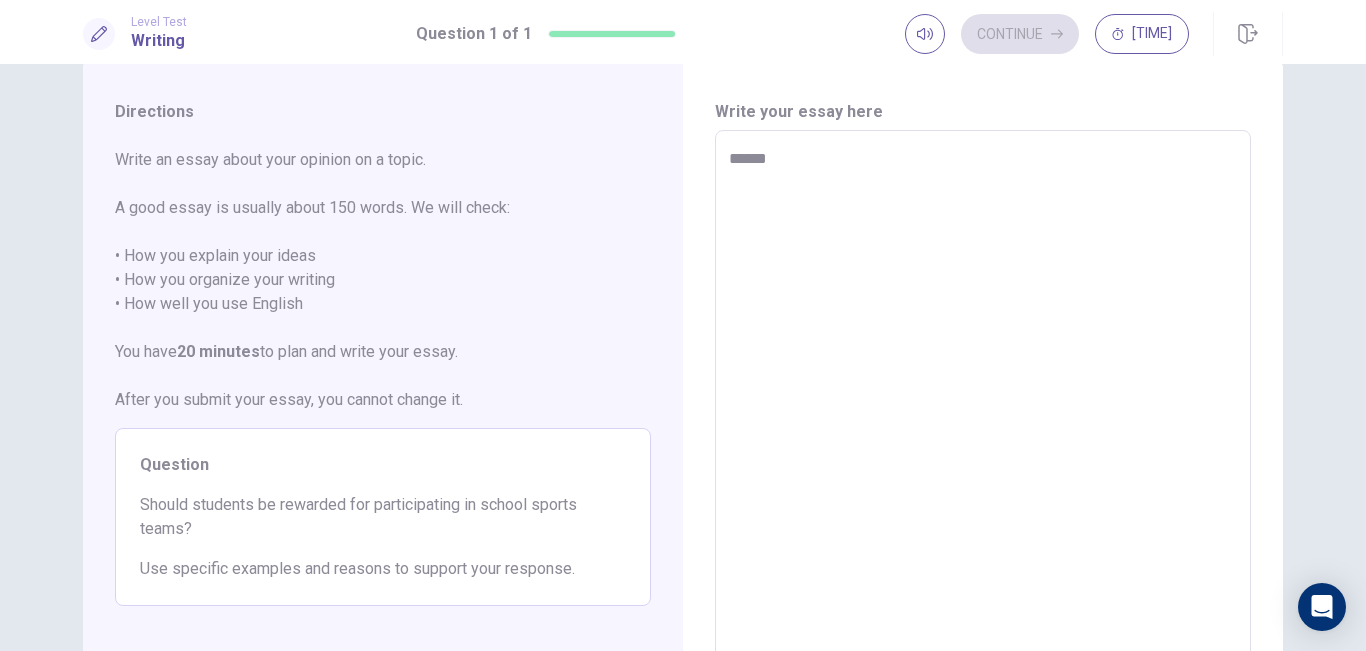 type on "*******" 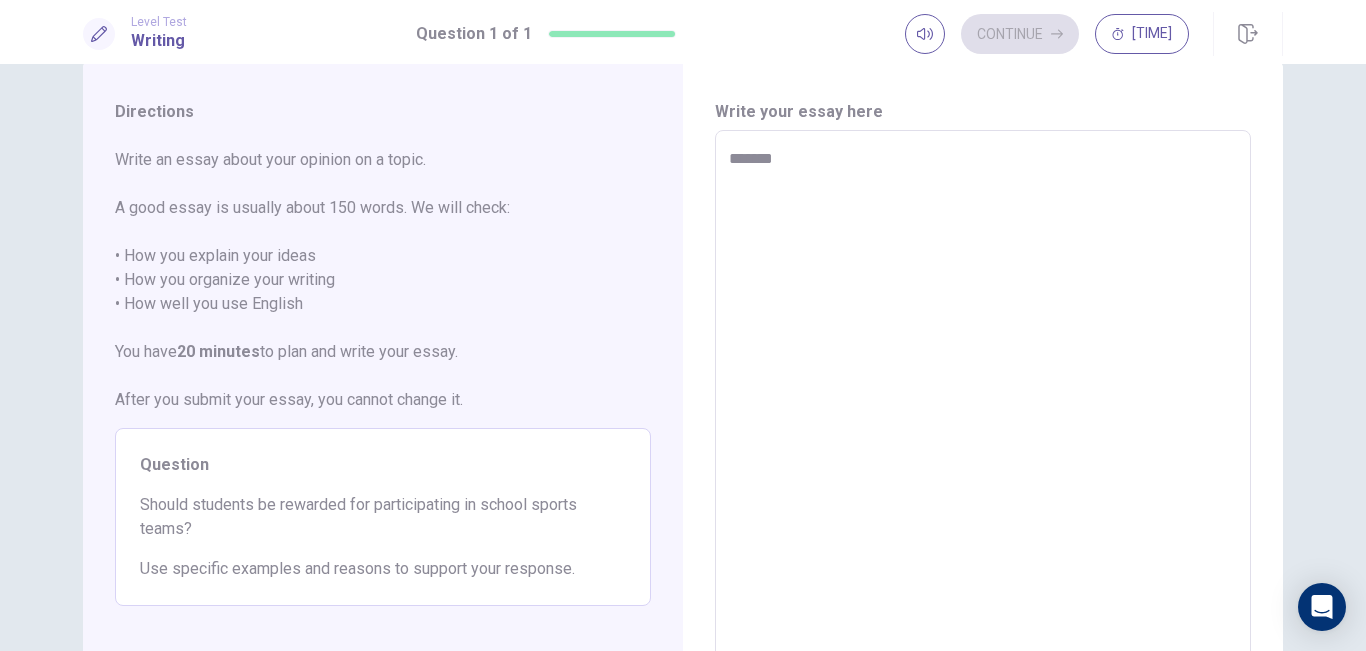 type on "*" 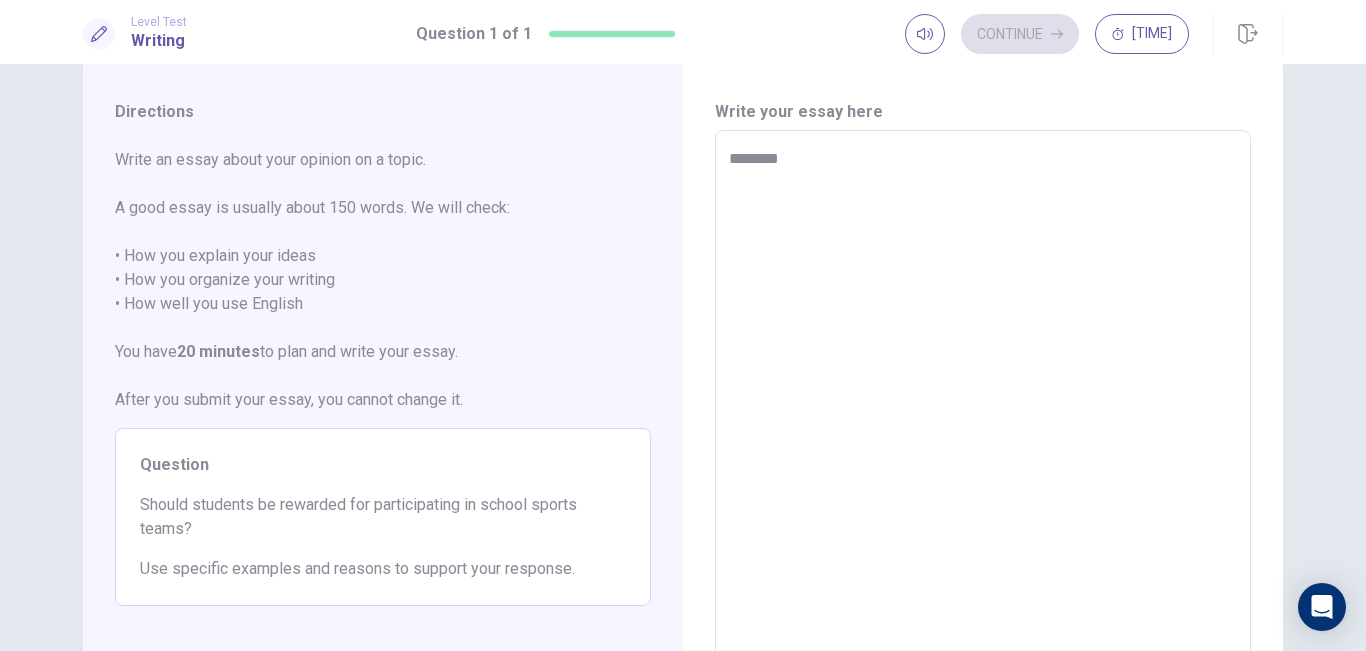 type on "*" 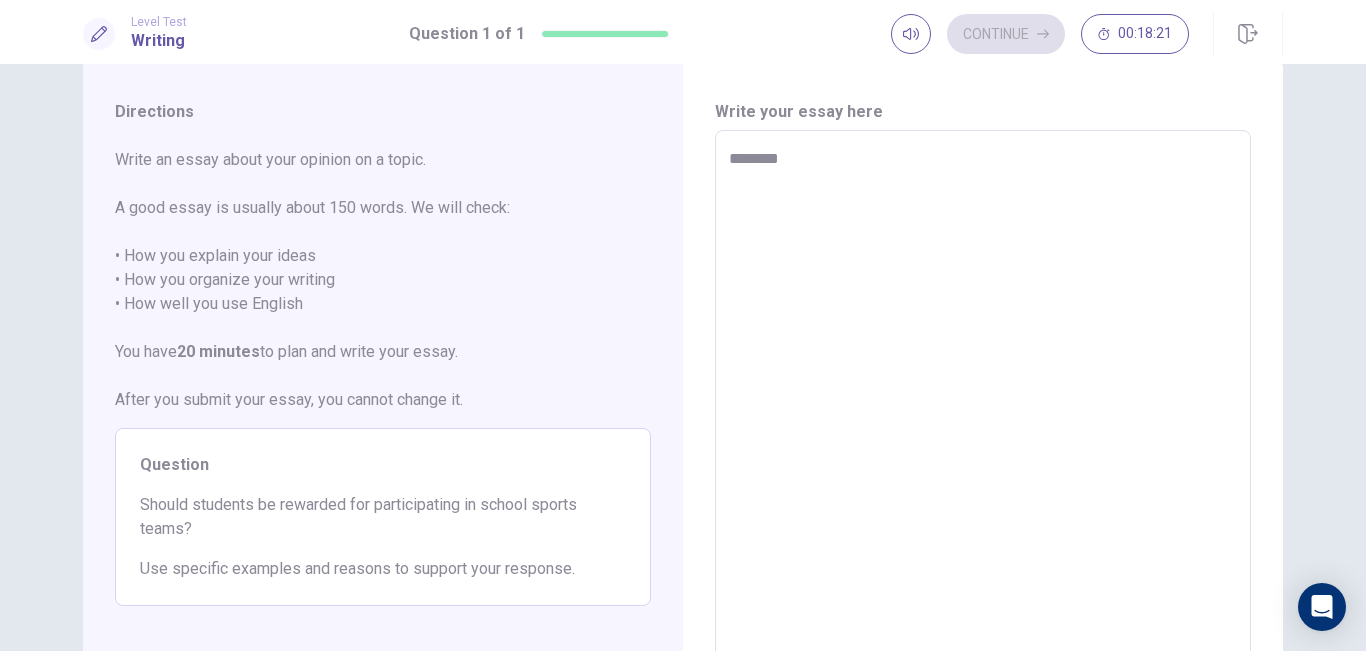 type on "*********" 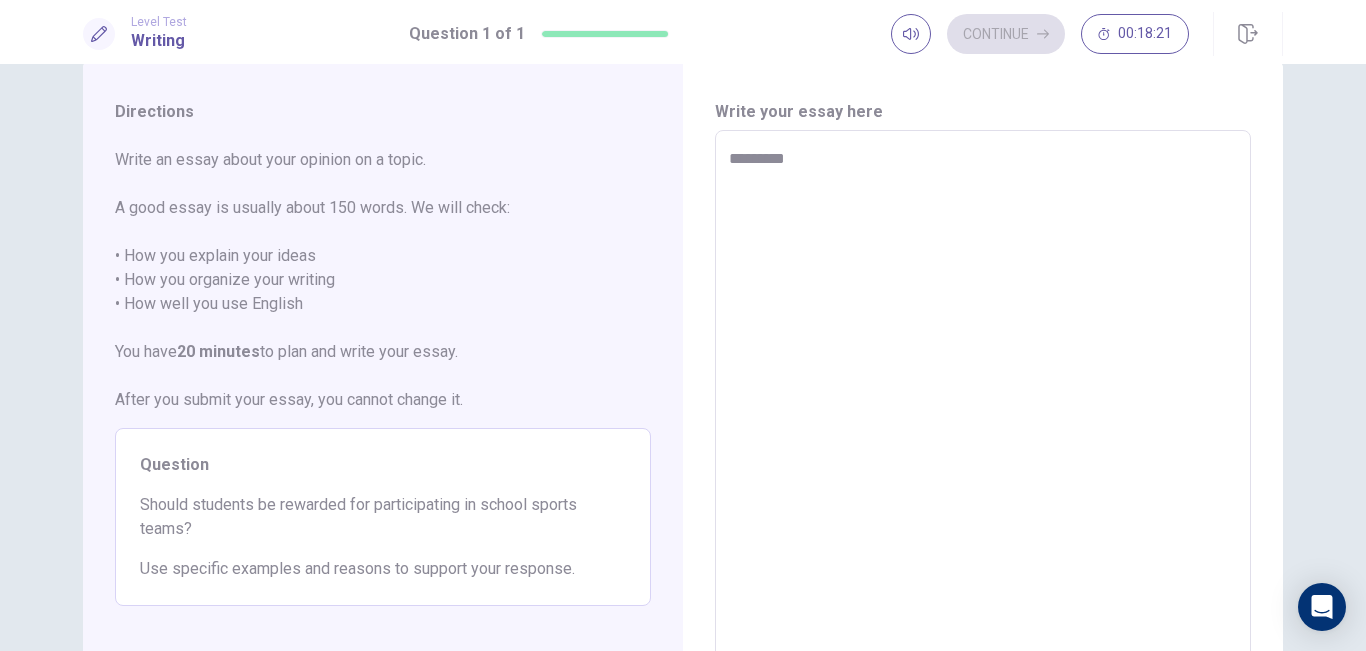 type on "*" 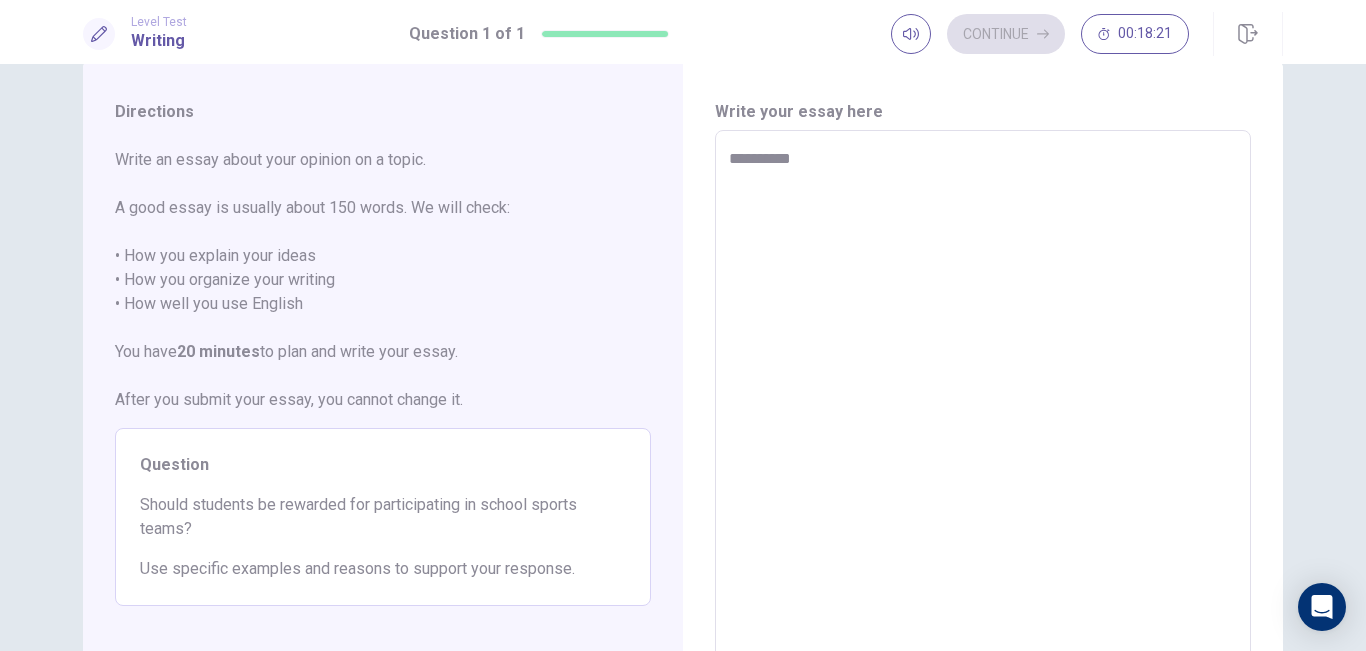 type on "*" 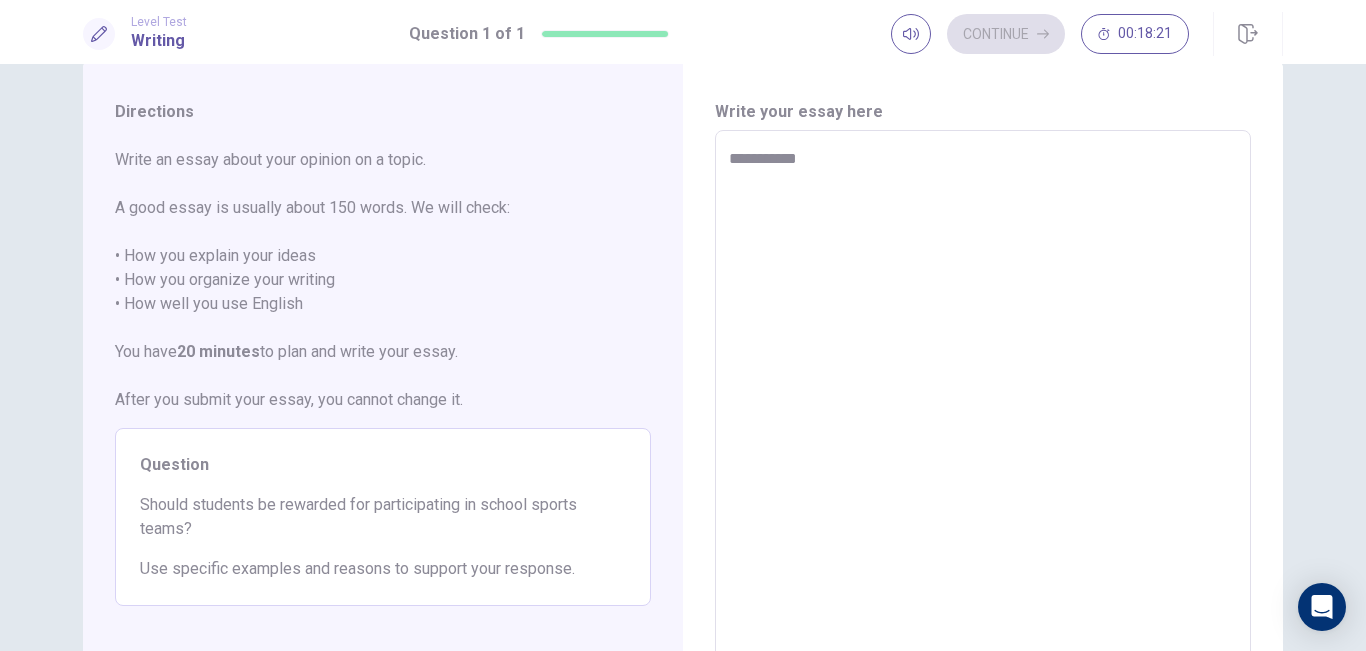 type on "*" 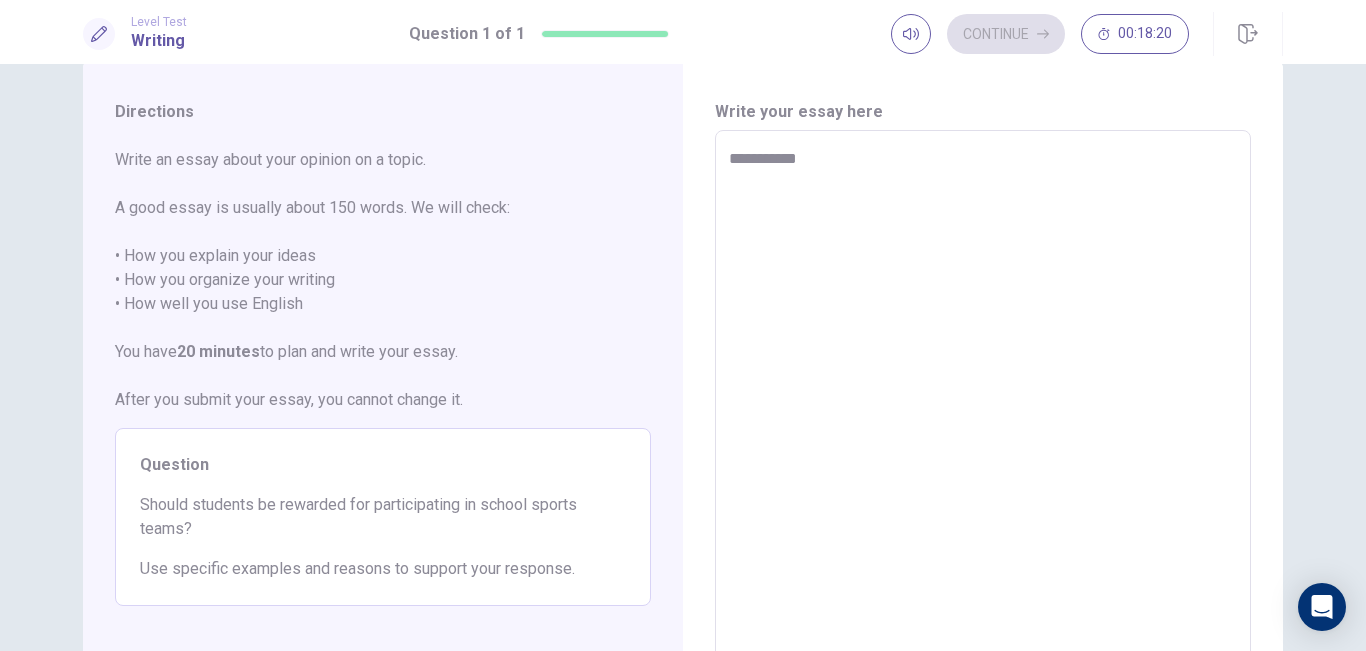 type on "**********" 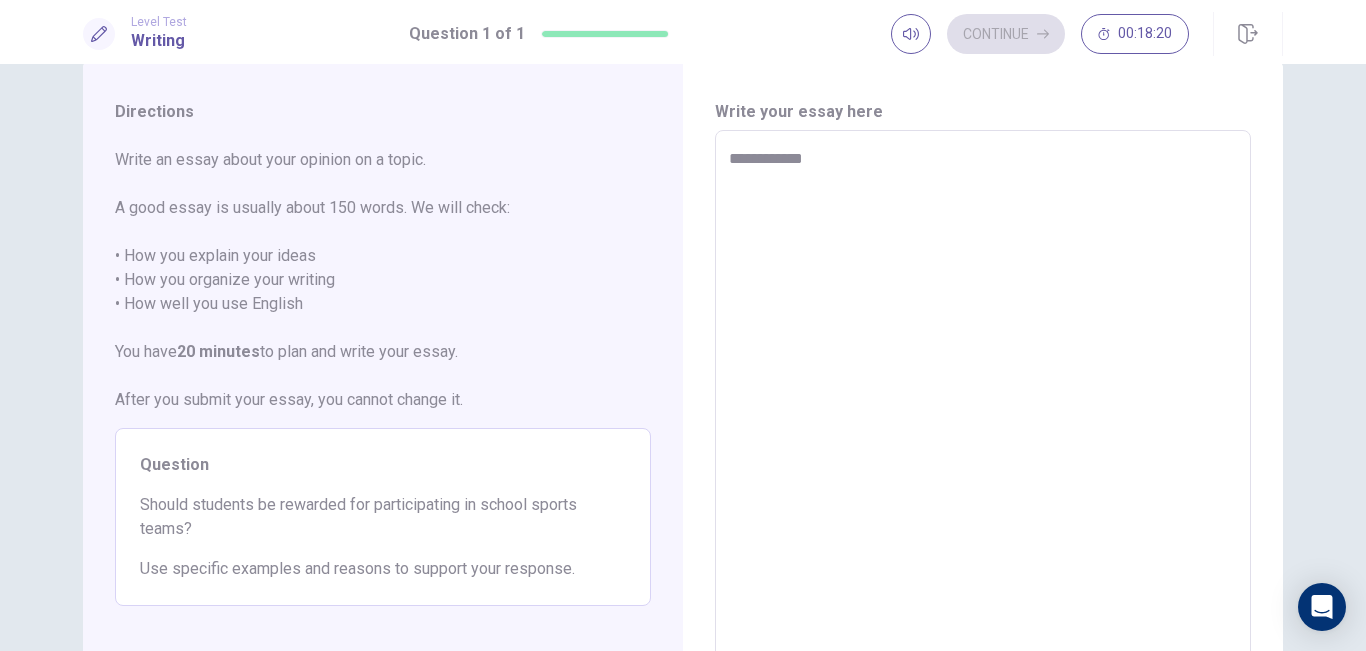 type on "*" 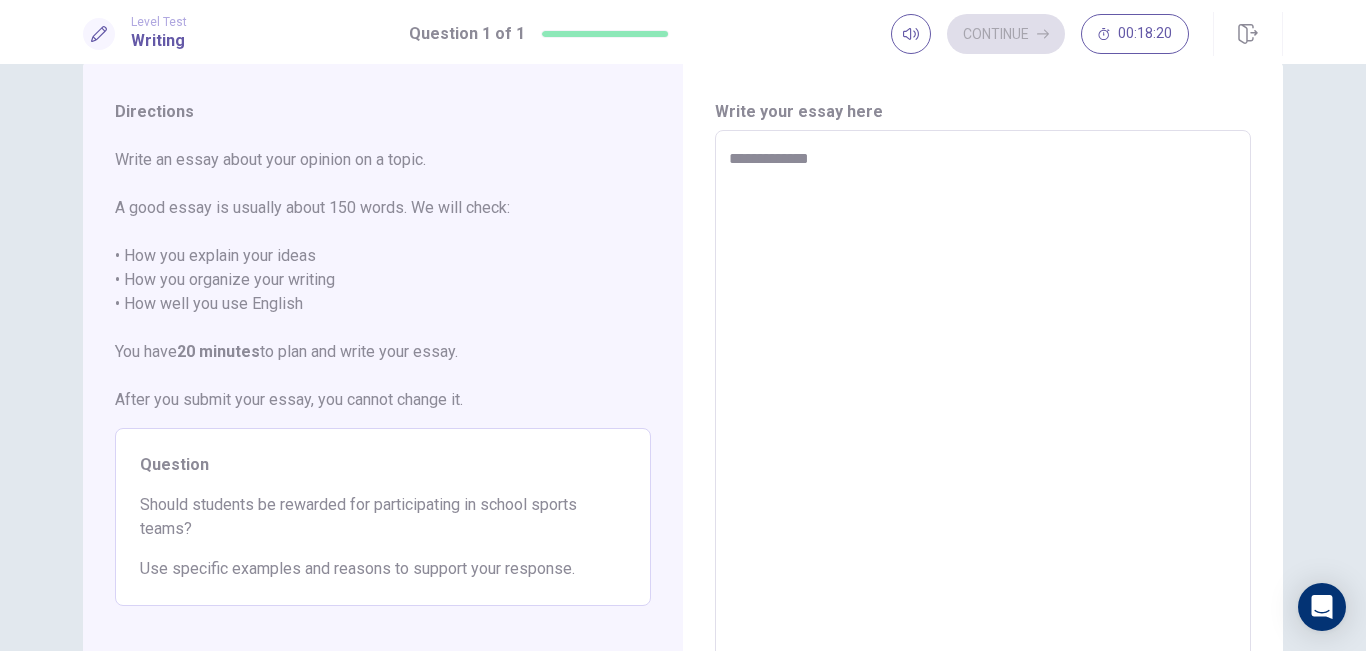 type on "*" 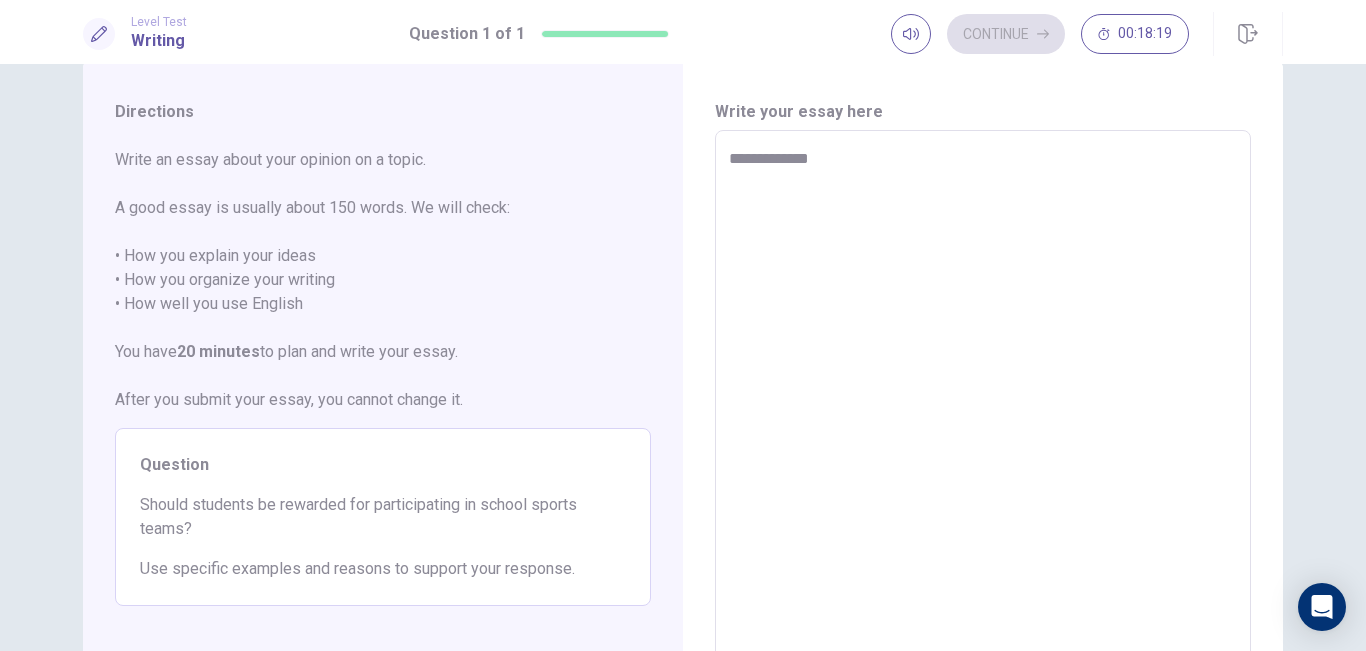 type on "**********" 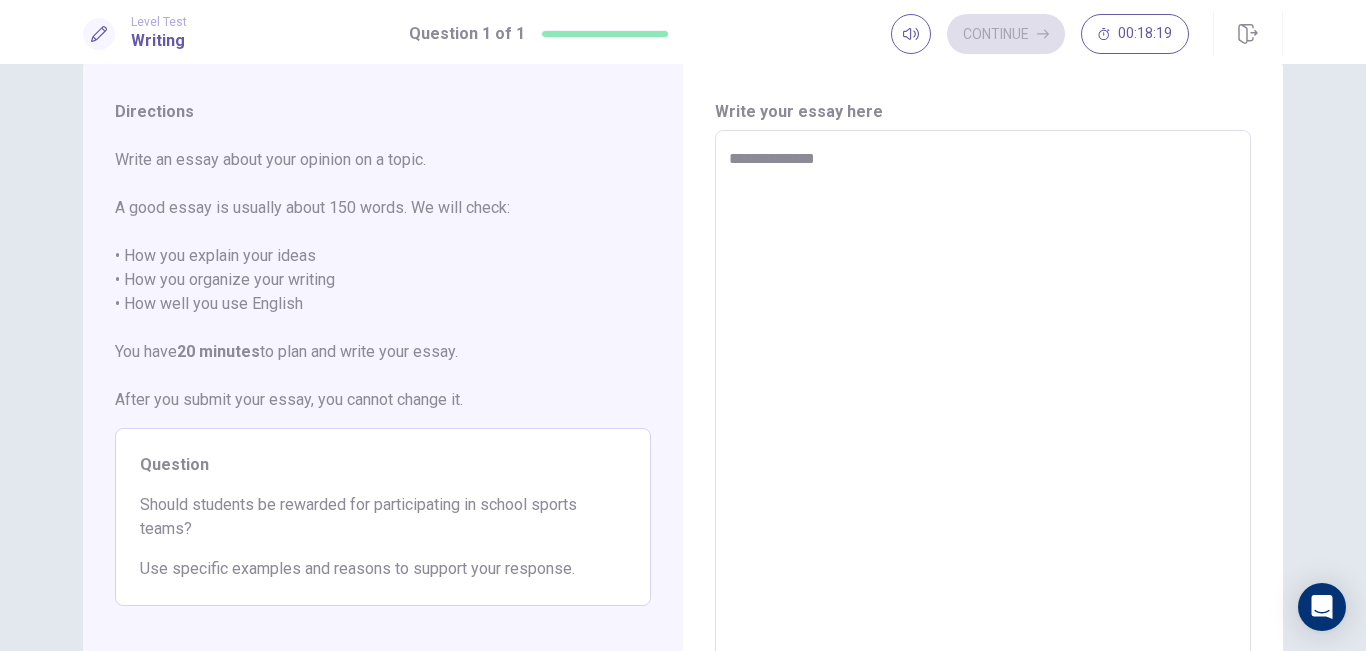 type on "*" 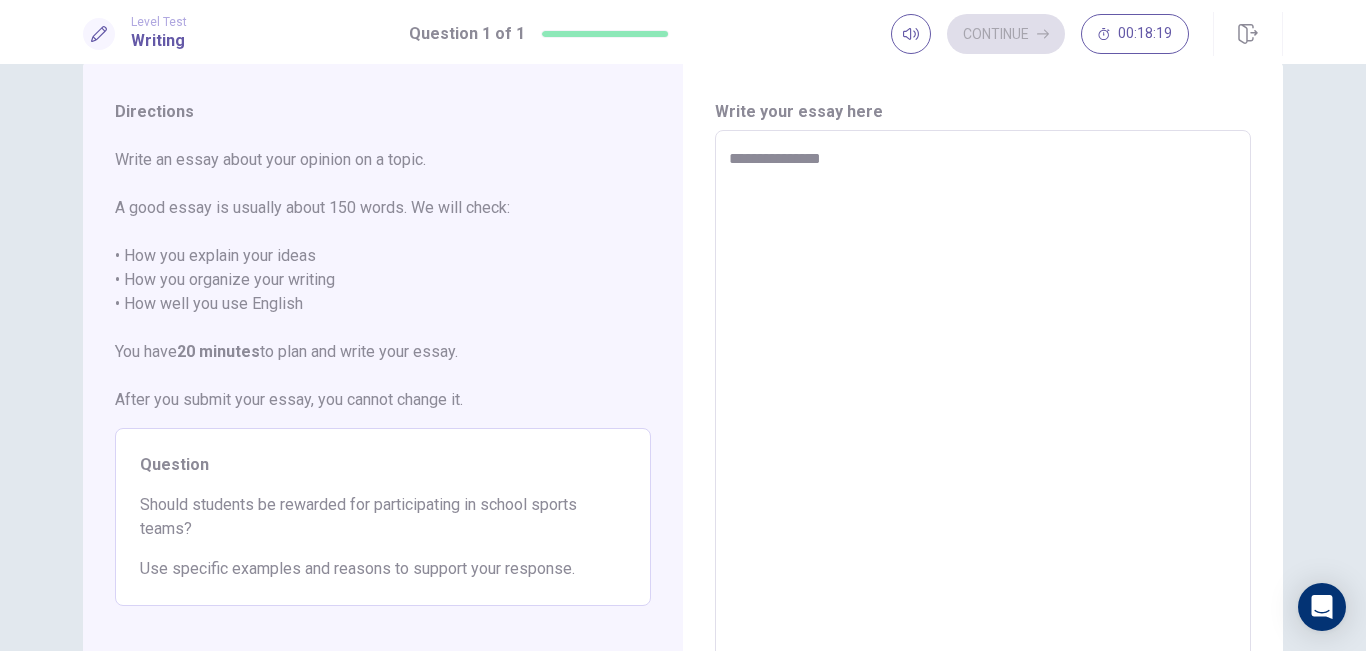 type on "*" 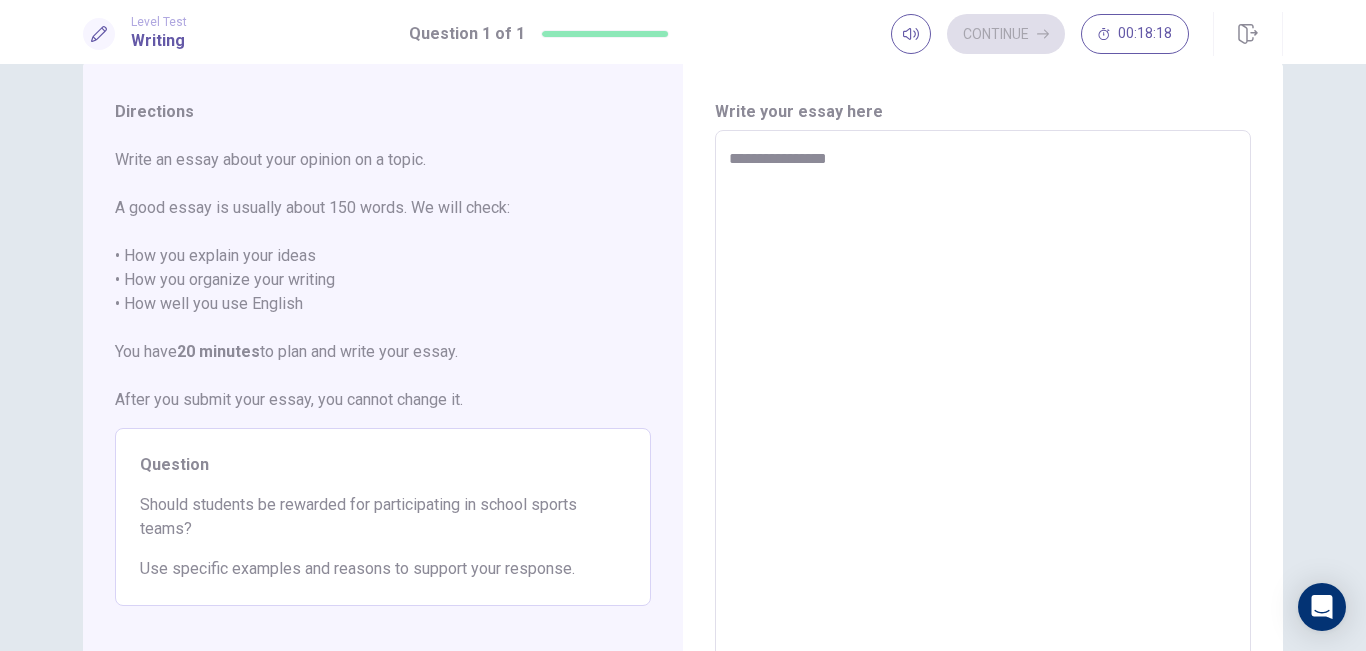 type on "*" 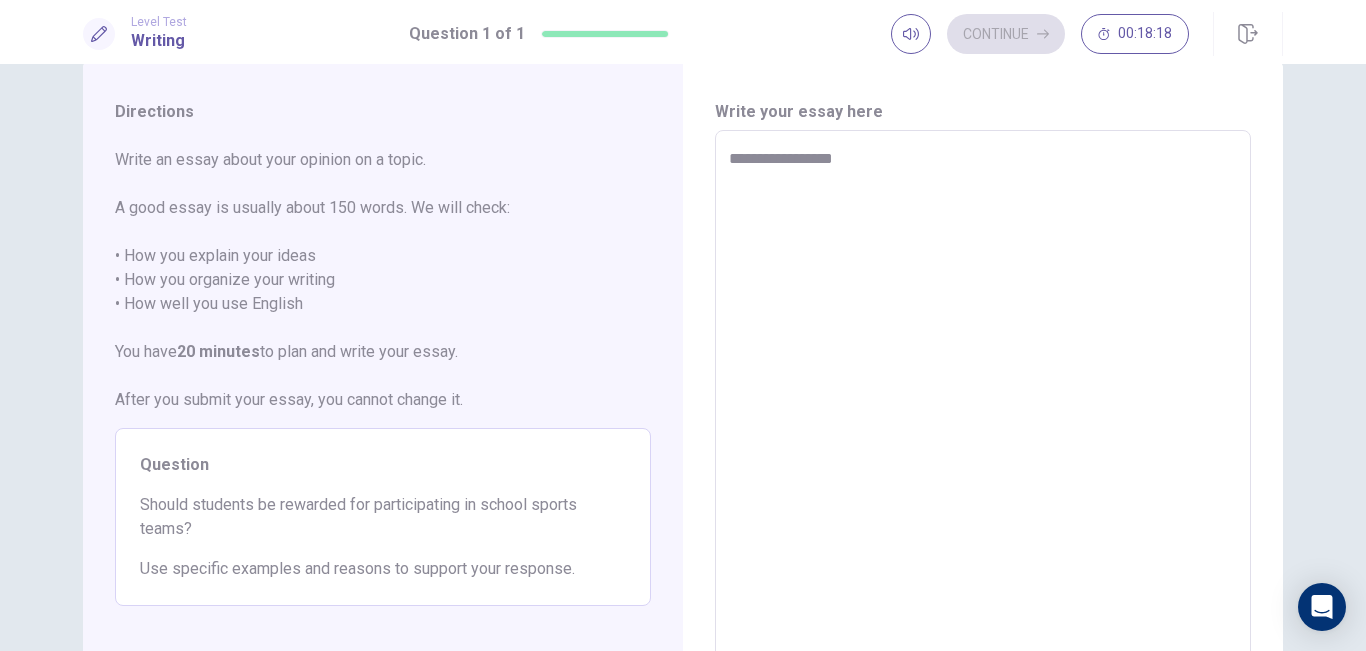 type on "**********" 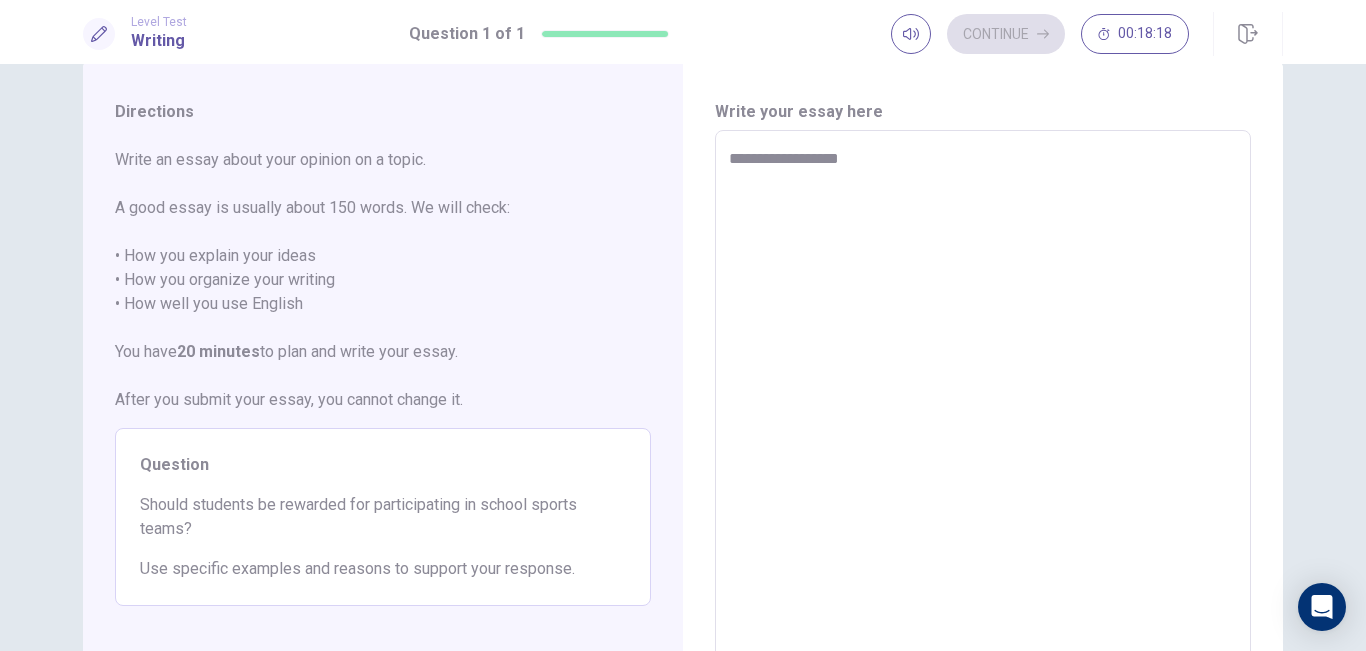 type on "*" 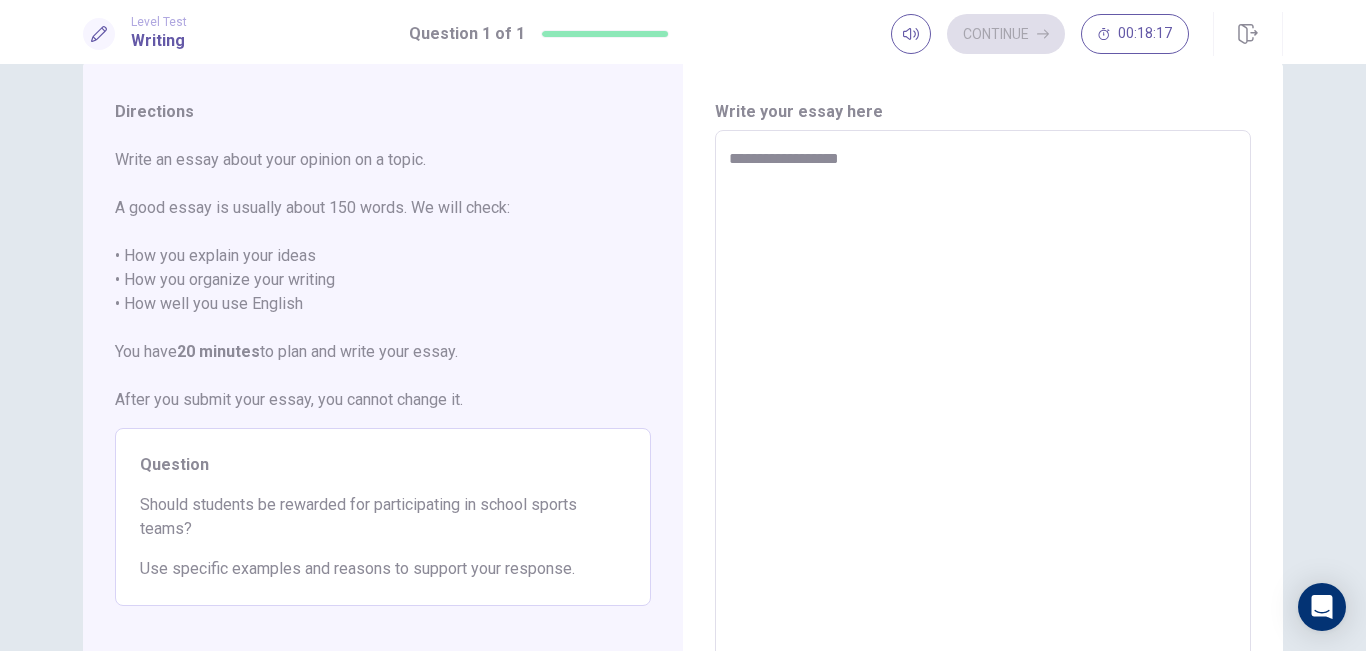 type on "**********" 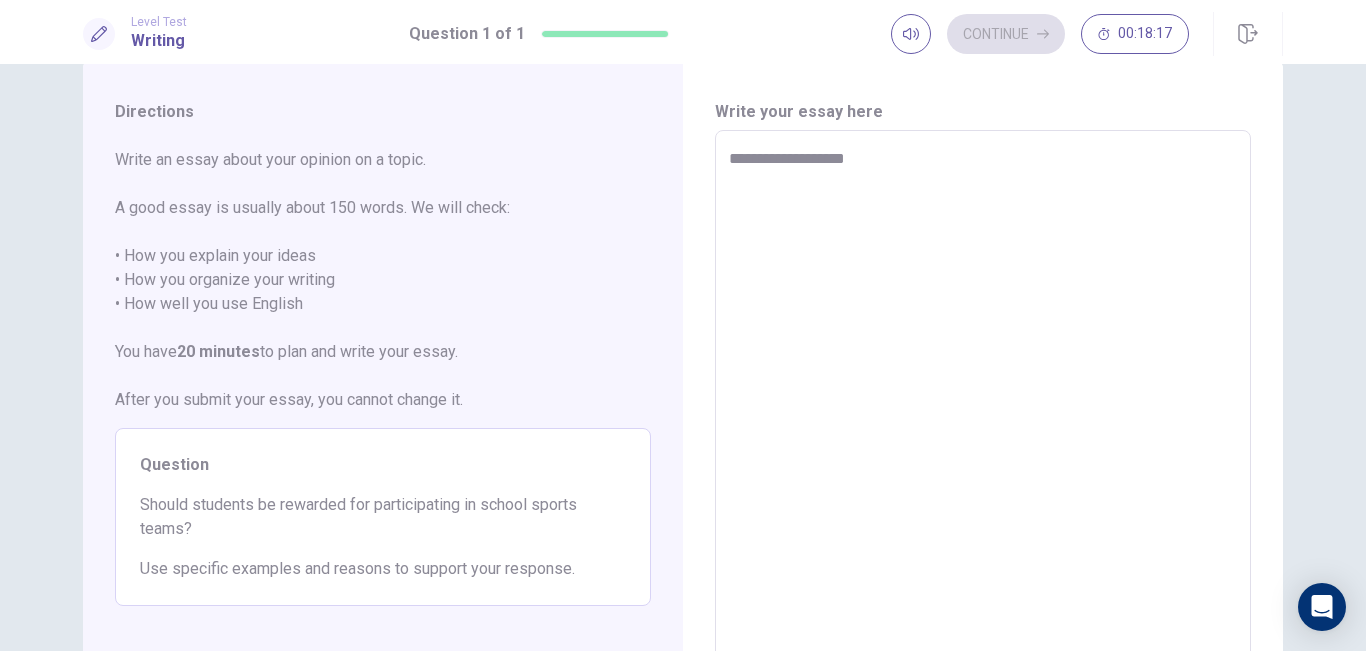 type on "*" 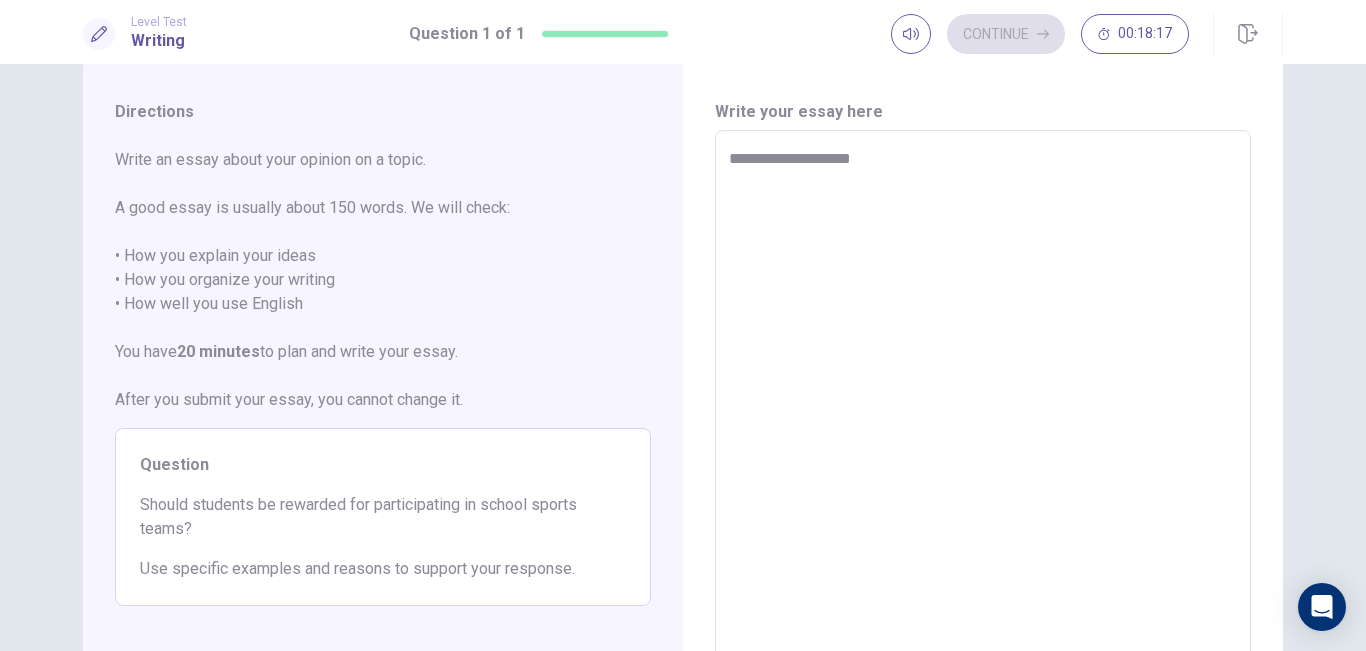 type on "*" 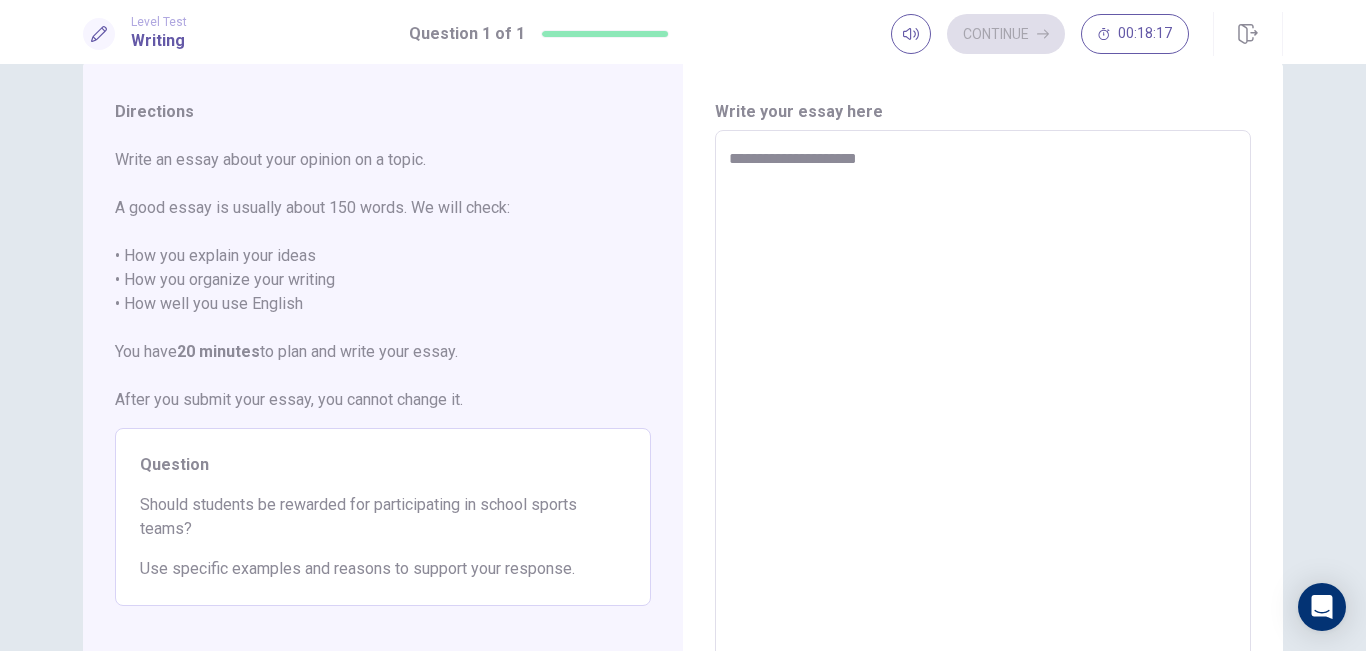 type on "*" 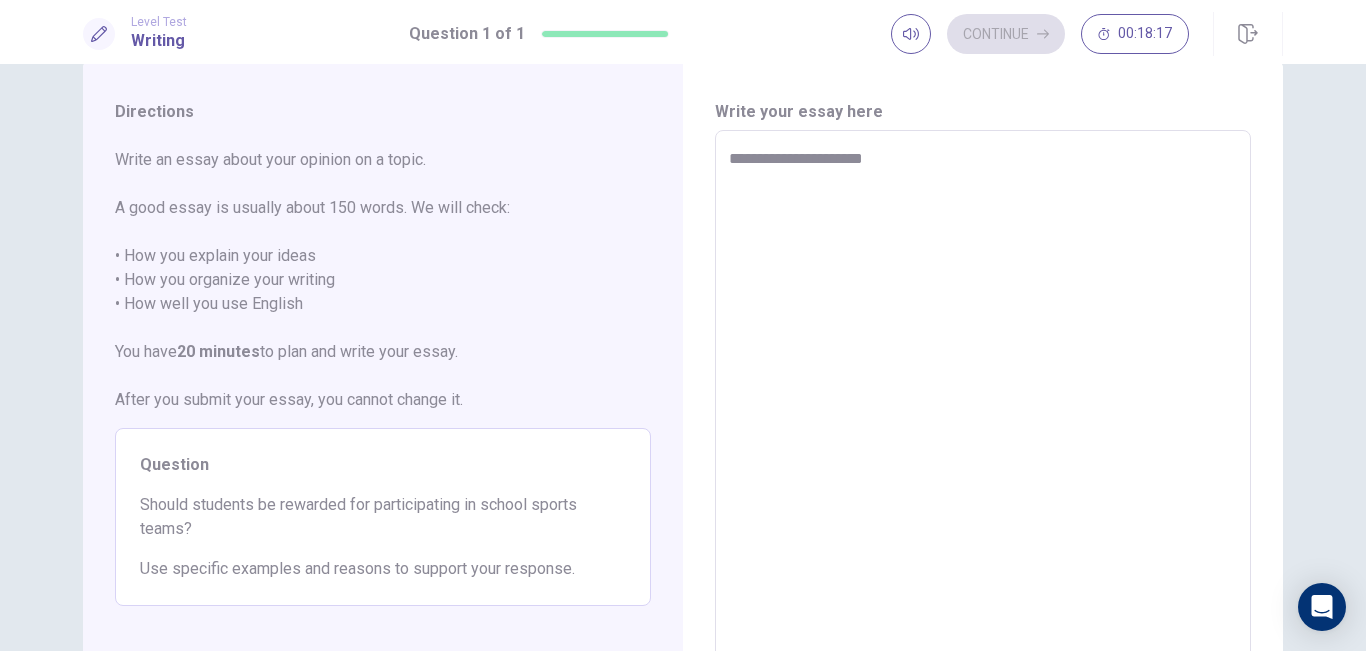 type on "*" 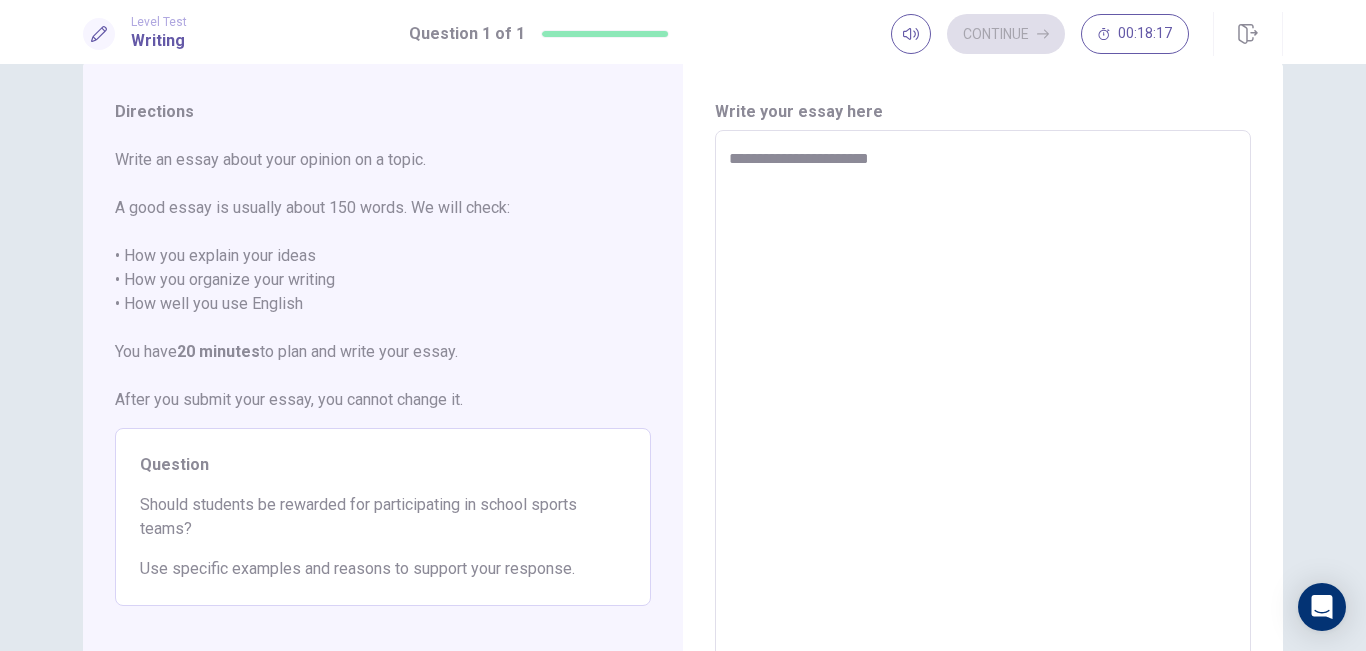 type on "*" 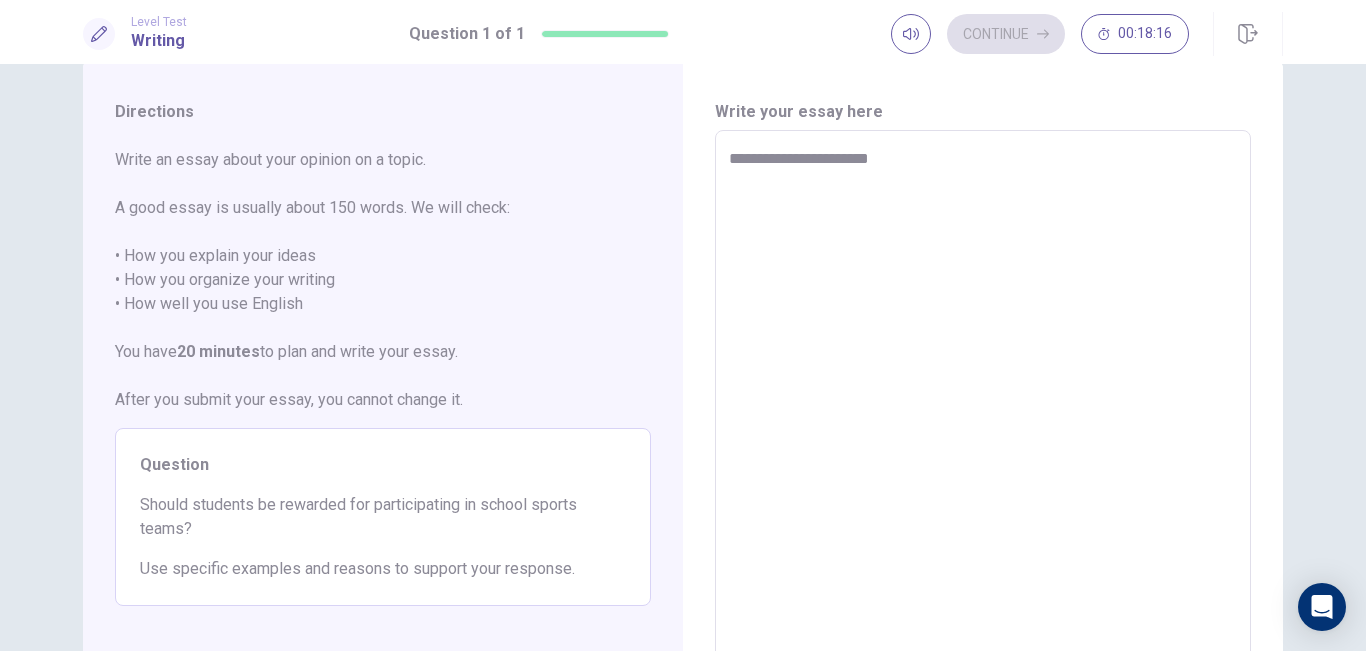type on "**********" 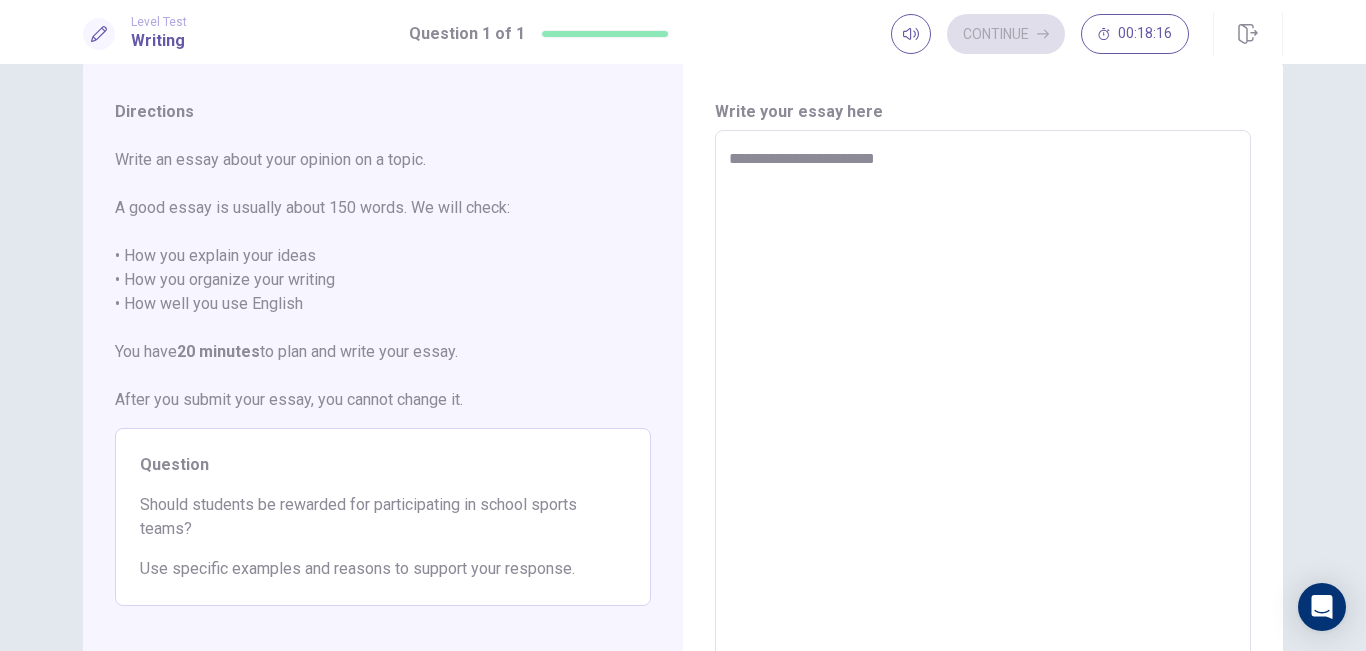 type on "*" 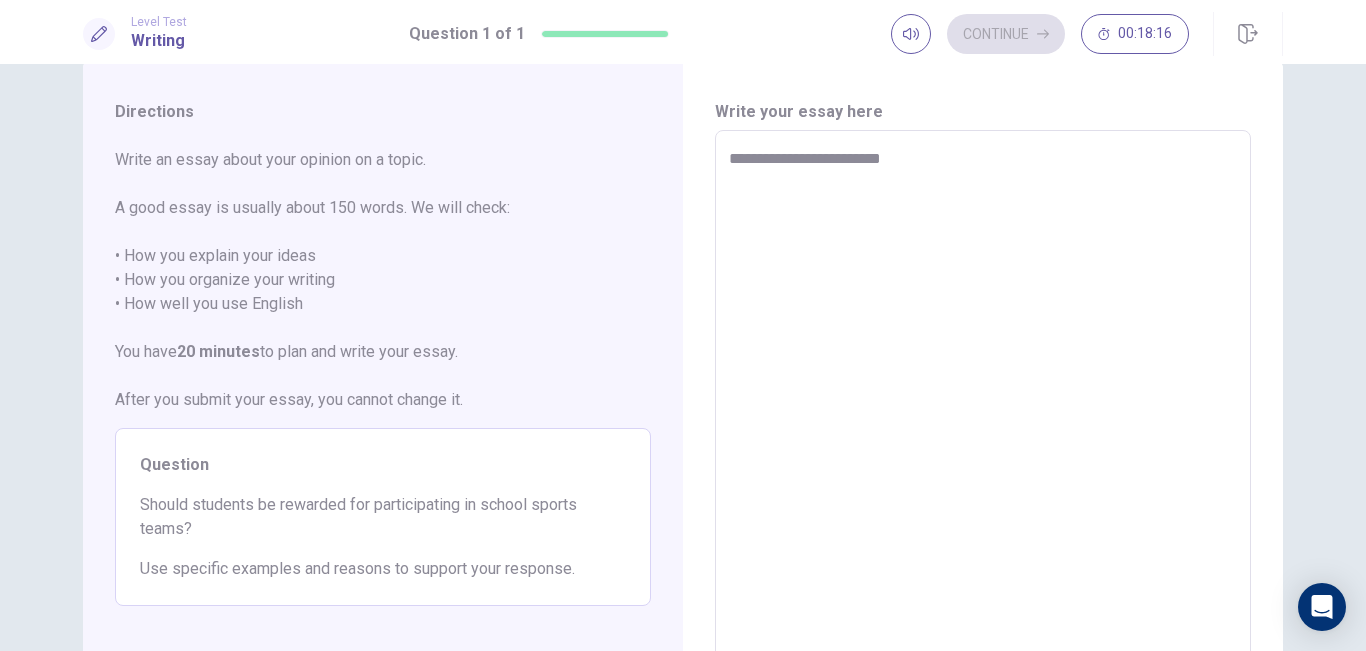 type on "*" 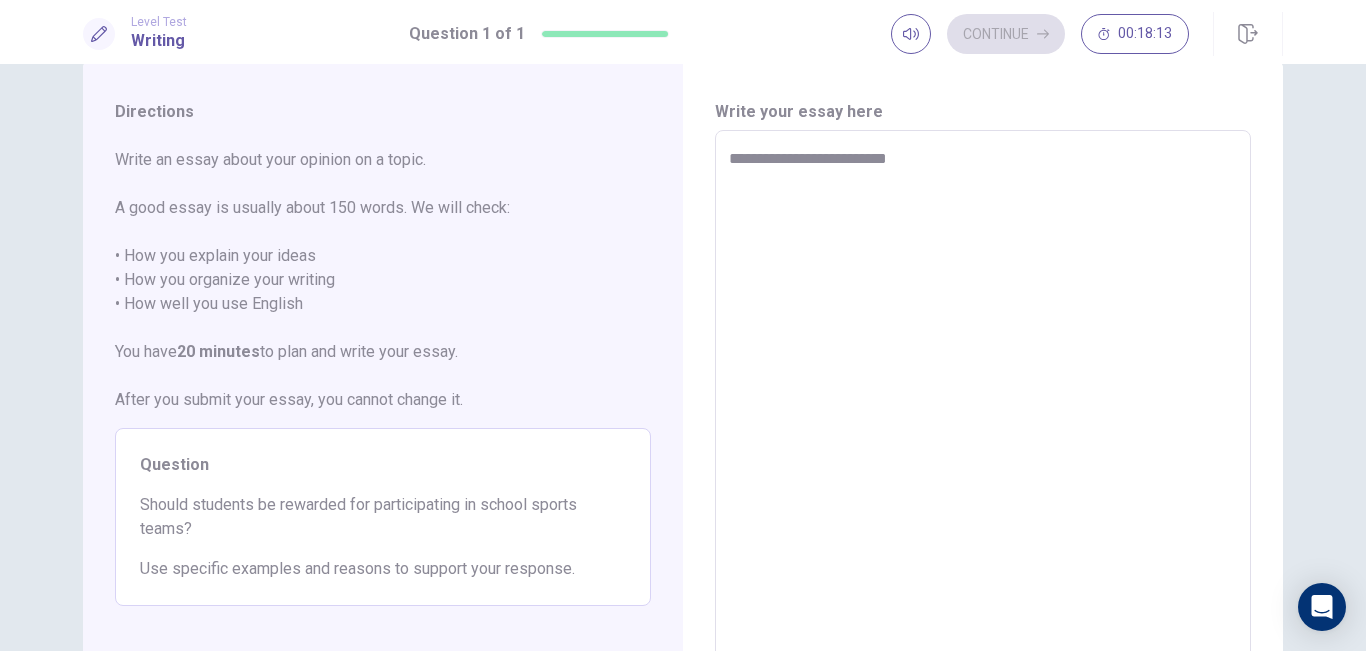 type on "*" 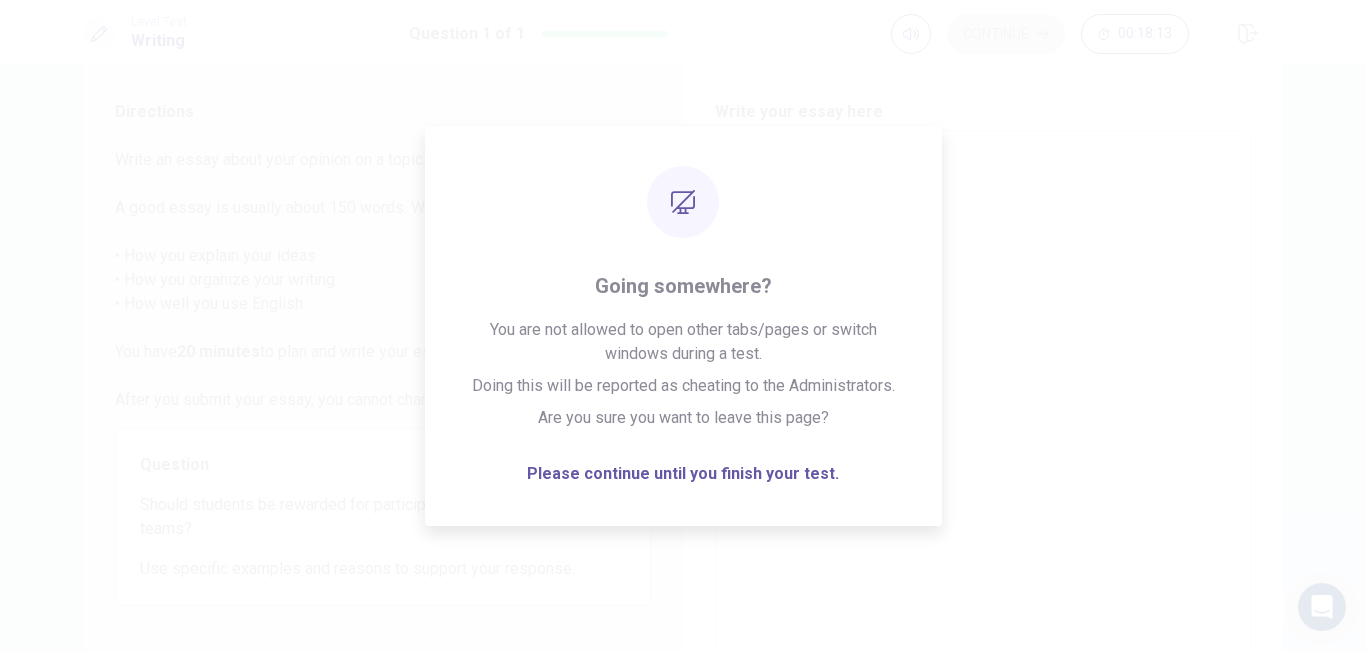 type on "**********" 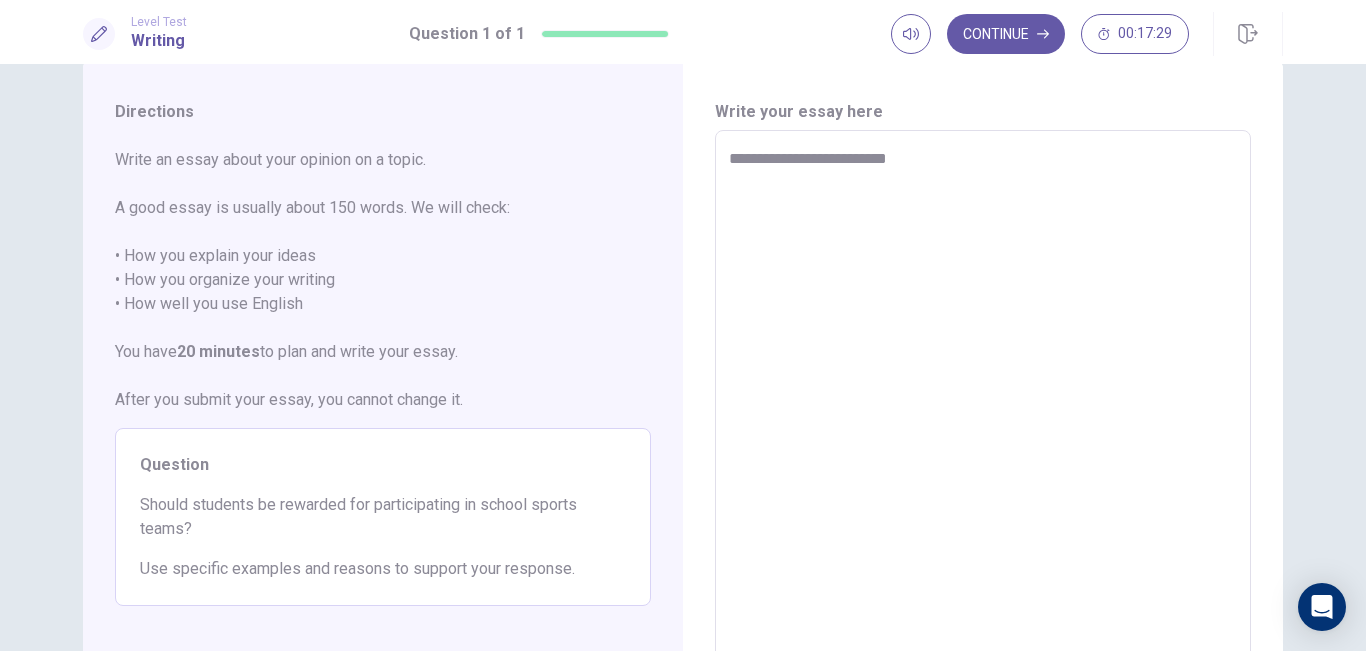 type on "*" 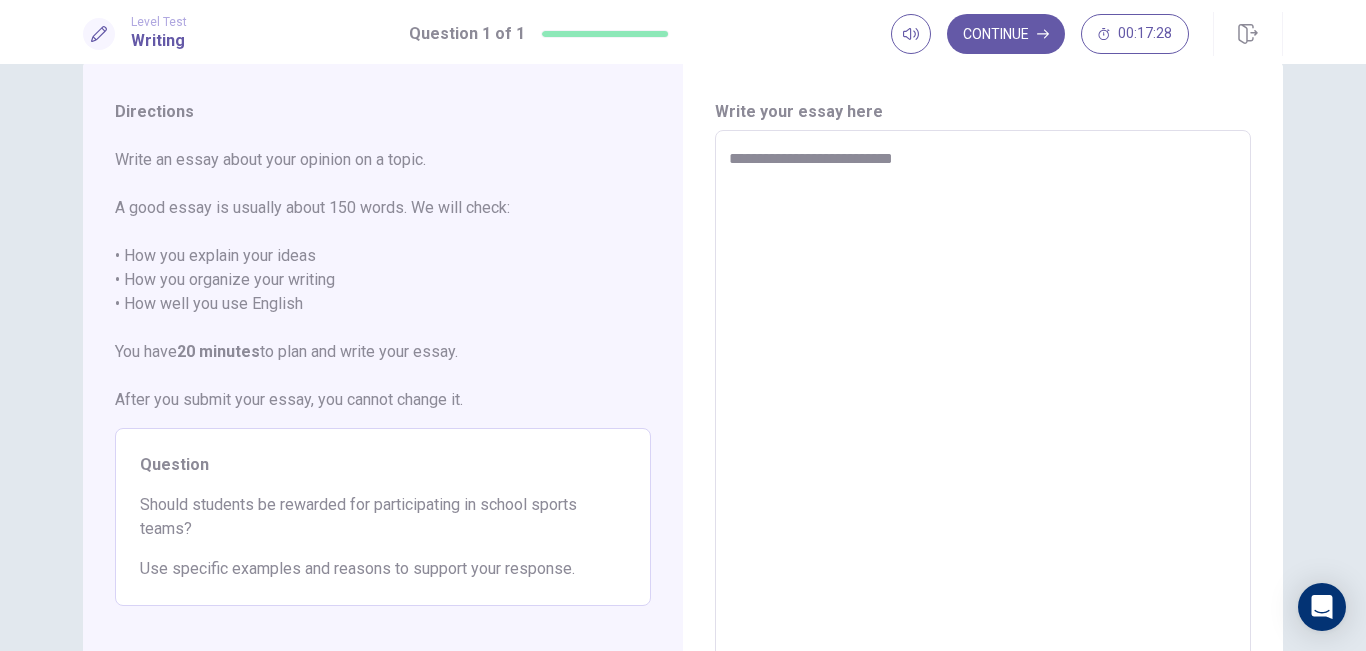 type on "*" 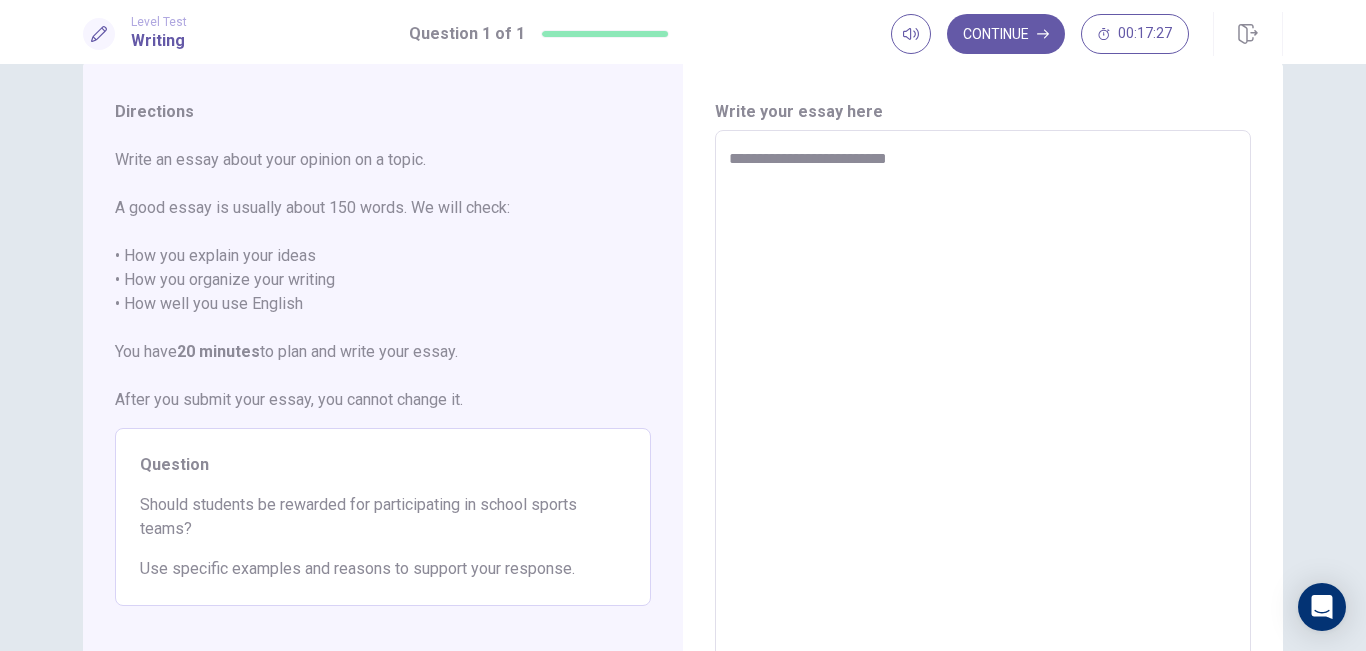 type on "*" 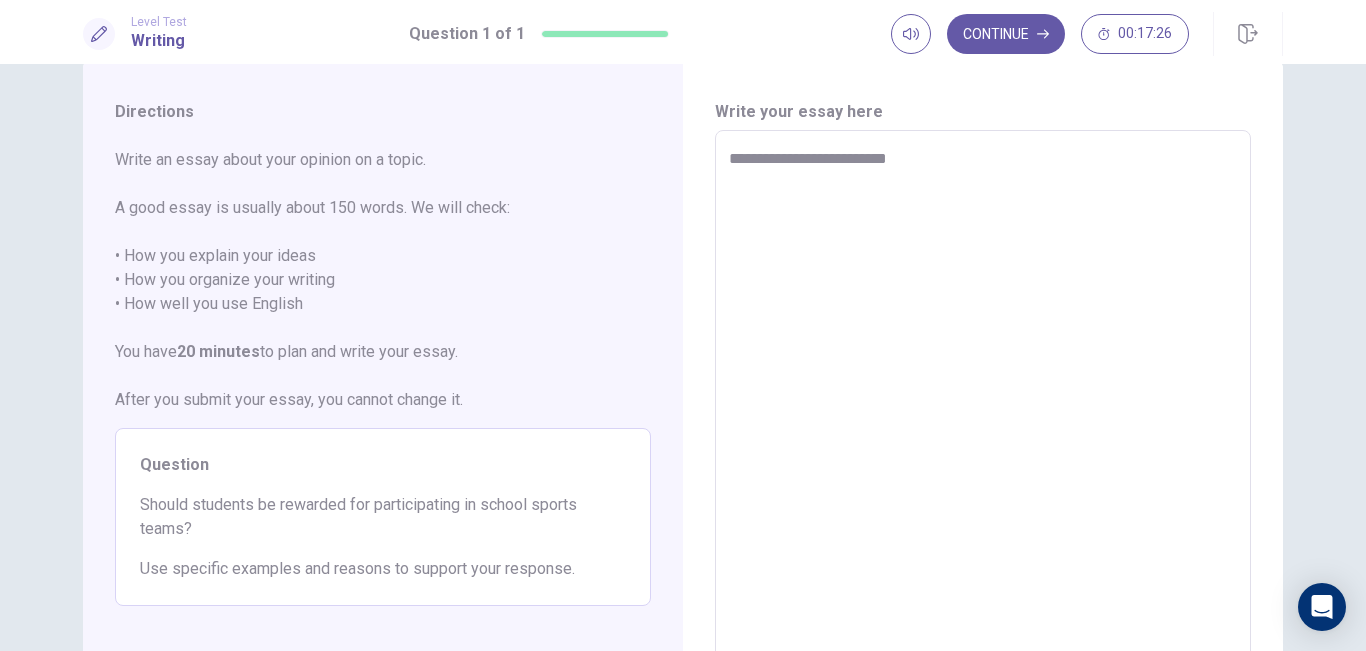 type on "**********" 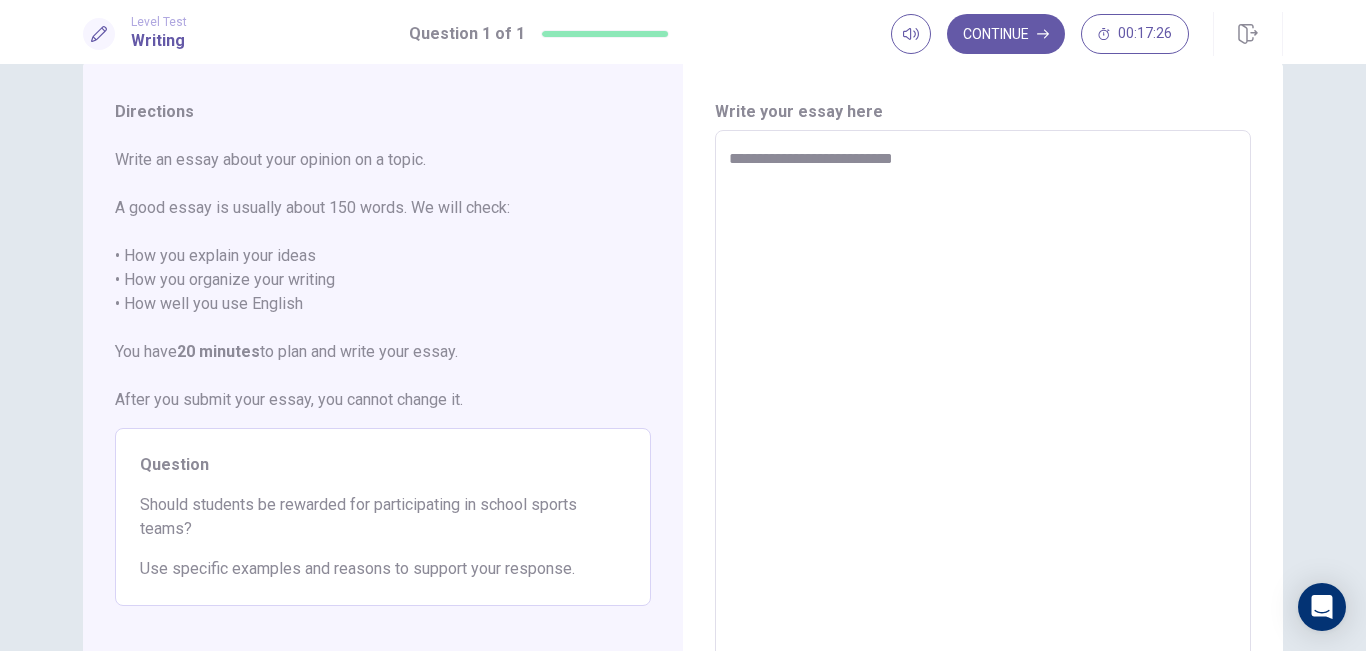 type on "*" 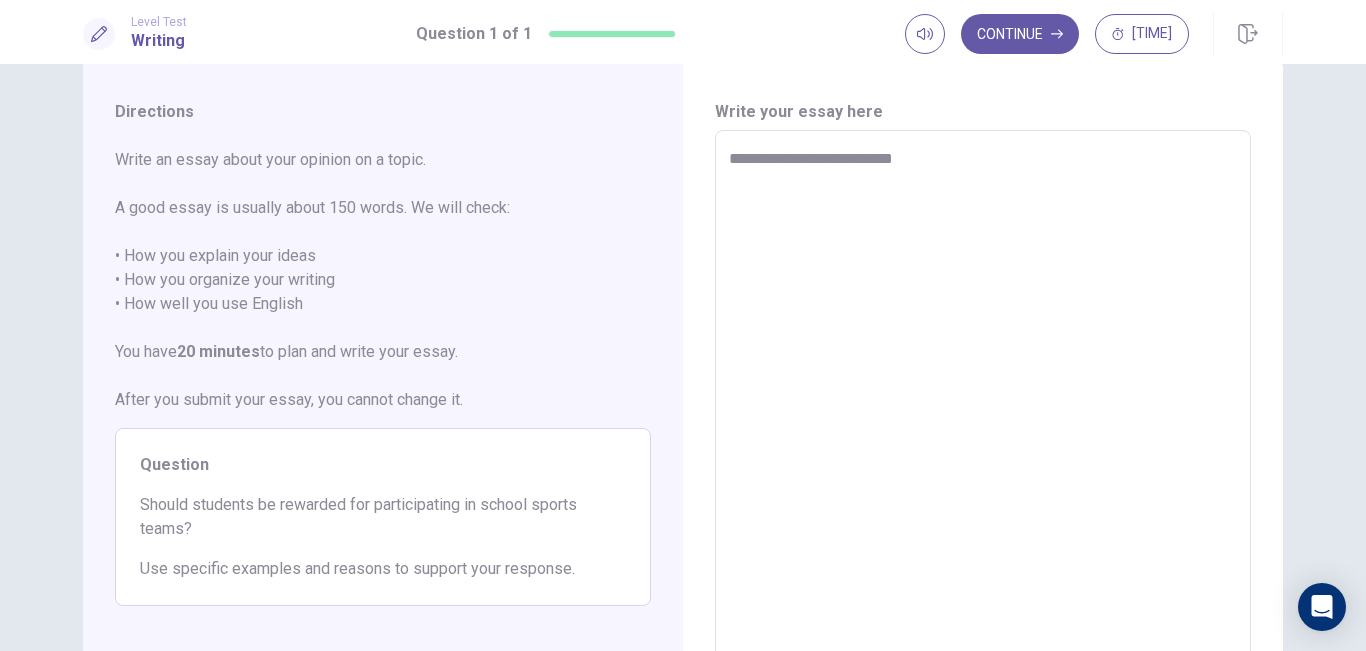 type on "**********" 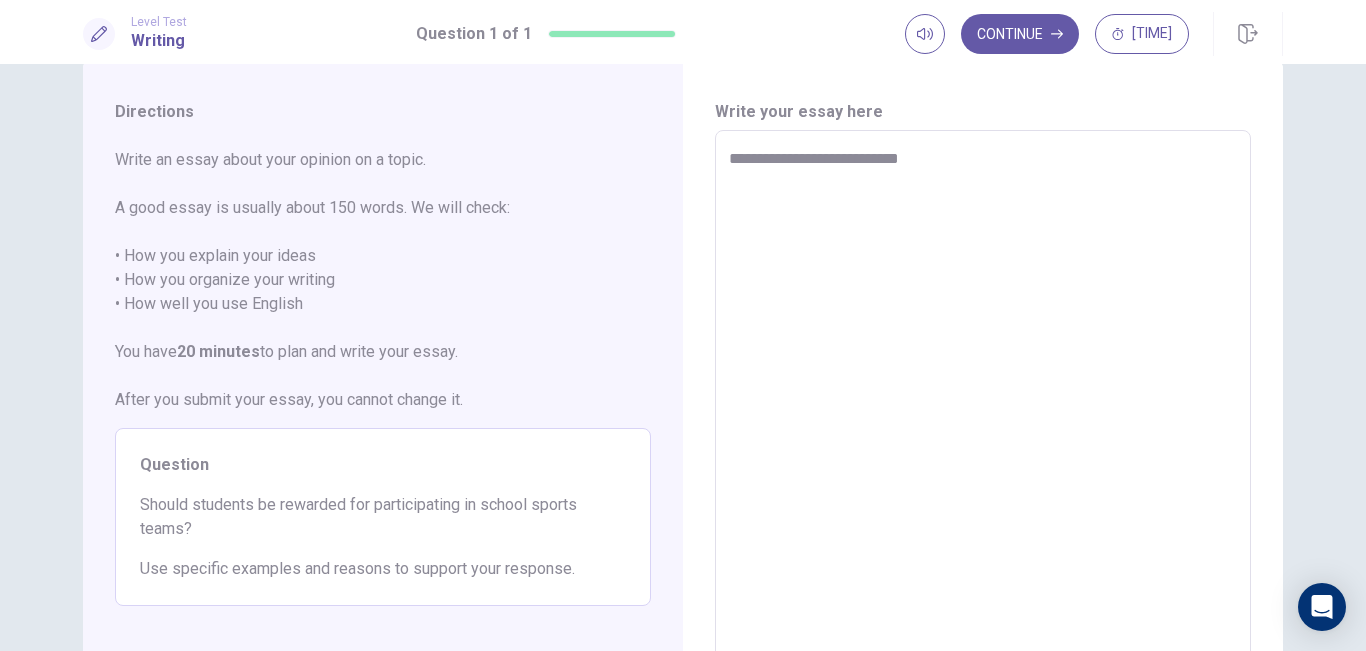 type on "*" 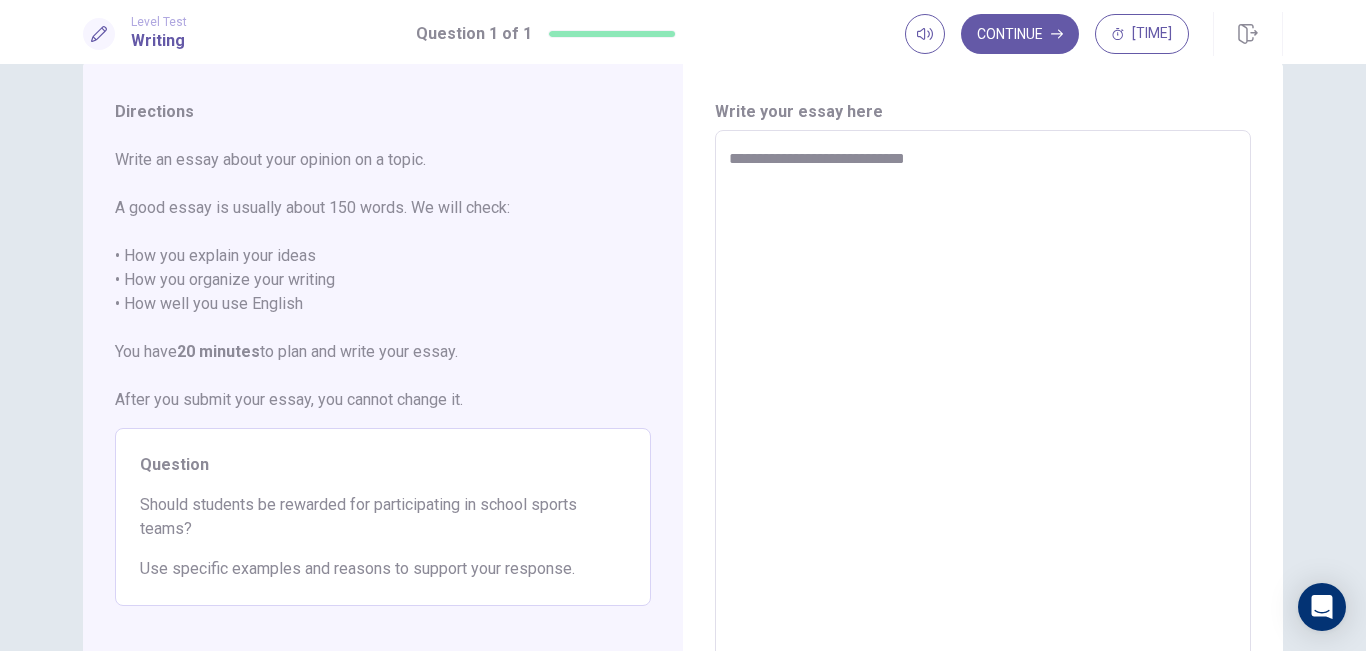 type on "*" 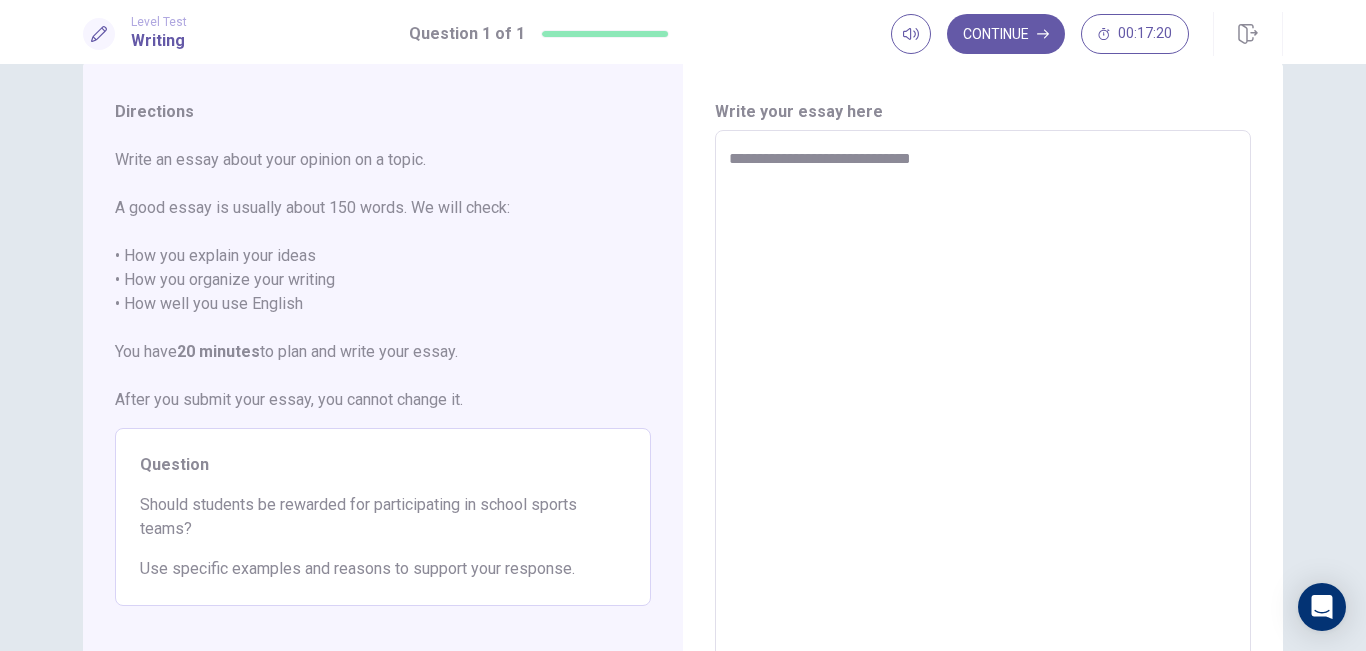 type on "*" 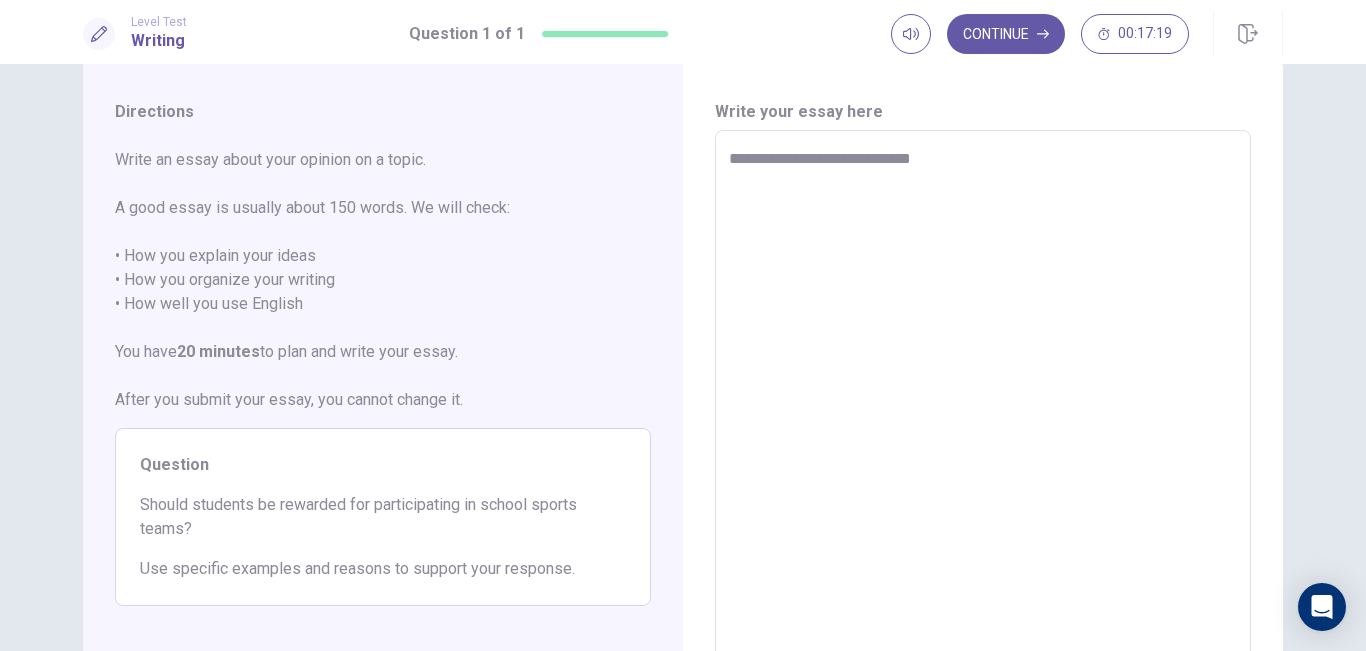 type on "**********" 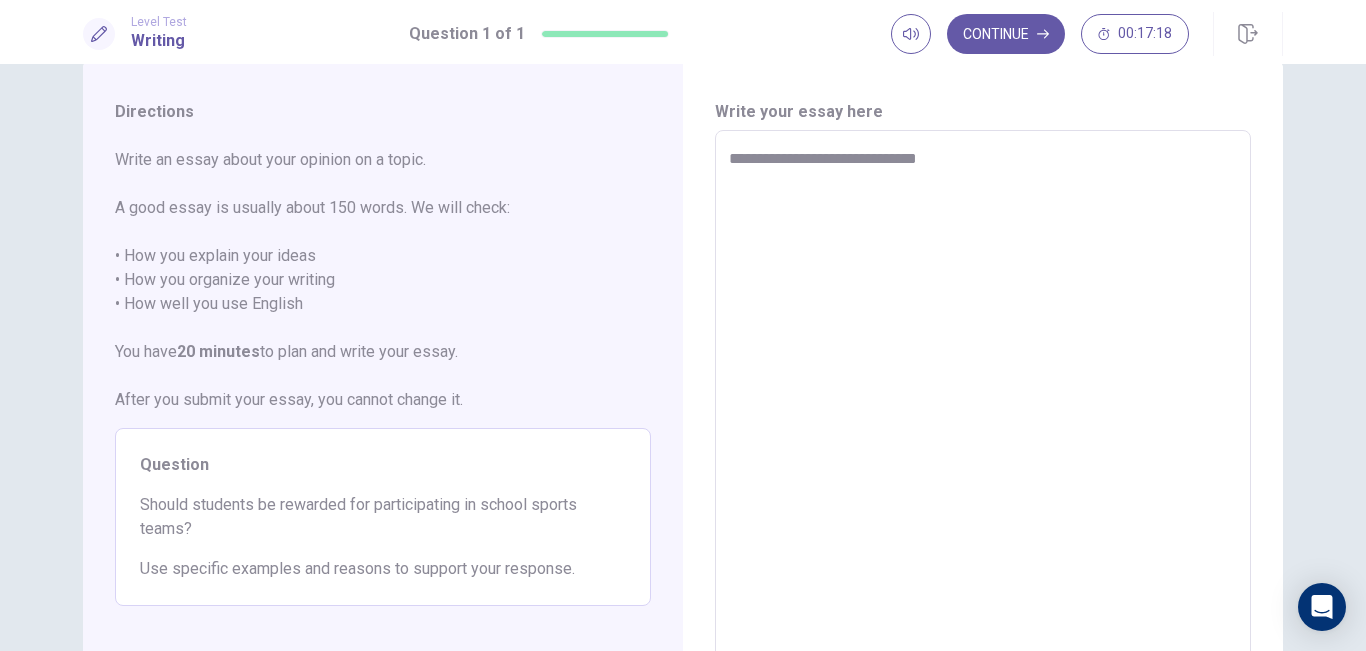 type on "*" 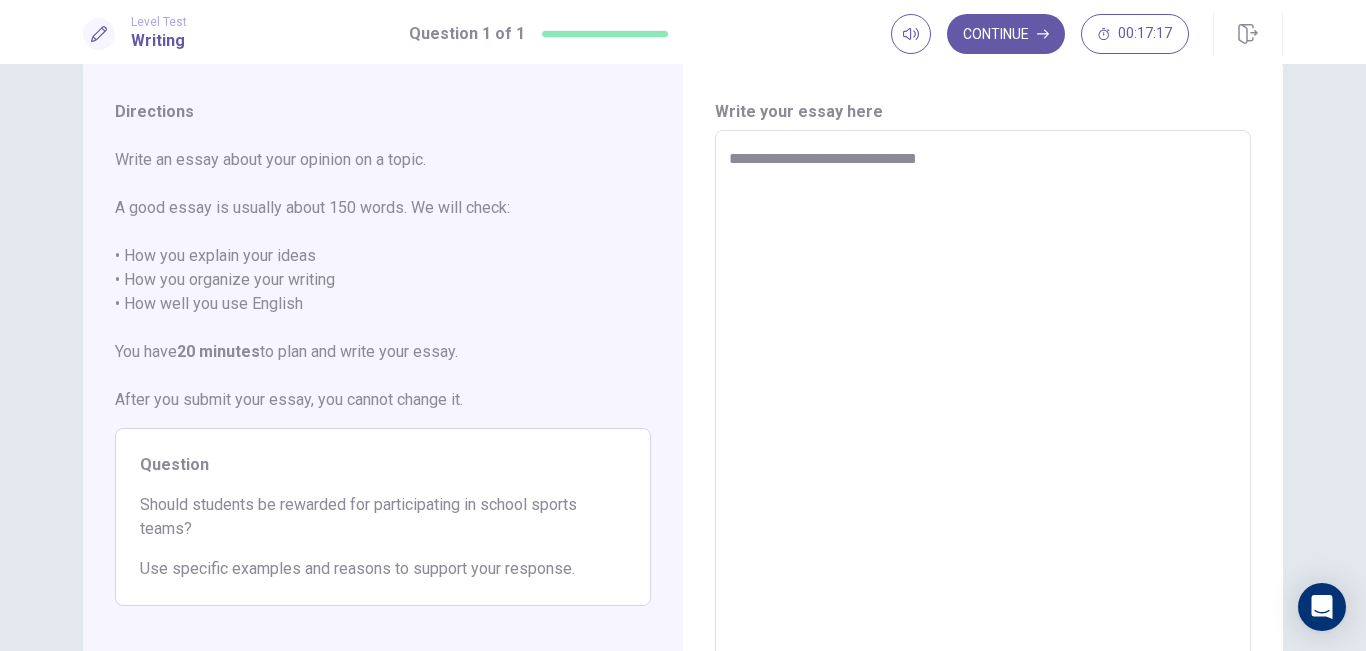 type on "**********" 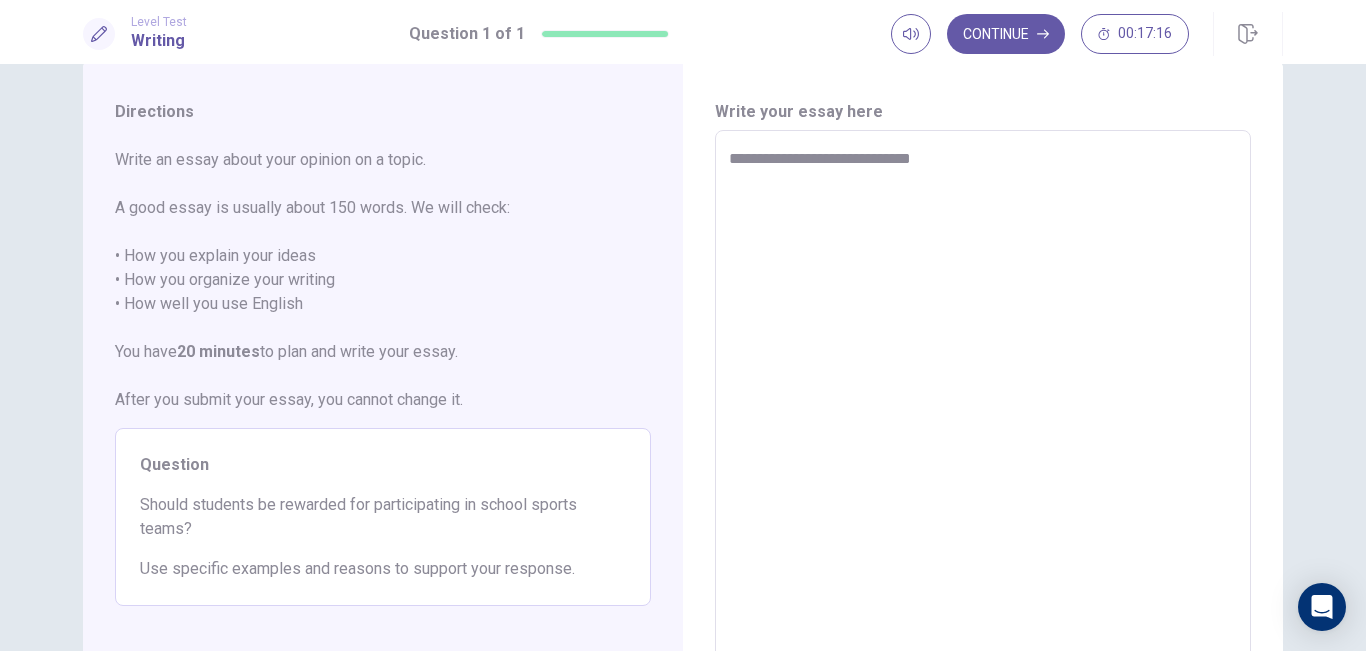 type on "*" 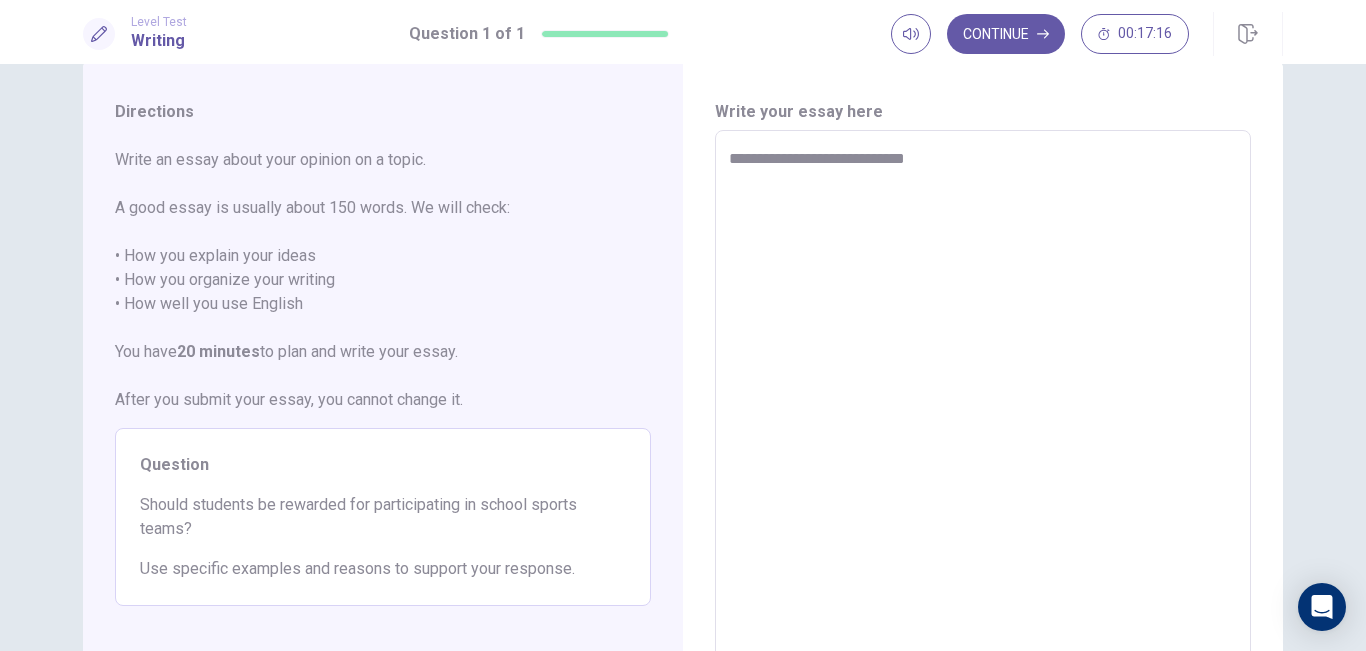 type on "*" 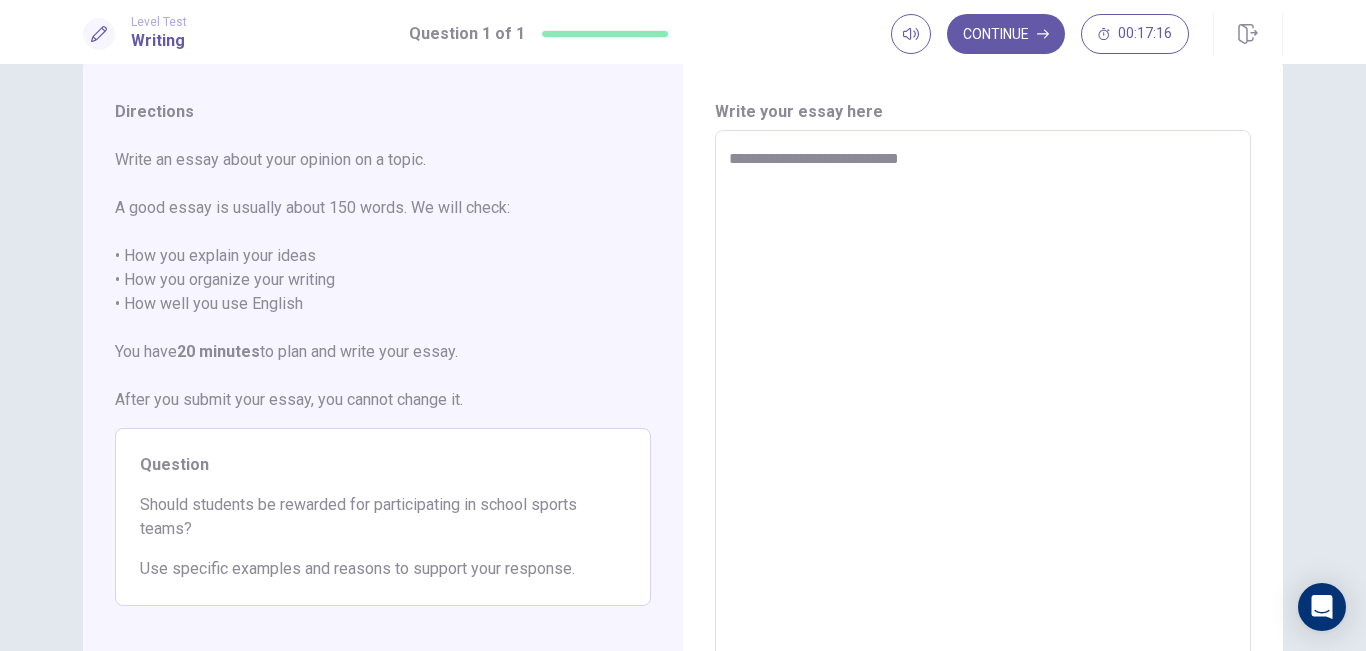 type on "*" 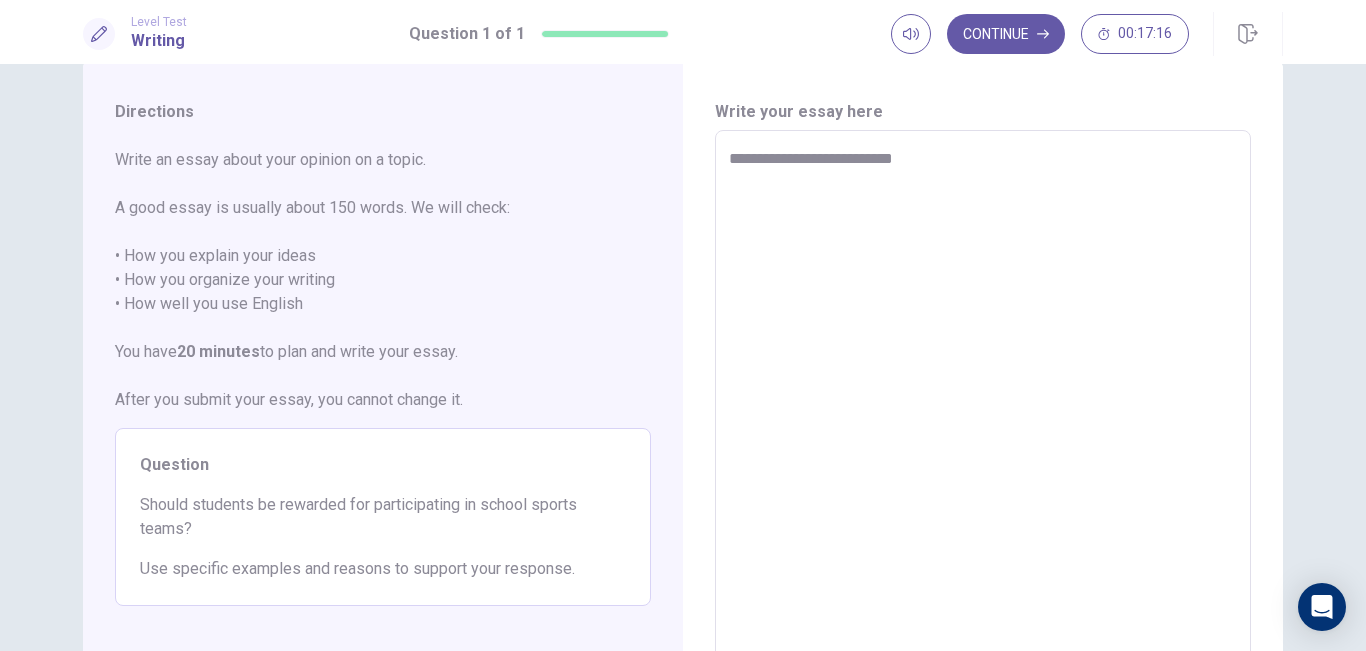 type on "*" 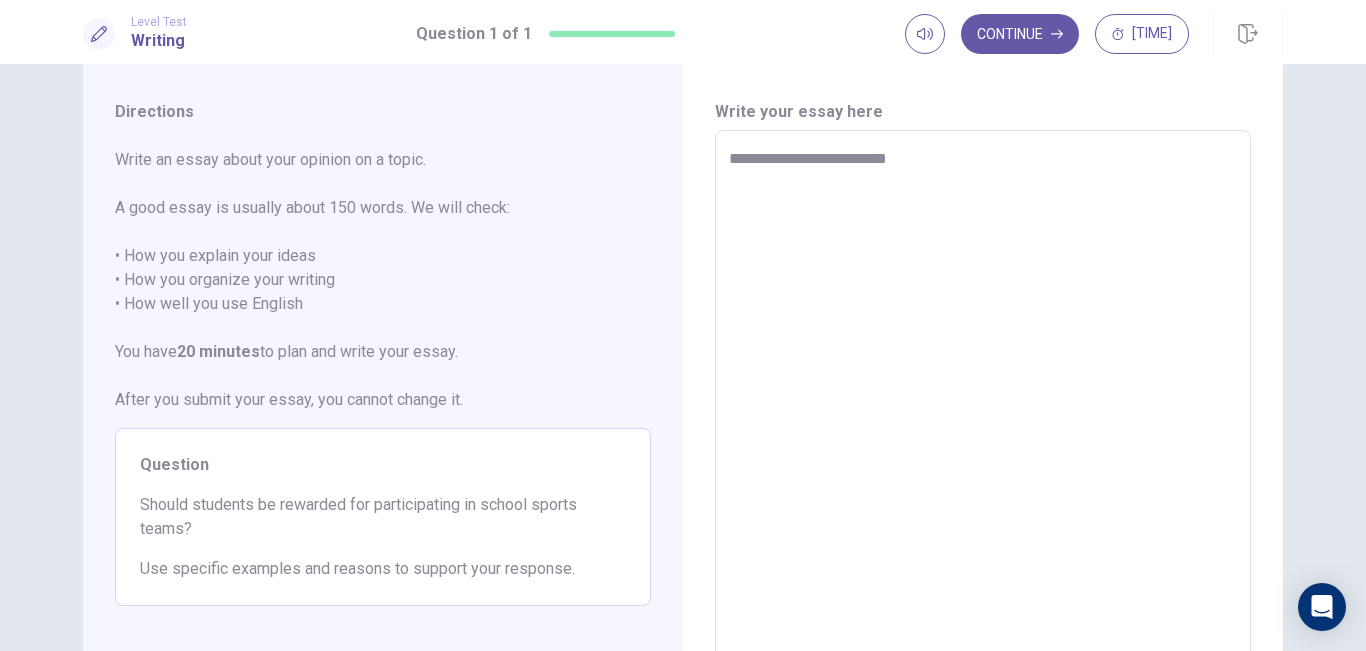 type on "*" 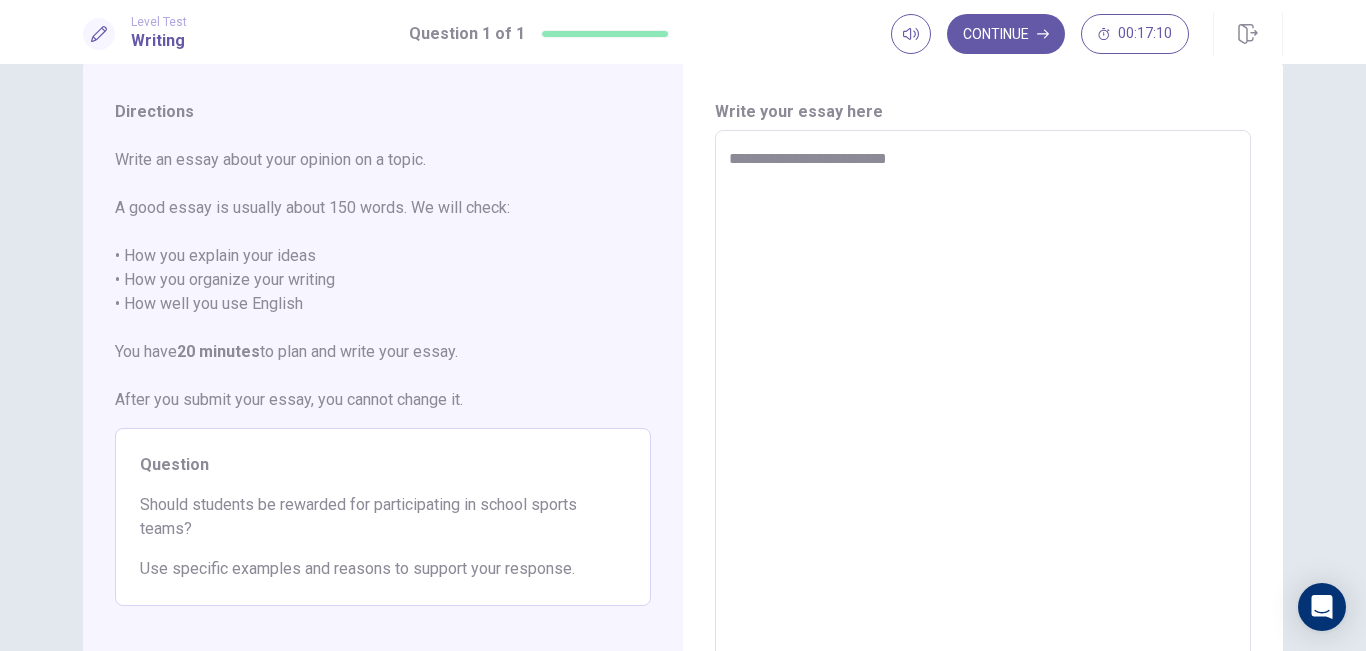 type on "**********" 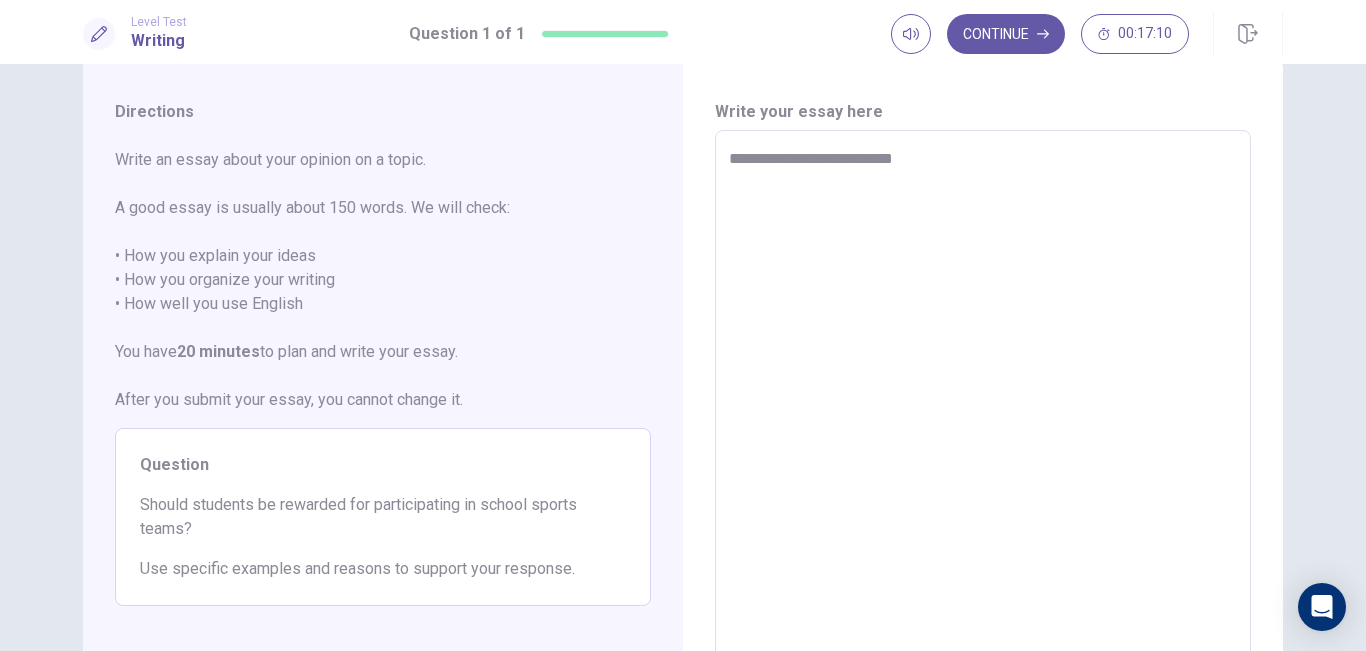 type on "*" 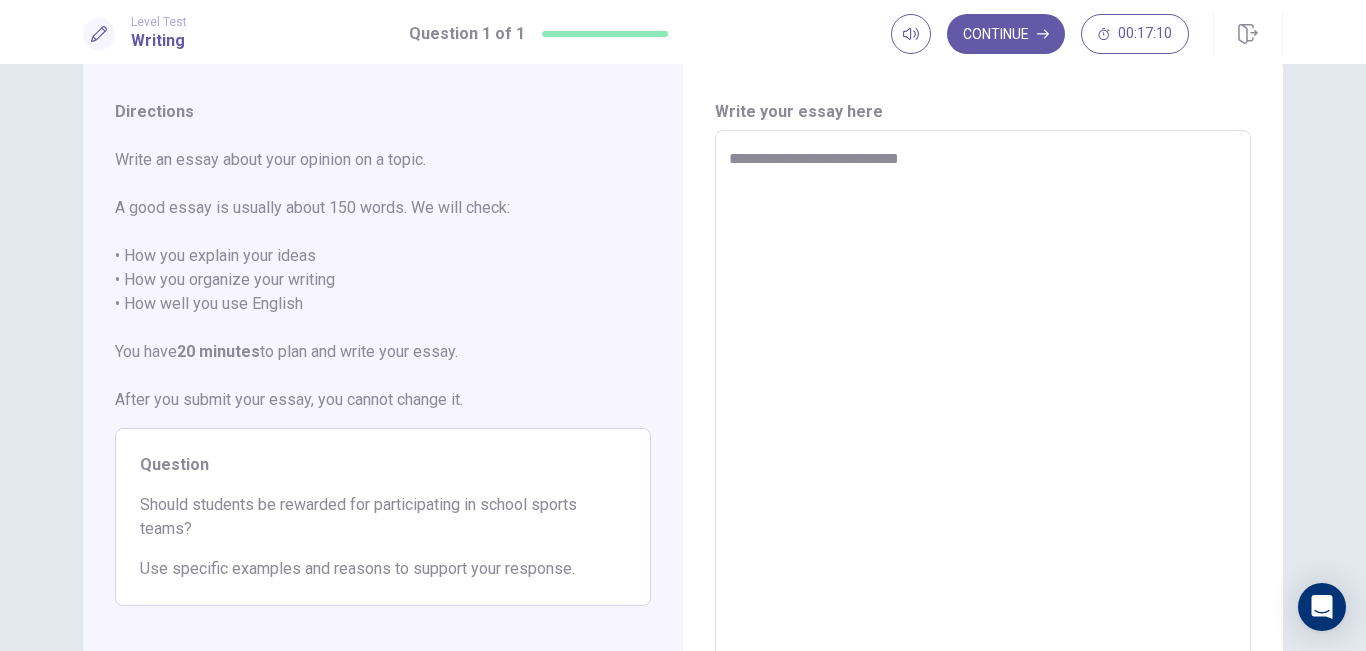 type on "*" 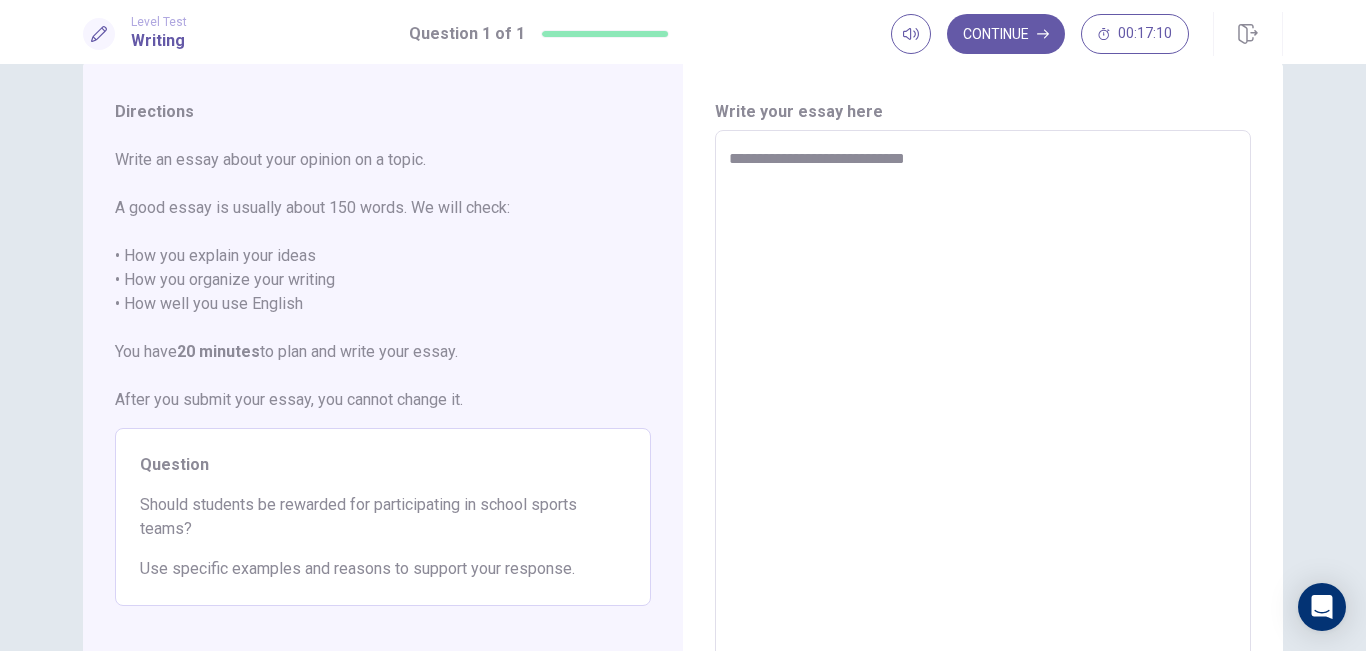 type on "*" 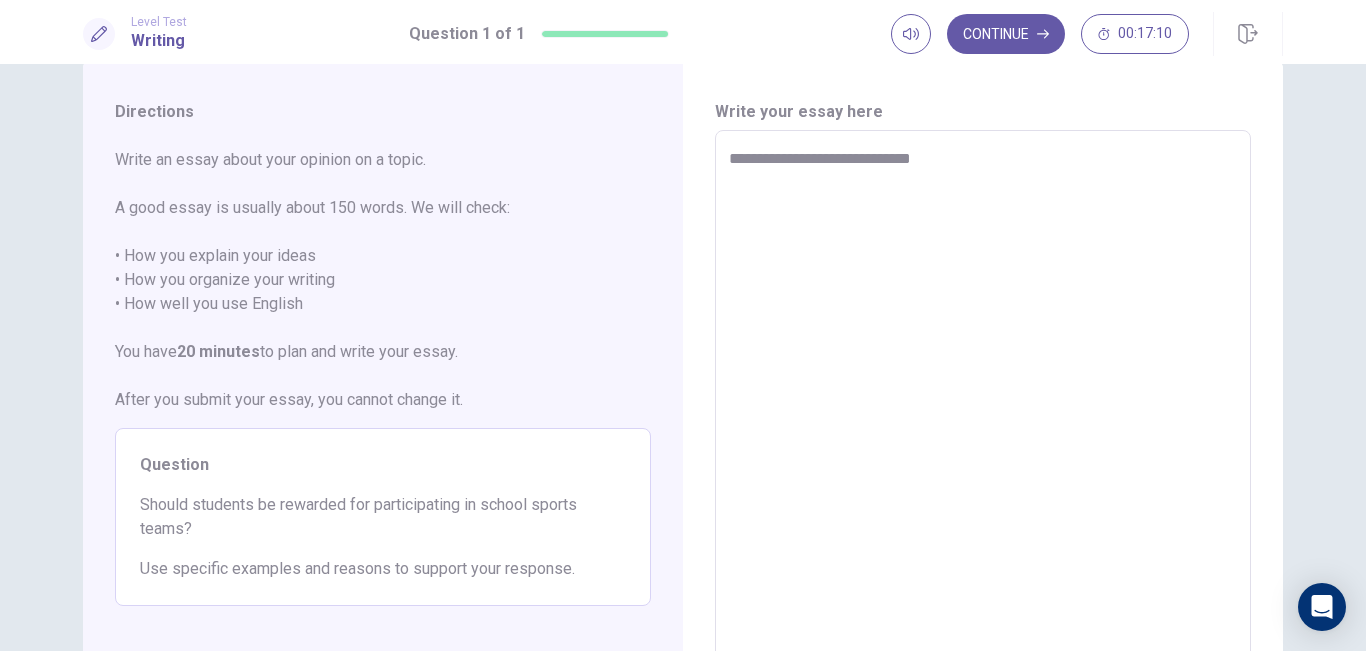 type on "*" 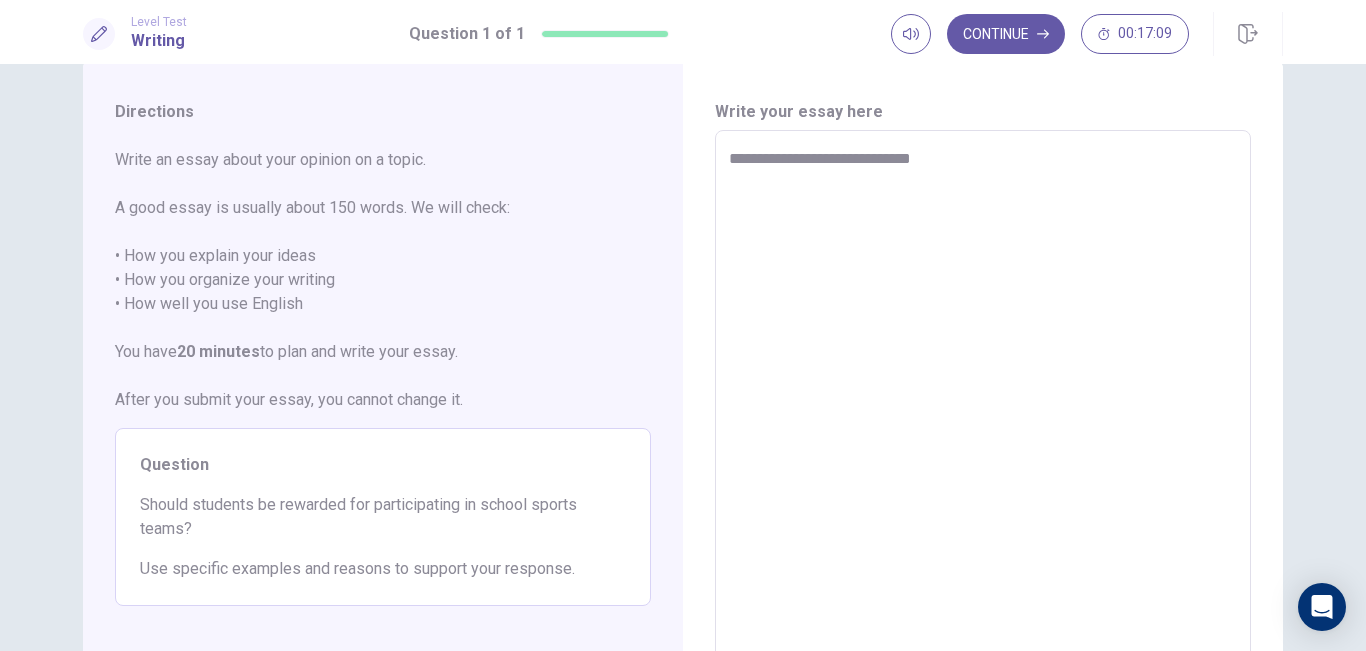 type on "**********" 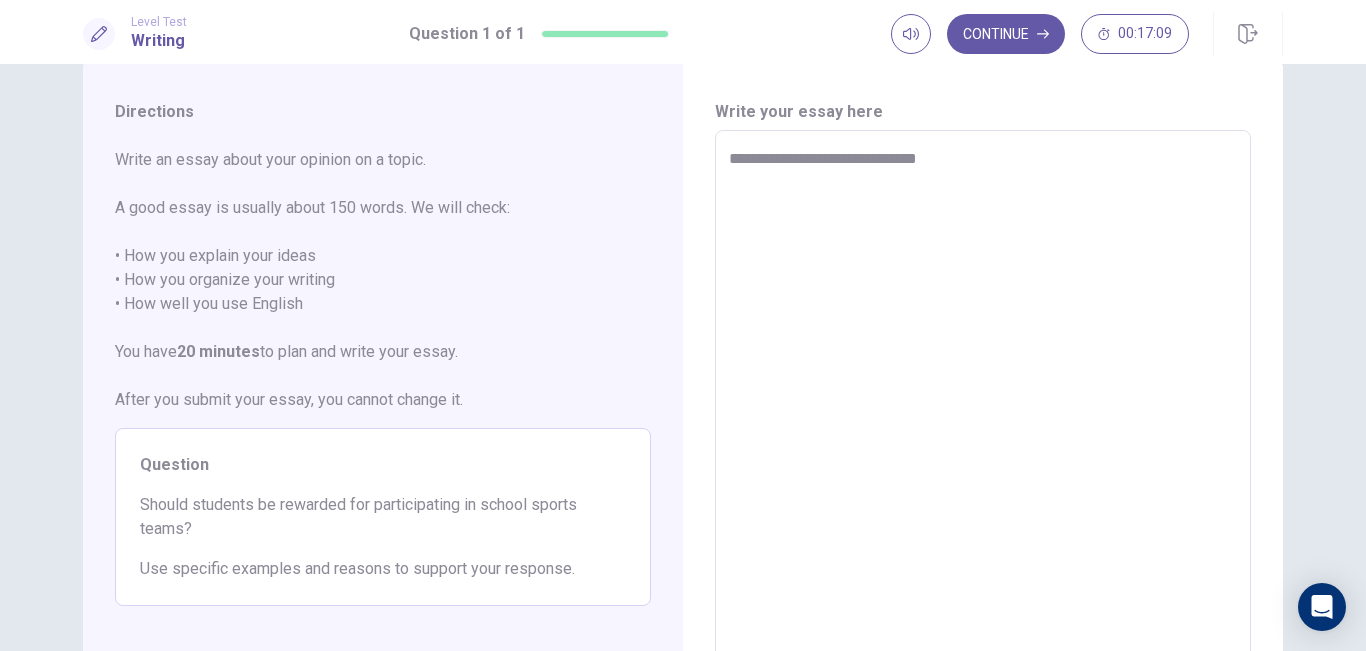 type on "*" 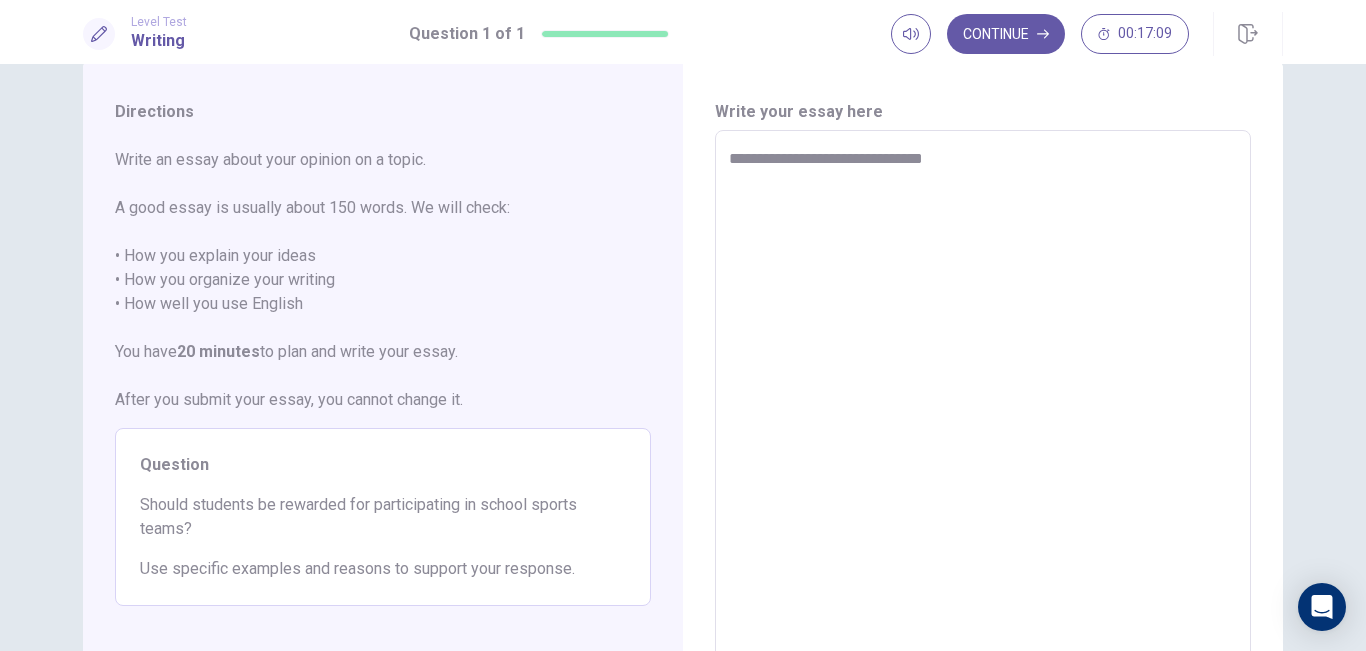 type on "*" 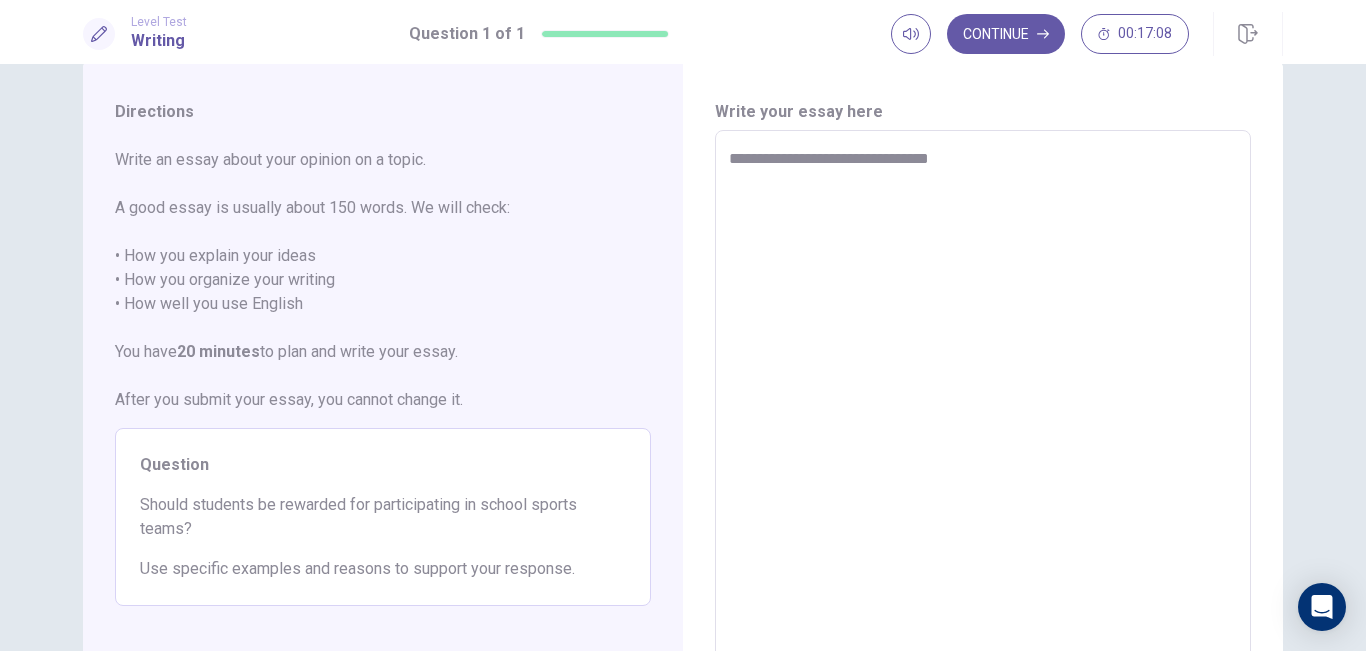 type on "*" 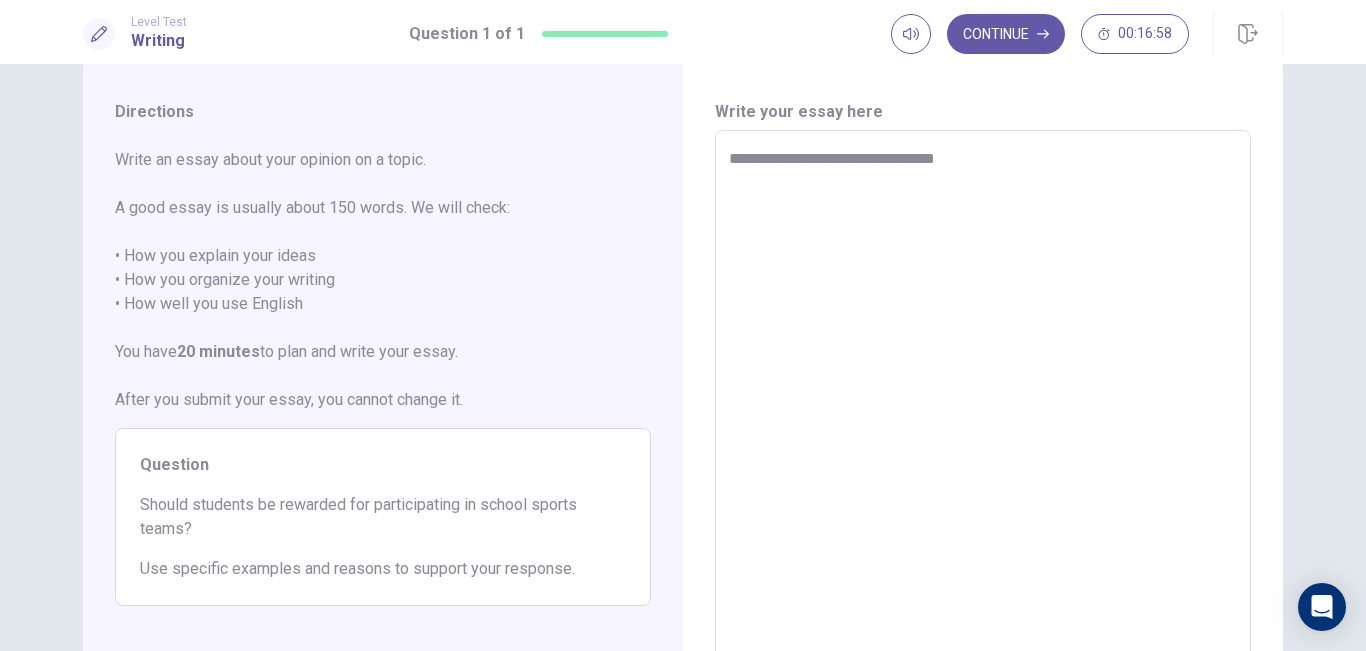 type on "*" 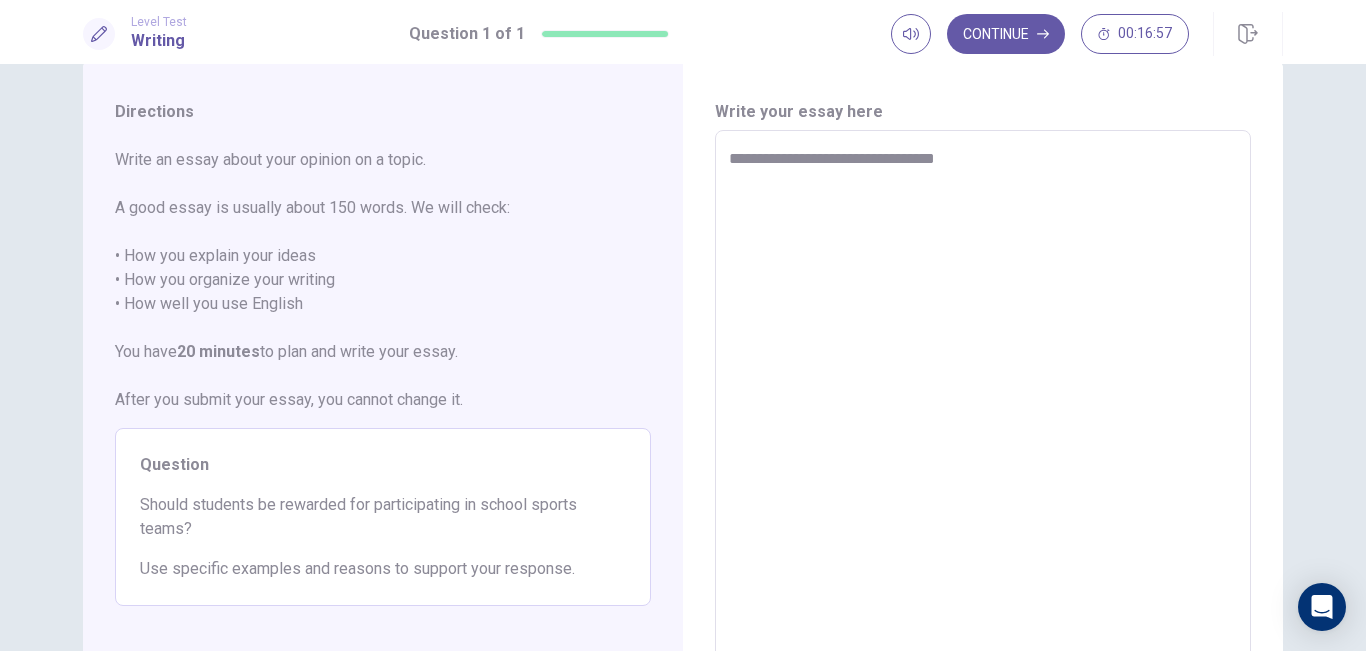 type on "**********" 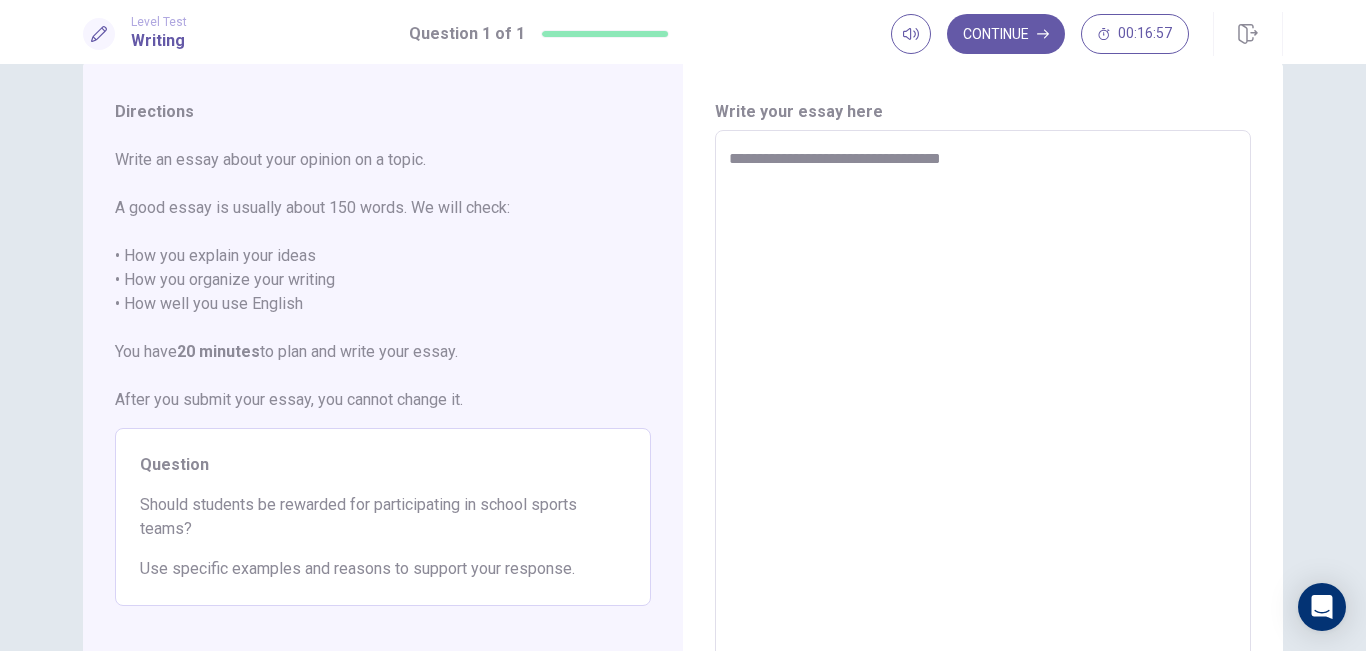 type on "*" 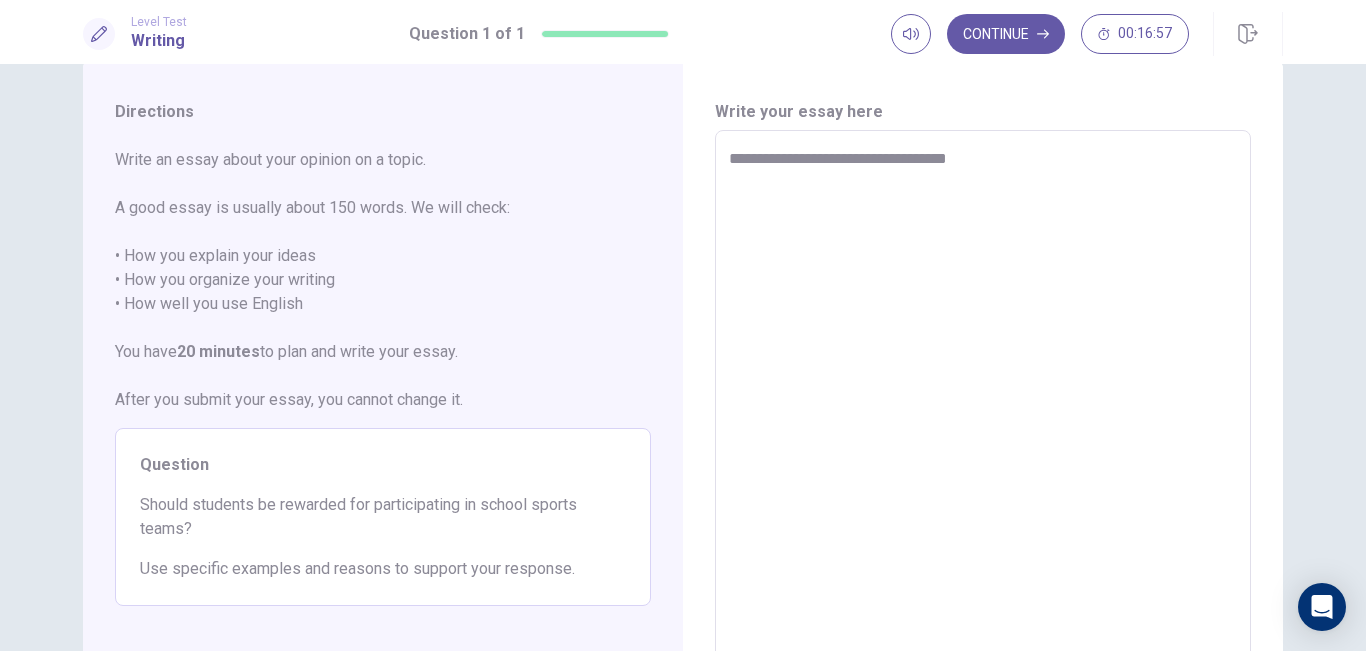 type on "*" 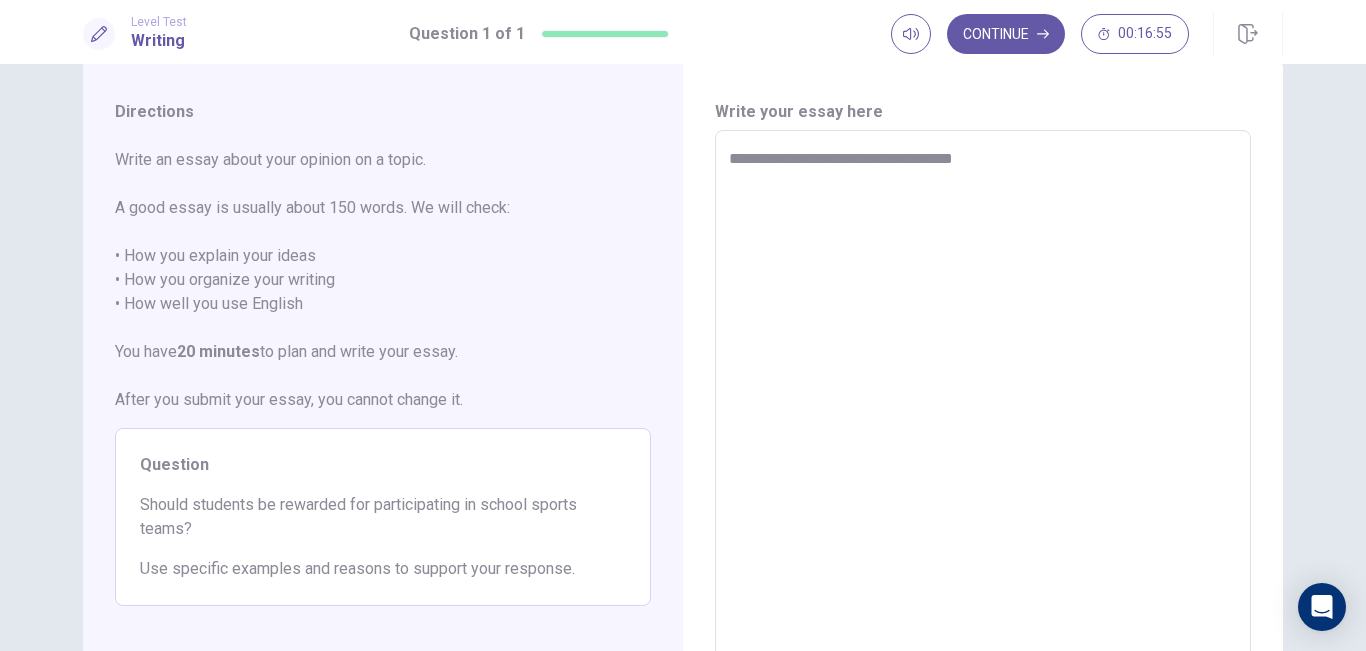 type on "*" 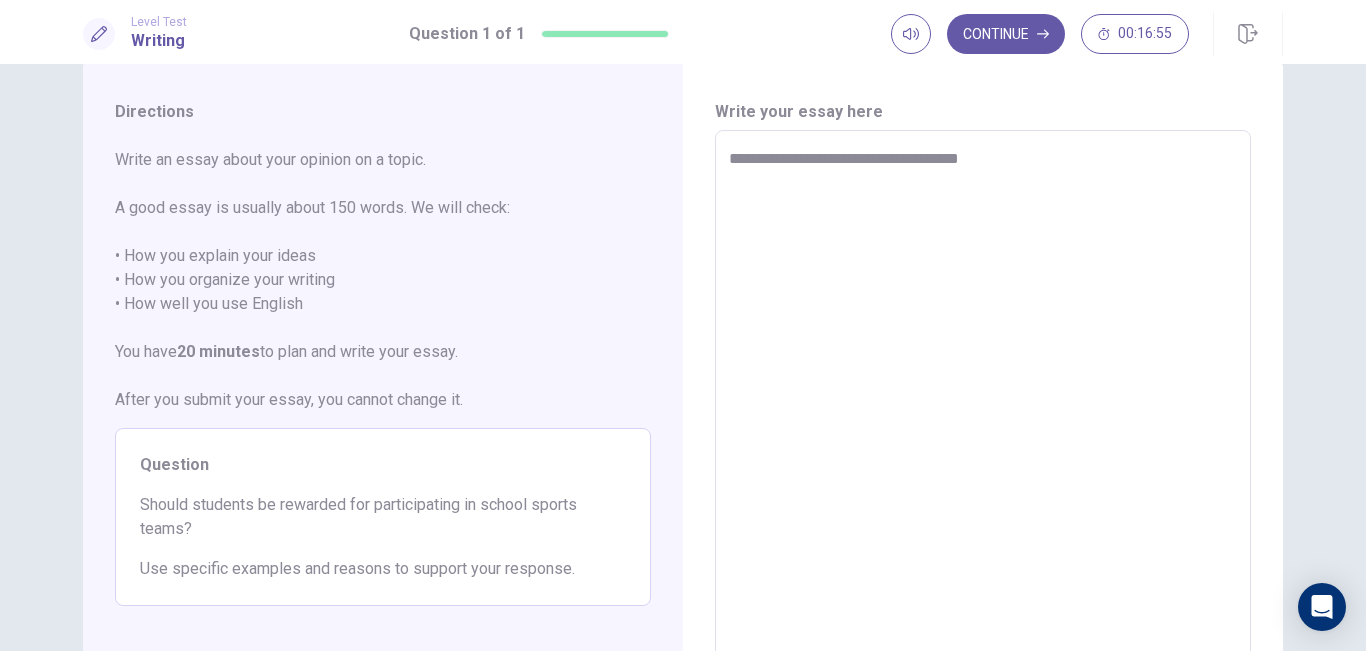 type on "*" 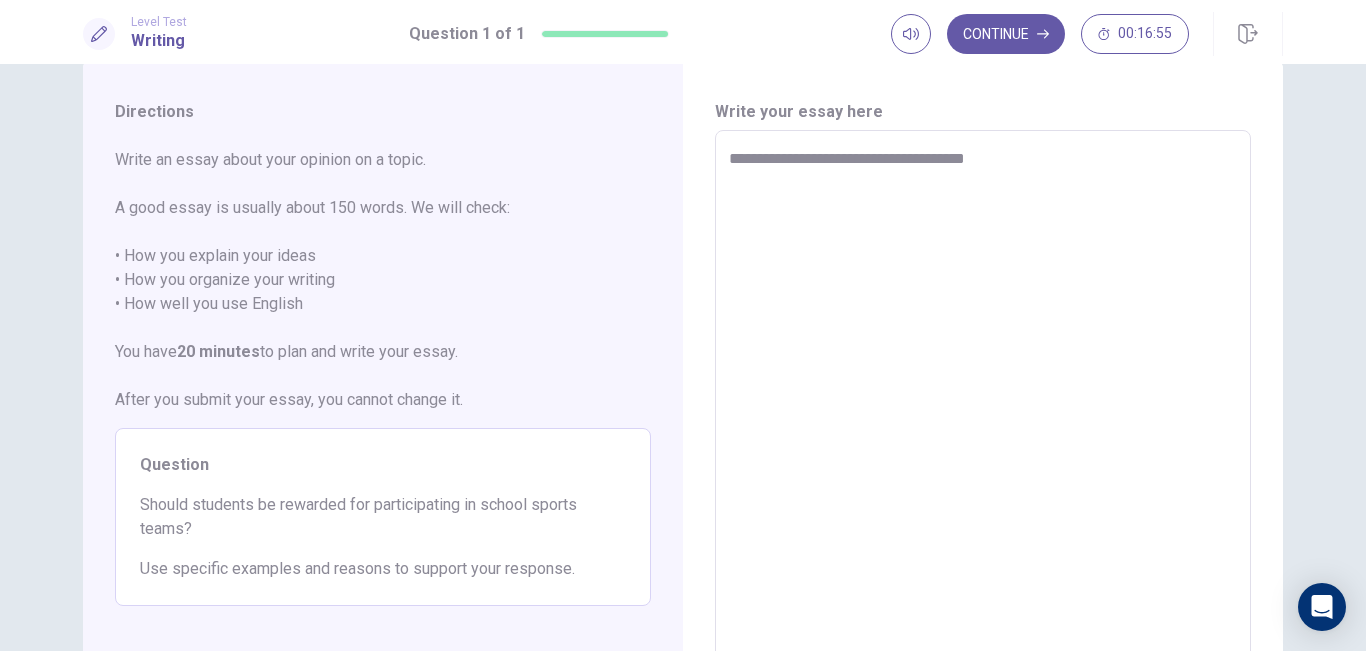 type on "*" 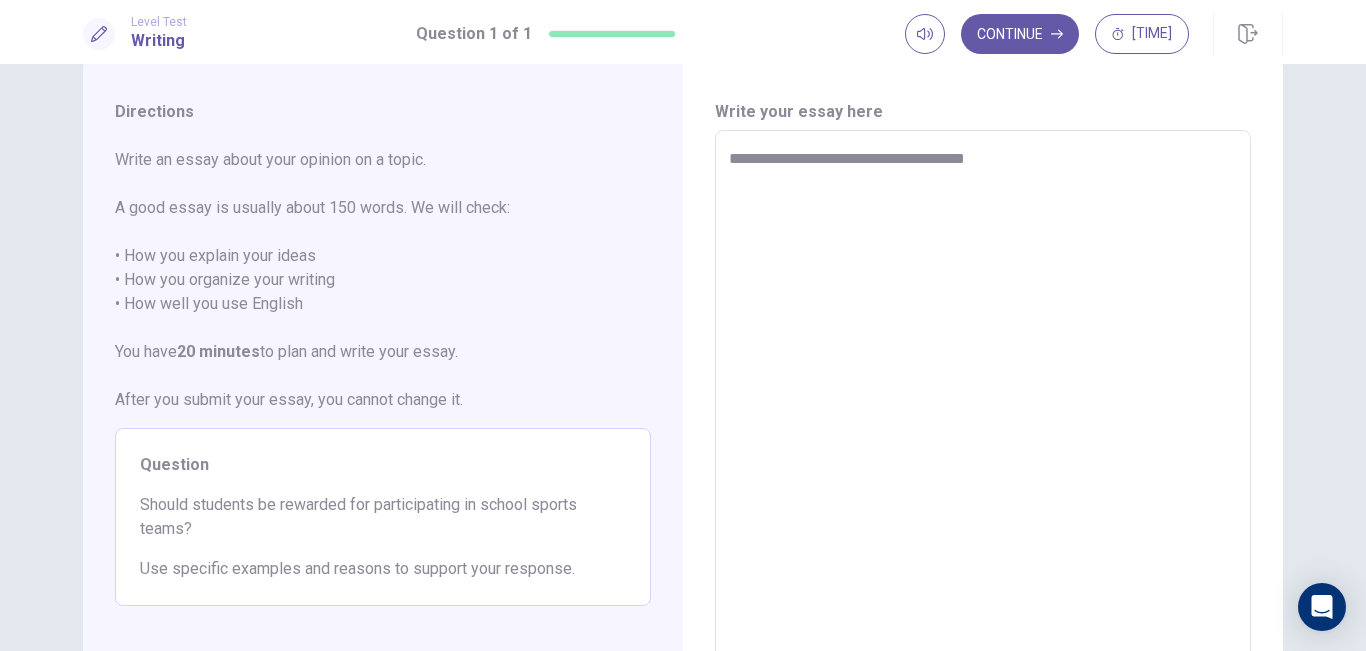 type on "**********" 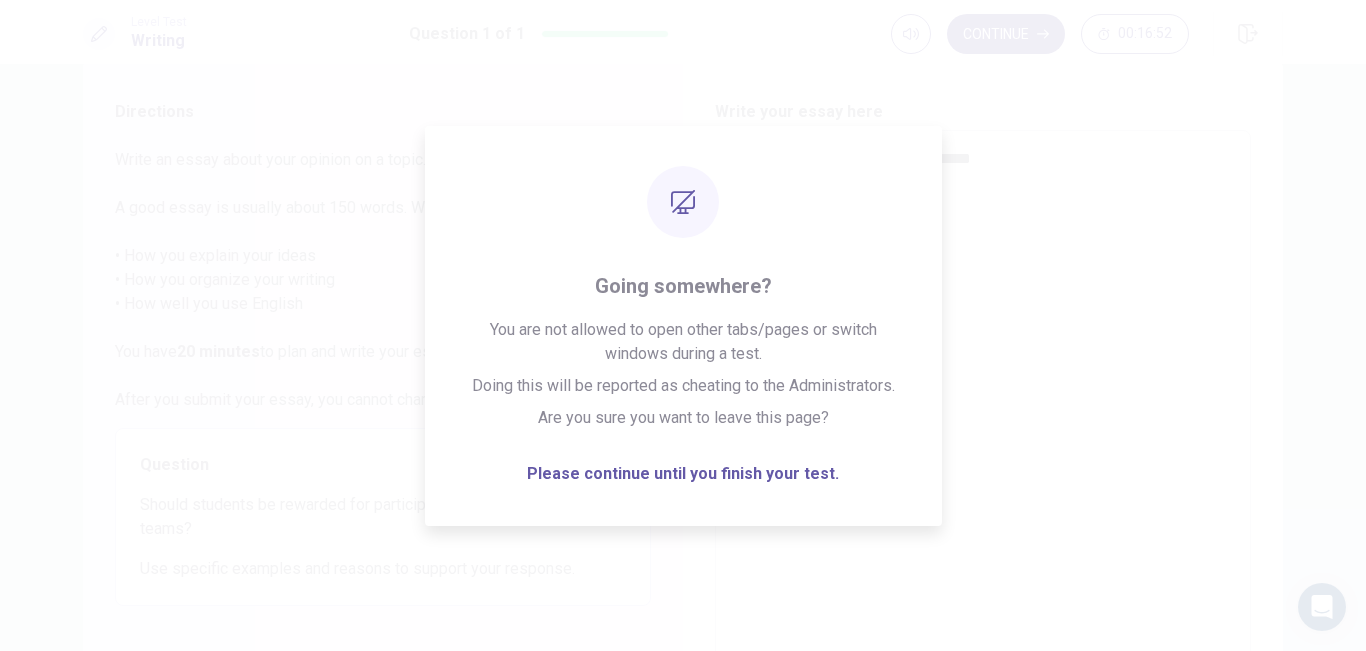 type on "*" 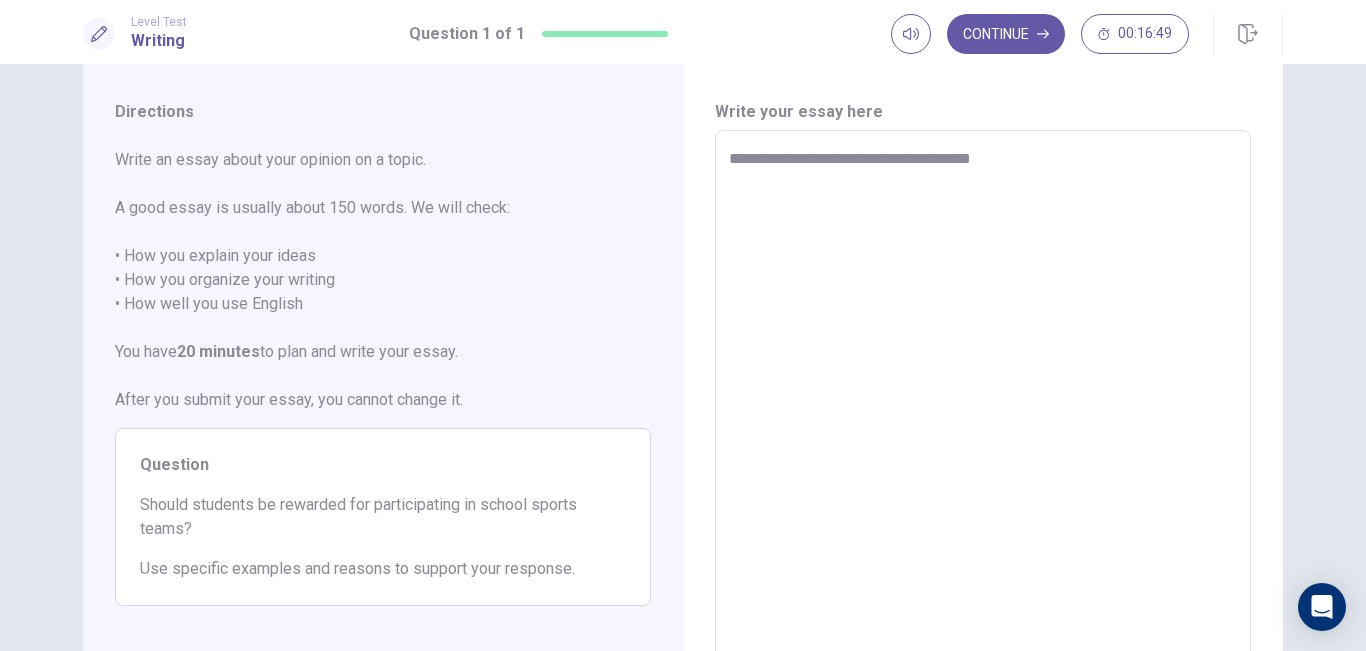 type on "*" 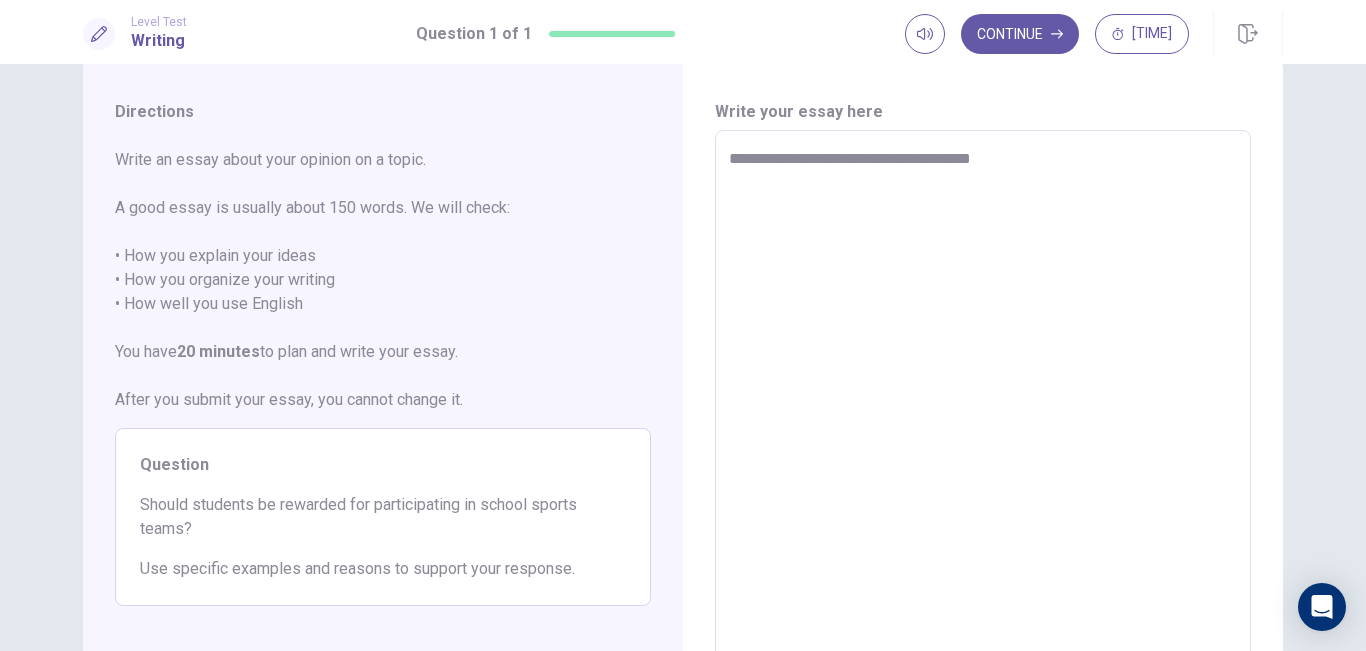 type on "**********" 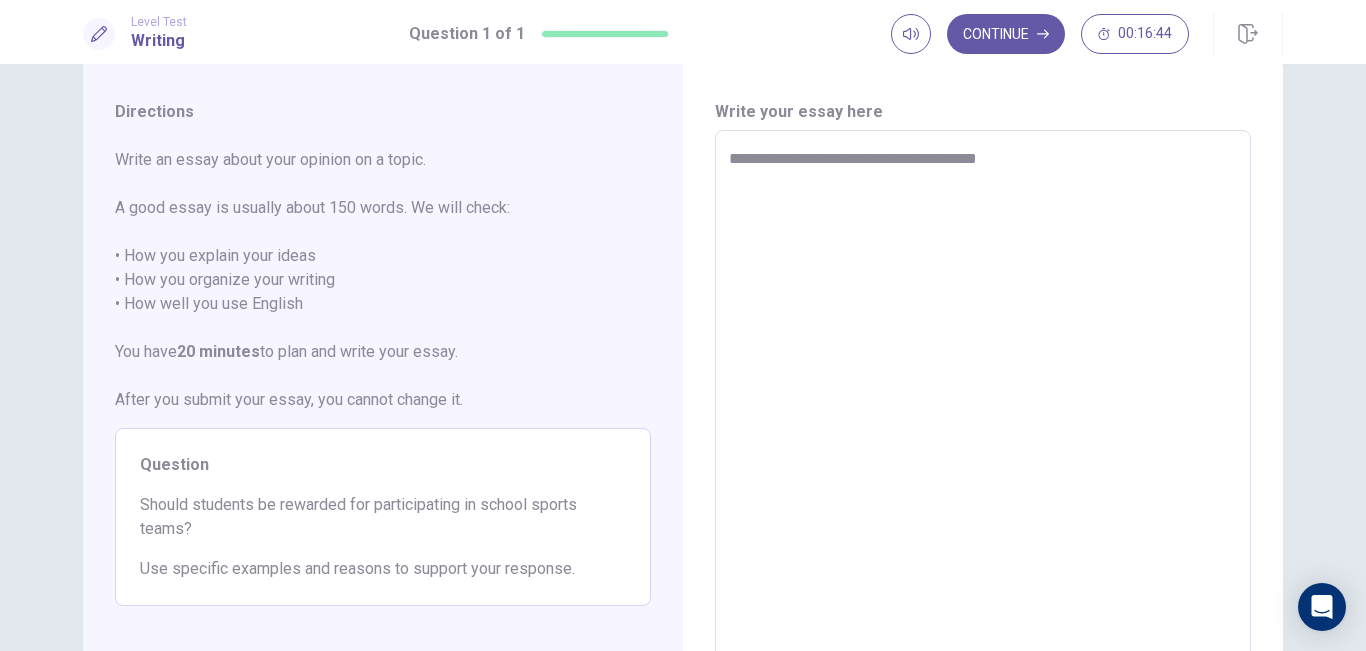 type on "*" 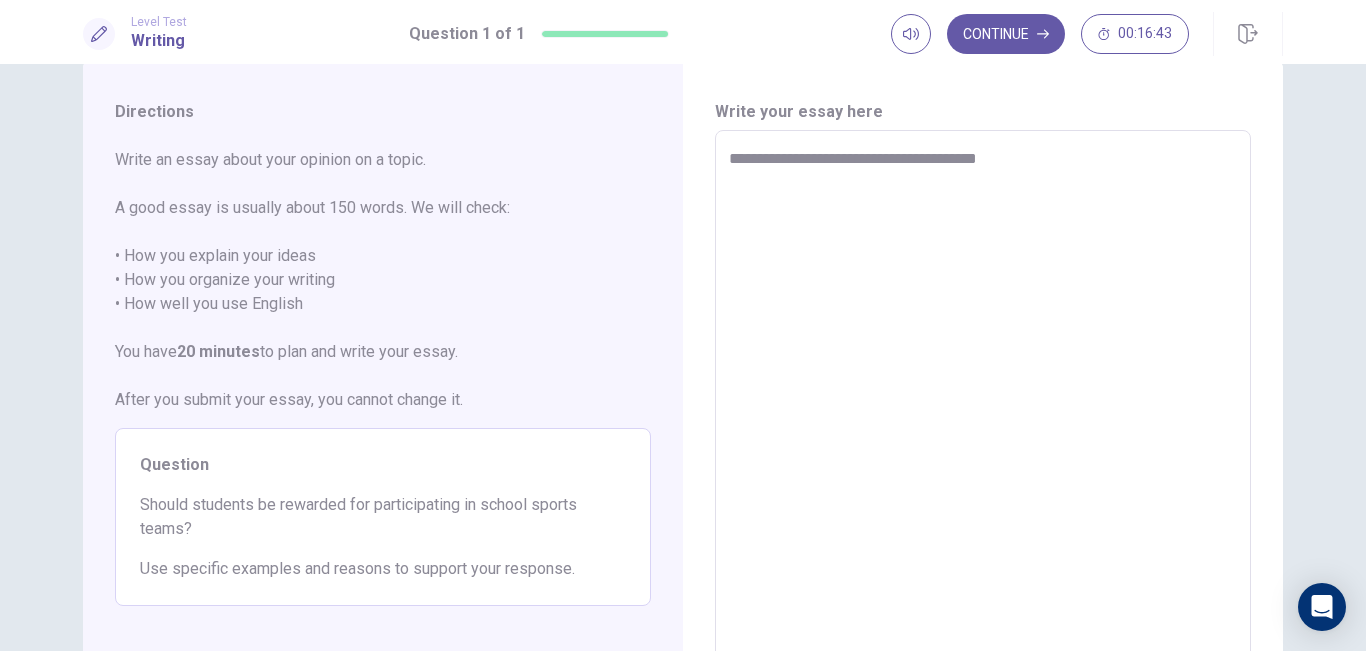 type on "**********" 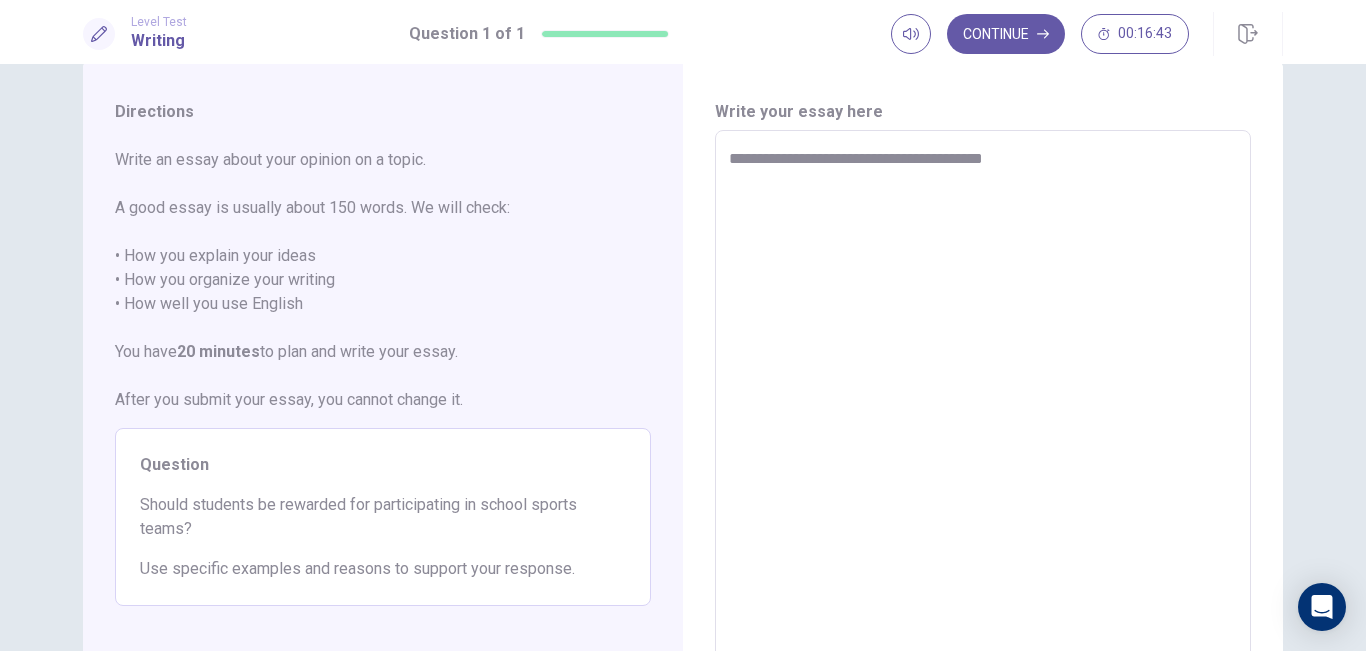 type on "*" 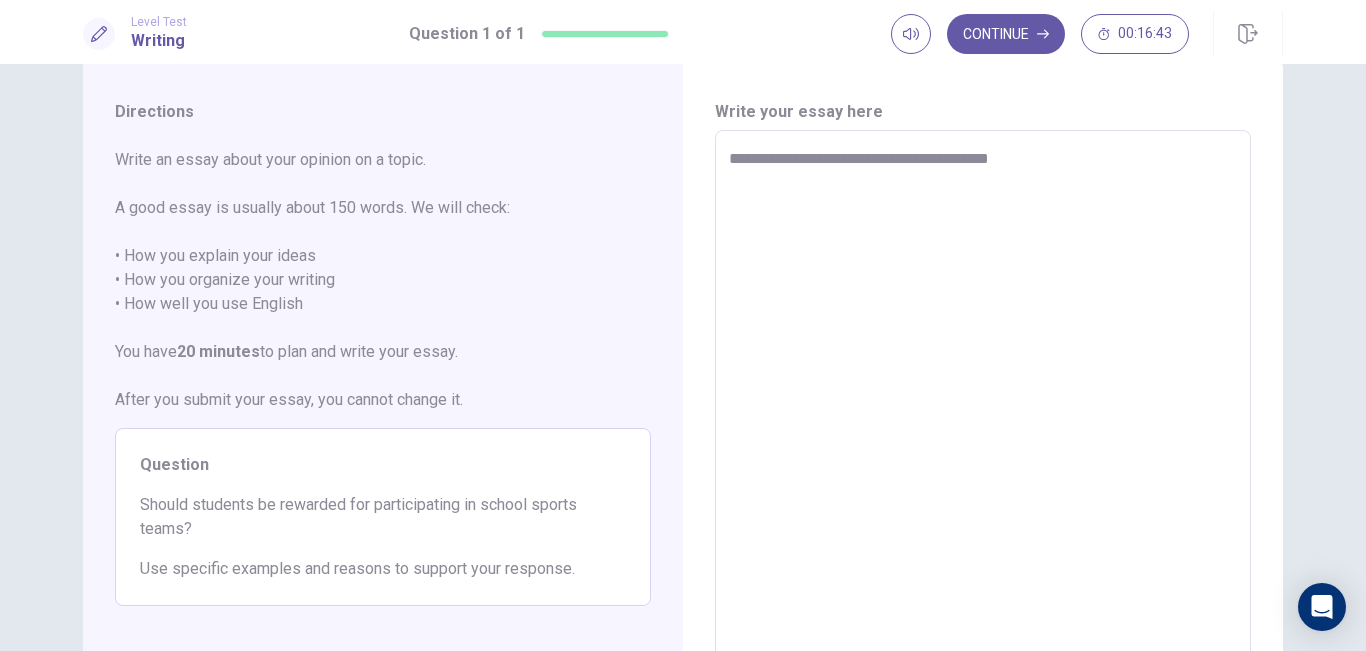 type on "*" 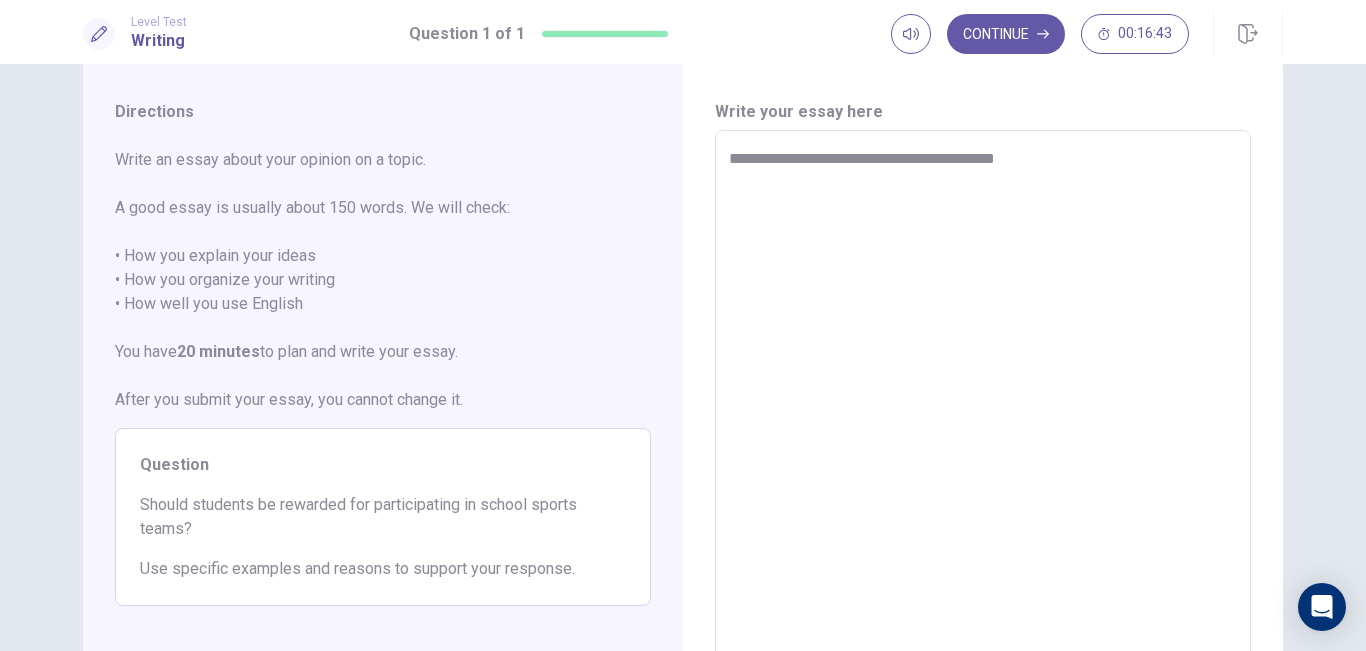 type on "*" 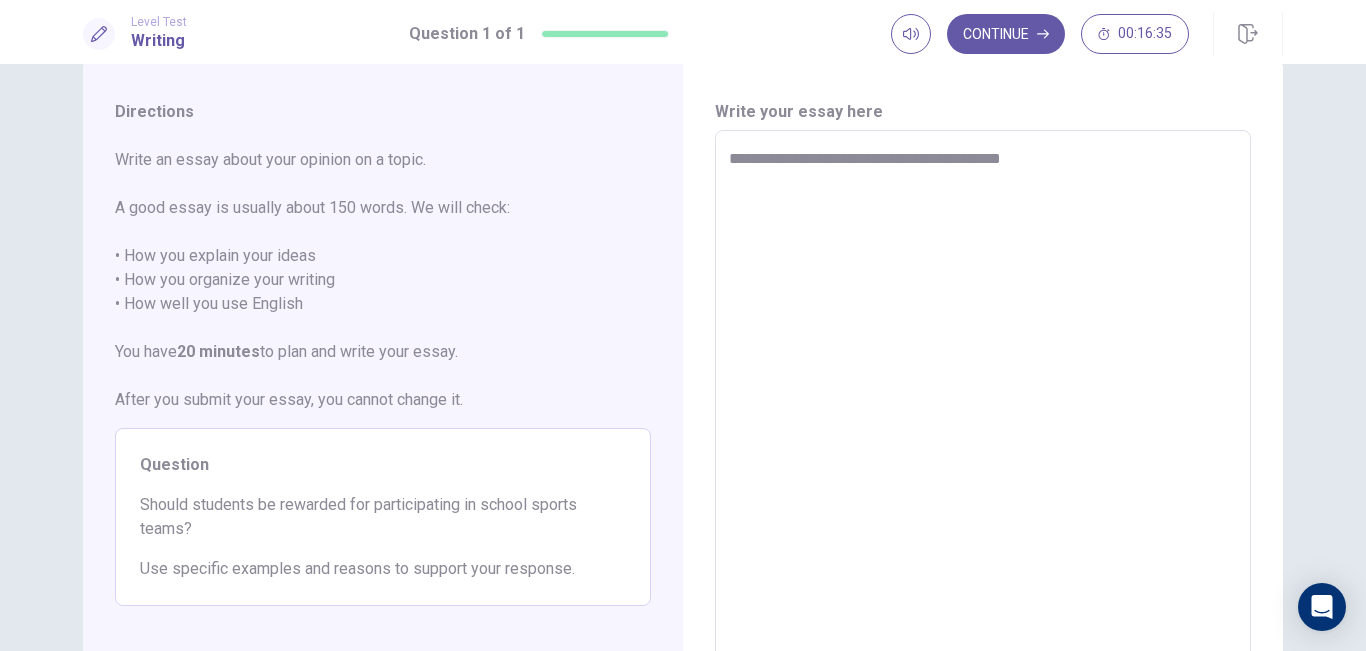 type on "*" 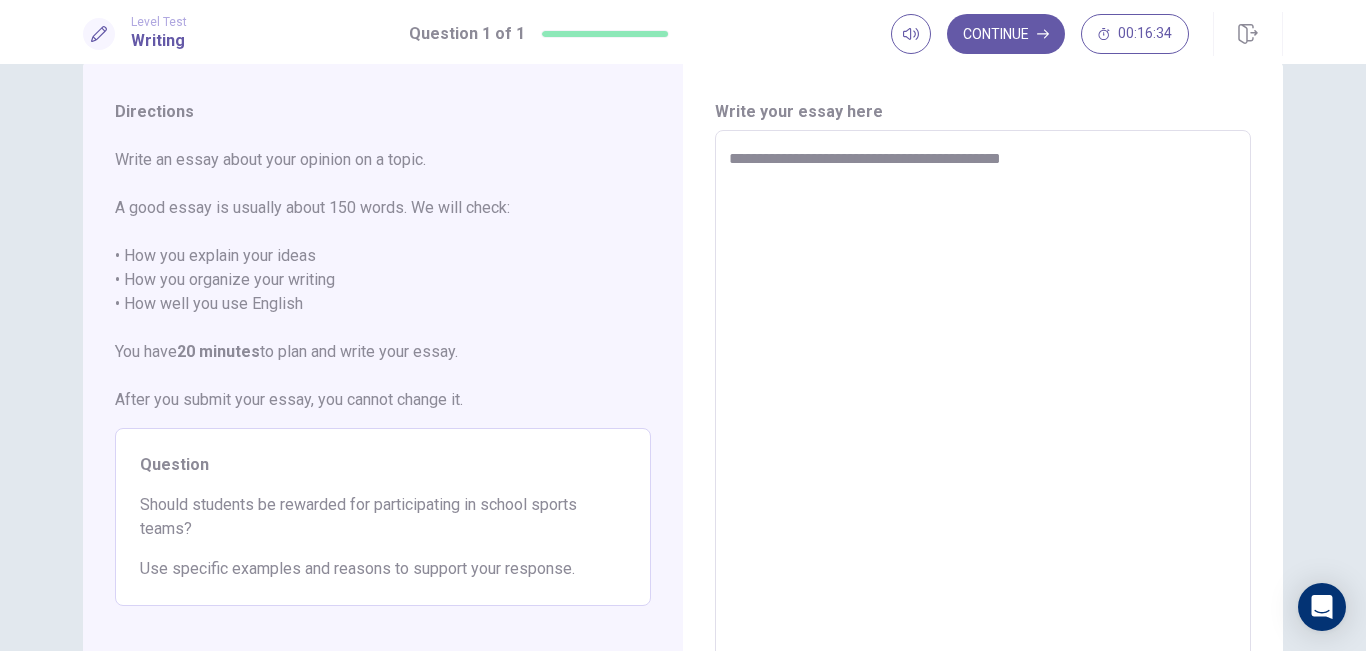type on "**********" 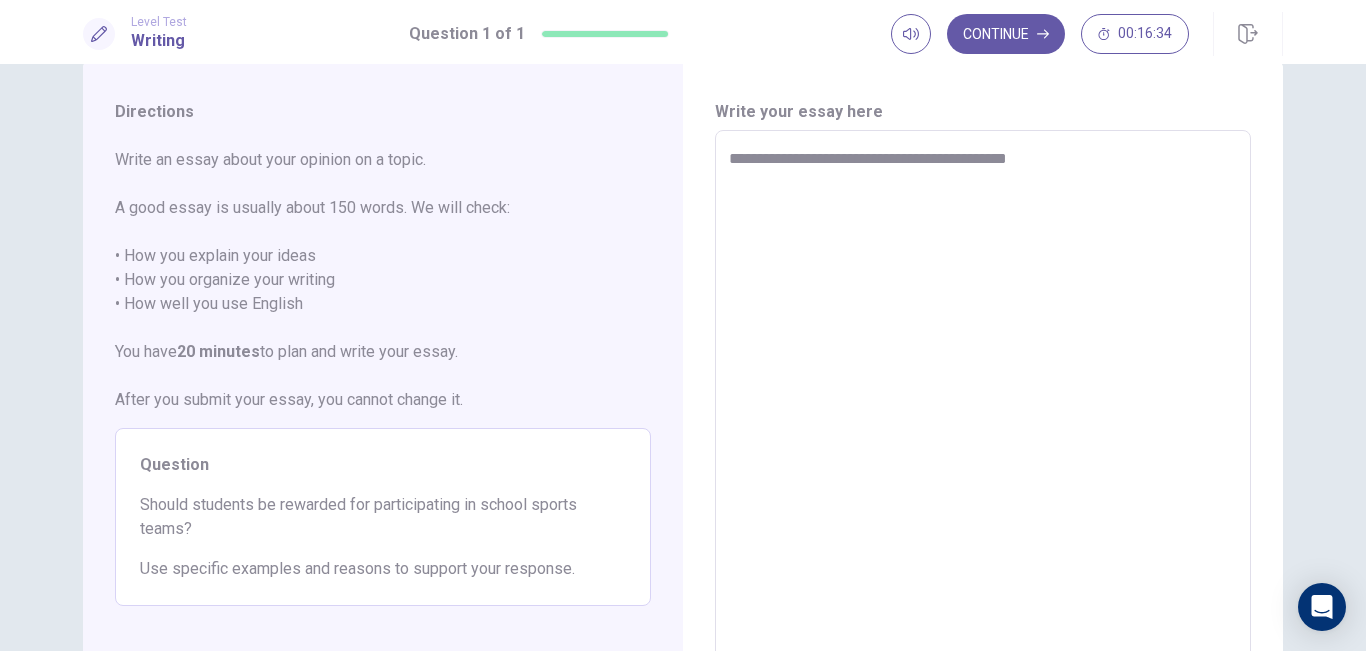 type on "*" 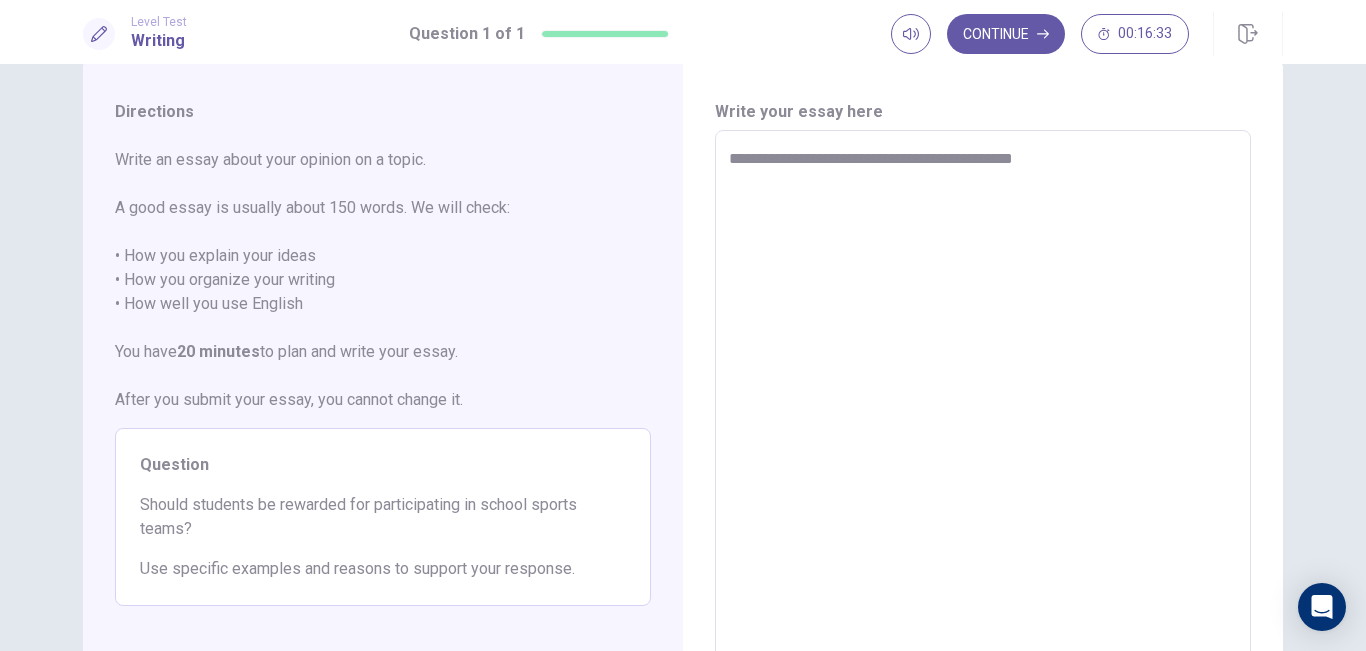 type on "*" 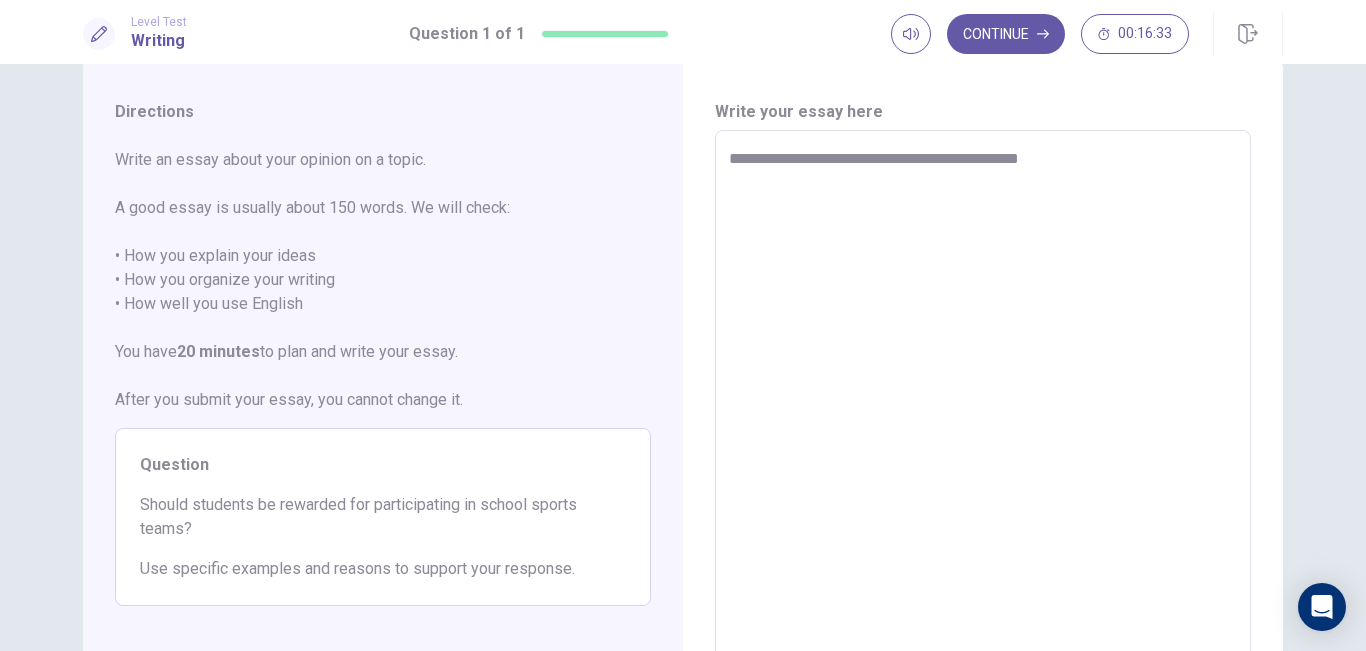 type on "*" 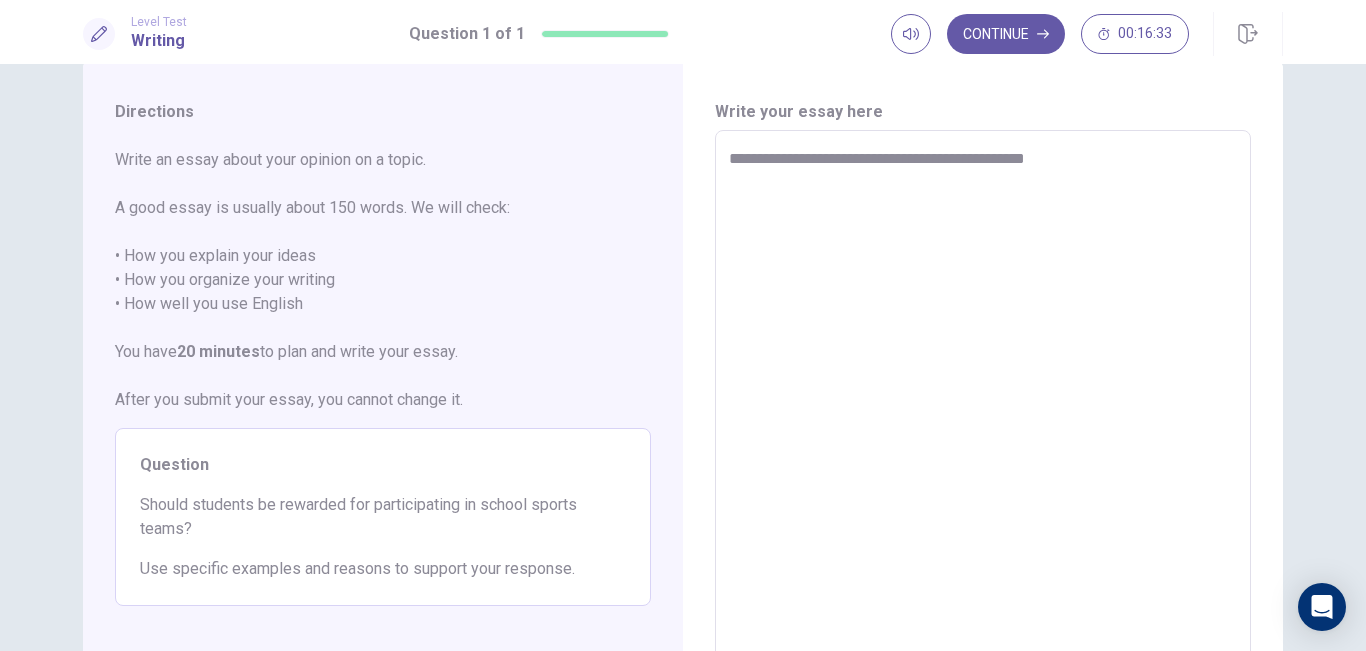 type on "*" 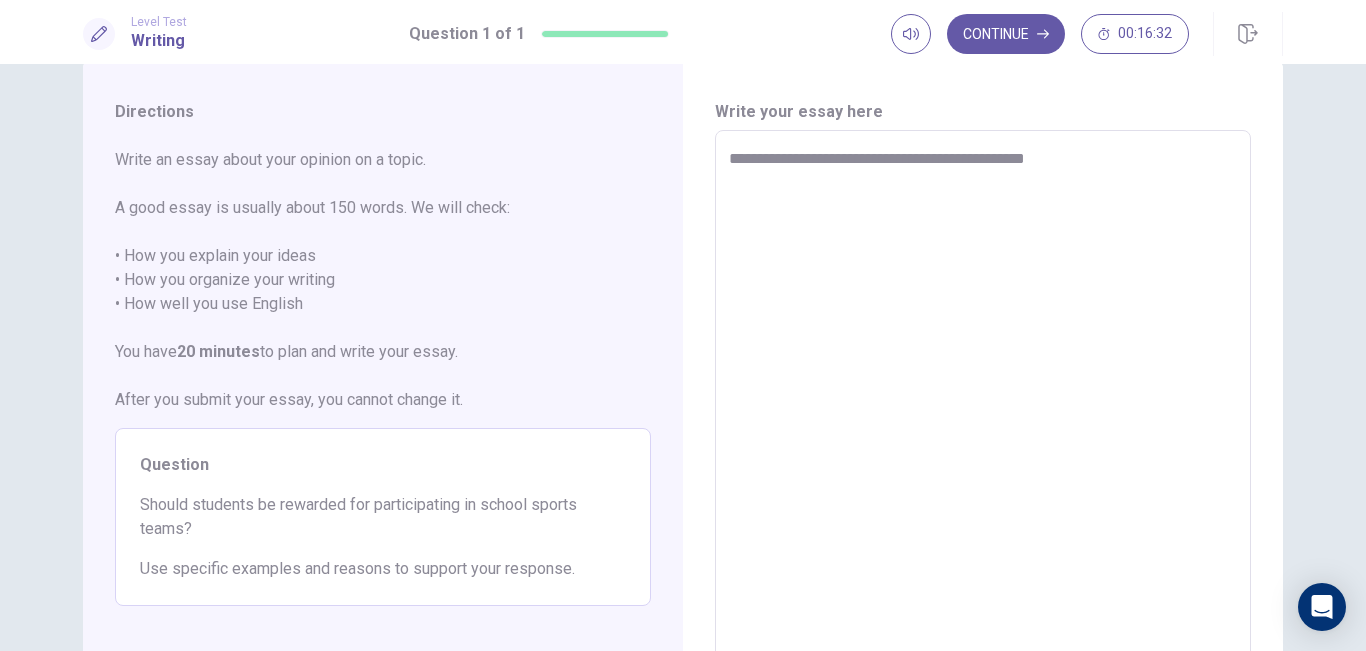 type on "**********" 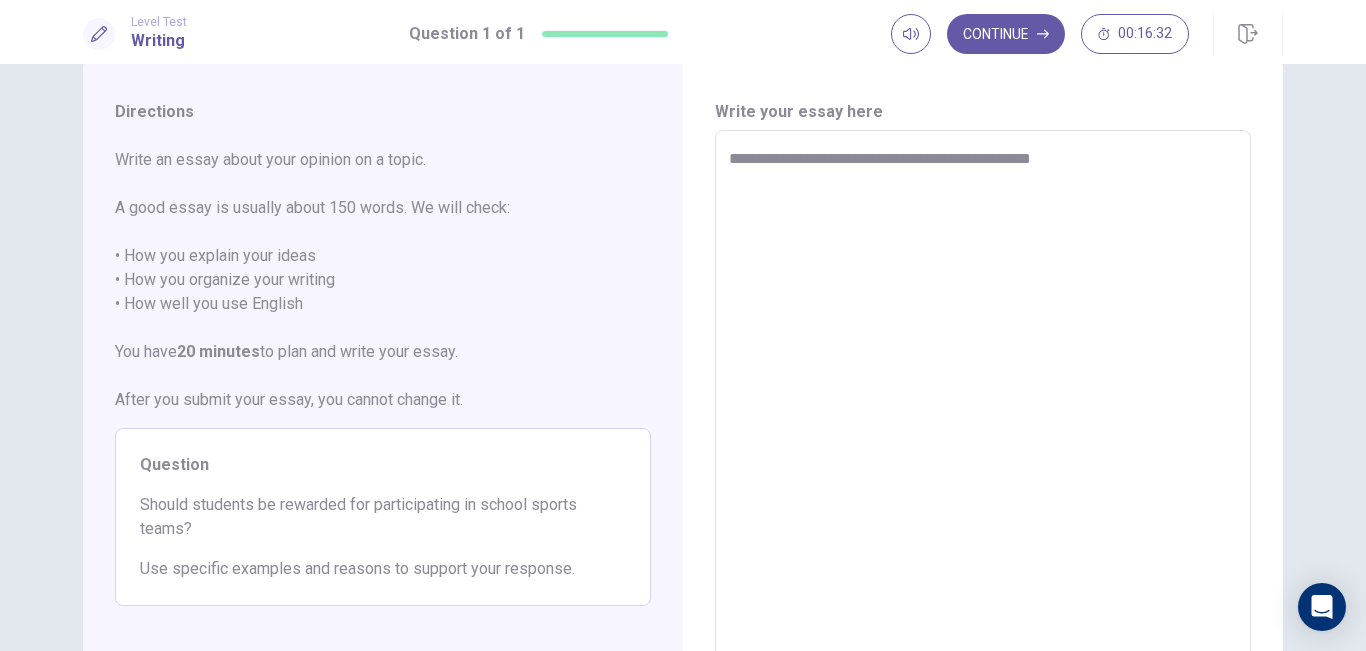 type on "*" 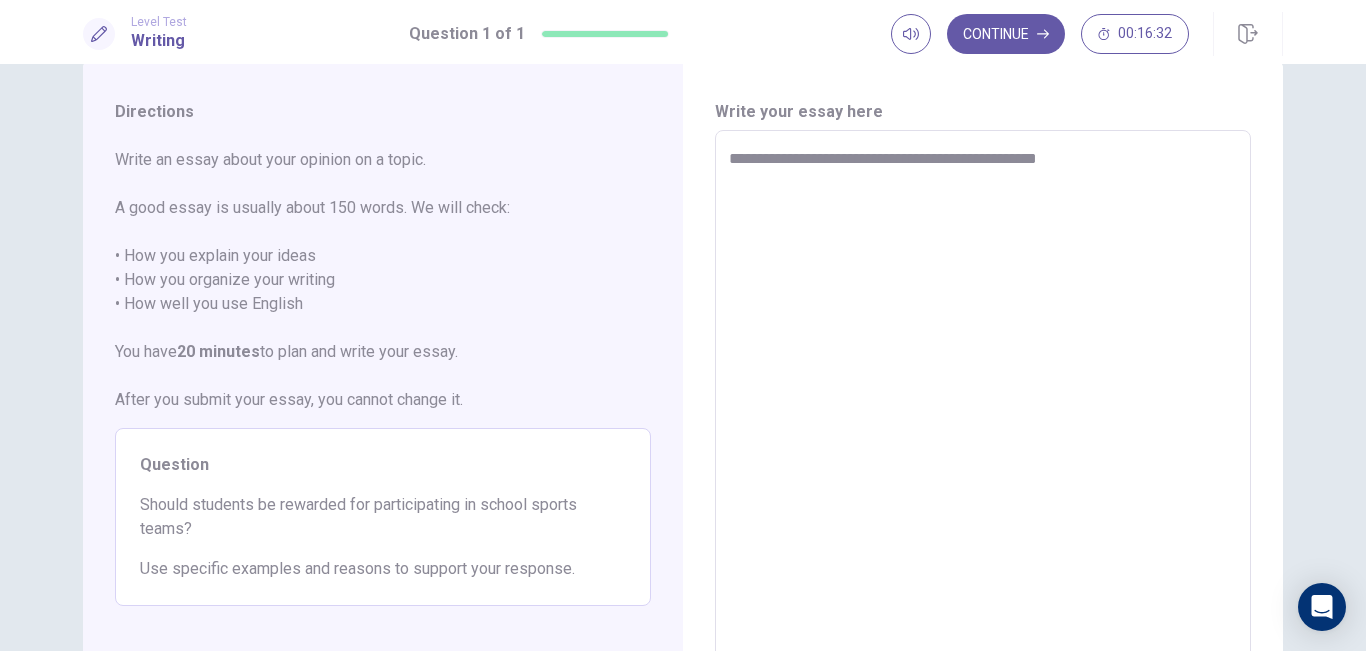 type on "*" 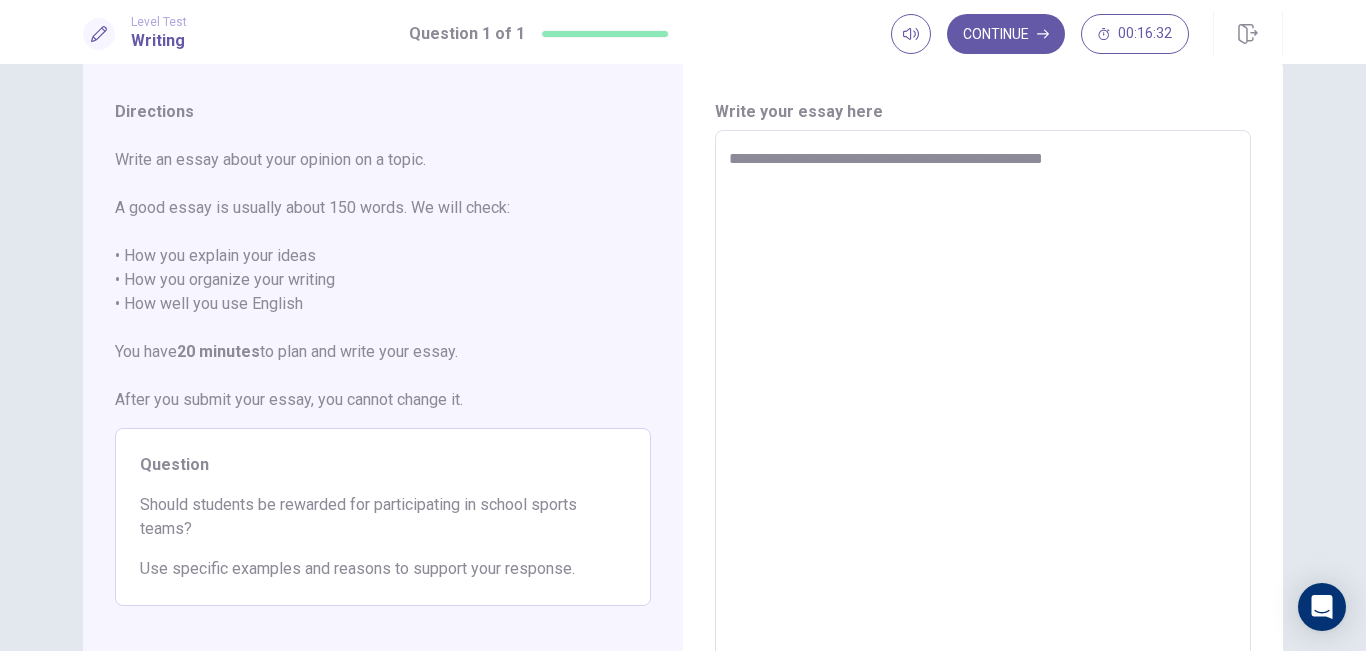 type on "*" 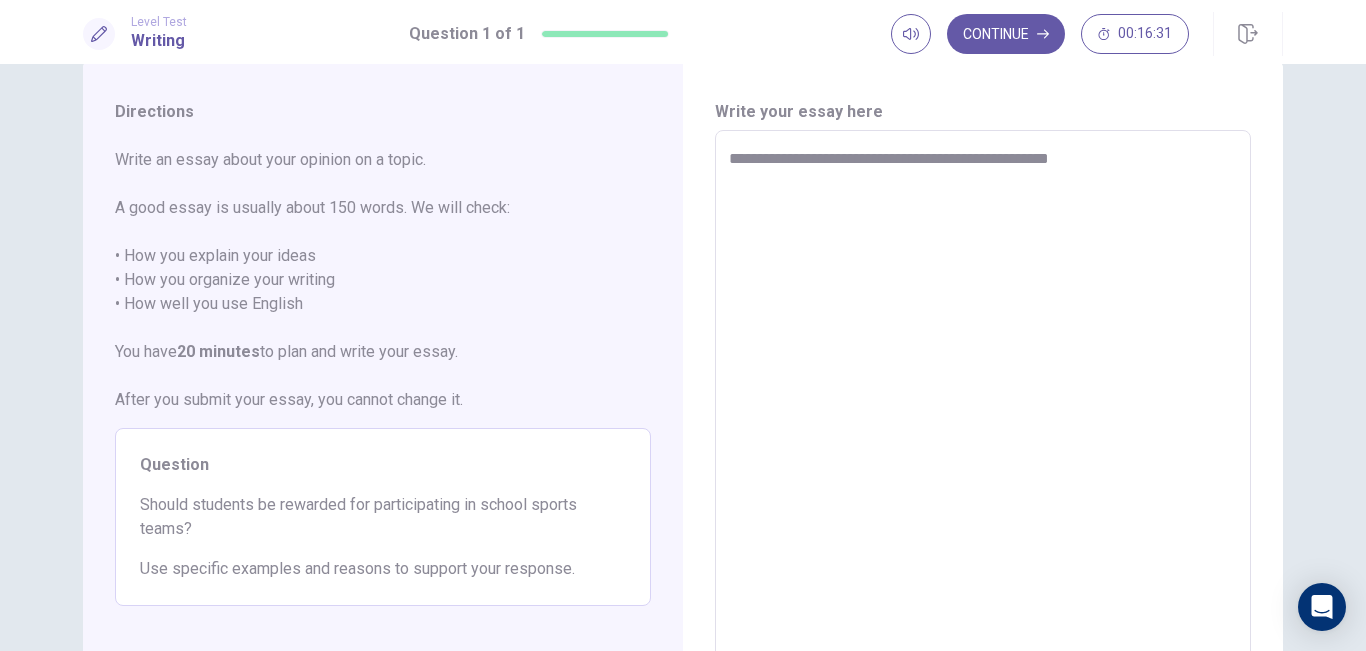 type on "*" 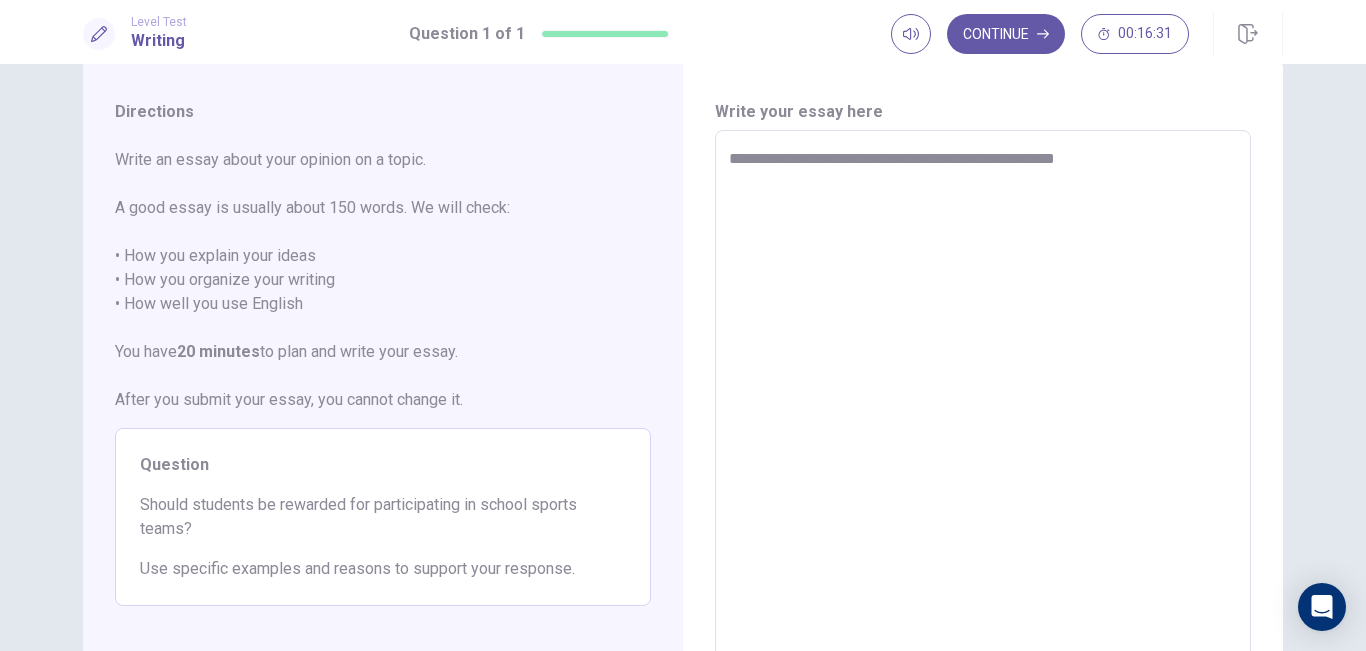 type on "*" 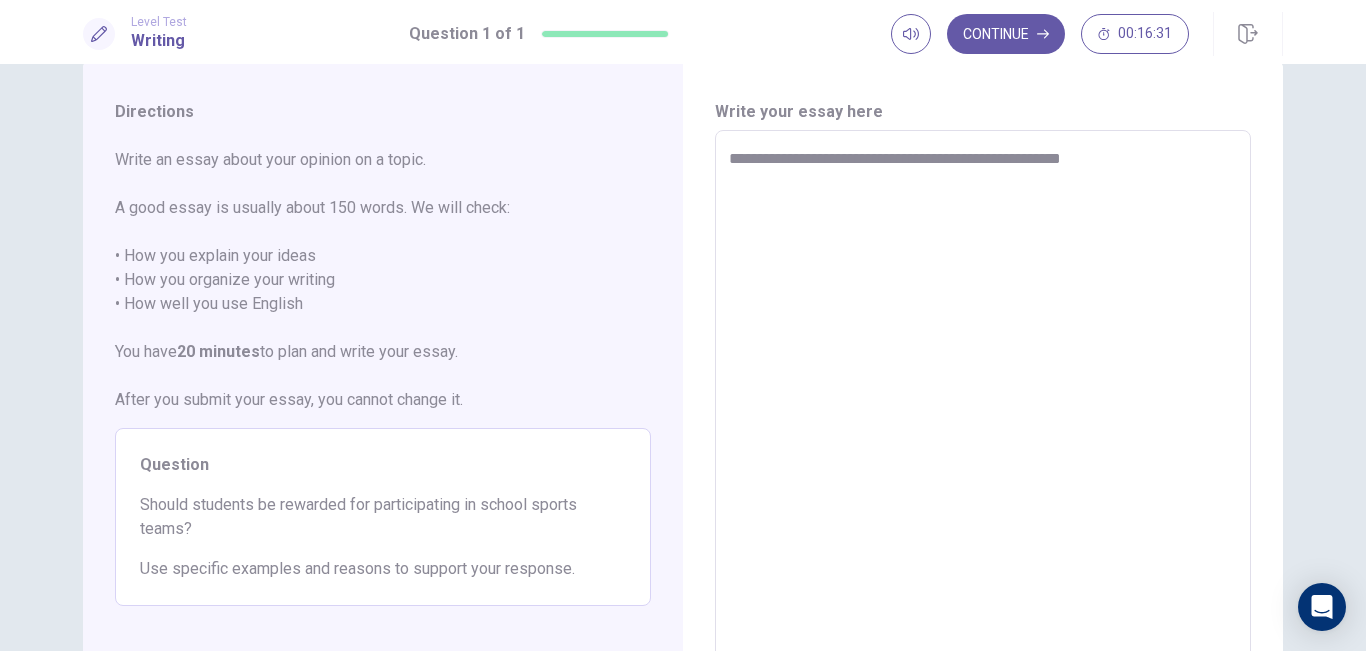 type on "*" 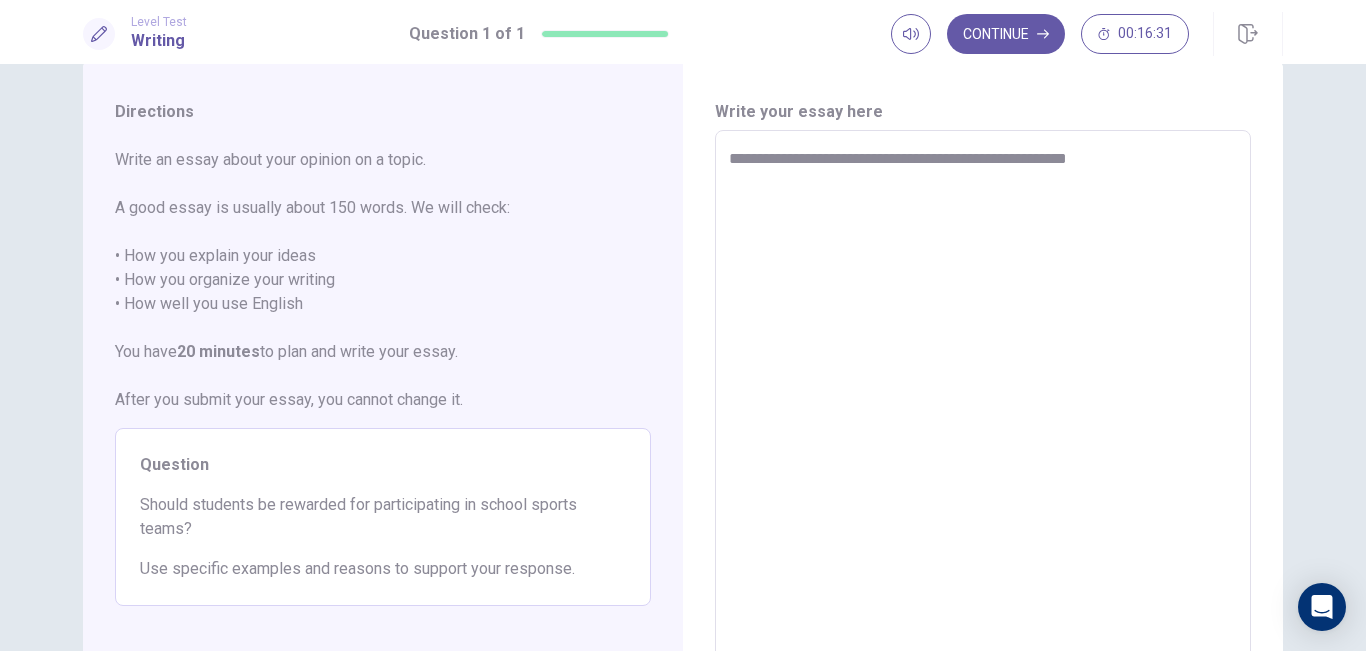 type on "*" 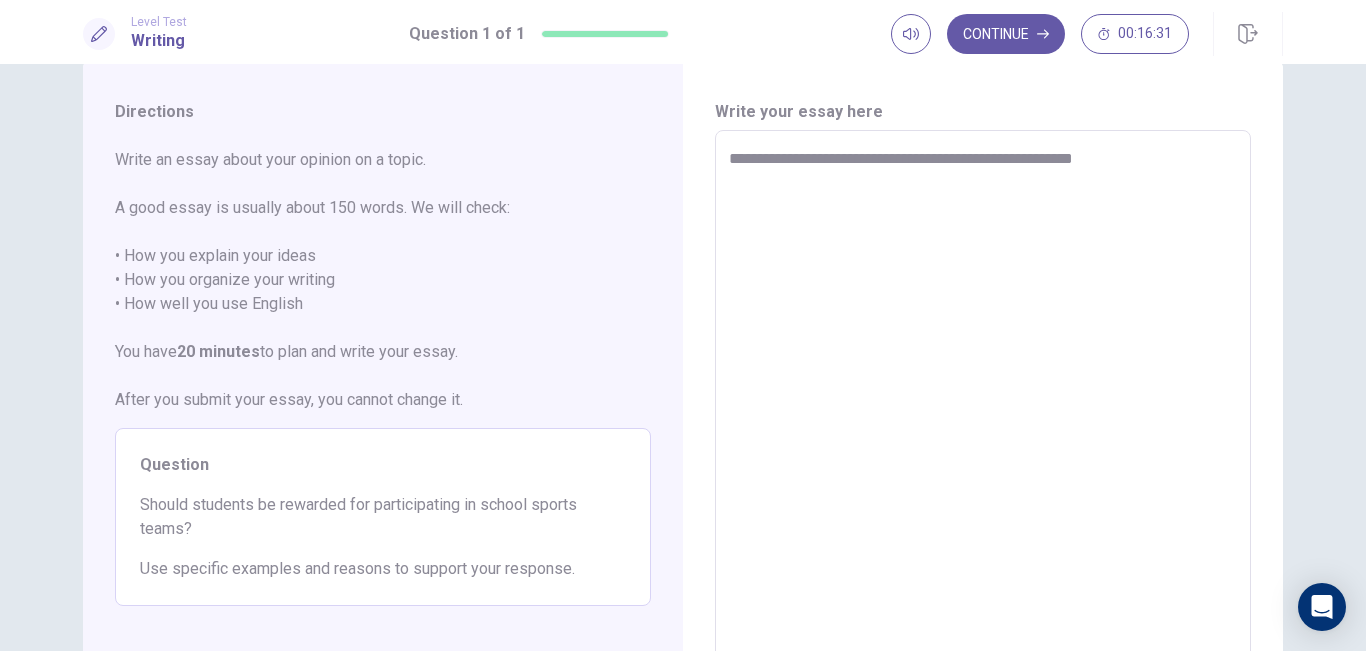 type on "*" 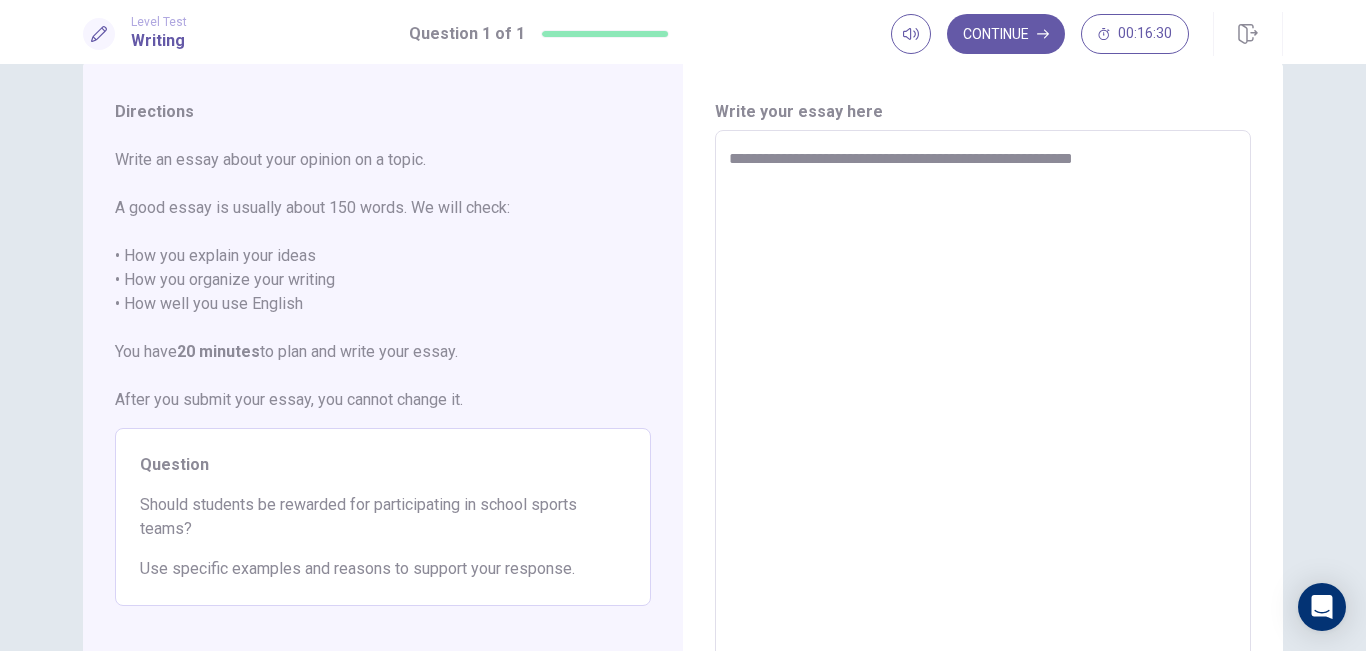 type on "**********" 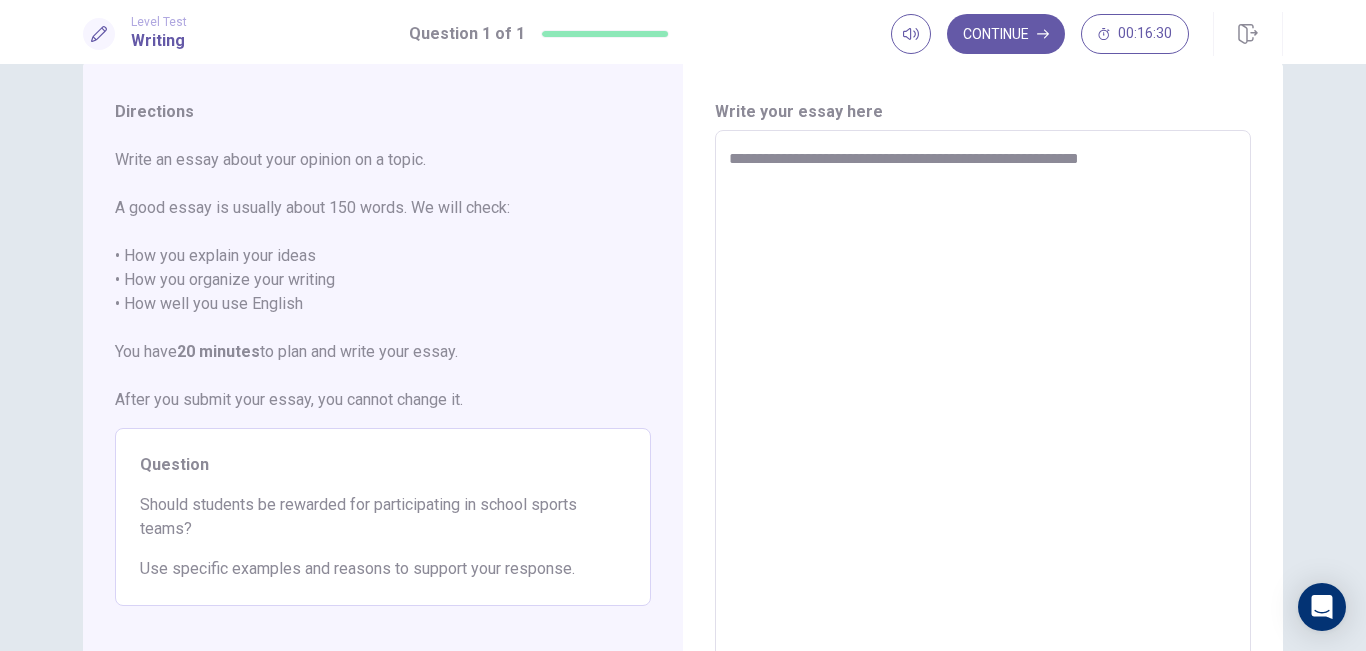 type on "*" 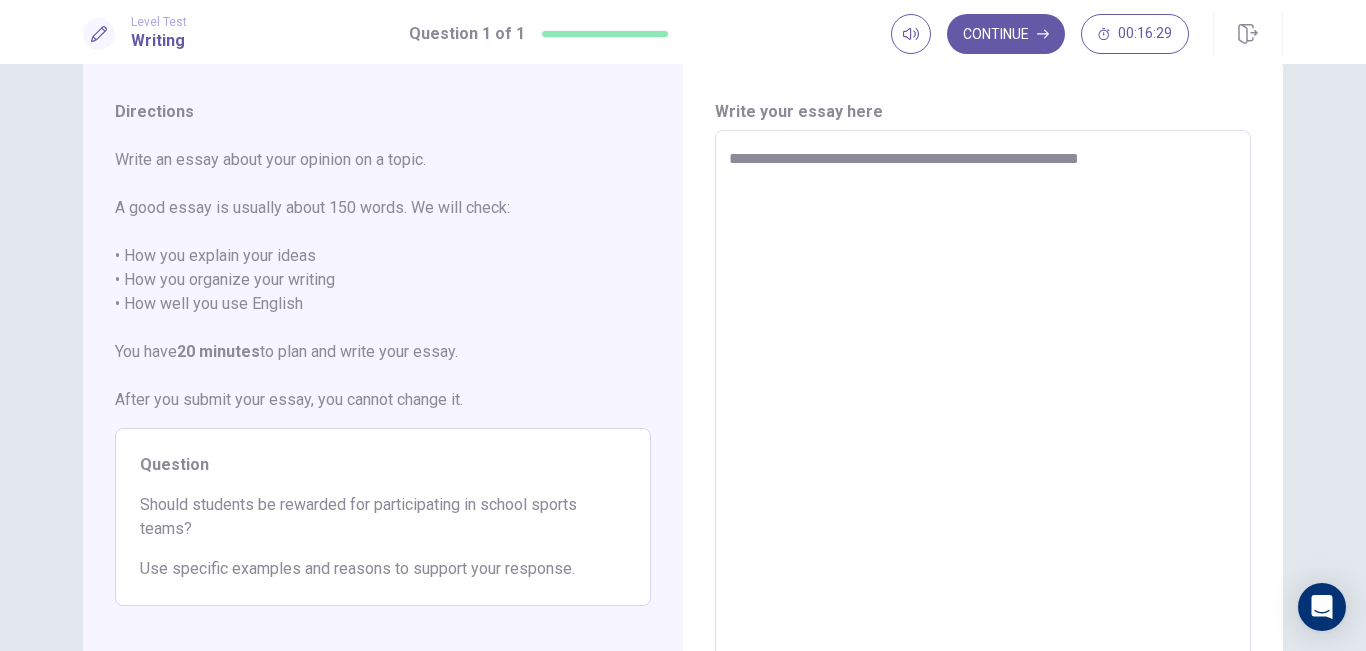 type on "**********" 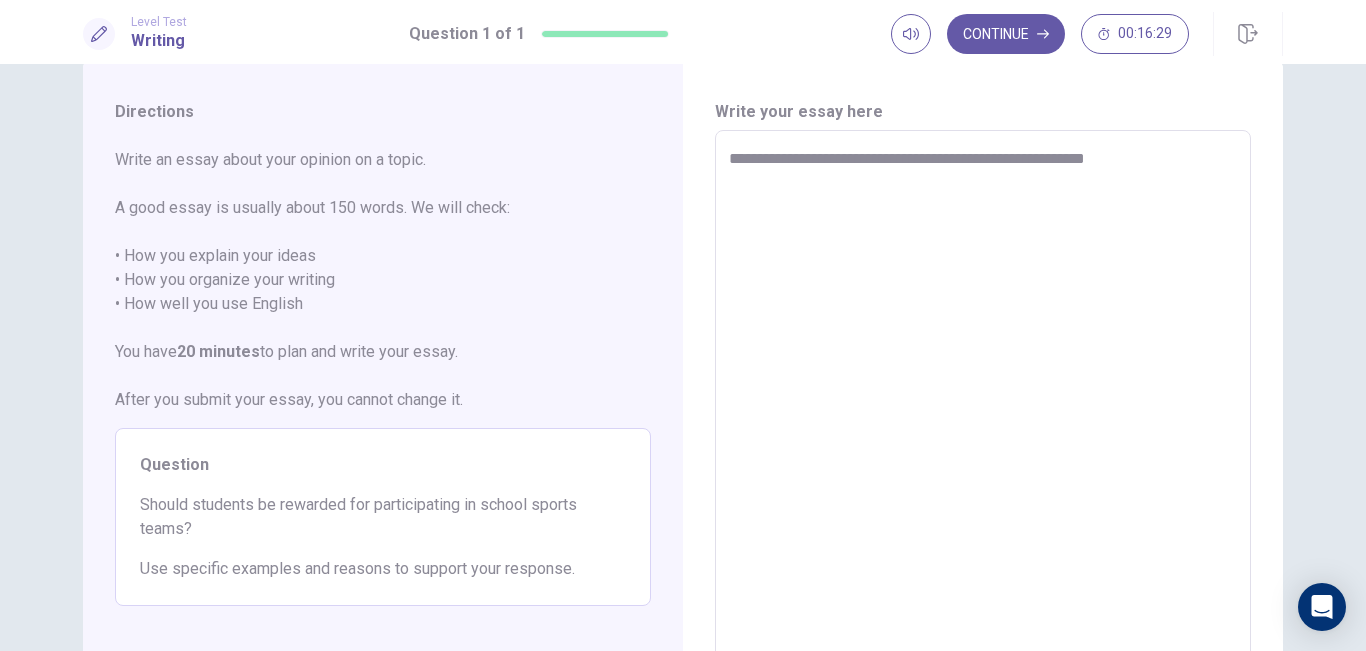 type on "*" 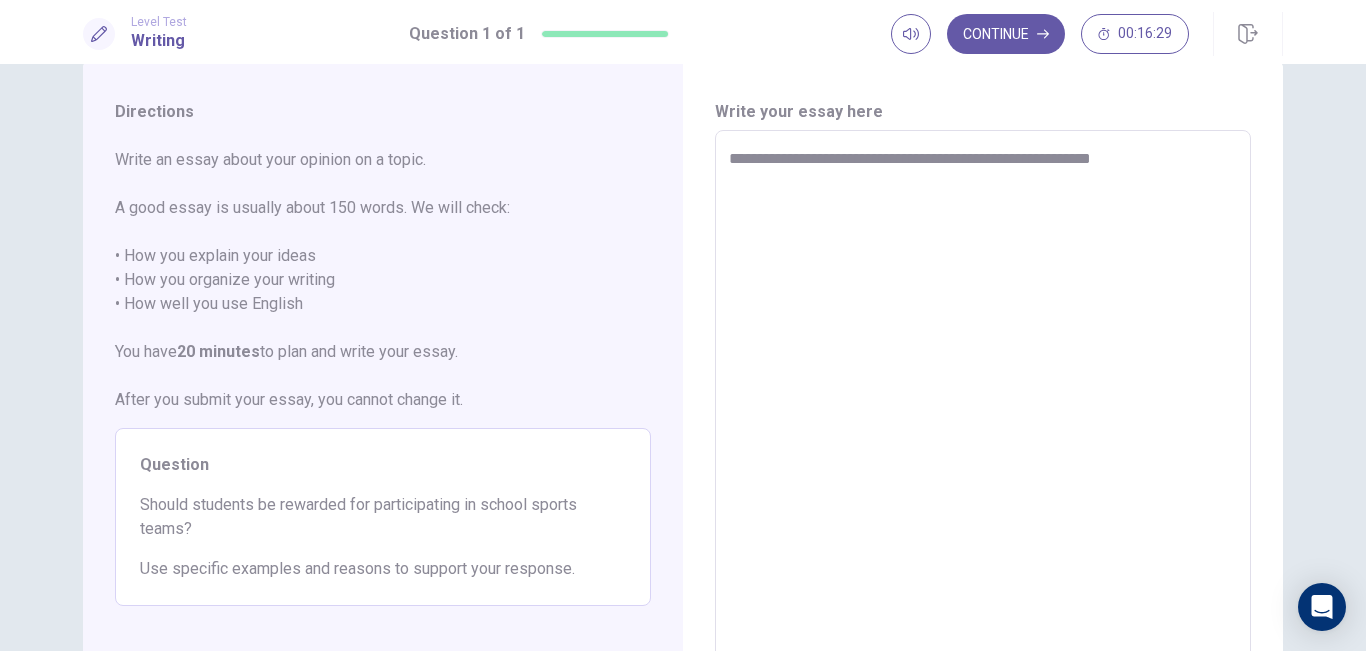 type on "*" 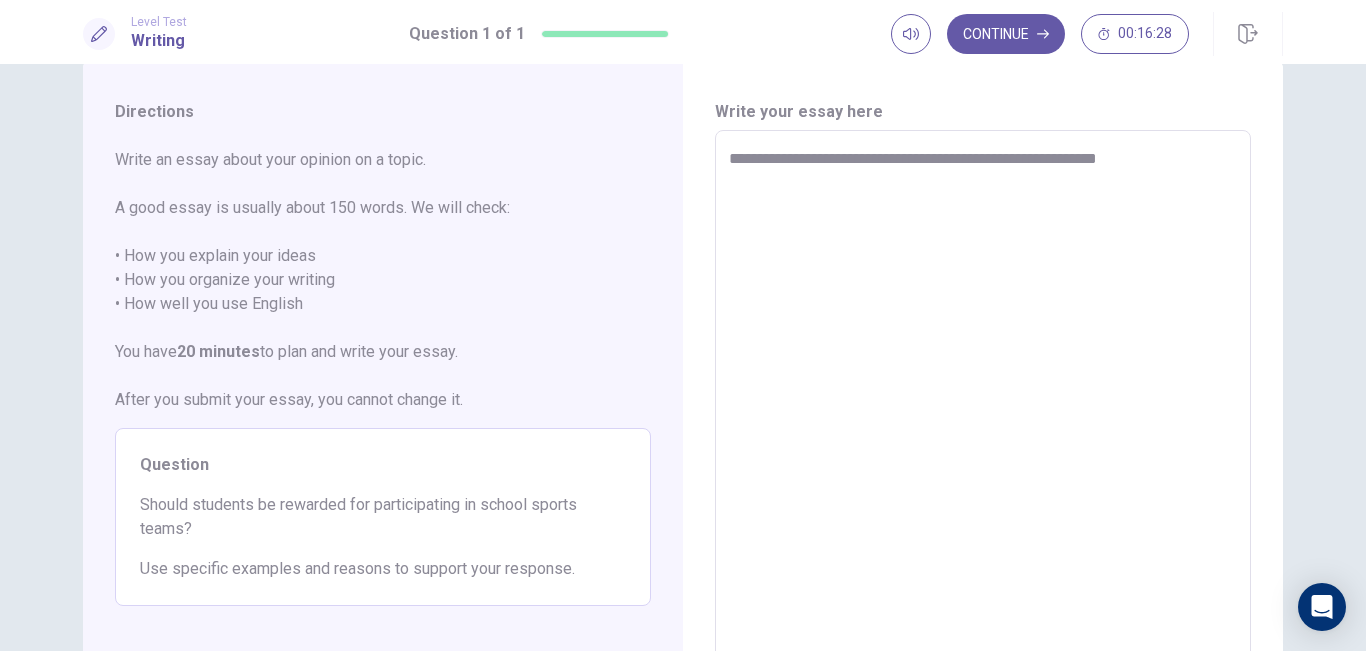 type on "*" 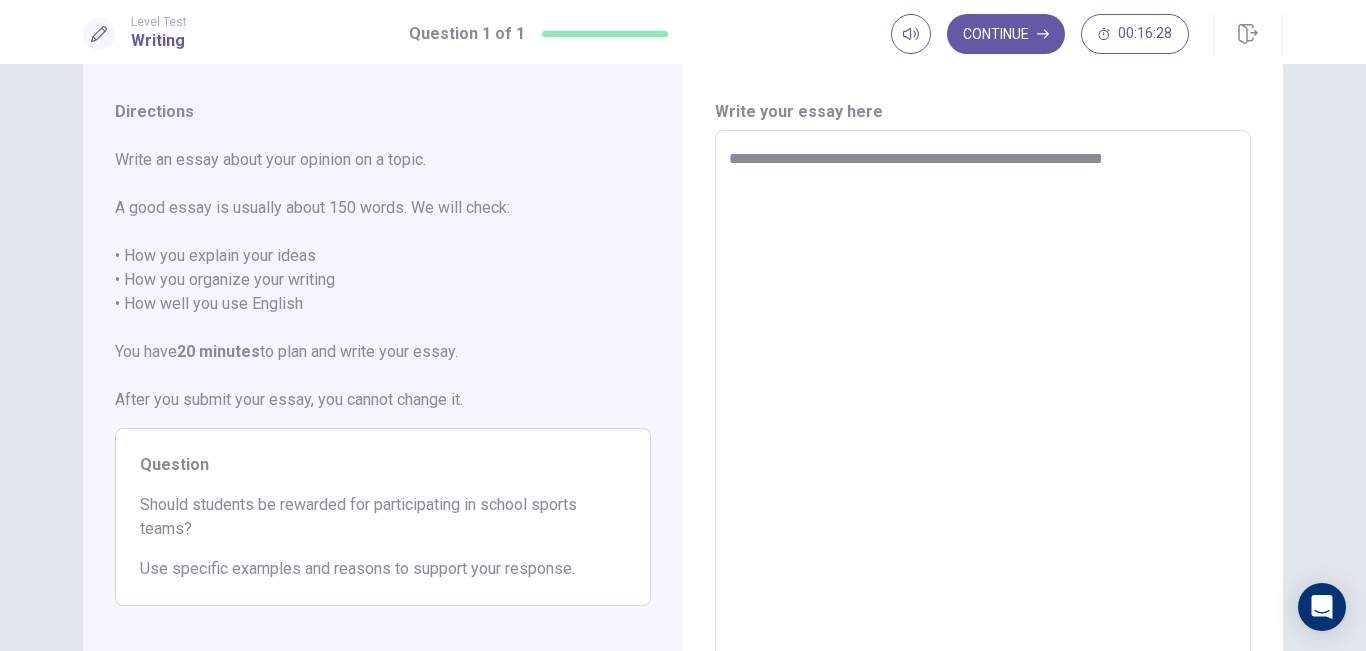 type on "*" 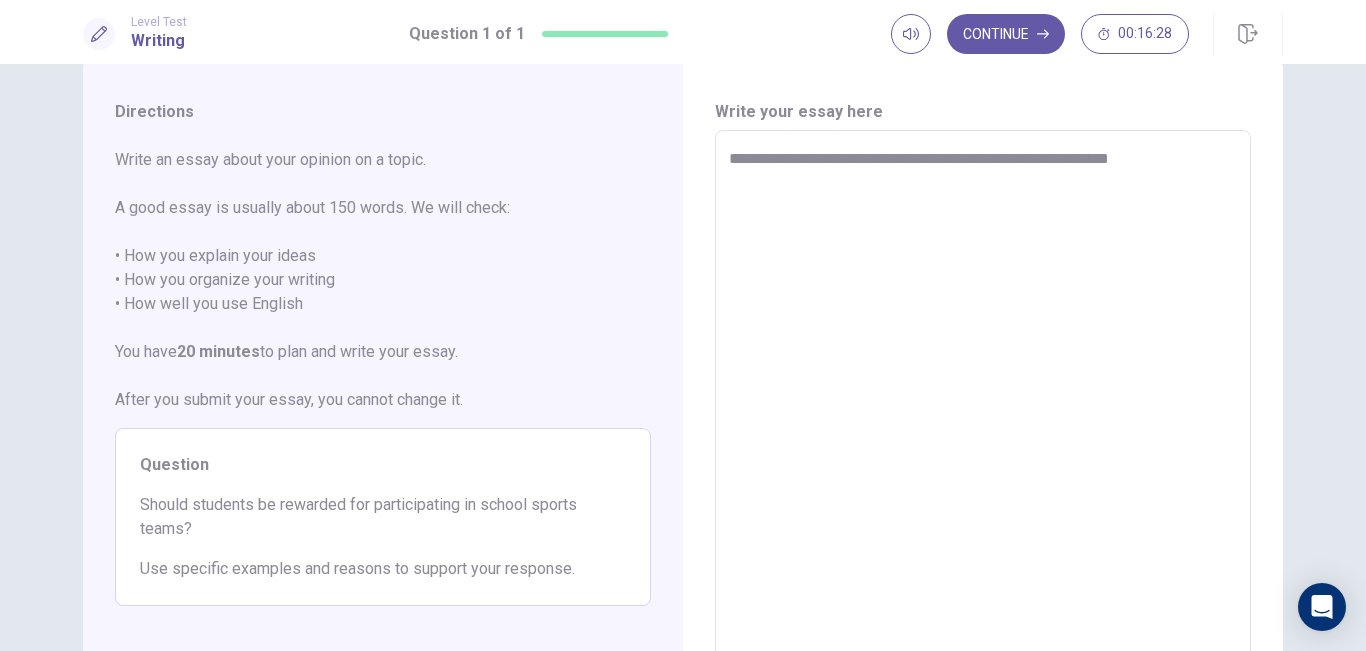 type on "*" 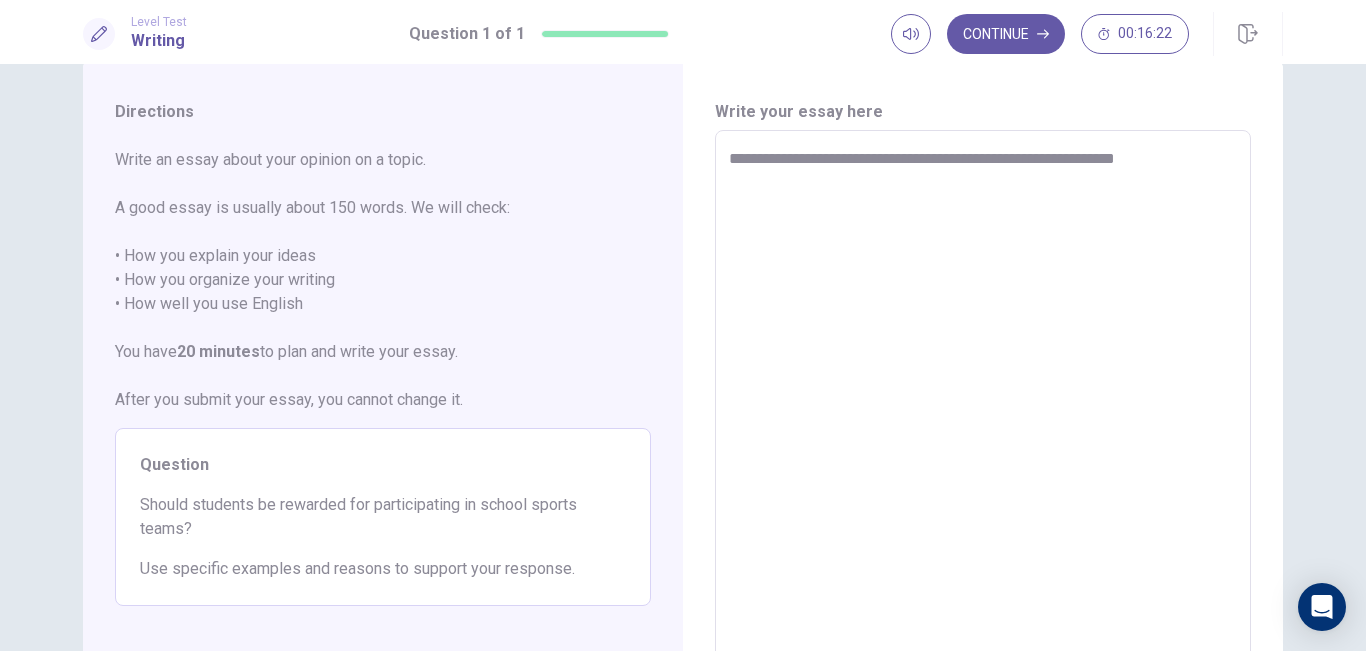 type on "*" 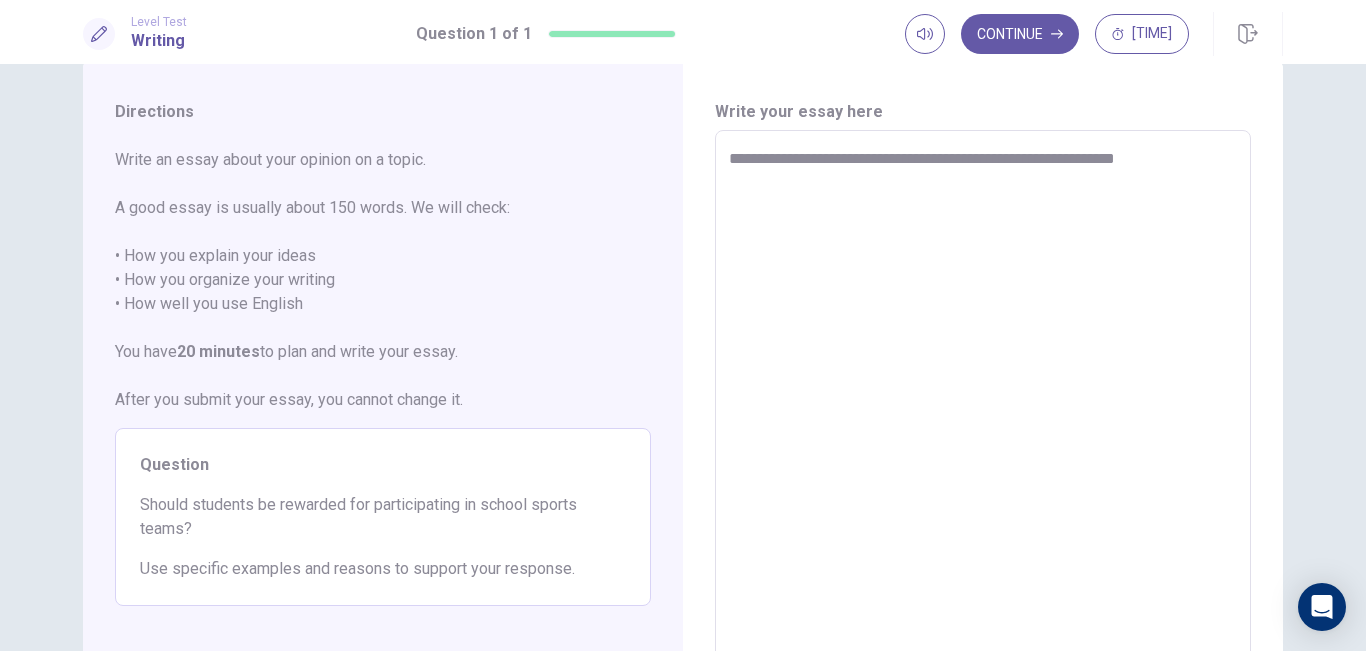 type on "**********" 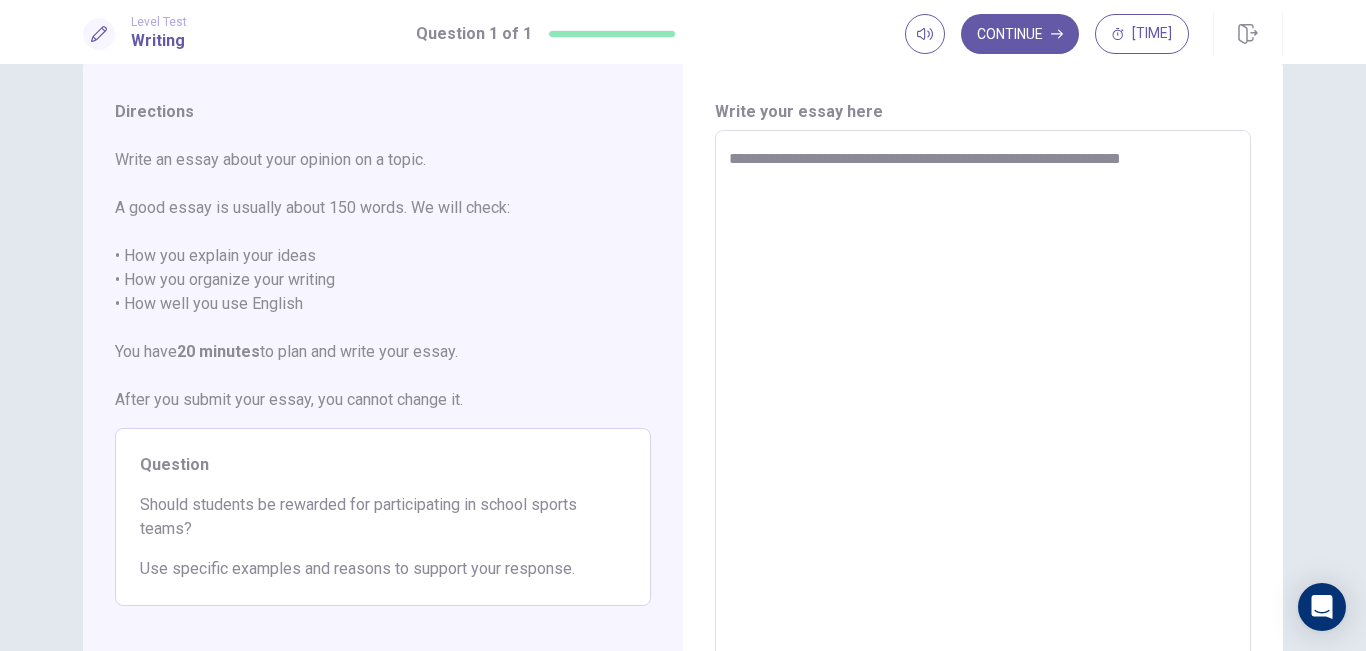 type on "*" 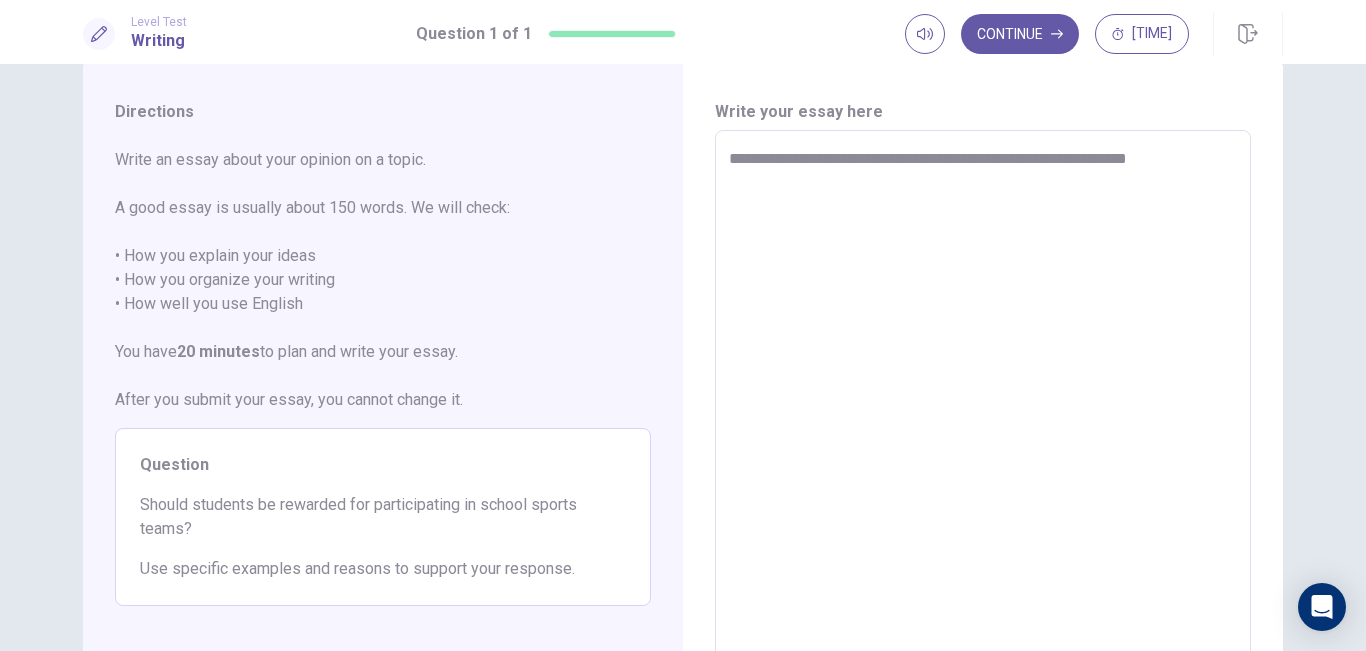 type on "*" 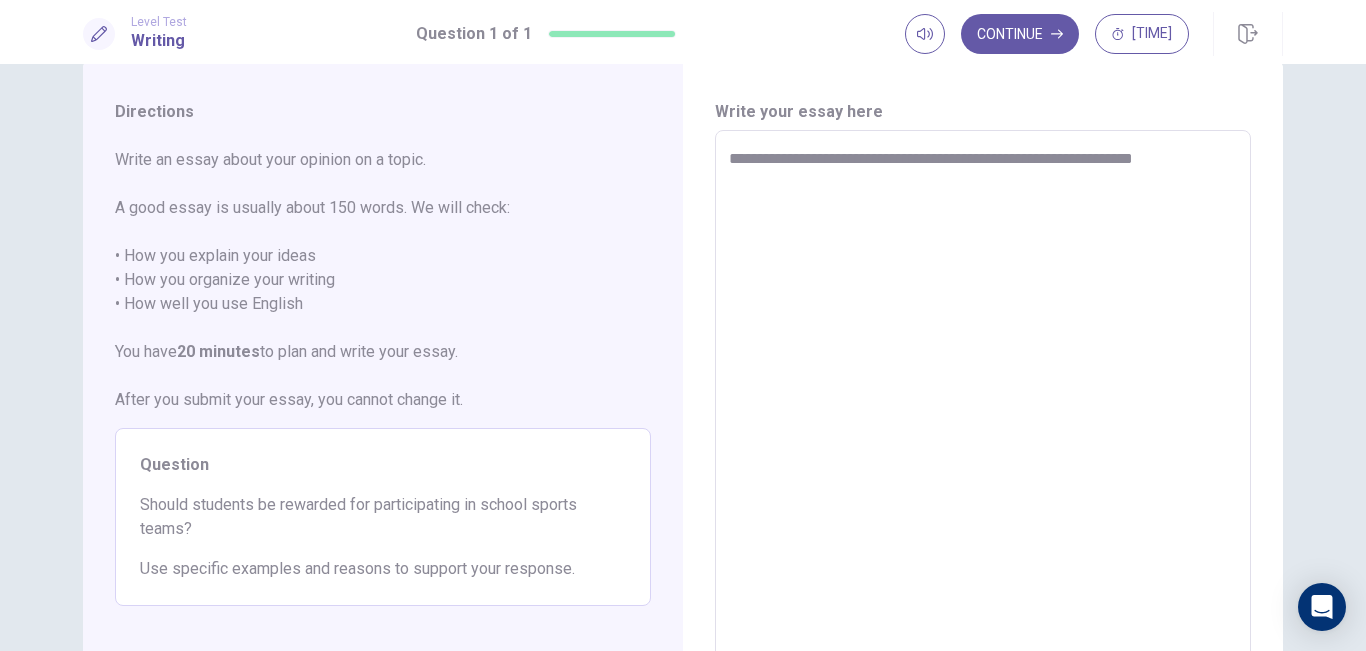 type on "*" 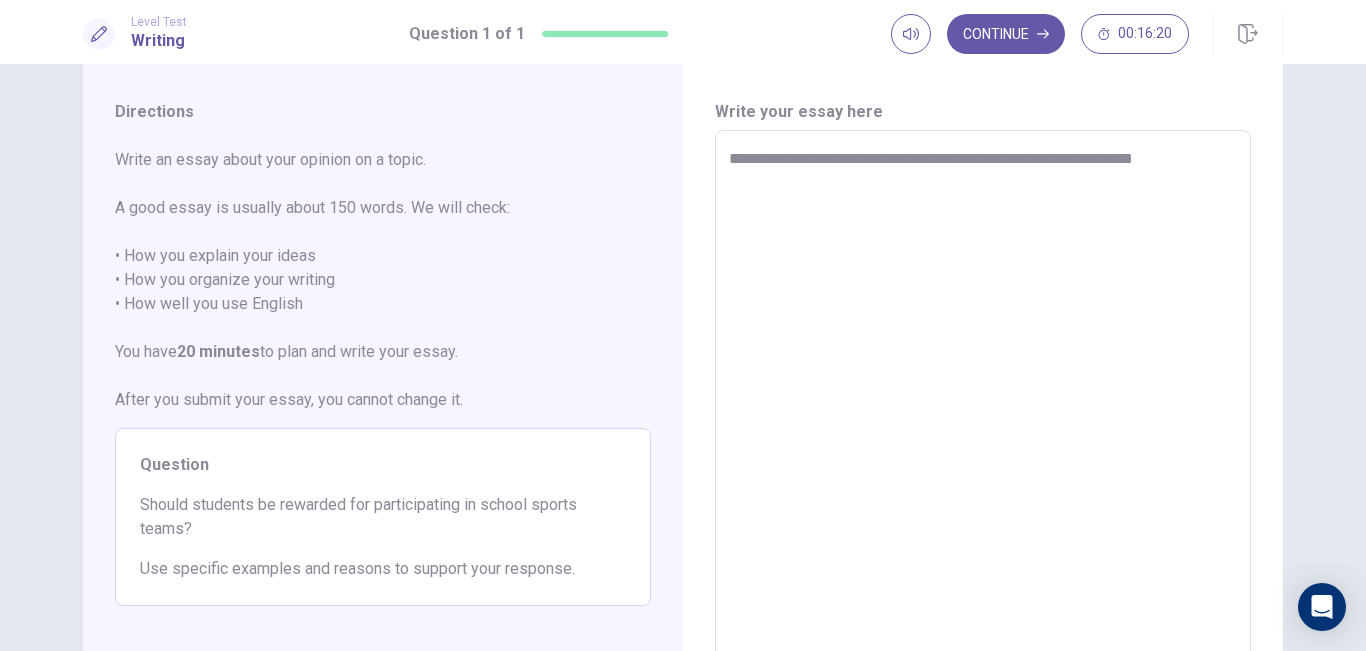 type on "**********" 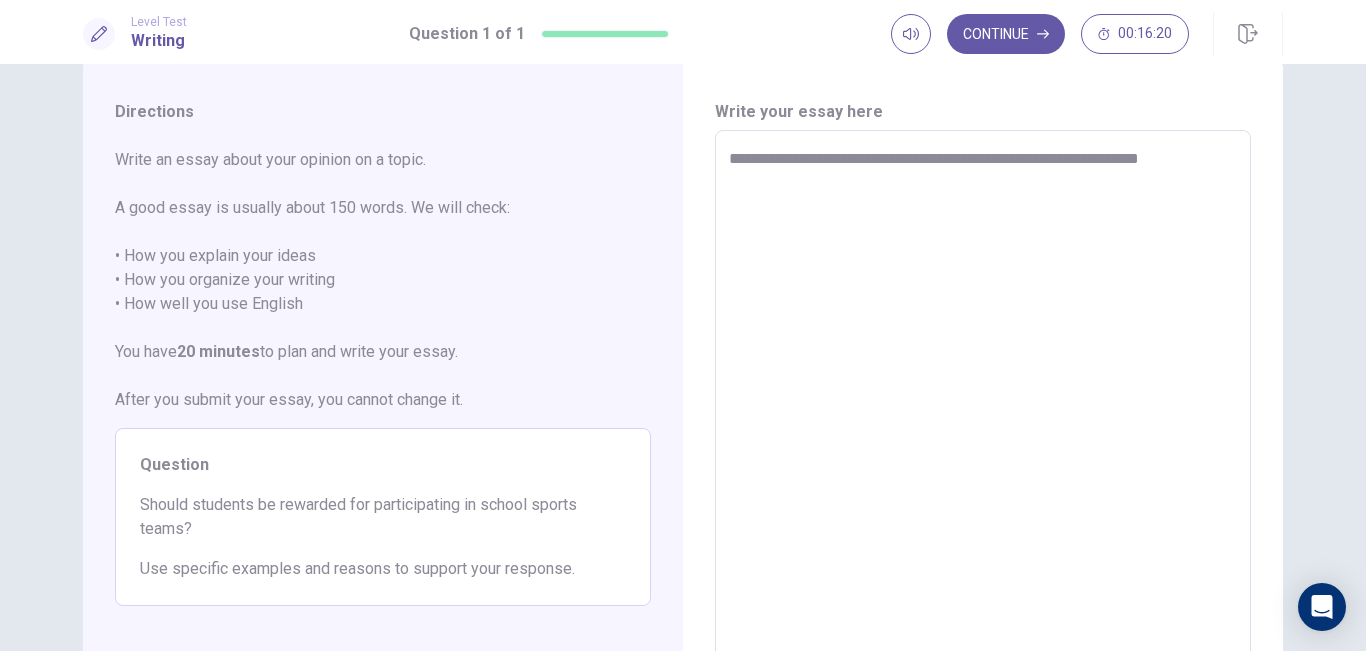 type on "*" 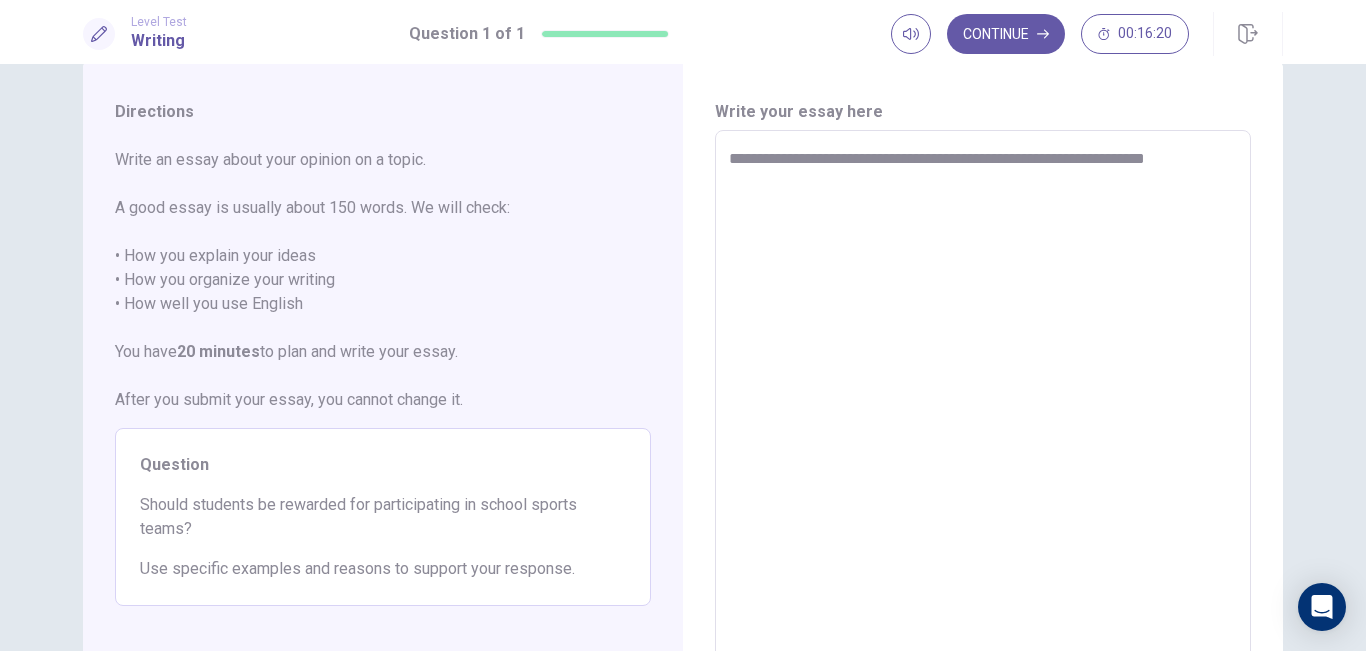 type on "*" 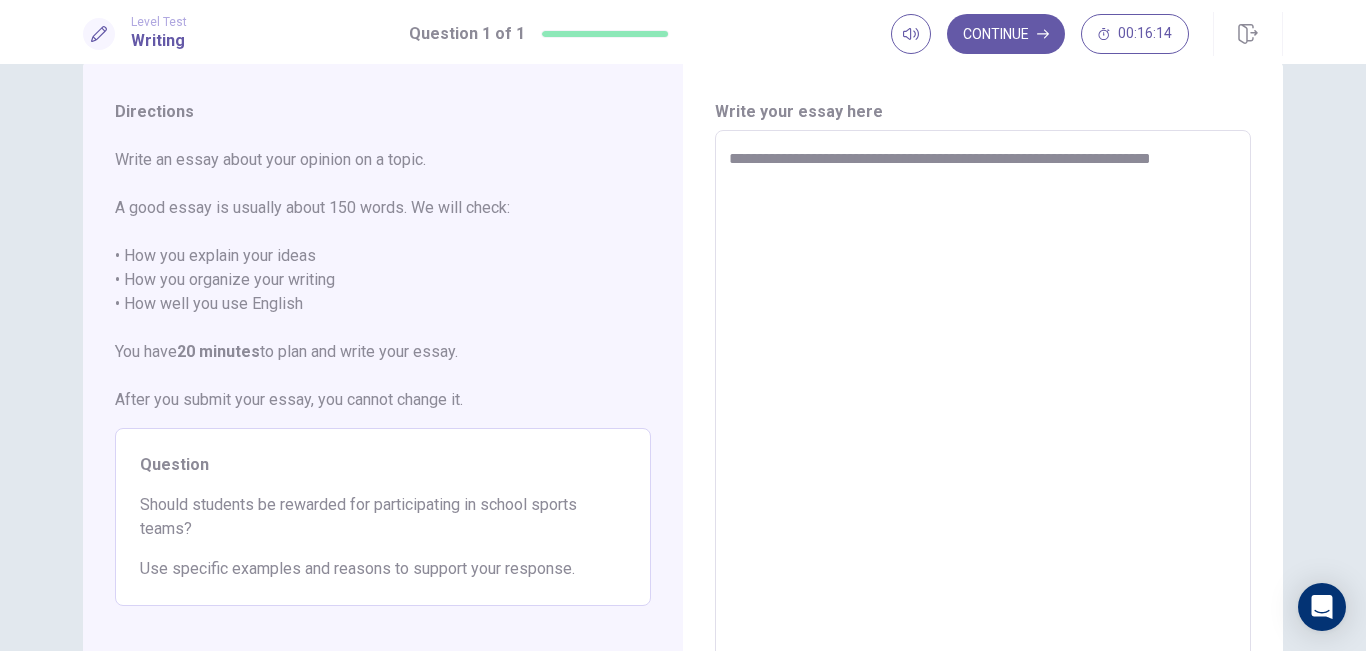 type on "*" 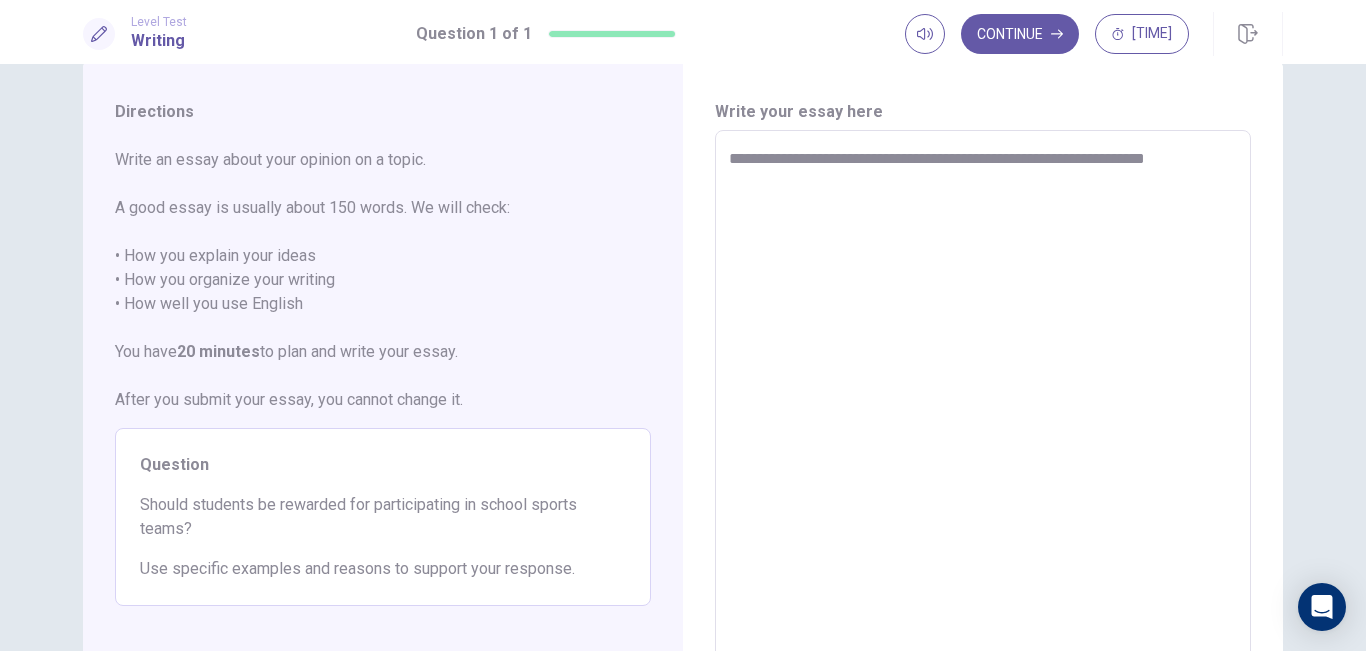 type on "*" 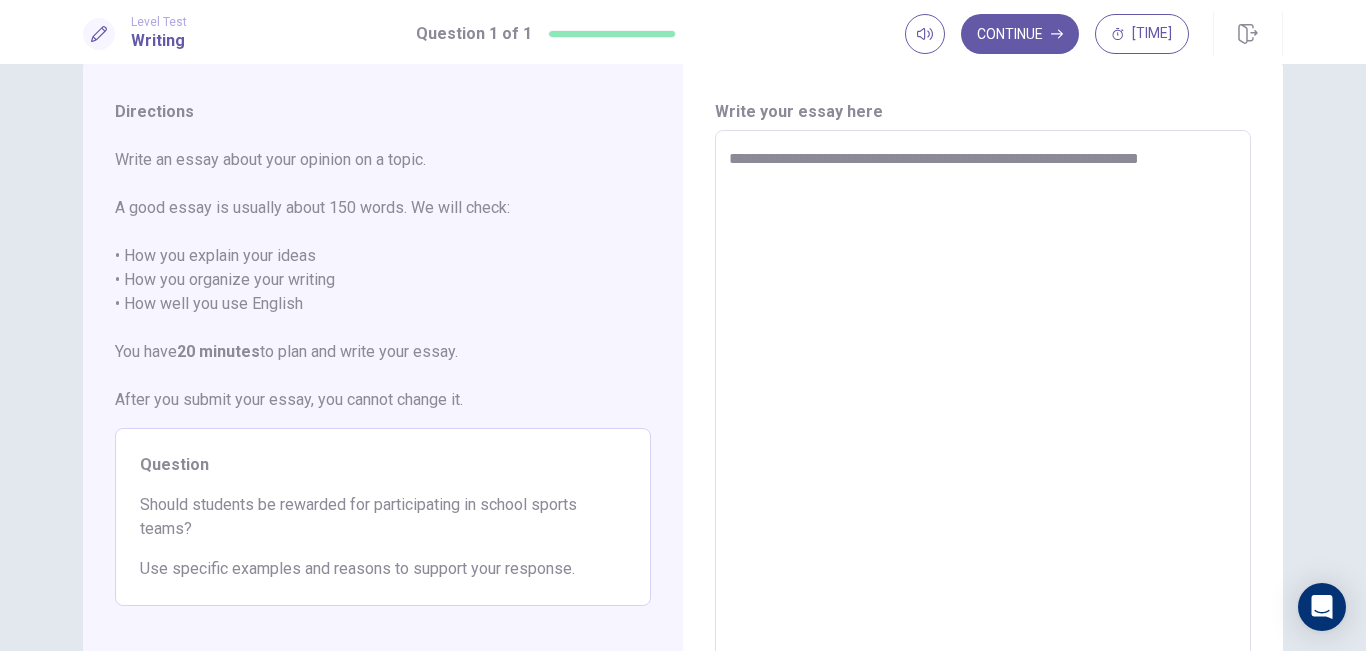 type on "*" 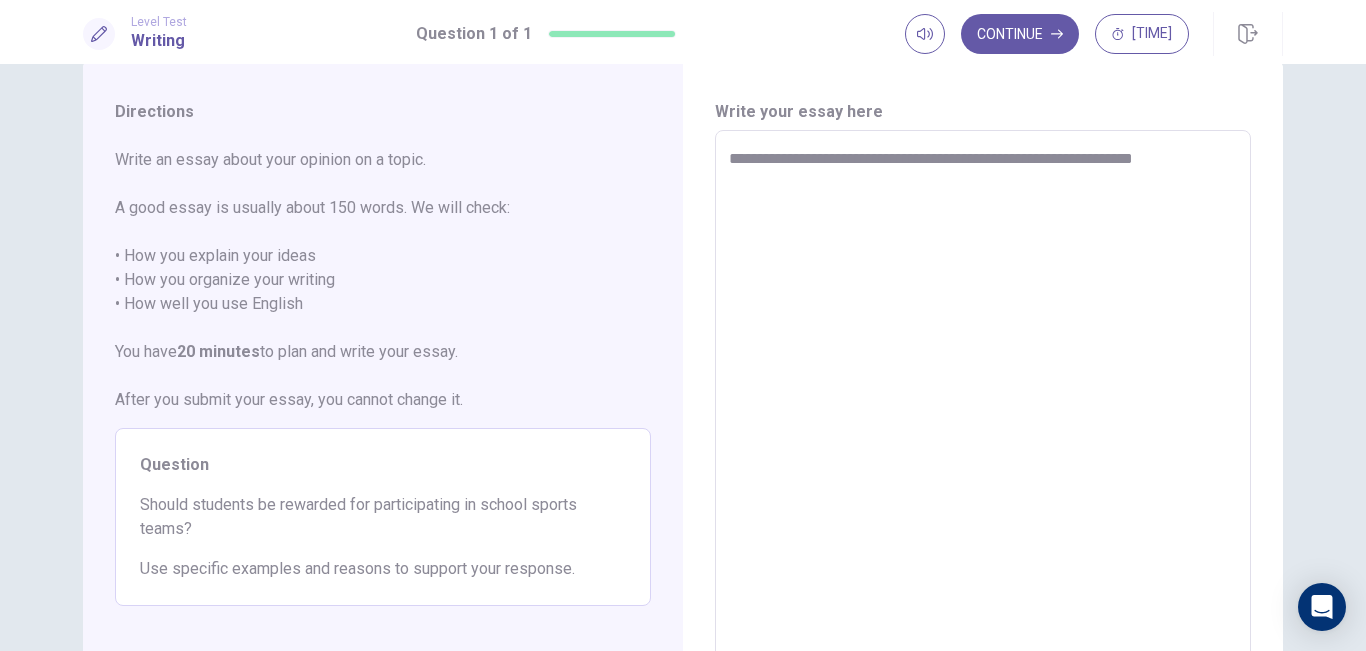 type on "*" 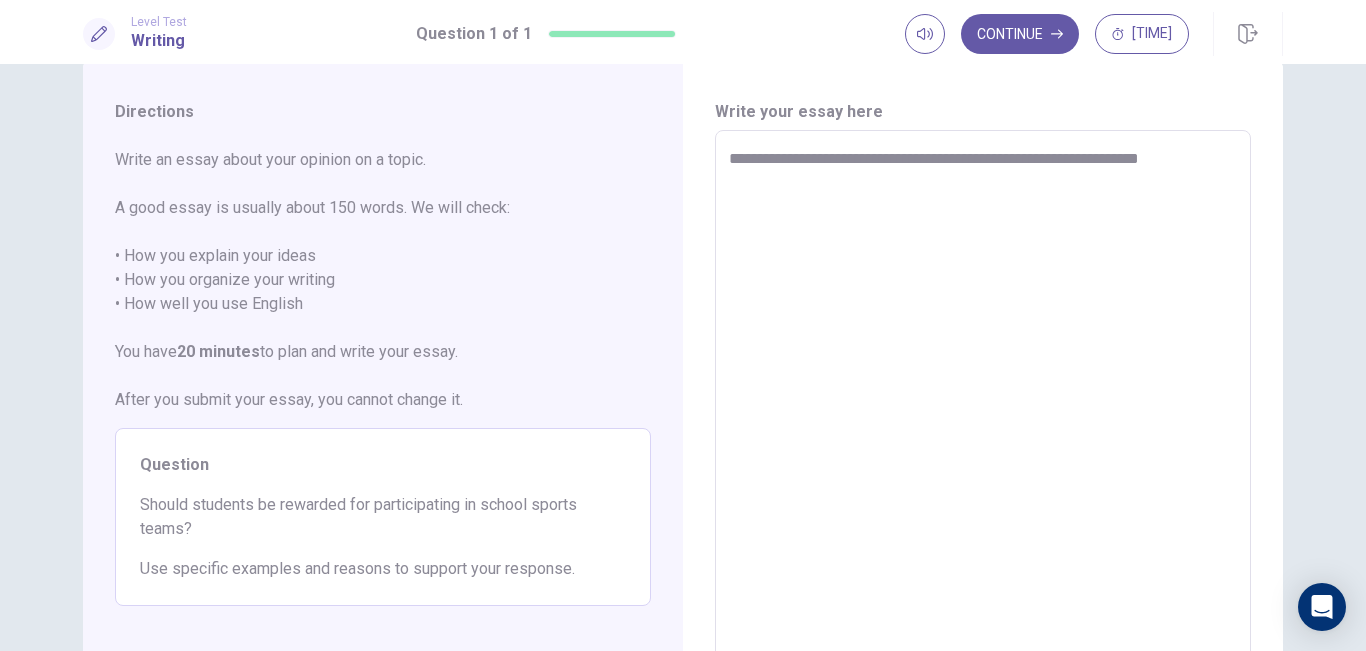 type on "*" 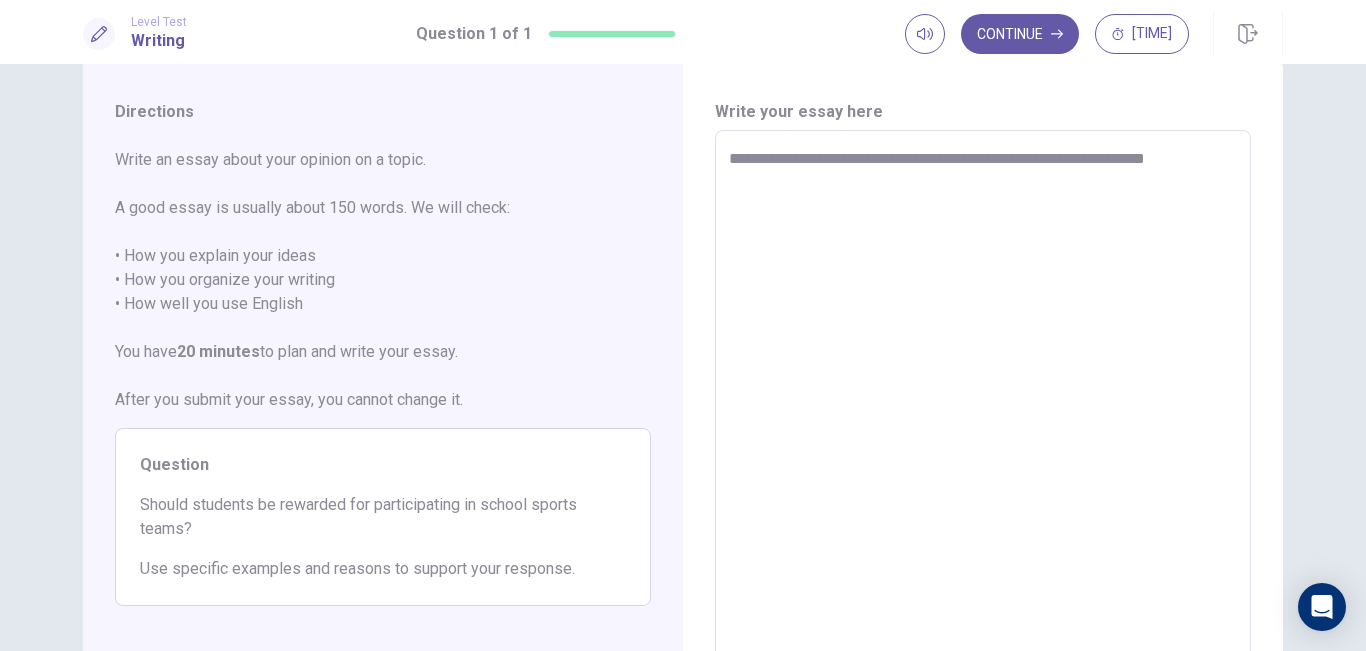 click on "**********" at bounding box center [983, 407] 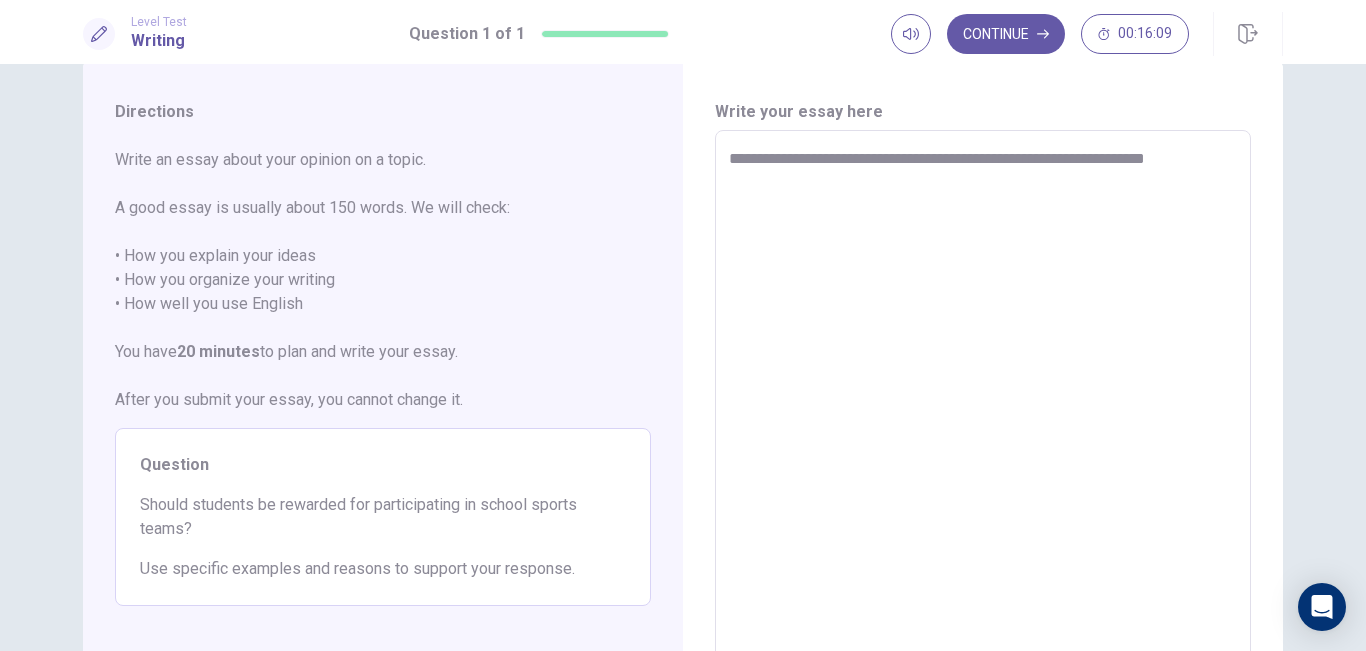 type on "*" 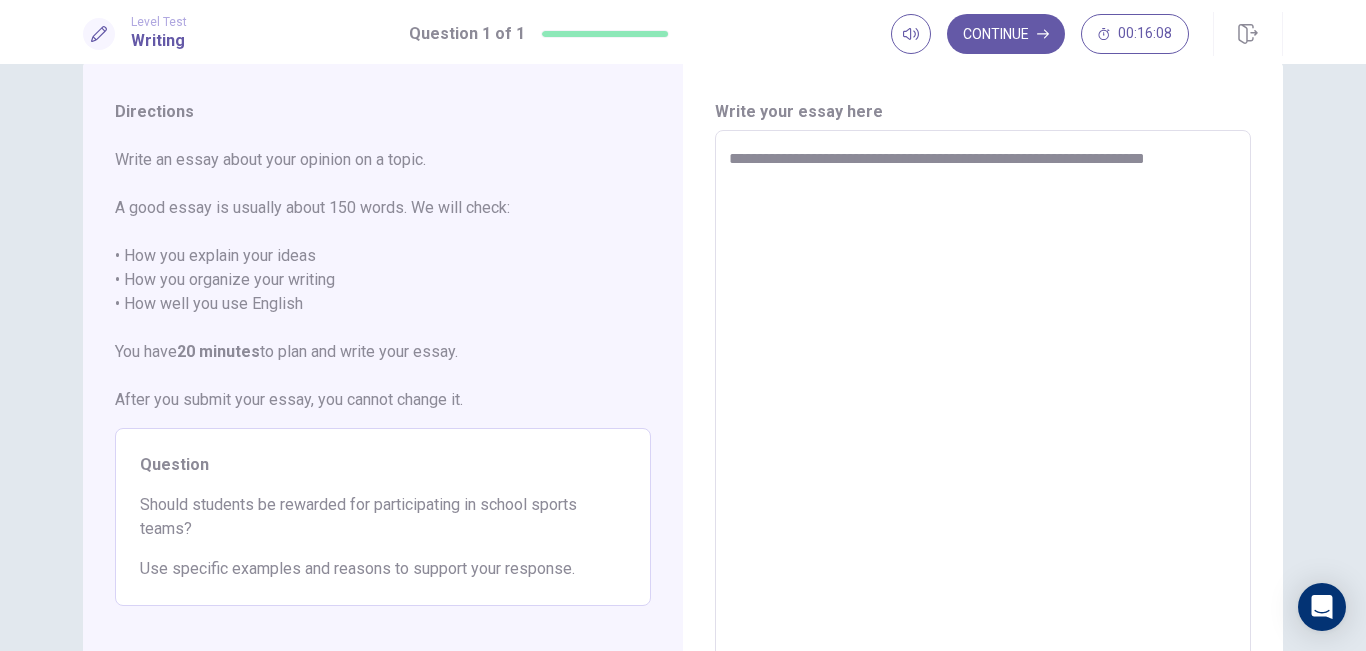 type on "**********" 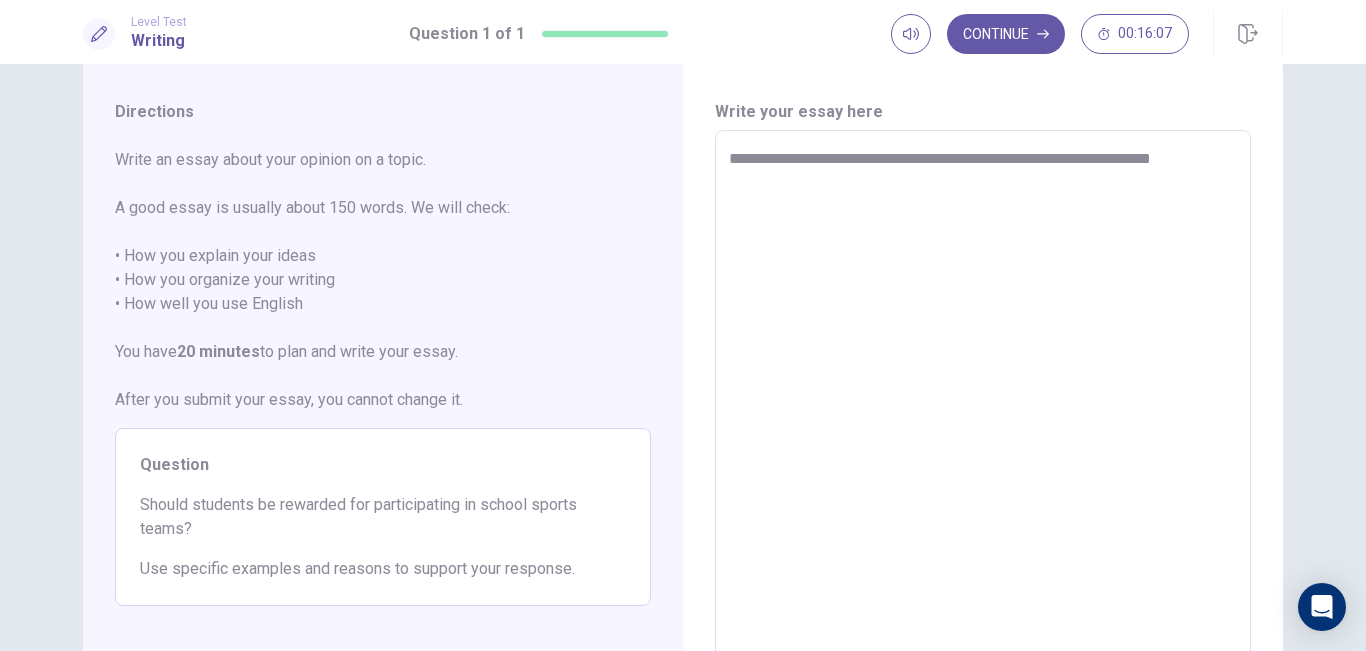 type on "*" 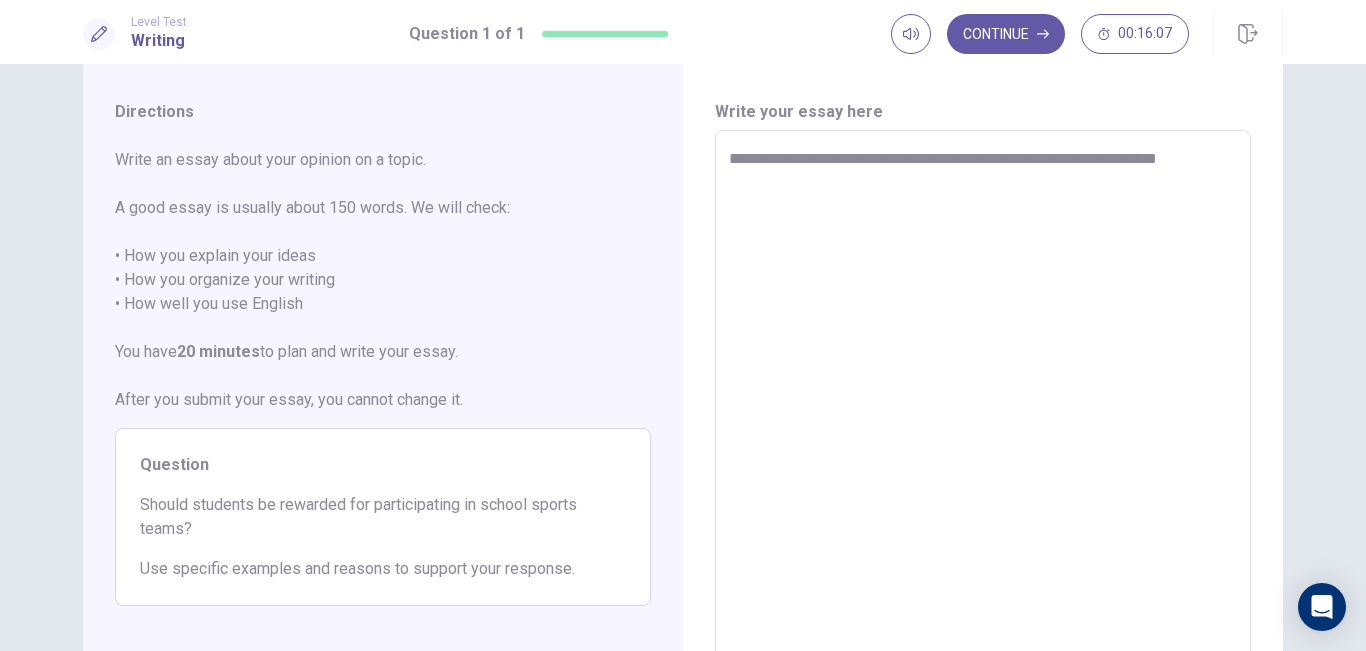type on "*" 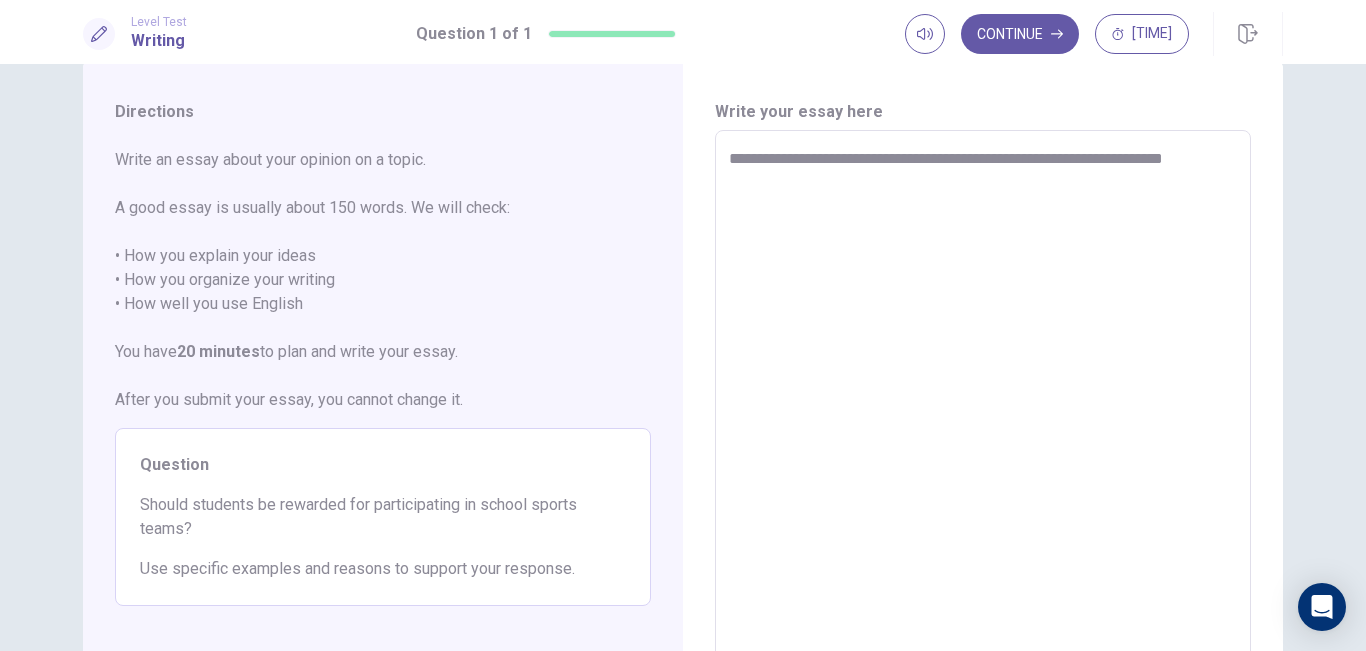 type on "*" 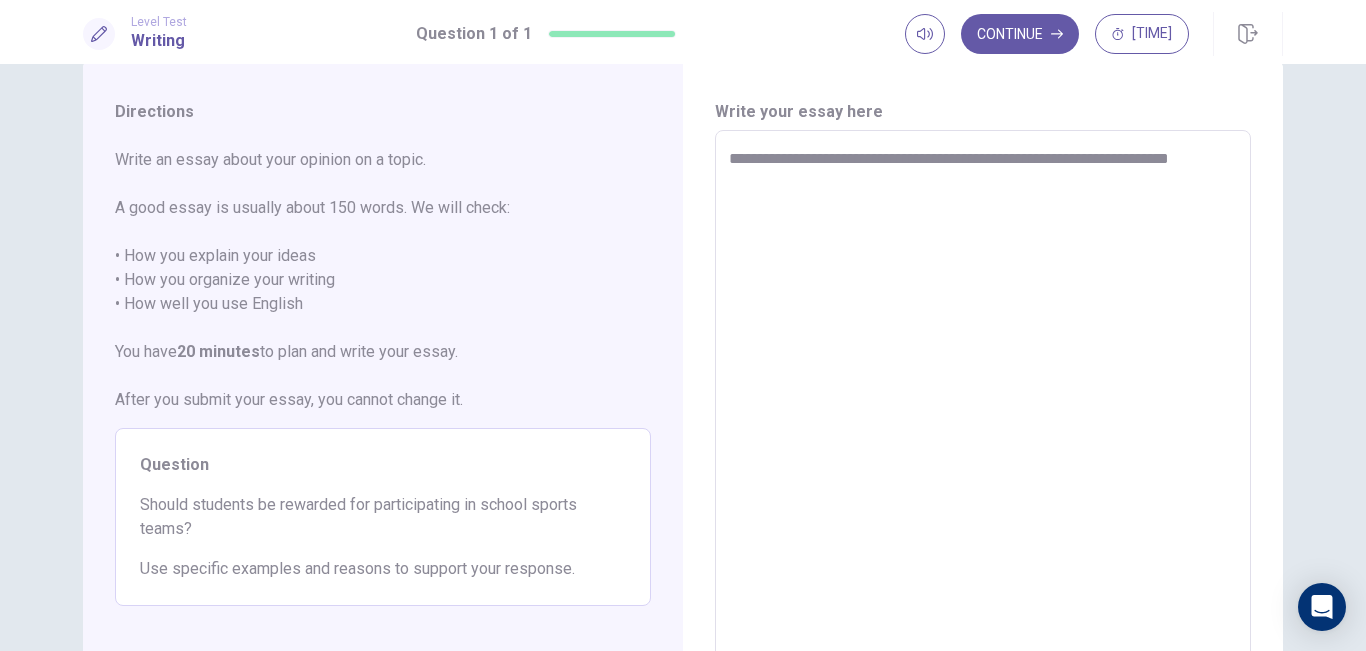 type on "*" 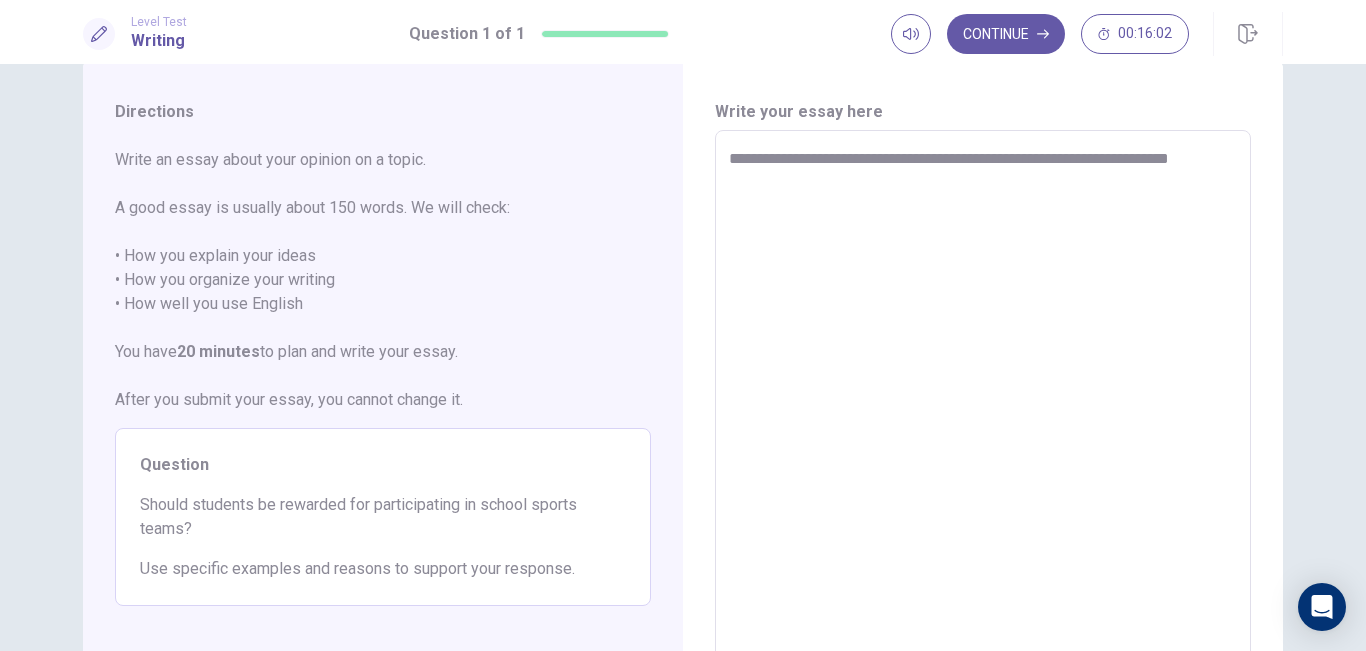 type 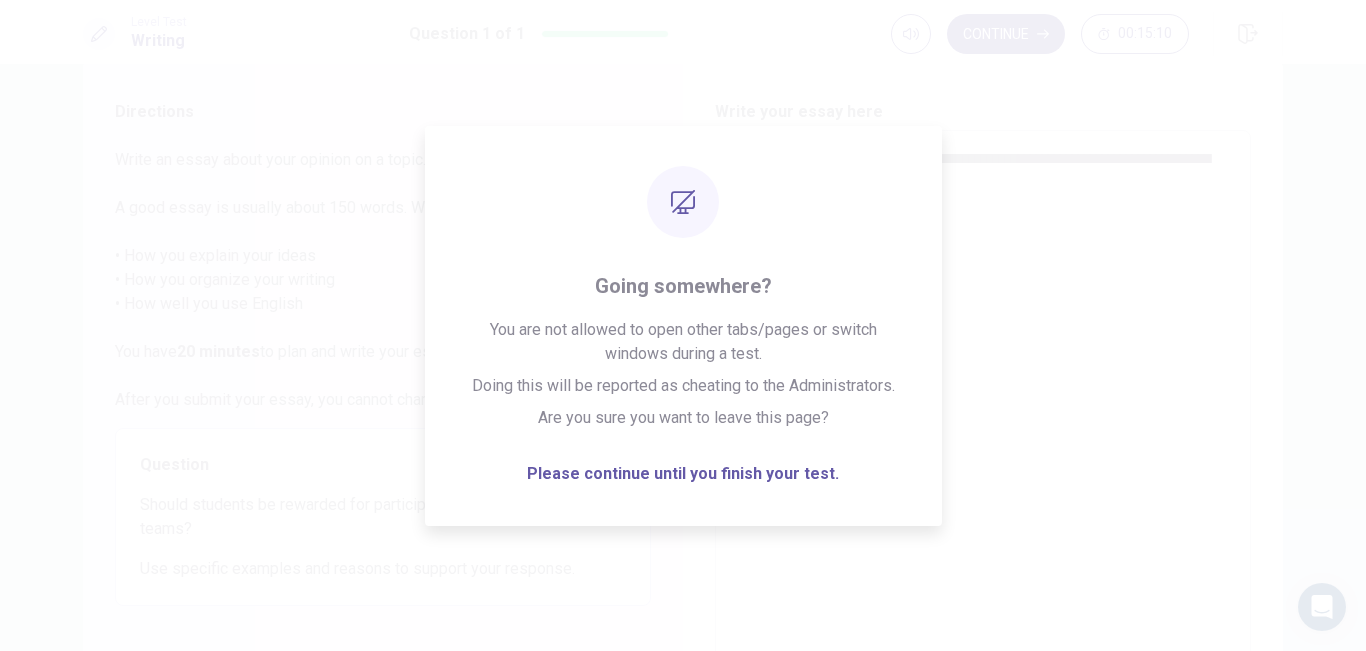 click on "**********" at bounding box center (983, 407) 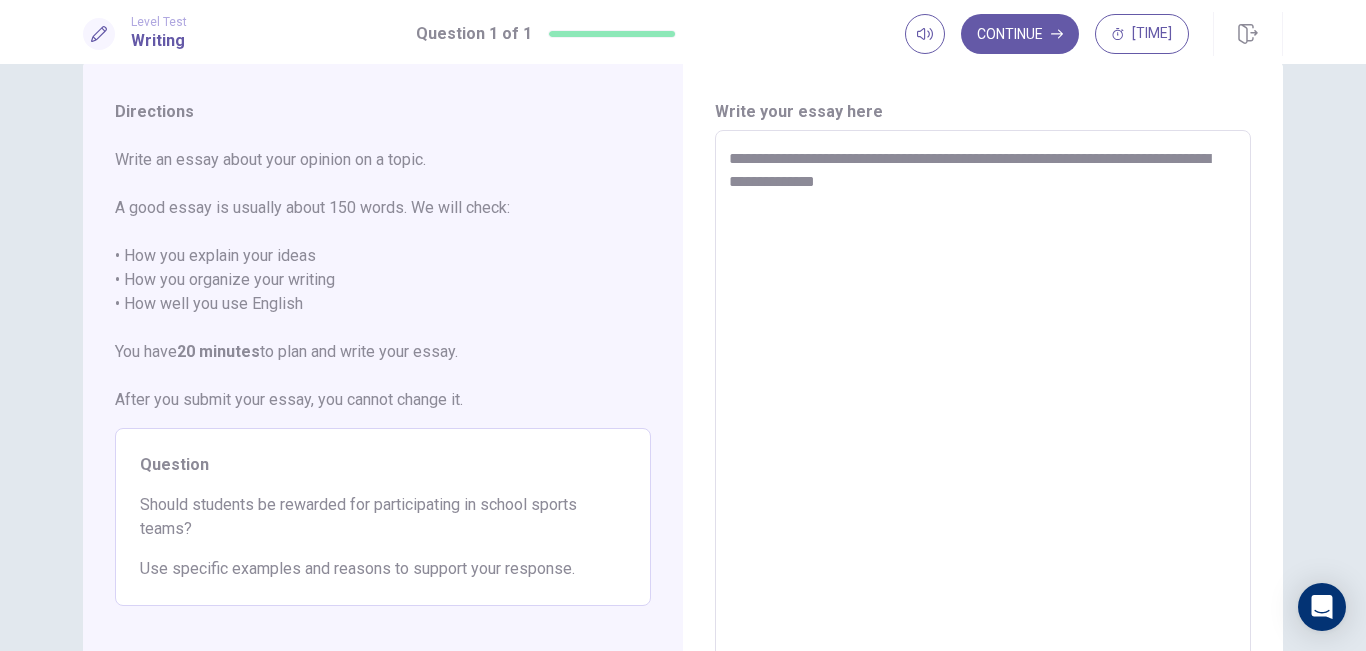 click on "**********" at bounding box center [983, 407] 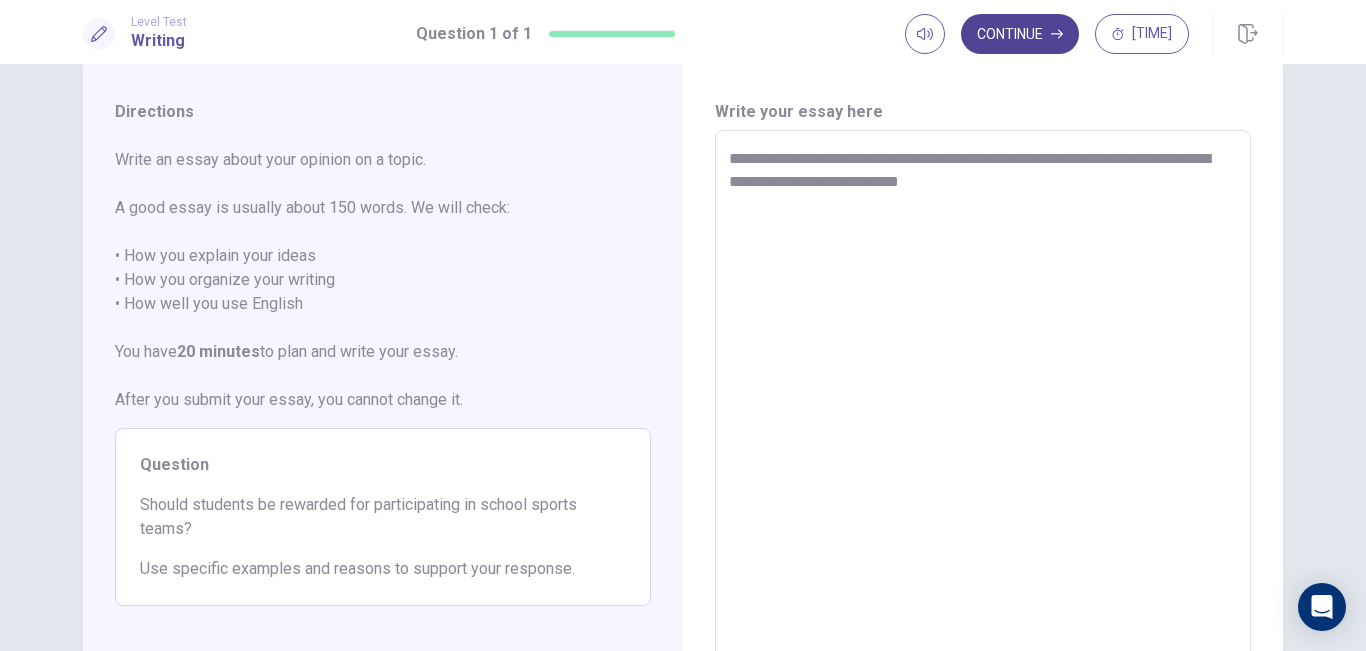 click on "Continue" at bounding box center [1020, 34] 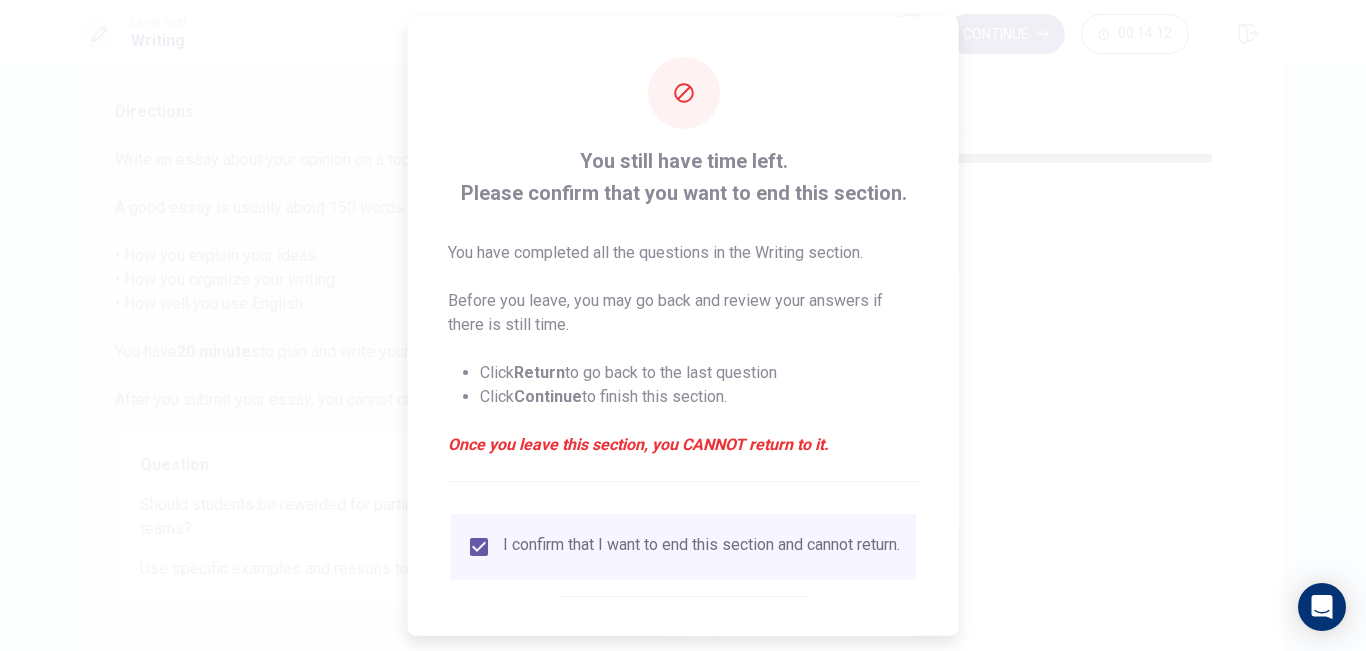 scroll, scrollTop: 95, scrollLeft: 0, axis: vertical 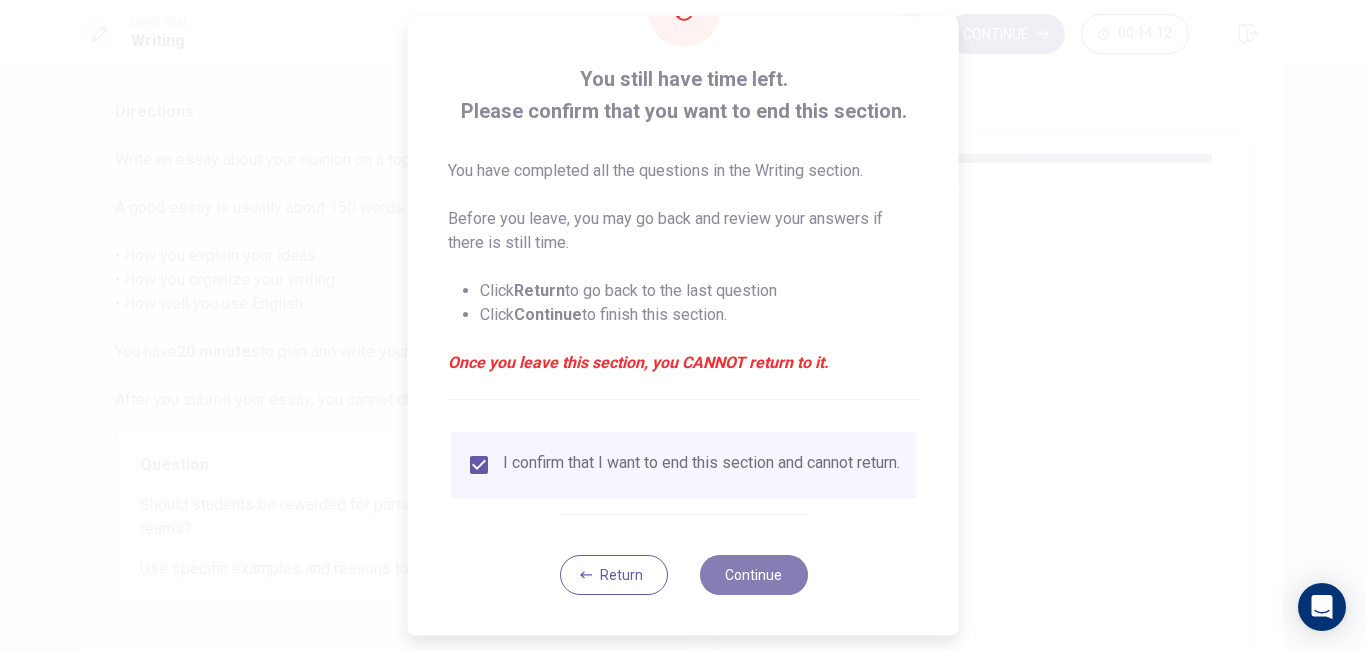 click on "Continue" at bounding box center [753, 575] 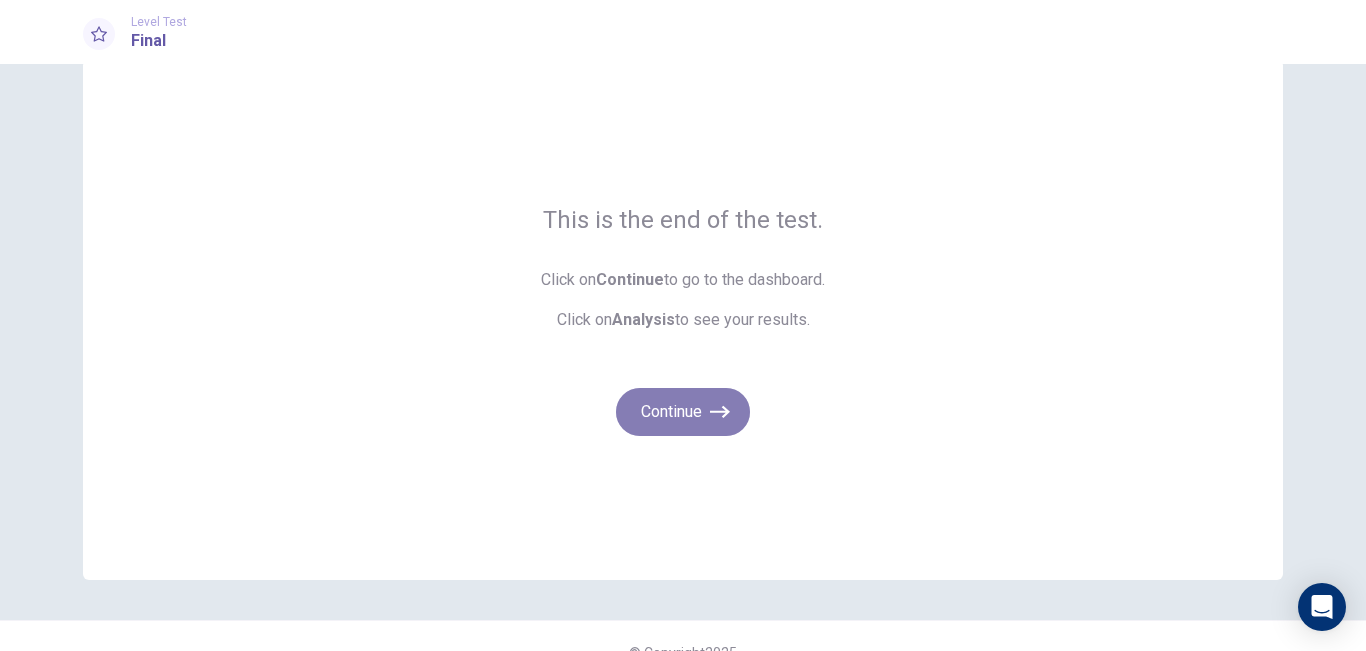 click on "Continue" at bounding box center (683, 412) 